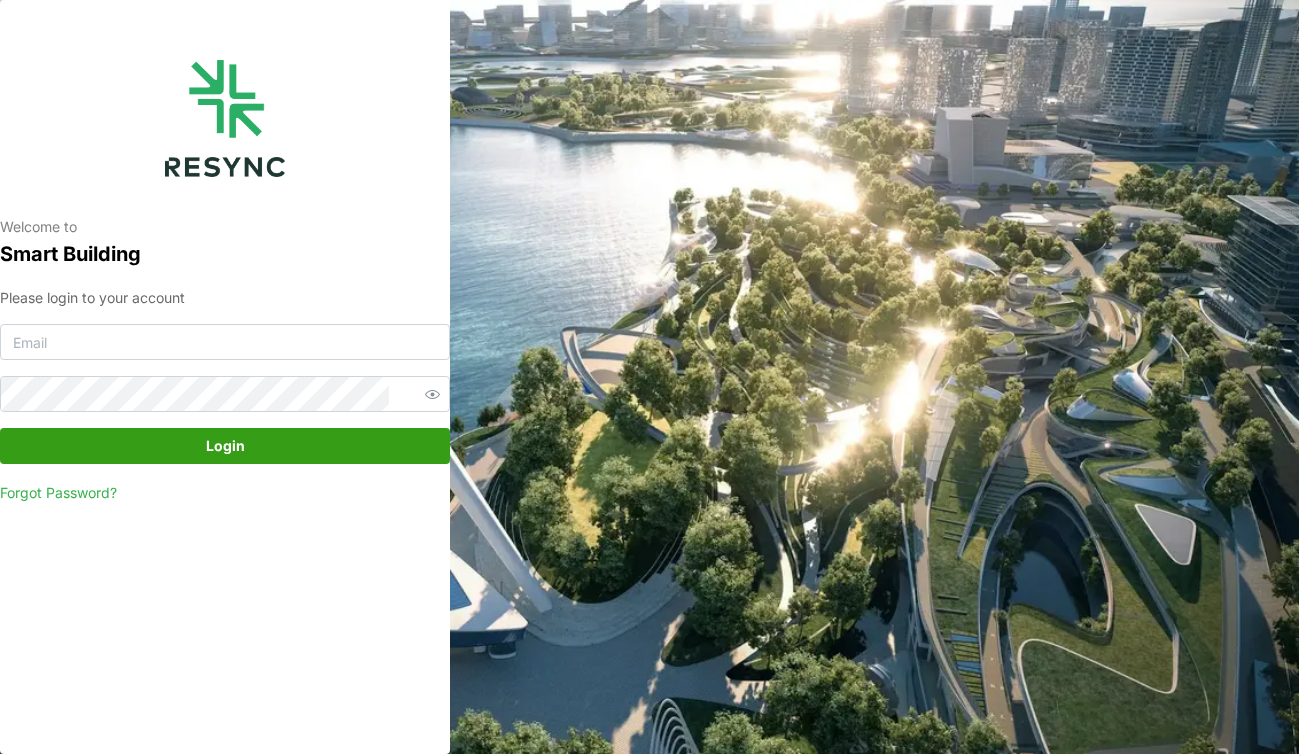 scroll, scrollTop: 0, scrollLeft: 0, axis: both 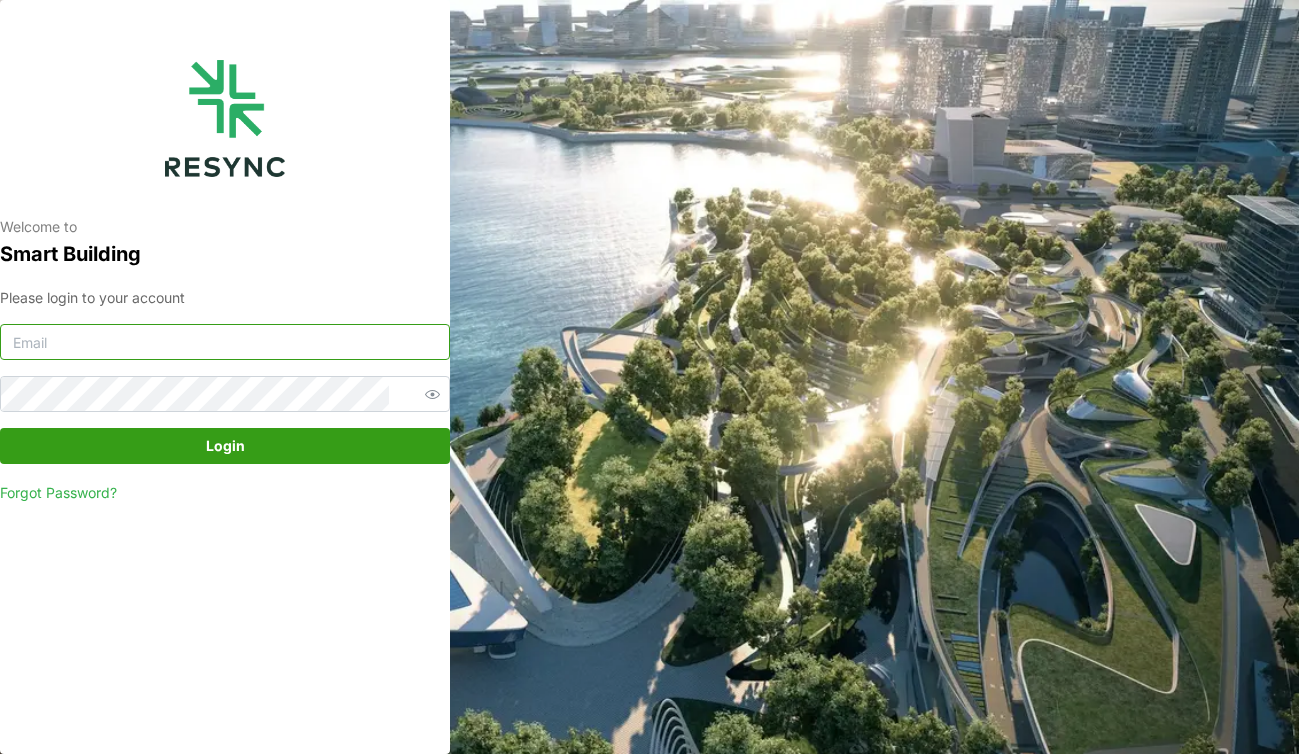 click at bounding box center (225, 342) 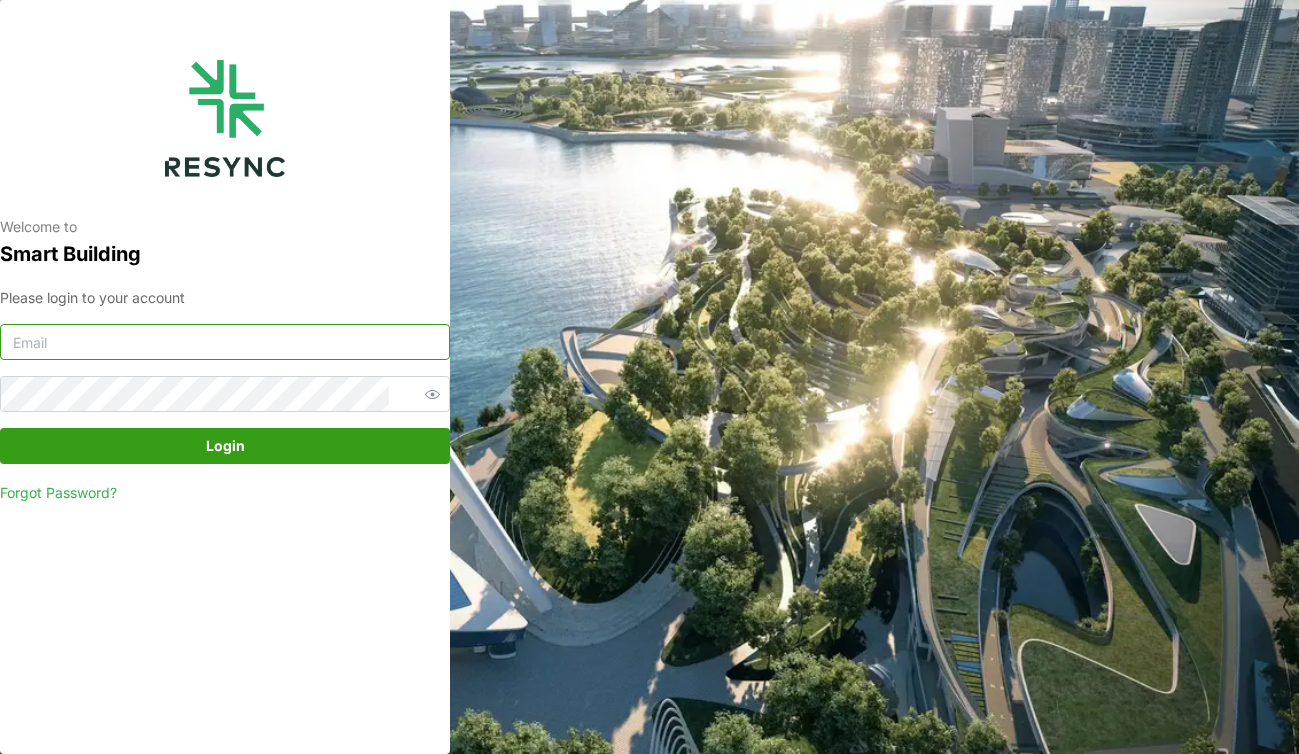 type on "hafiz.mohamadnor@cbre.com" 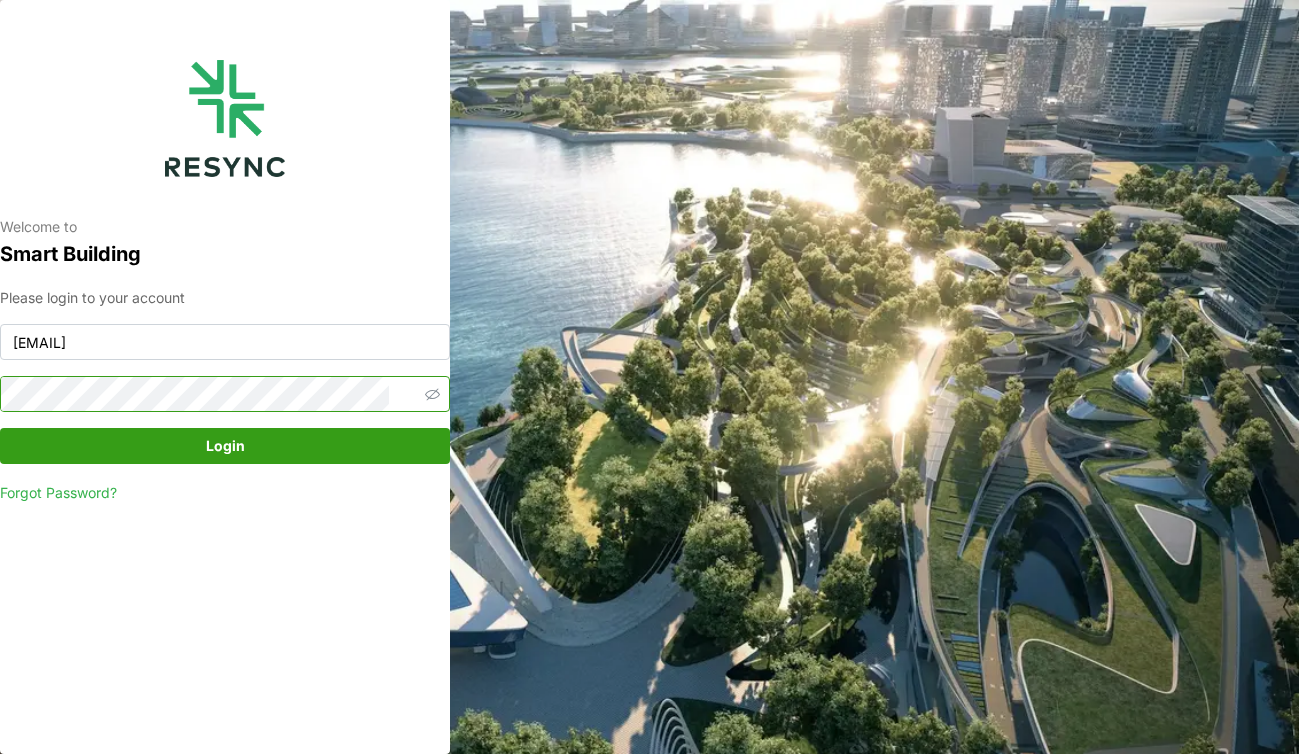 click 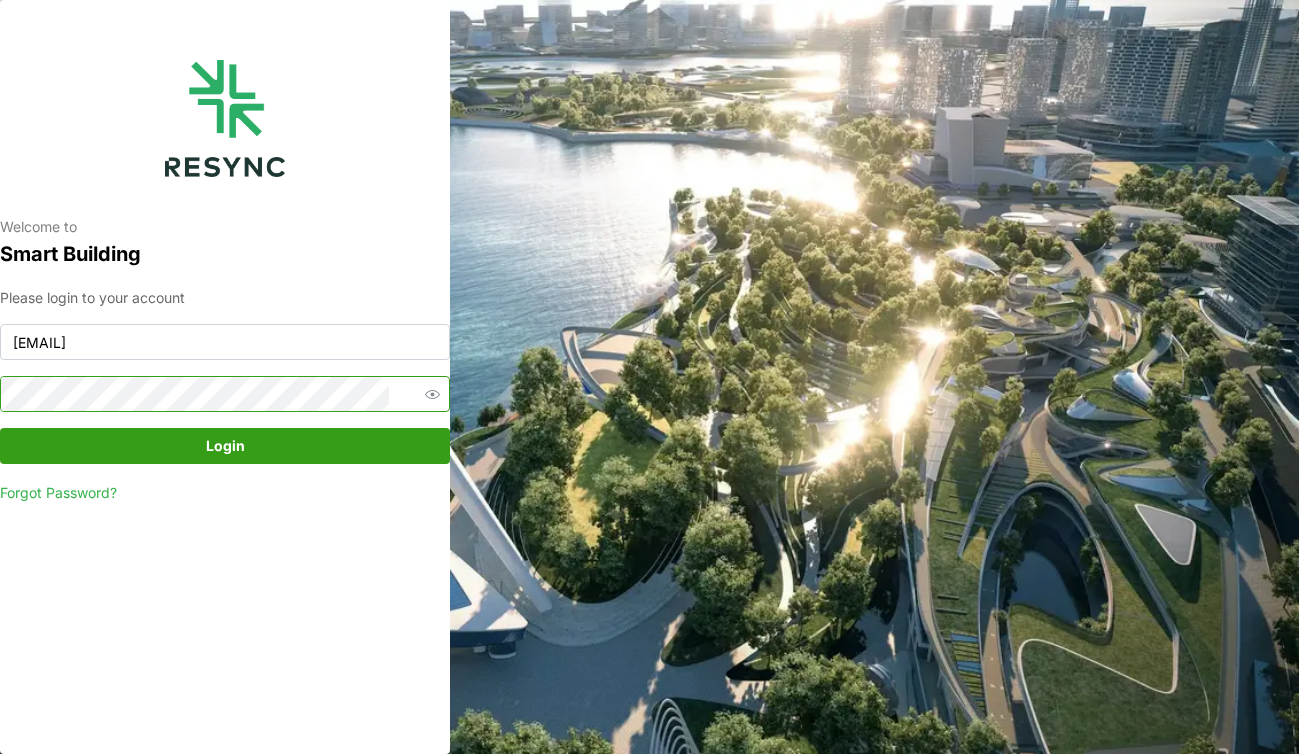 click 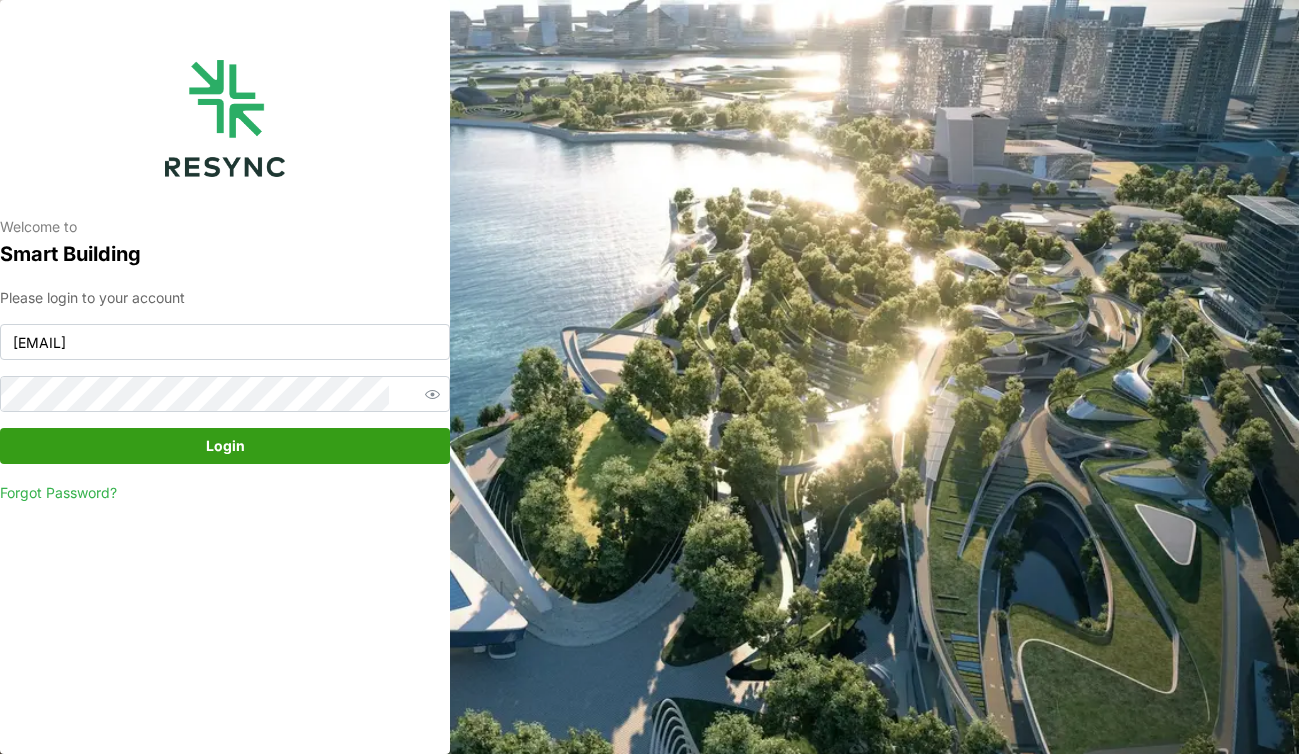 click on "Login" at bounding box center [225, 446] 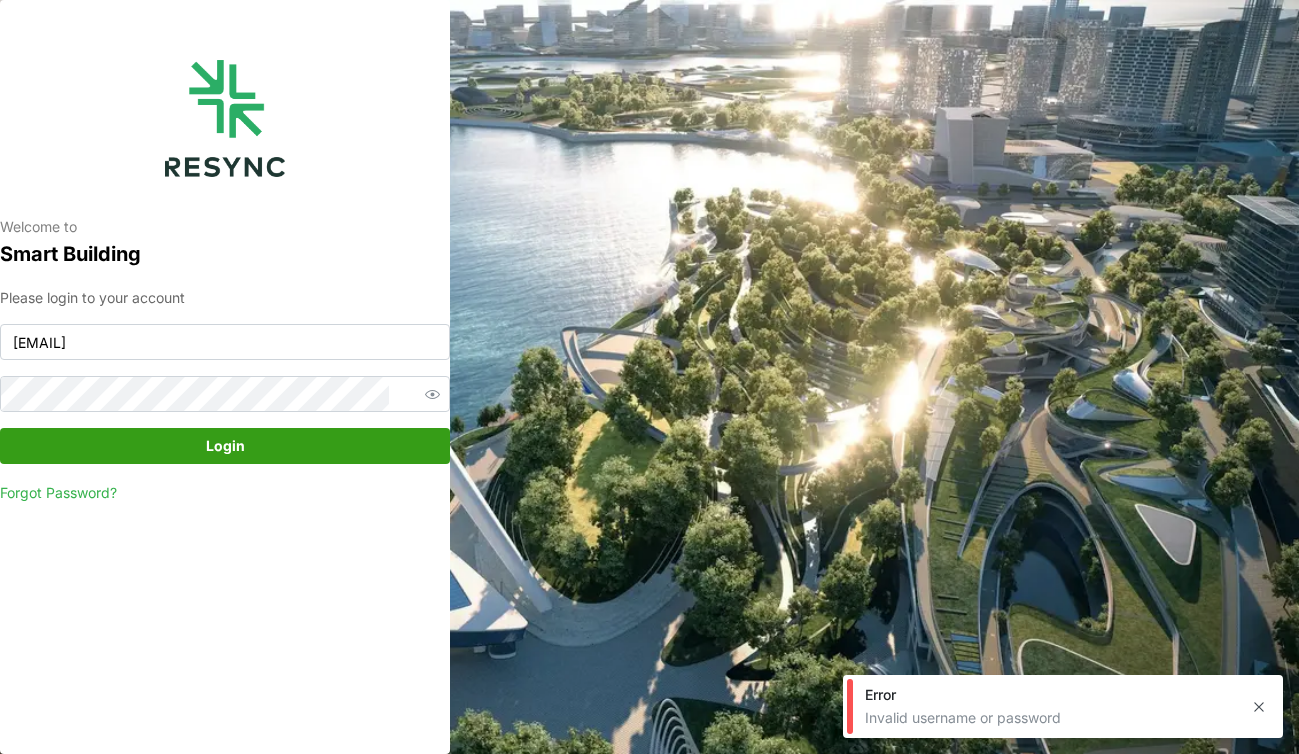 click on "Forgot Password?" at bounding box center (58, 492) 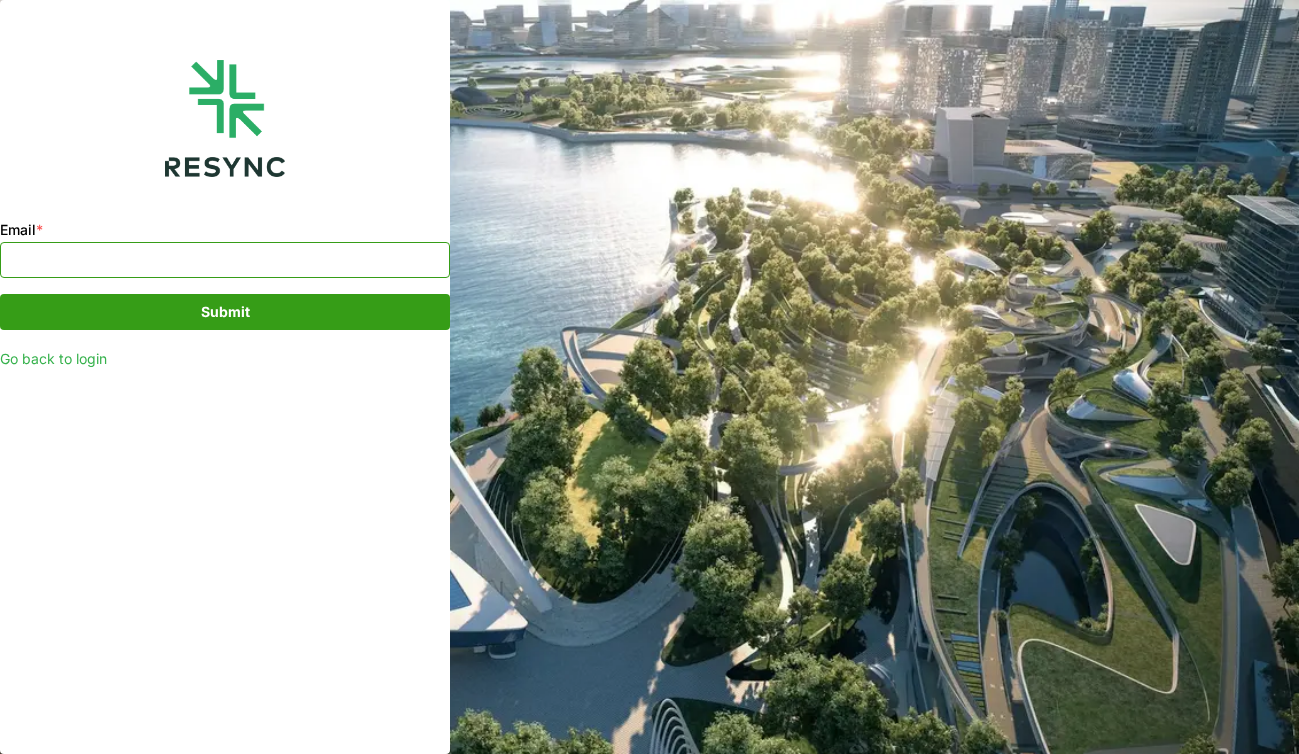 click on "Email  *" at bounding box center (225, 260) 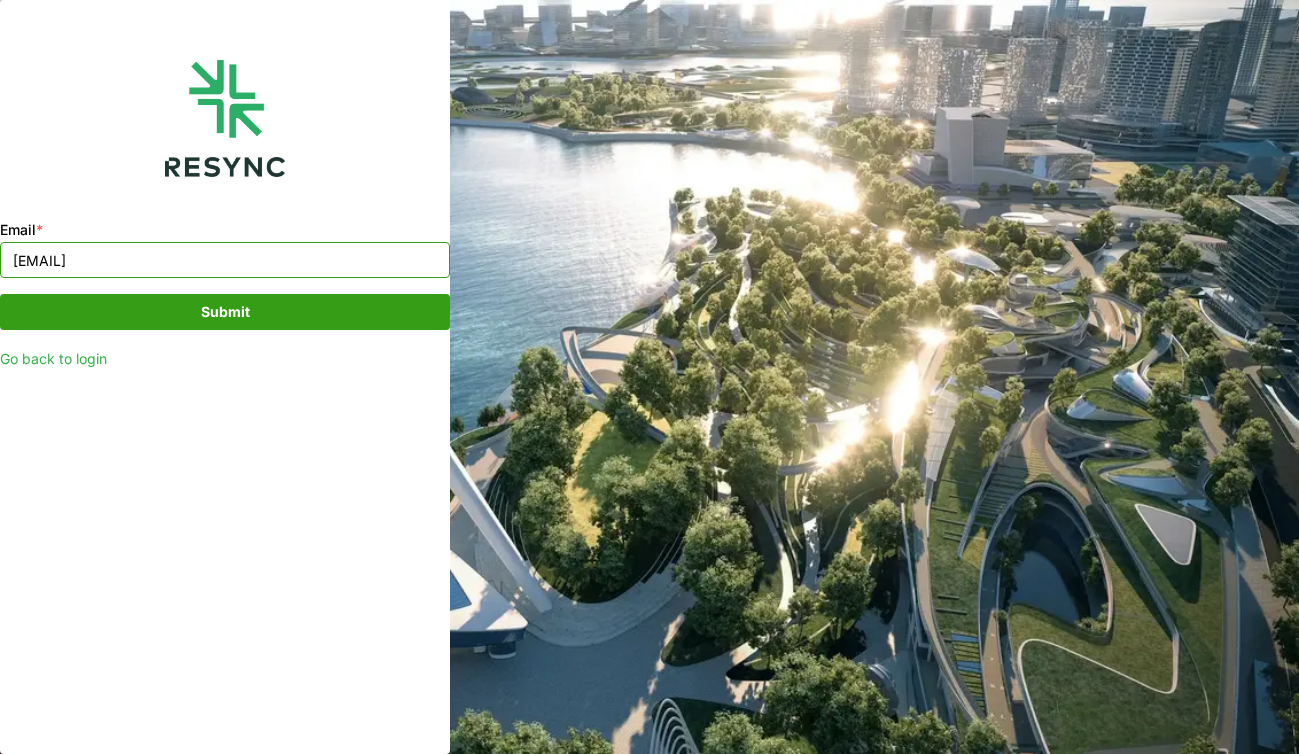 drag, startPoint x: 248, startPoint y: 258, endPoint x: -5, endPoint y: 251, distance: 253.09682 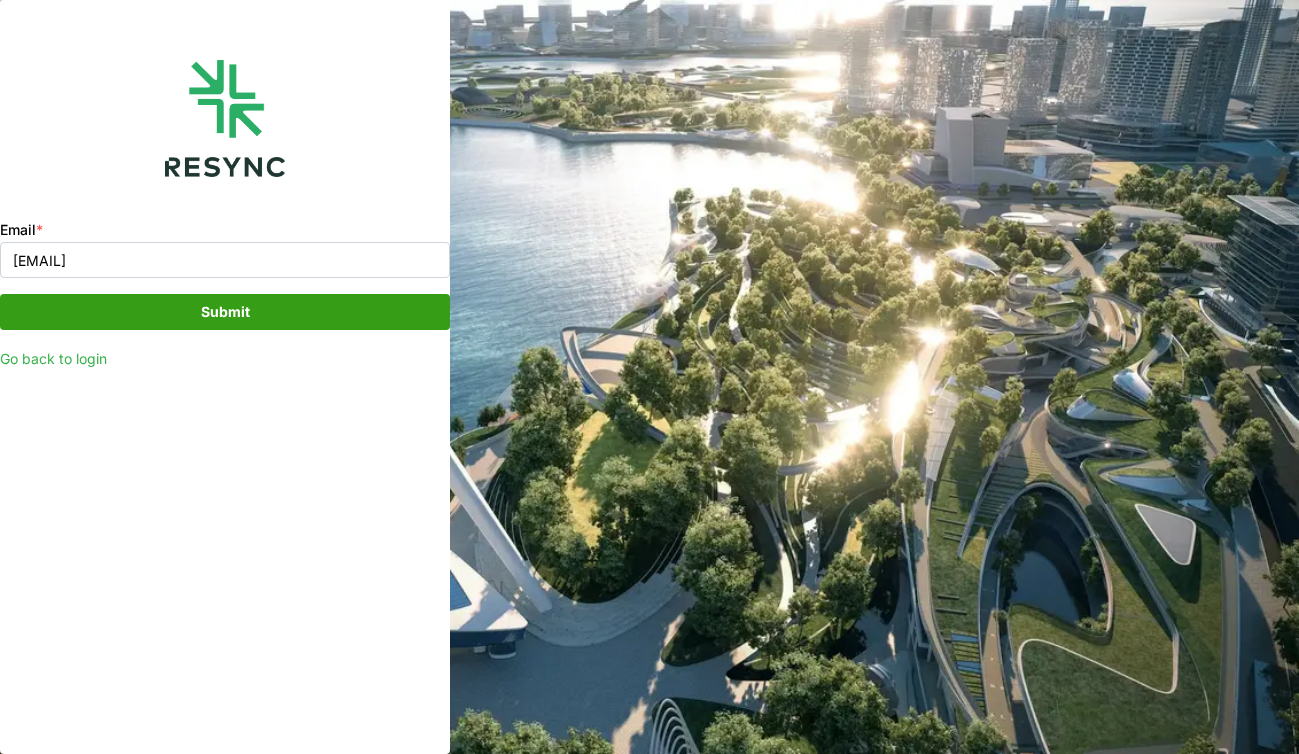 click on "Email  * hafiz.mohamadnor@cbre.com Submit Go back to login" at bounding box center [225, 294] 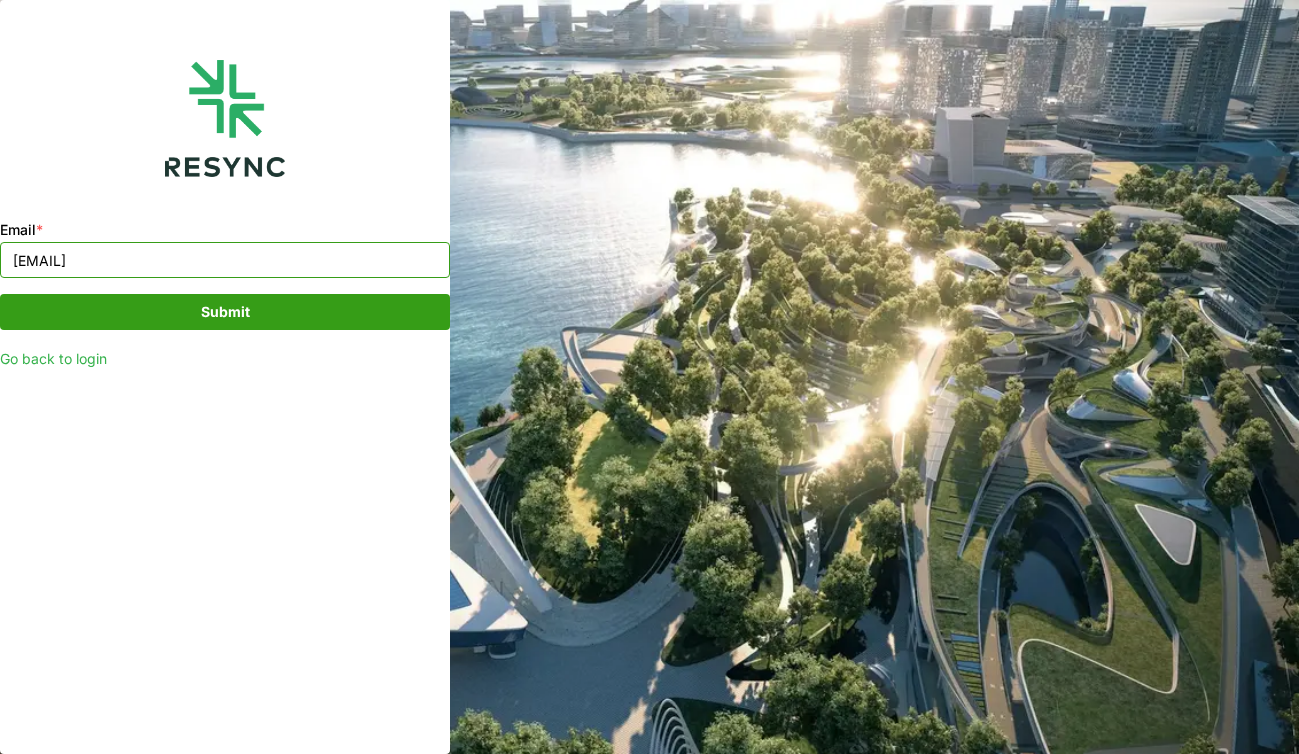 drag, startPoint x: 286, startPoint y: 261, endPoint x: 26, endPoint y: 270, distance: 260.15573 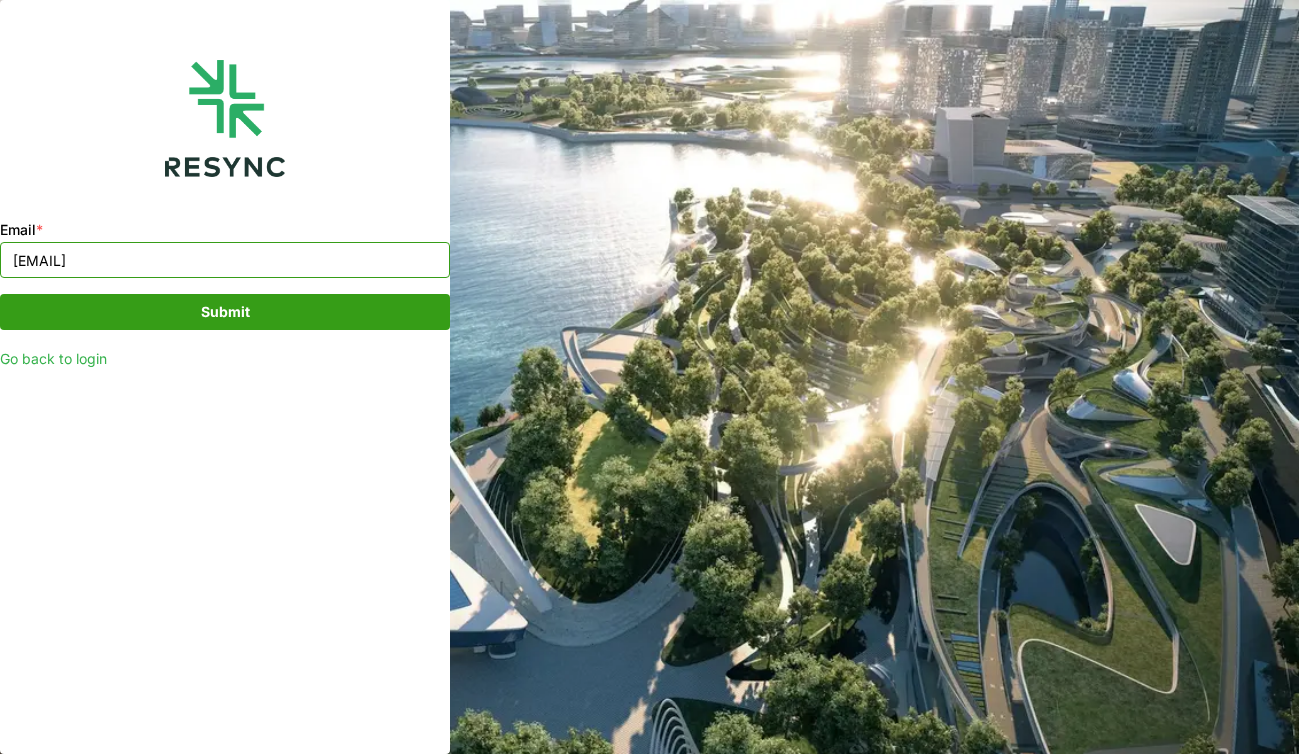 click on "hafiz.mohamadnor@cbre.com" at bounding box center [225, 260] 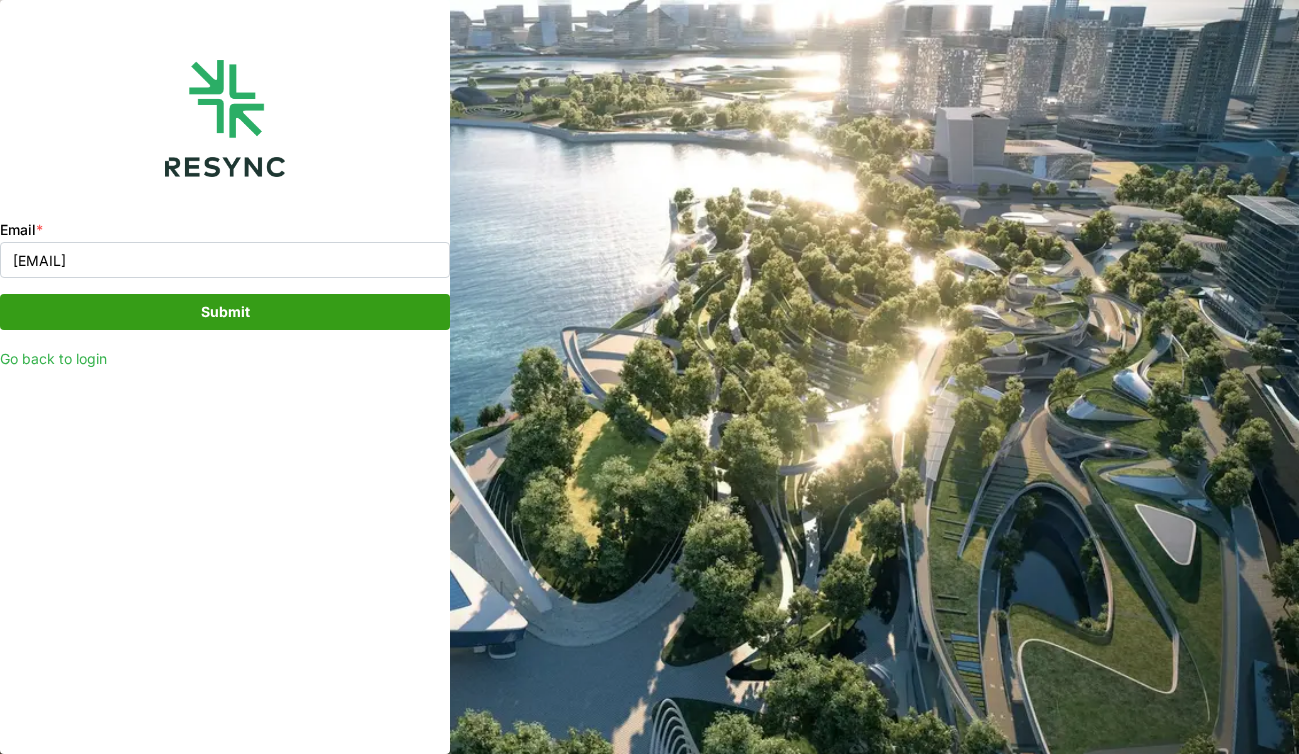click on "Submit" at bounding box center [225, 312] 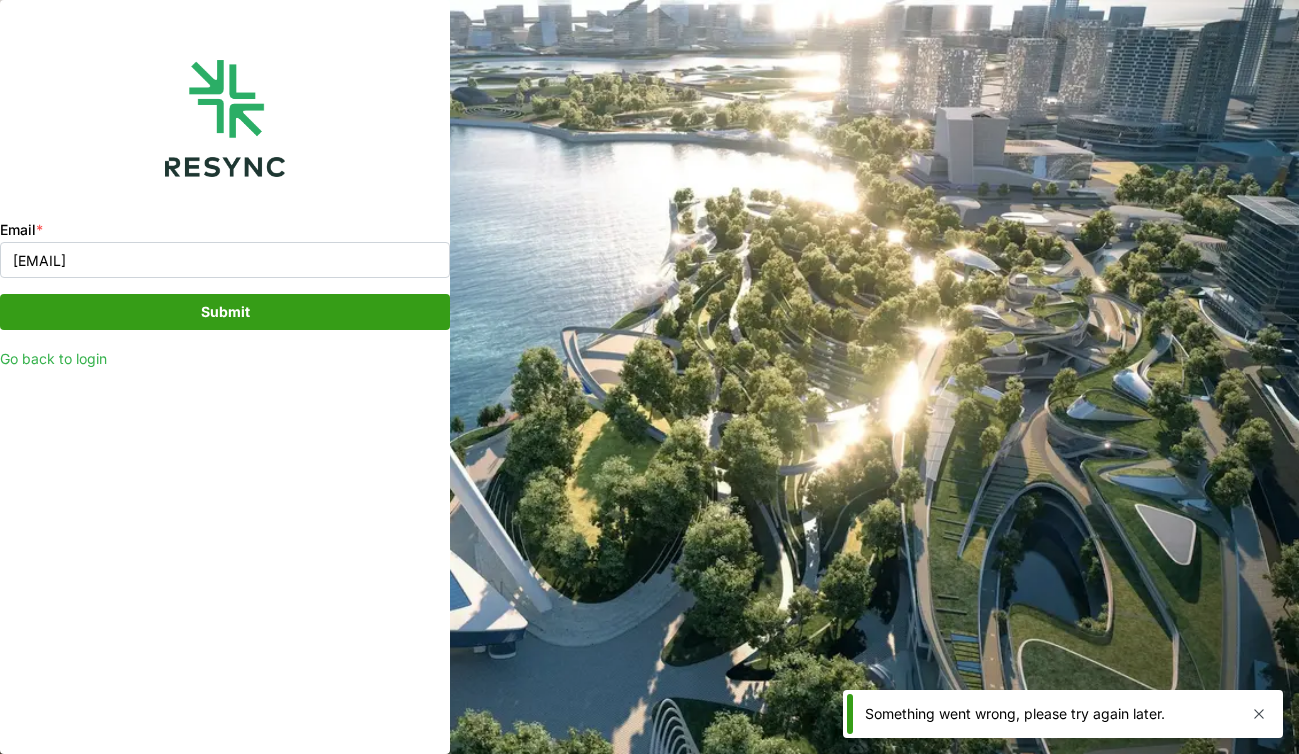 click on "Go back to login" at bounding box center [225, 358] 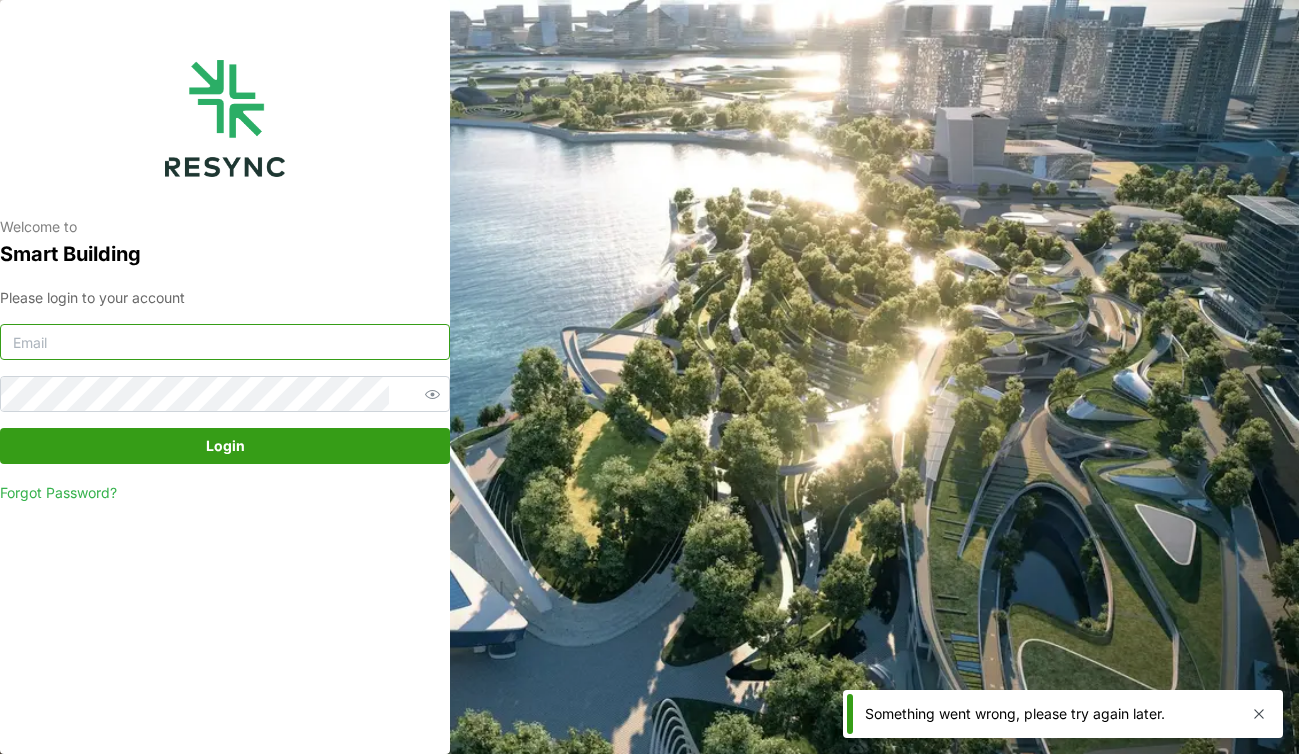 click at bounding box center (225, 342) 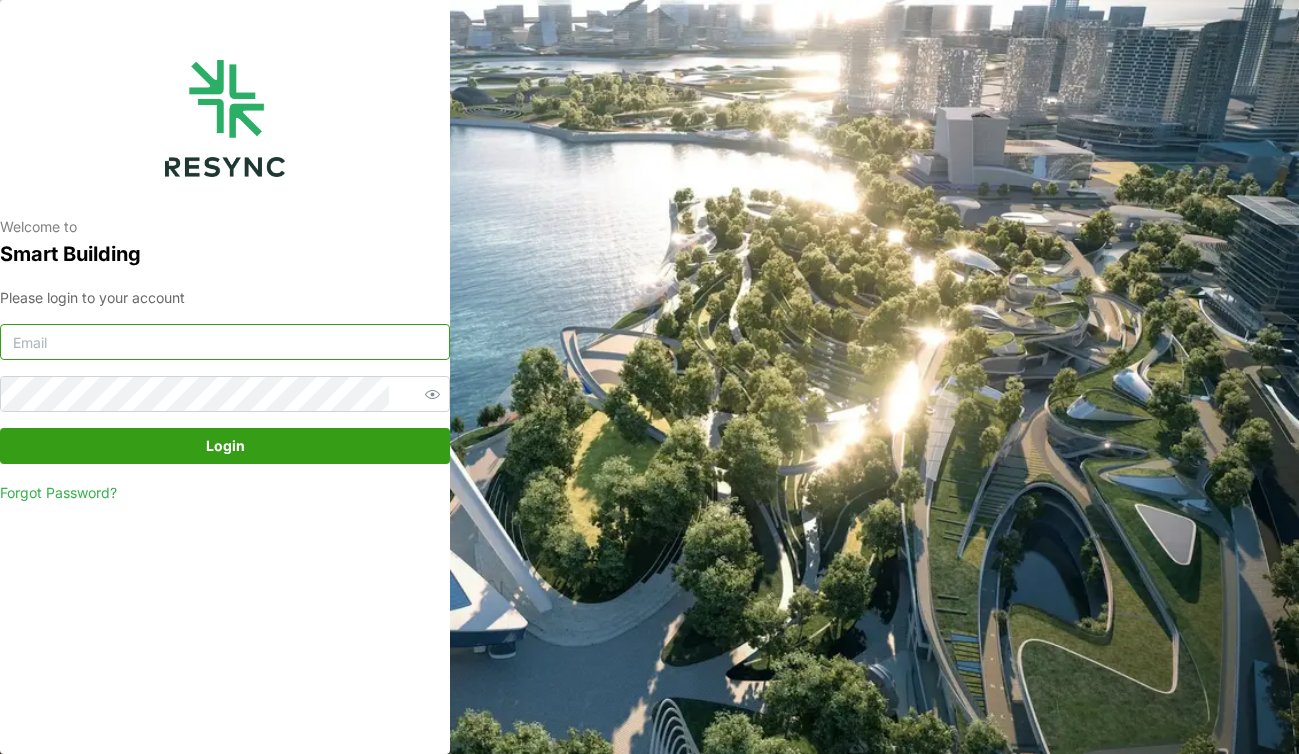 type on "hafiz.mohamadnor@cbre.com" 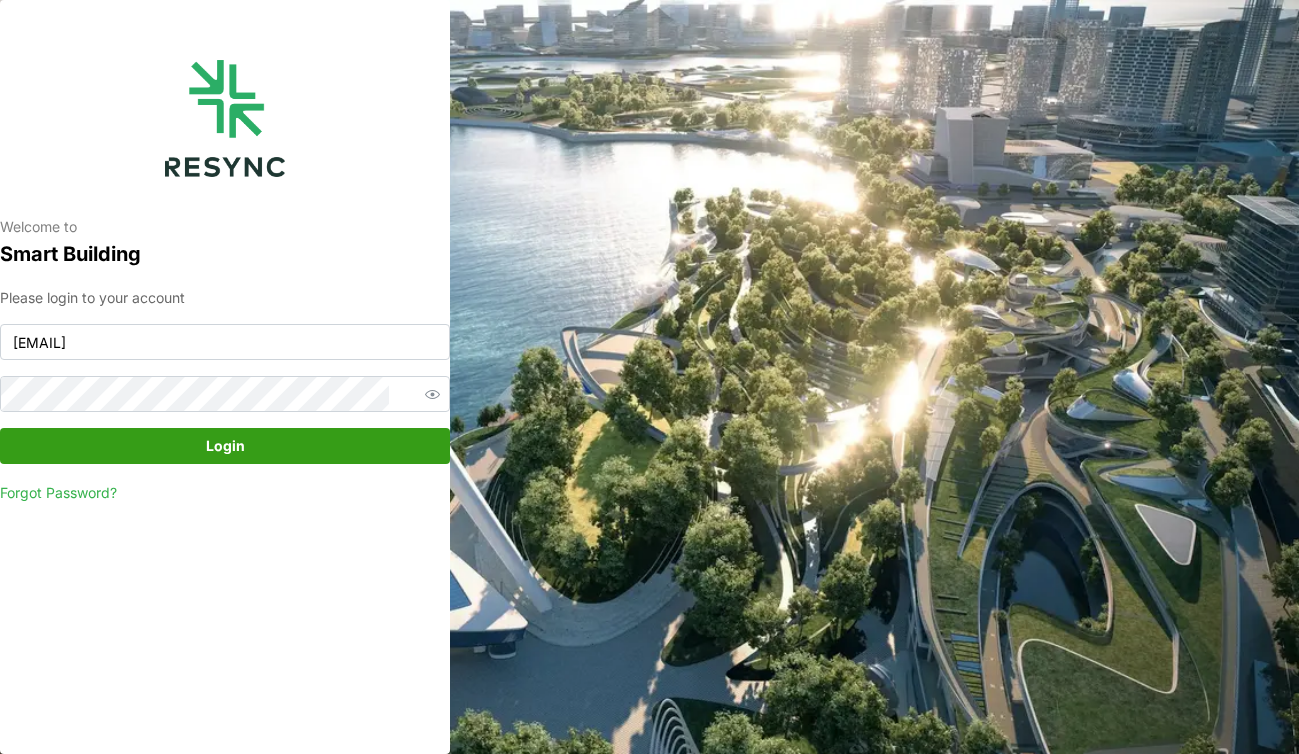 click on "Please login to your account hafiz.mohamadnor@cbre.com Login Forgot Password?" at bounding box center [225, 396] 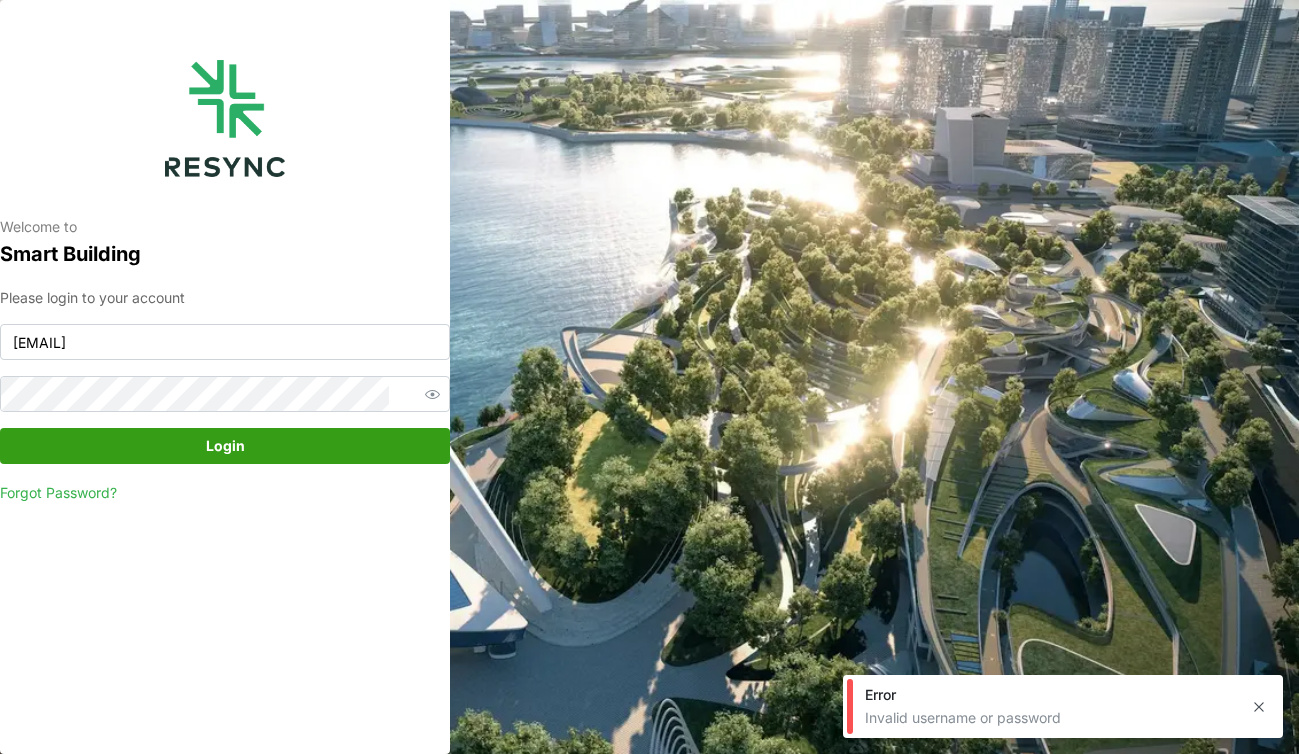 click 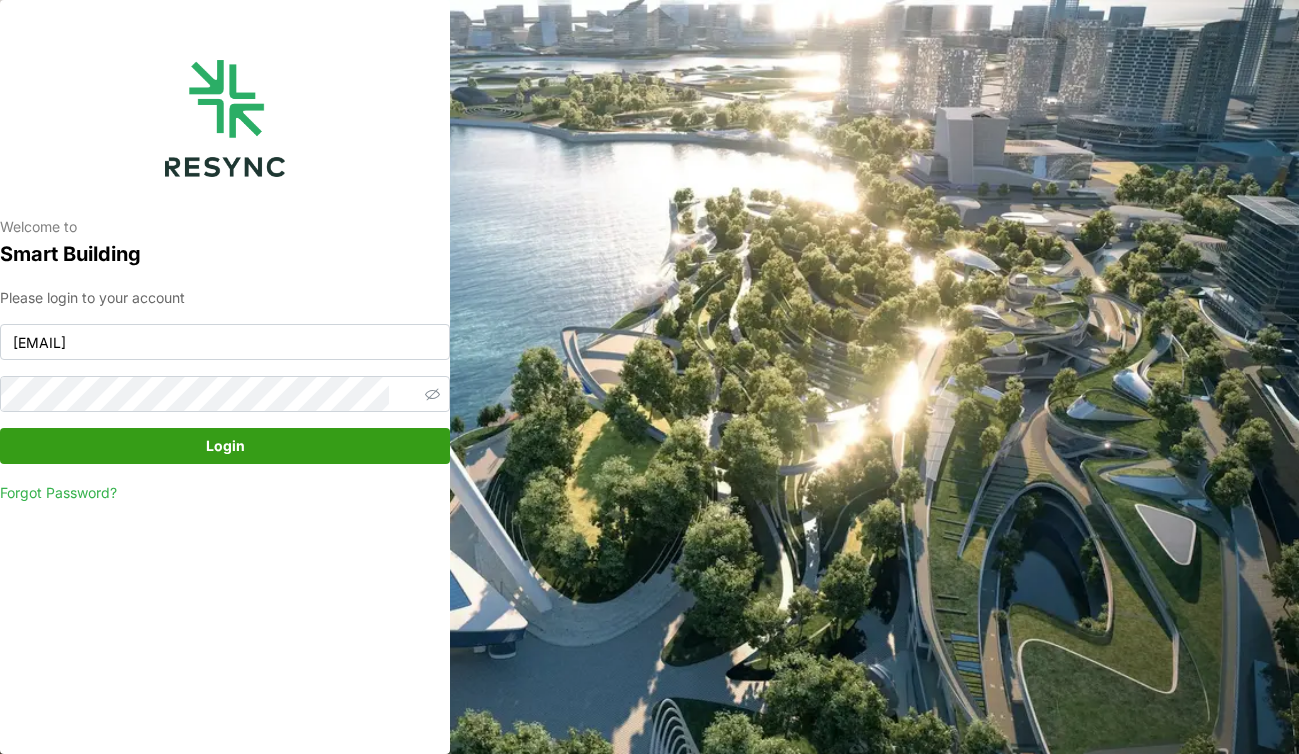 click on "Forgot Password?" at bounding box center (58, 492) 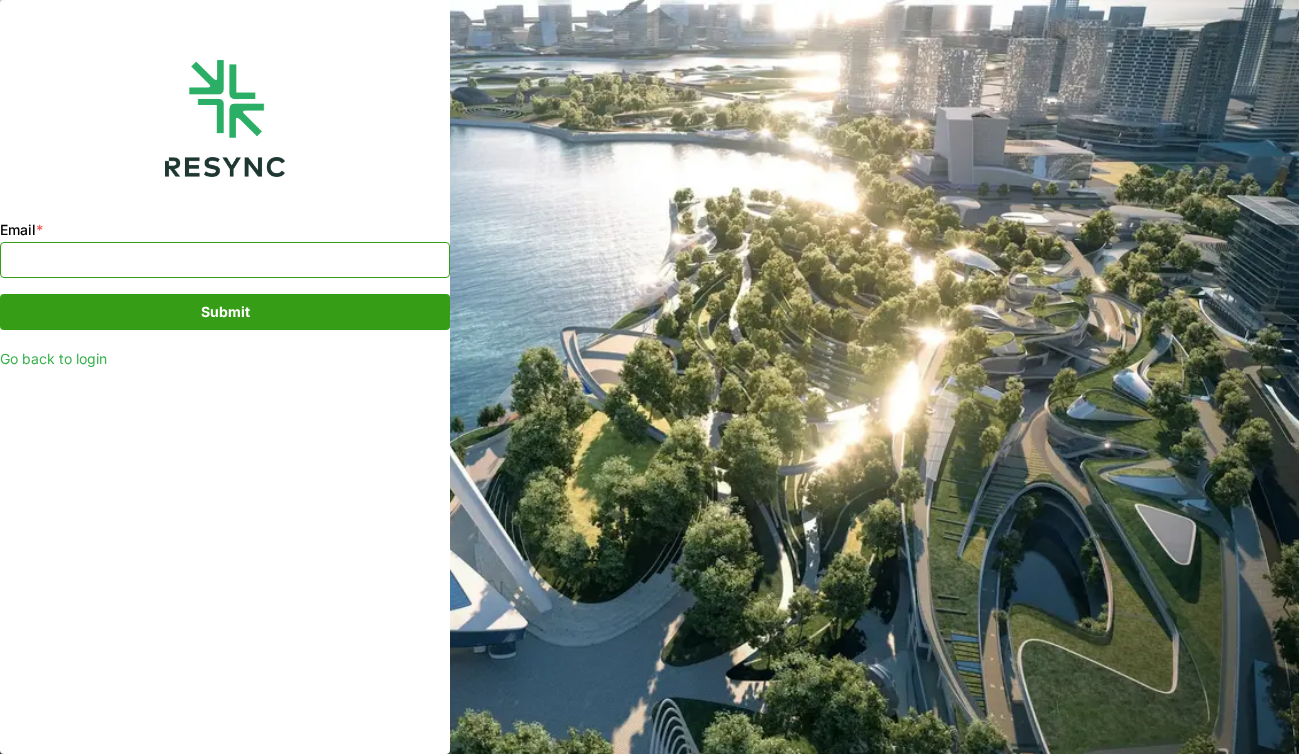 click on "Email  *" at bounding box center [225, 260] 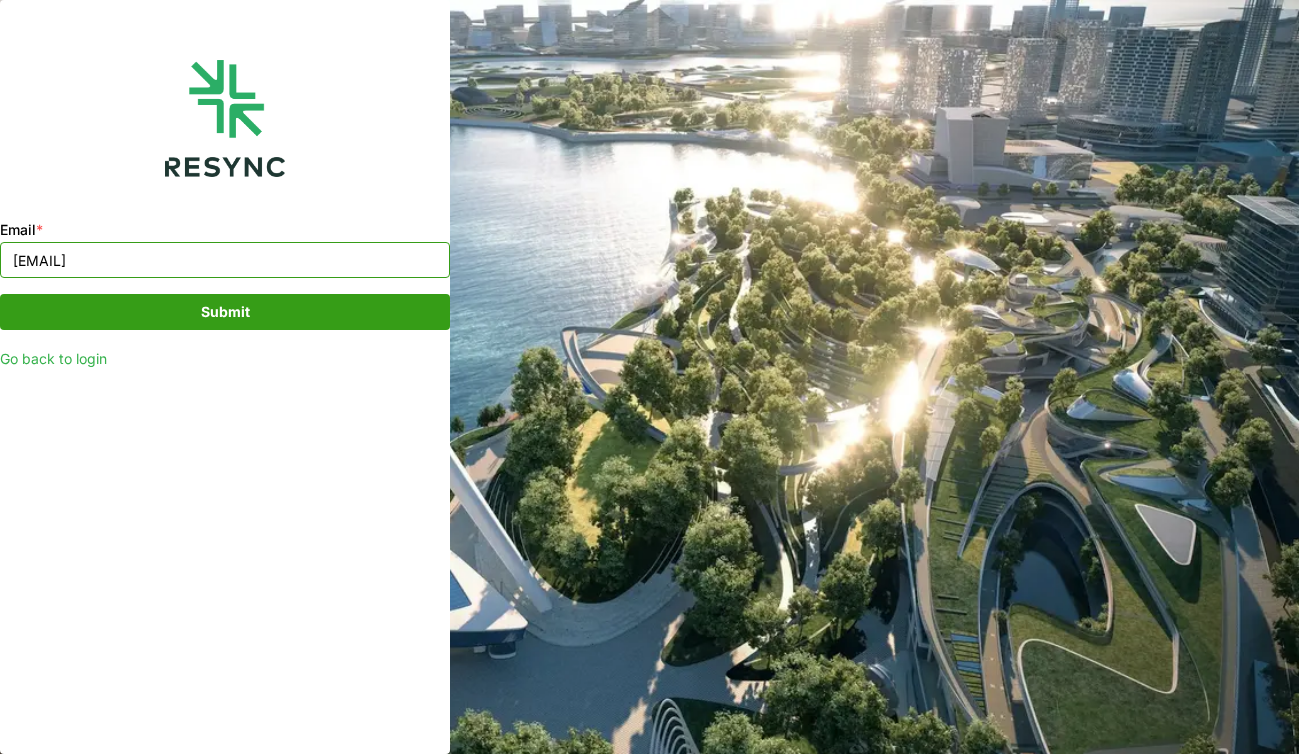 type on "Hafiz.mohamadnor@cbre.com" 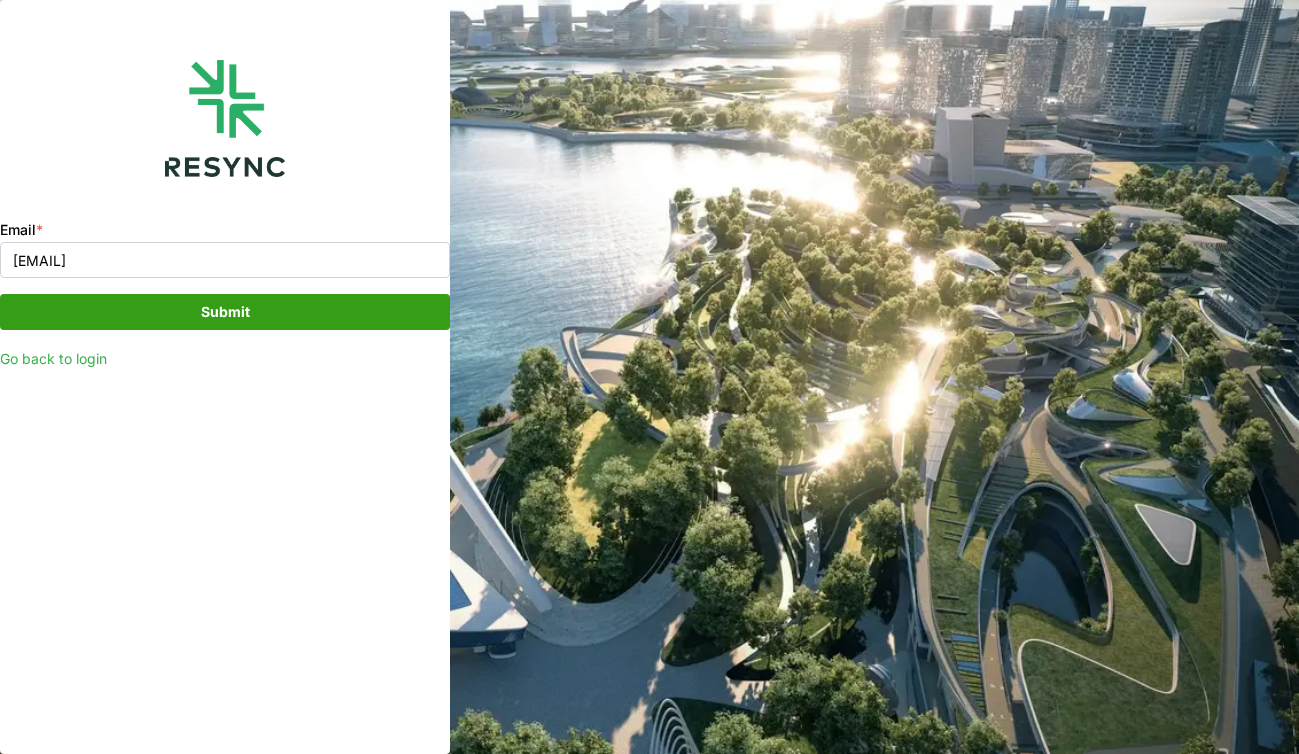 click on "Email  * Hafiz.mohamadnor@cbre.com Submit Go back to login" at bounding box center (225, 294) 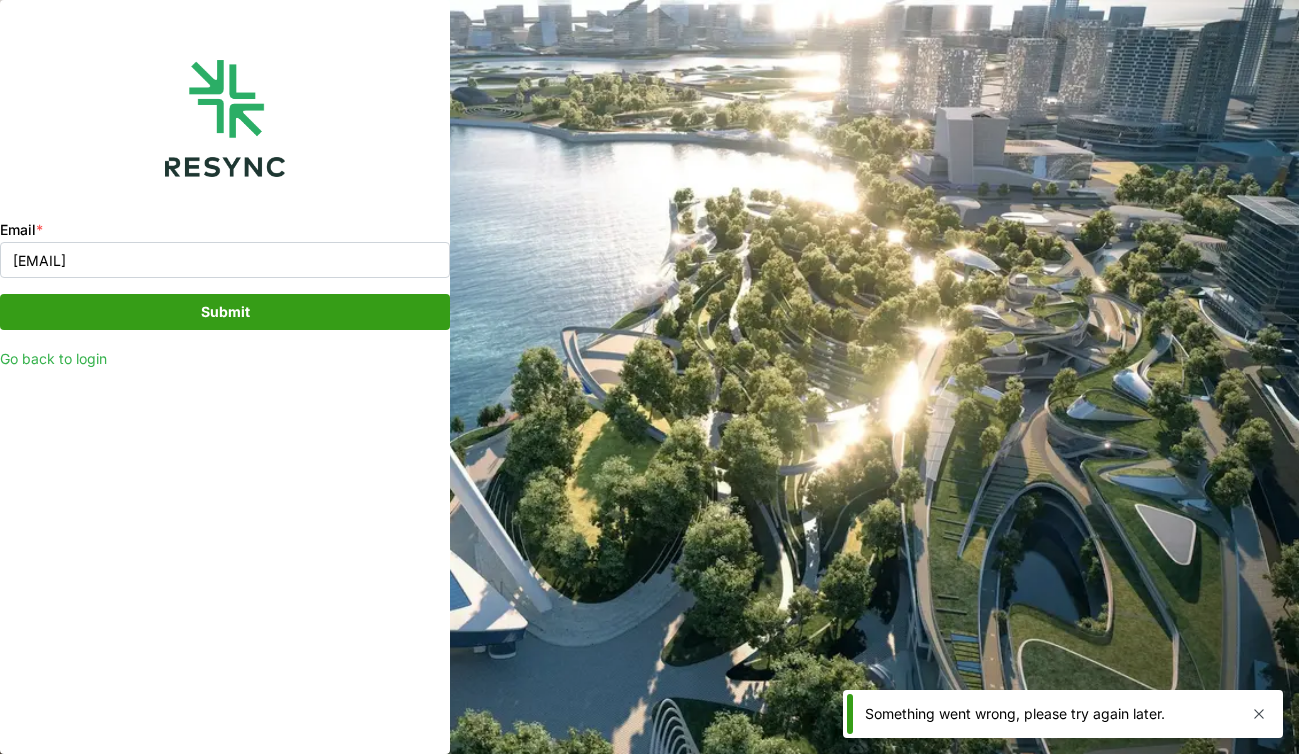 click on "Go back to login" at bounding box center [53, 358] 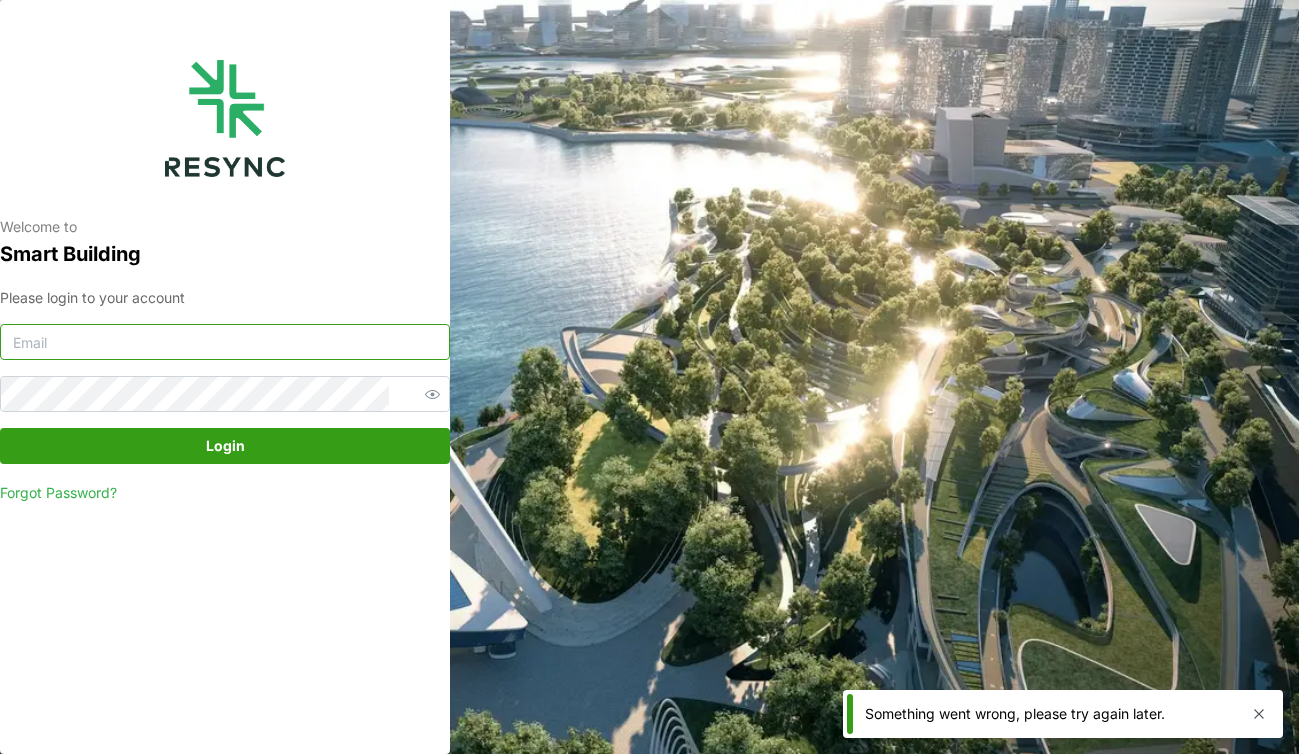 click at bounding box center [225, 342] 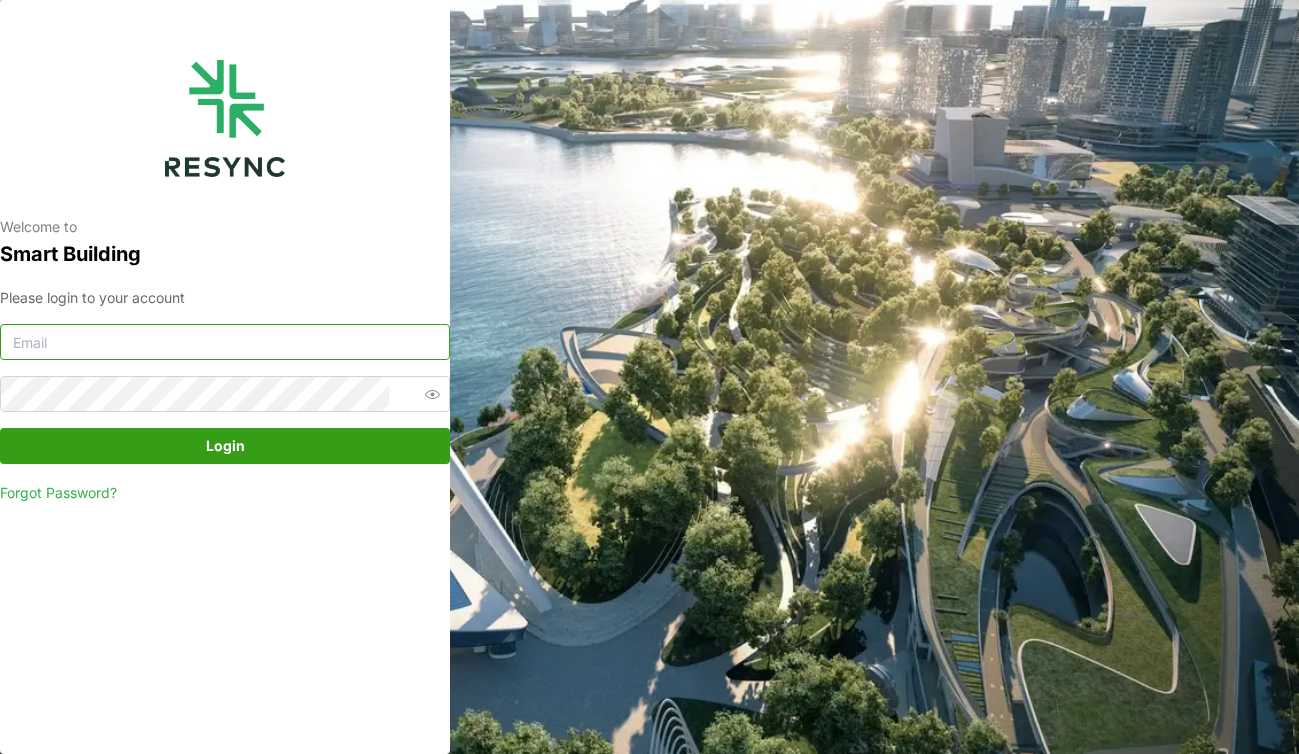 type on "hafiz.mohamadnor@cbre.com" 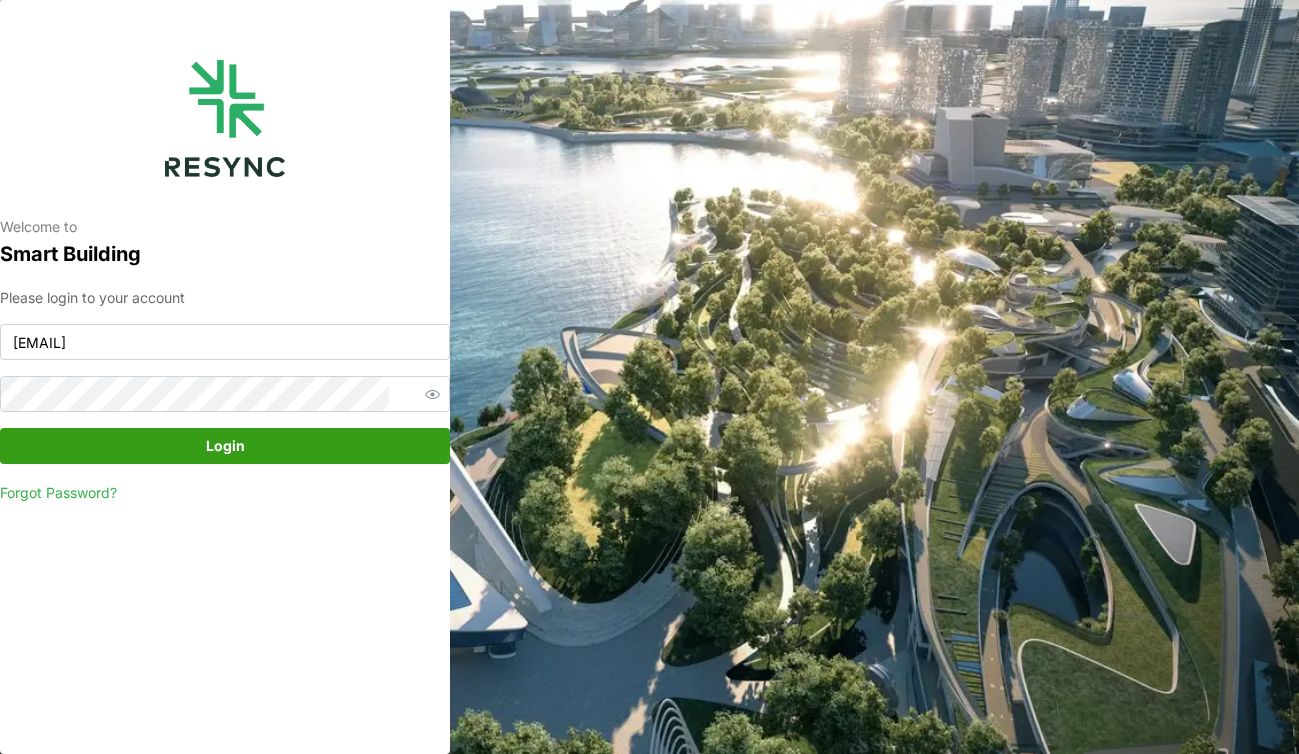 click on "Please login to your account hafiz.mohamadnor@cbre.com Login Forgot Password?" at bounding box center [225, 396] 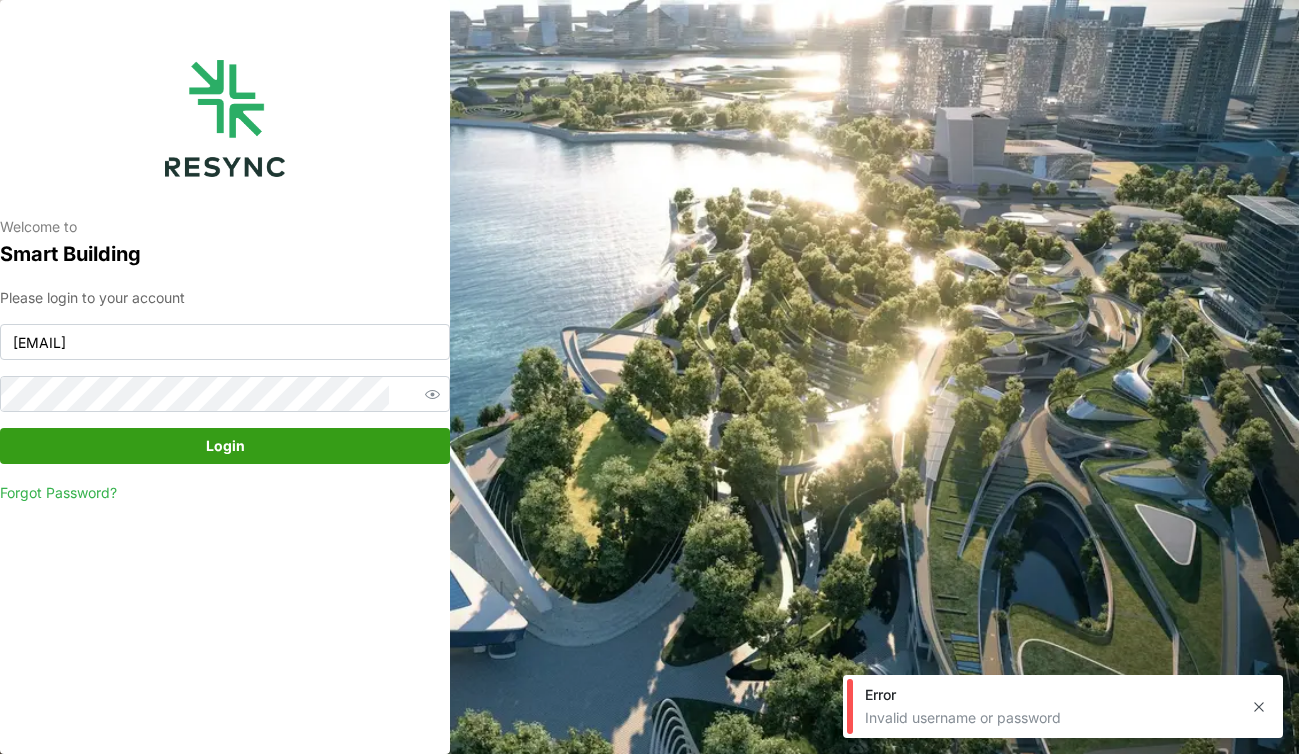 click 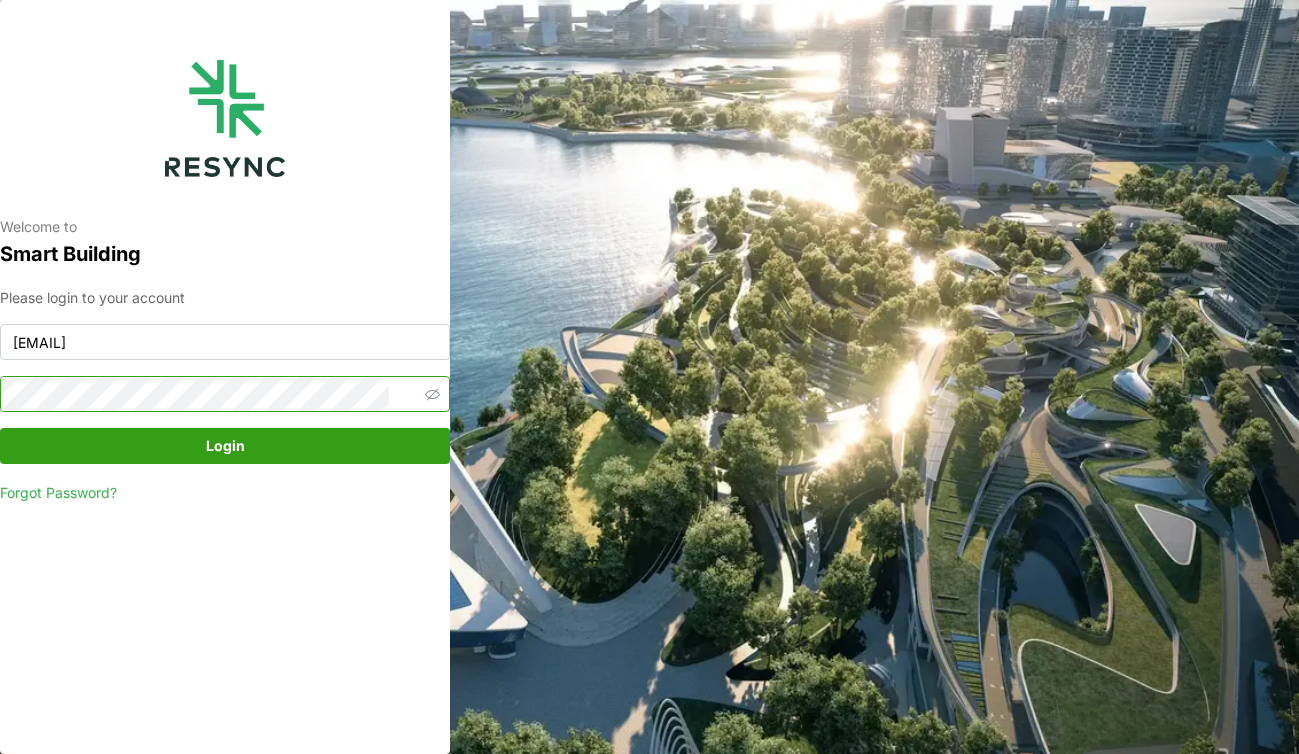 click 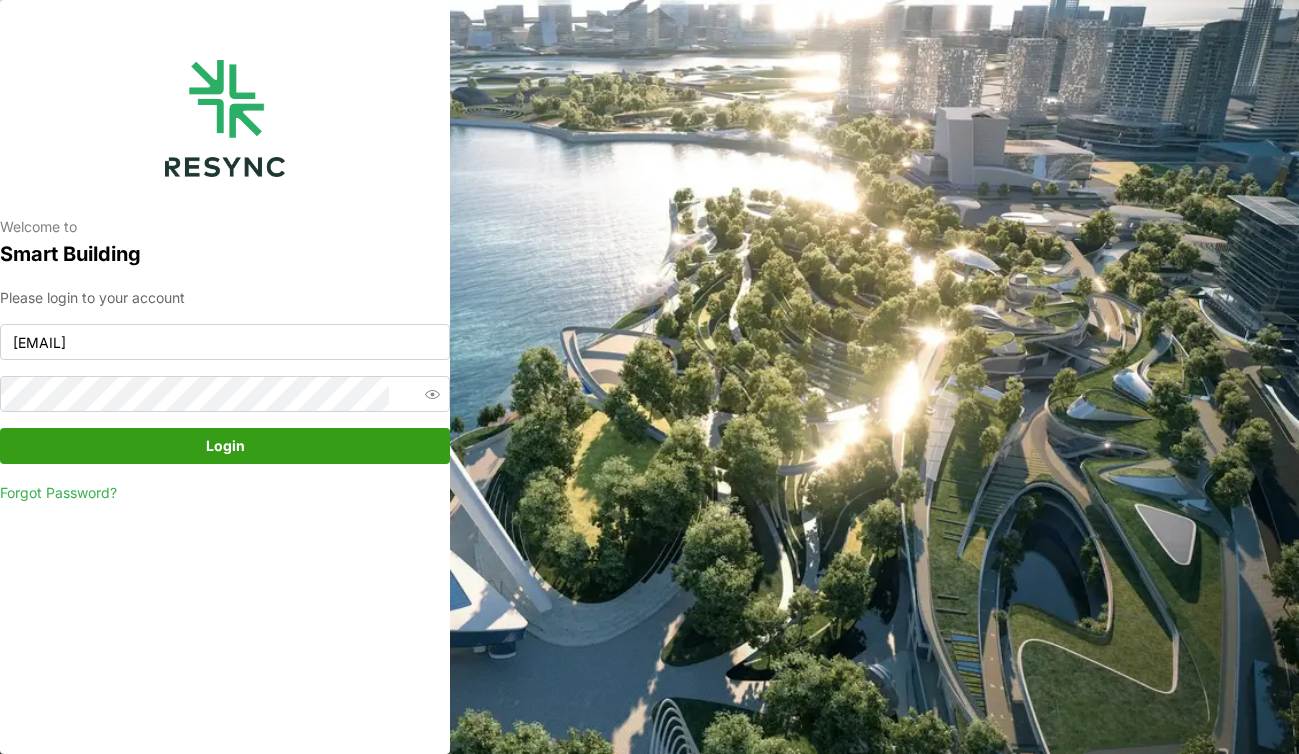 click on "Login" at bounding box center [225, 446] 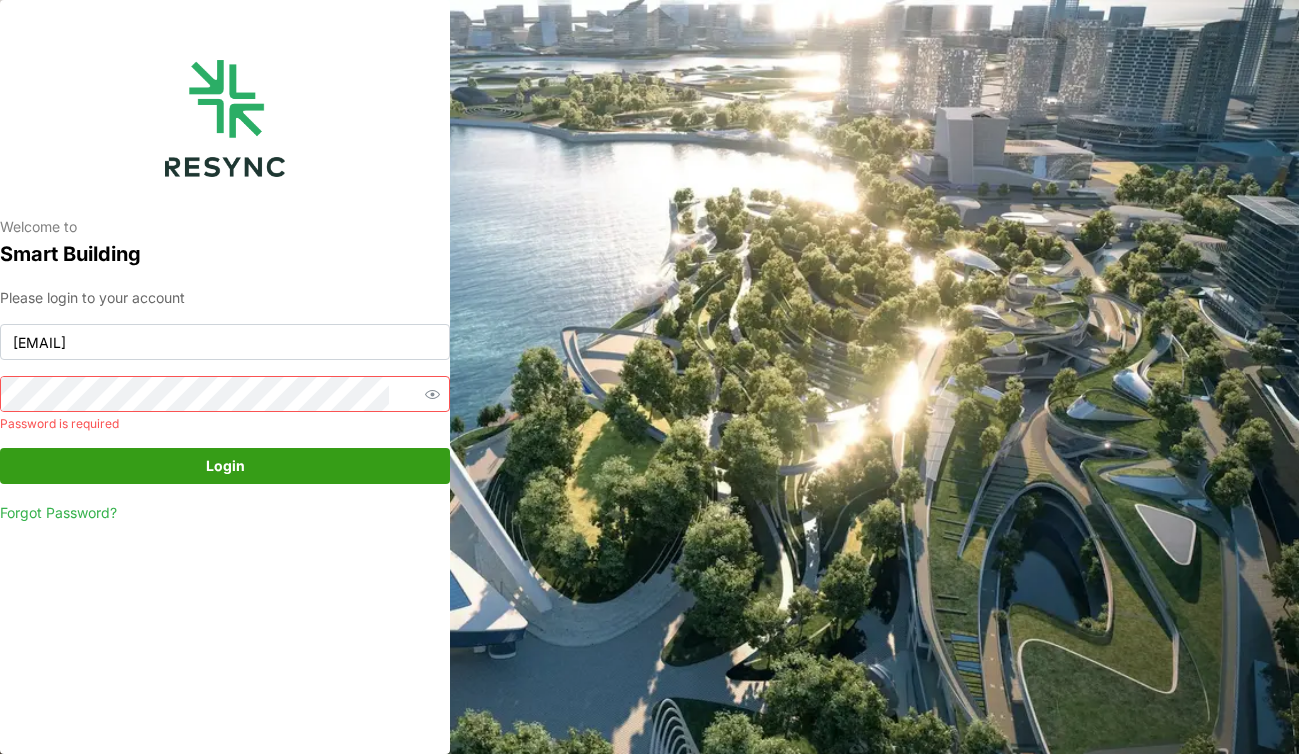 click on "Forgot Password?" at bounding box center (58, 512) 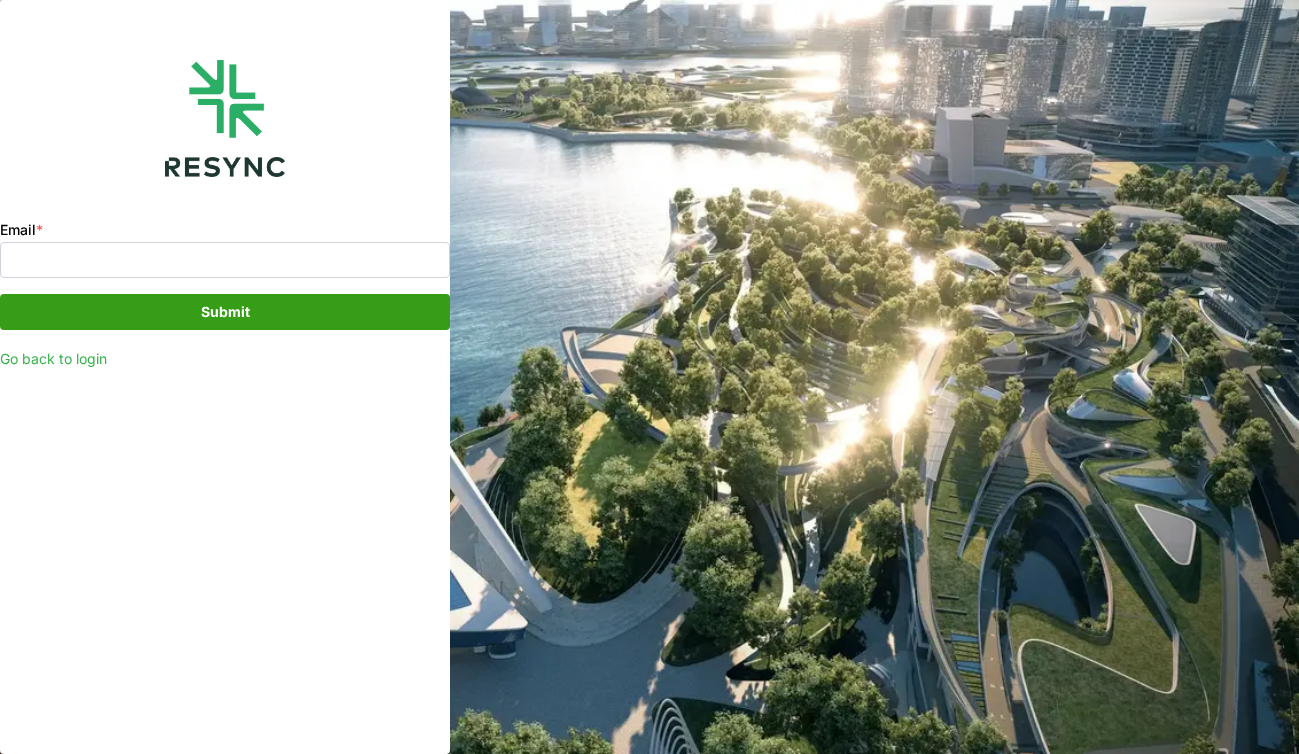 click on "Go back to login" at bounding box center [53, 358] 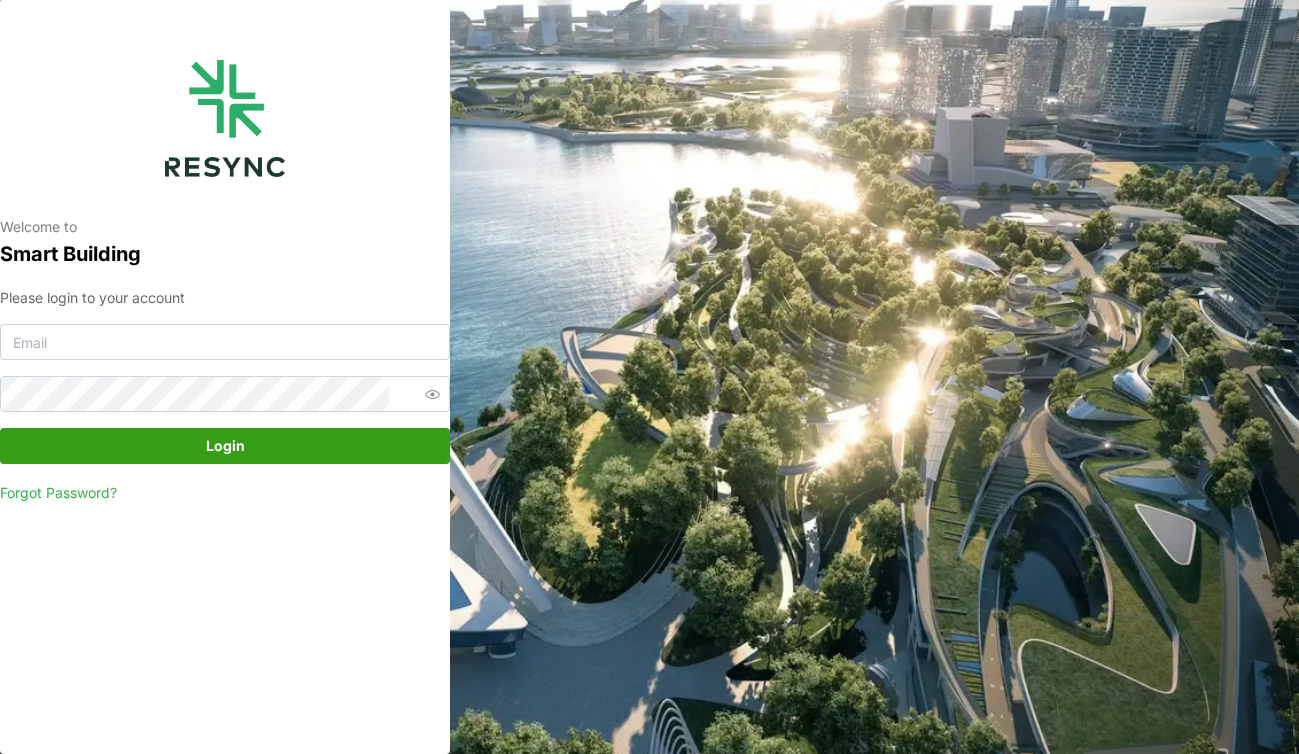 click on "Welcome to Smart Building Please login to your account Login Forgot Password?" at bounding box center (649, 377) 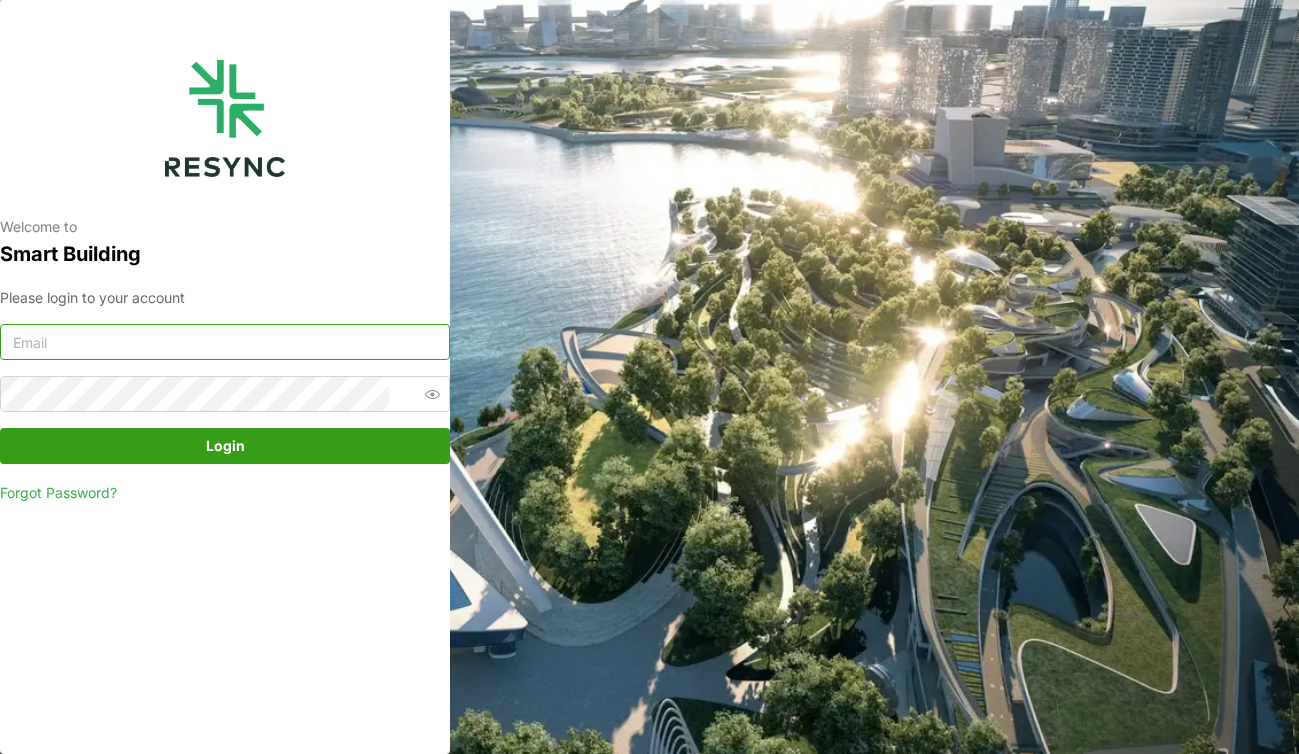 click at bounding box center [225, 342] 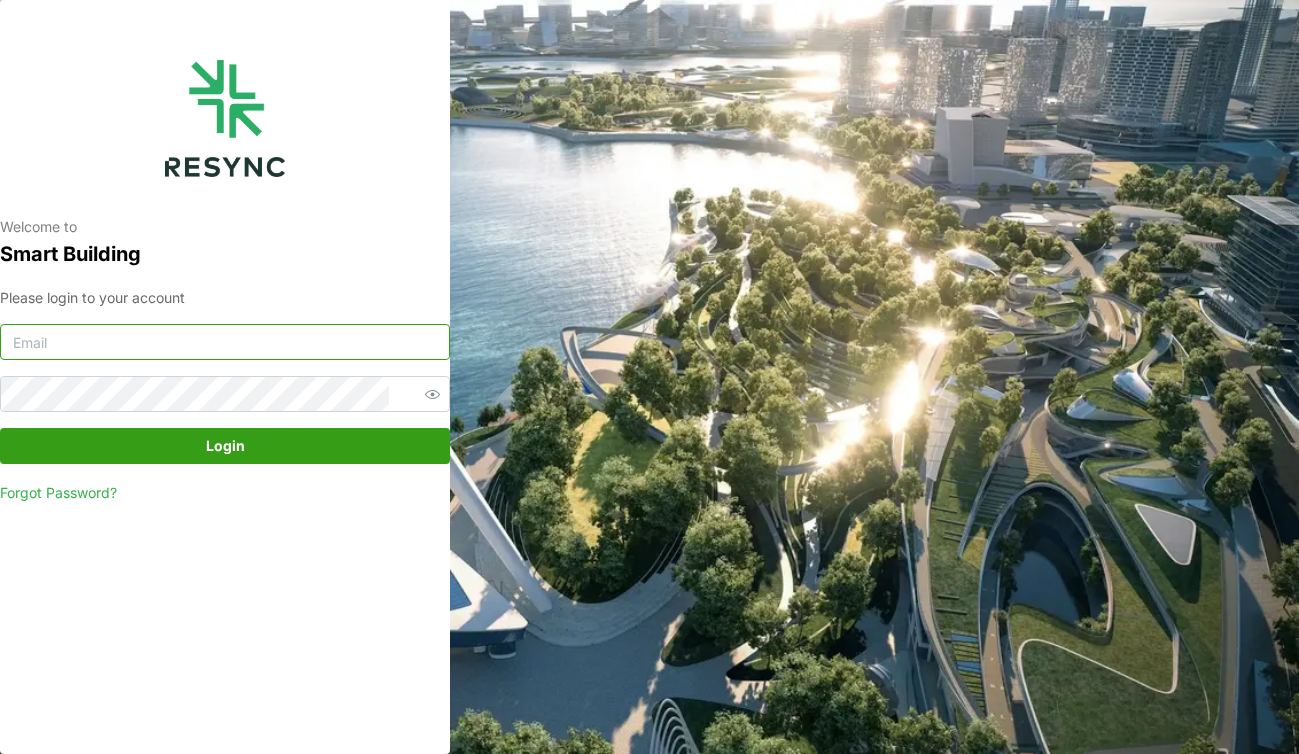 type on "hafiz.mohamadnor@cbre.com" 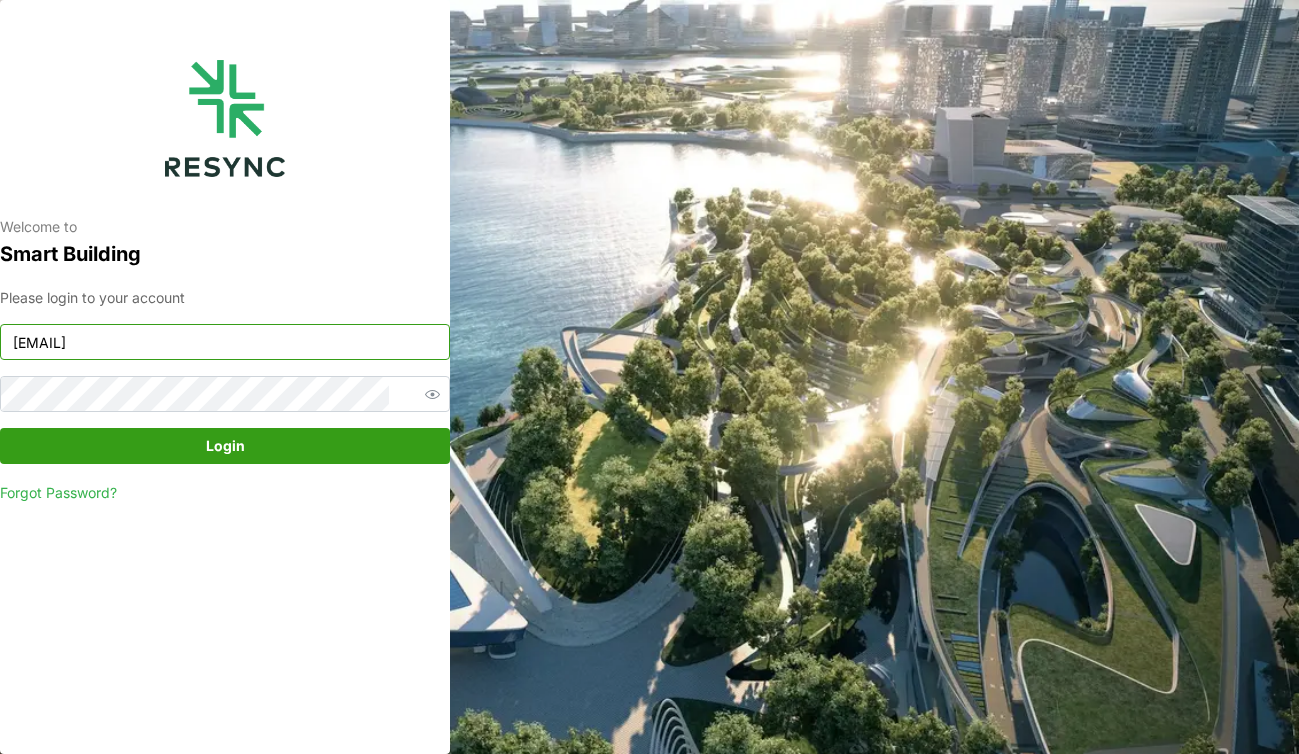click on "hafiz.mohamadnor@cbre.com" at bounding box center (225, 342) 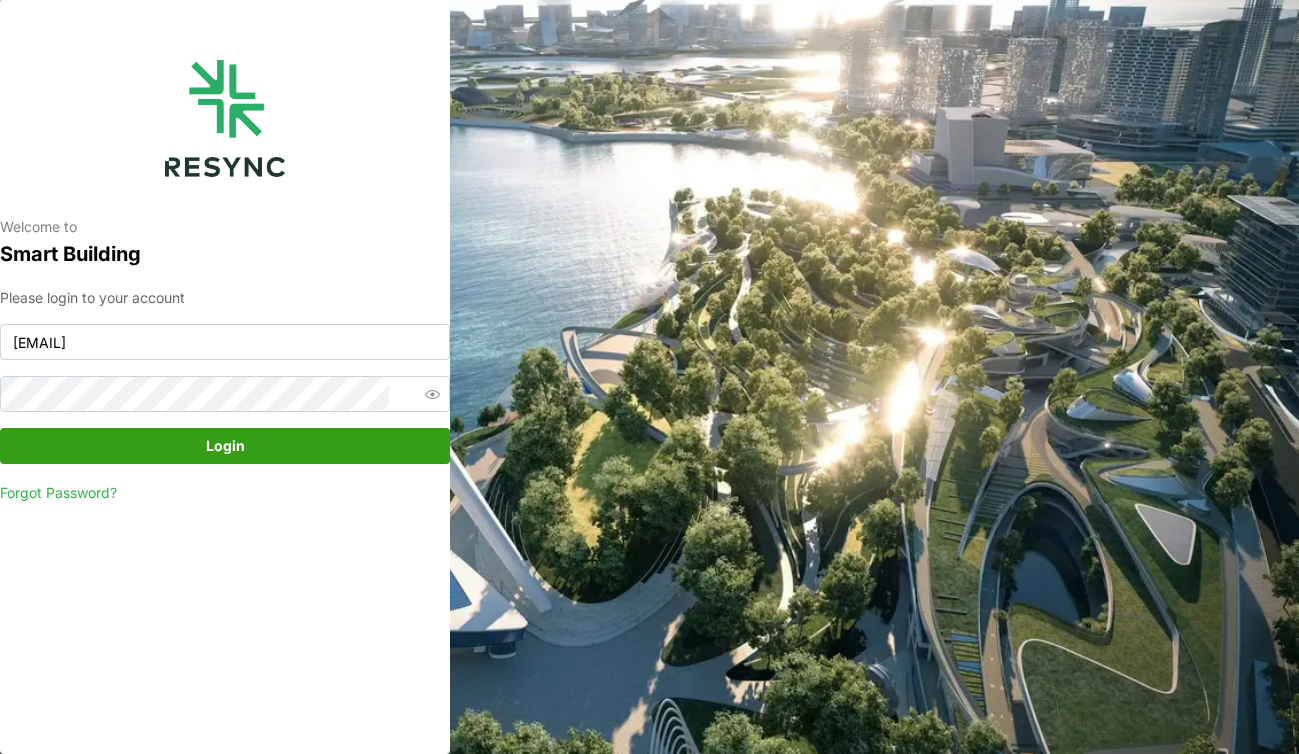 click on "Welcome to Smart Building Please login to your account hafiz.mohamadnor@cbre.com Login Forgot Password?" at bounding box center (649, 377) 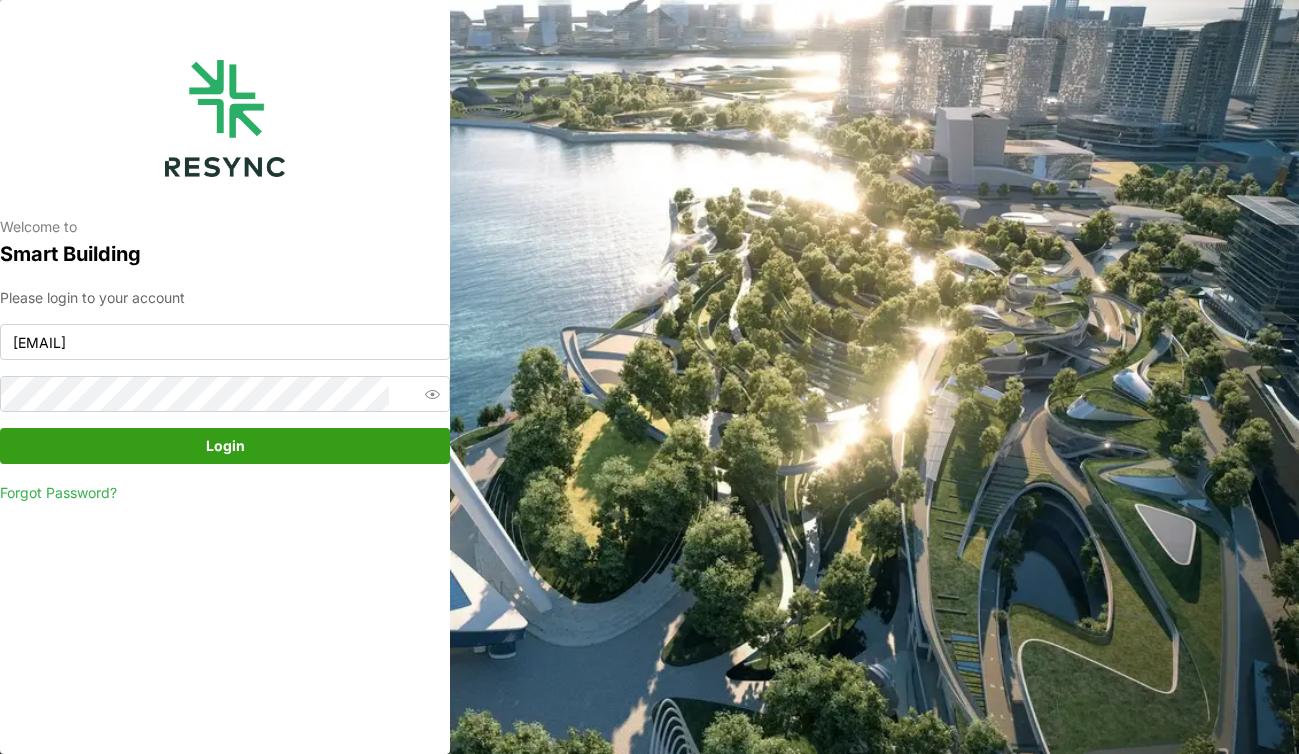 click on "Login" at bounding box center [225, 446] 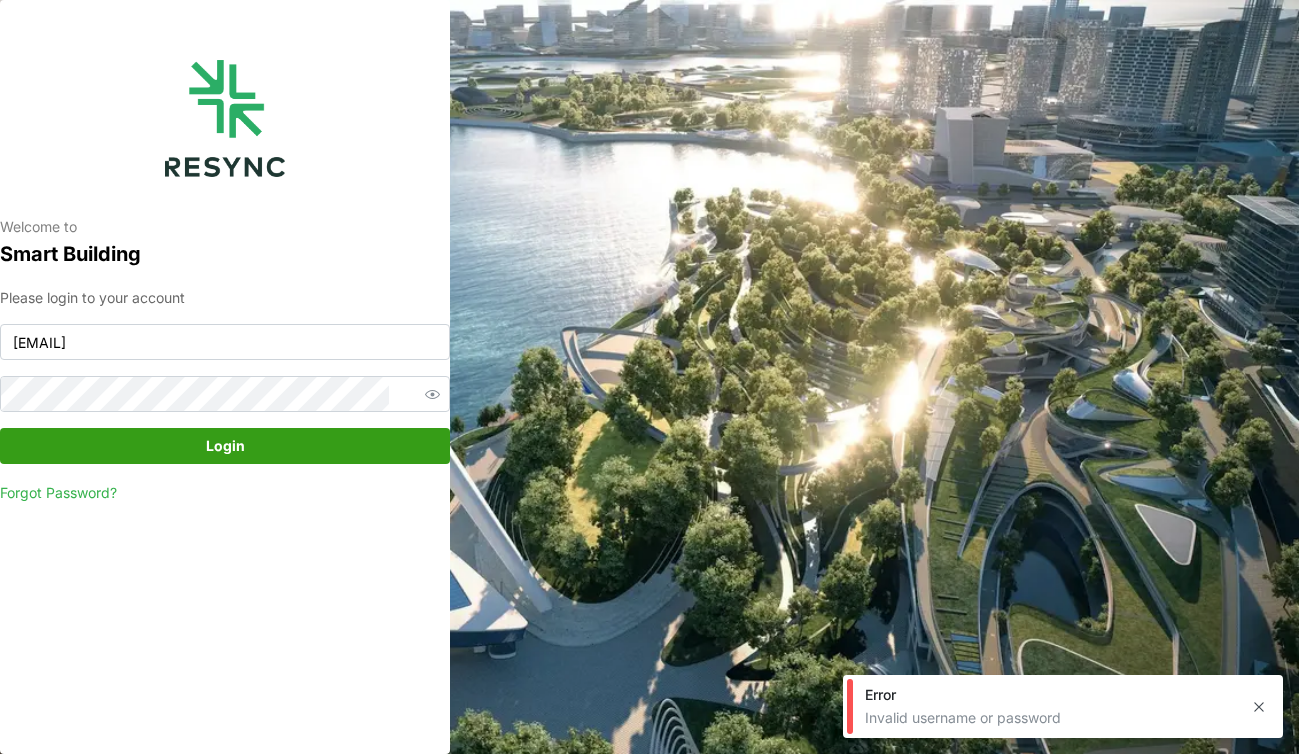 click on "Welcome to Smart Building Please login to your account hafiz.mohamadnor@cbre.com Login Forgot Password?" at bounding box center (225, 377) 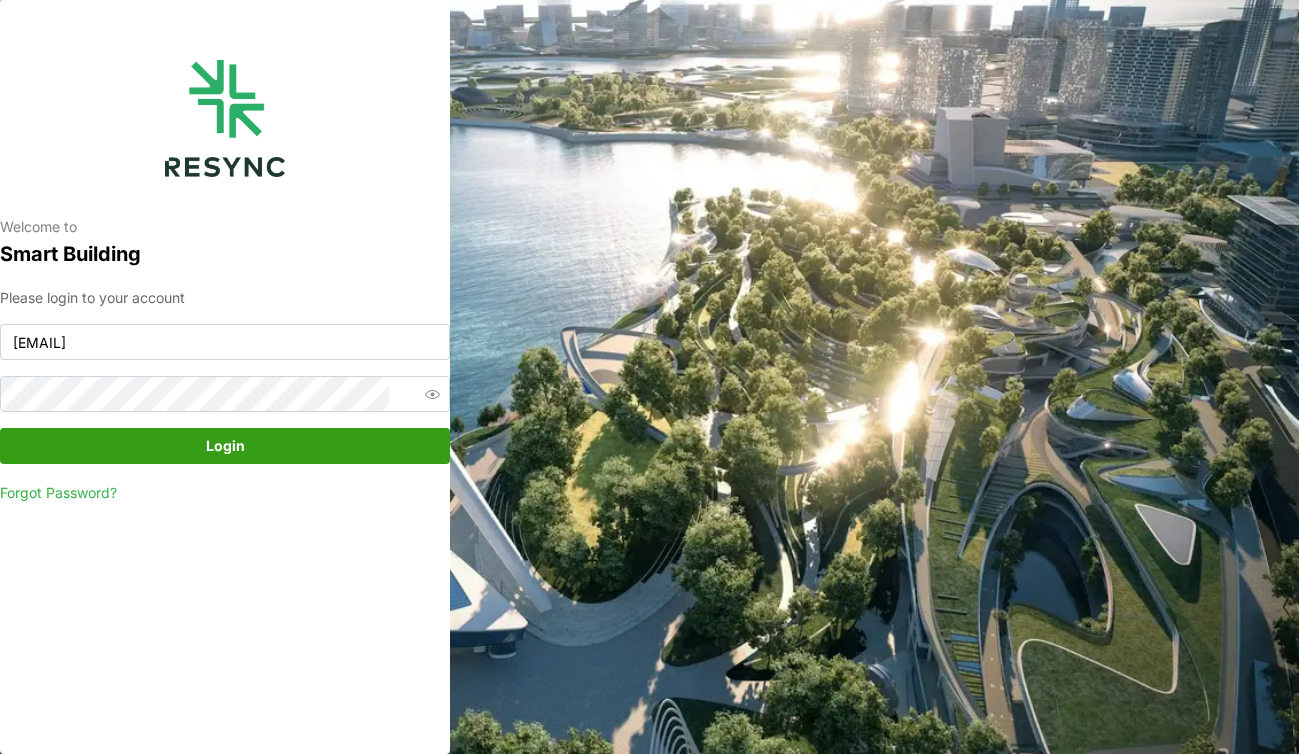 click on "Welcome to Smart Building Please login to your account hafiz.mohamadnor@cbre.com Login Forgot Password?" at bounding box center [649, 377] 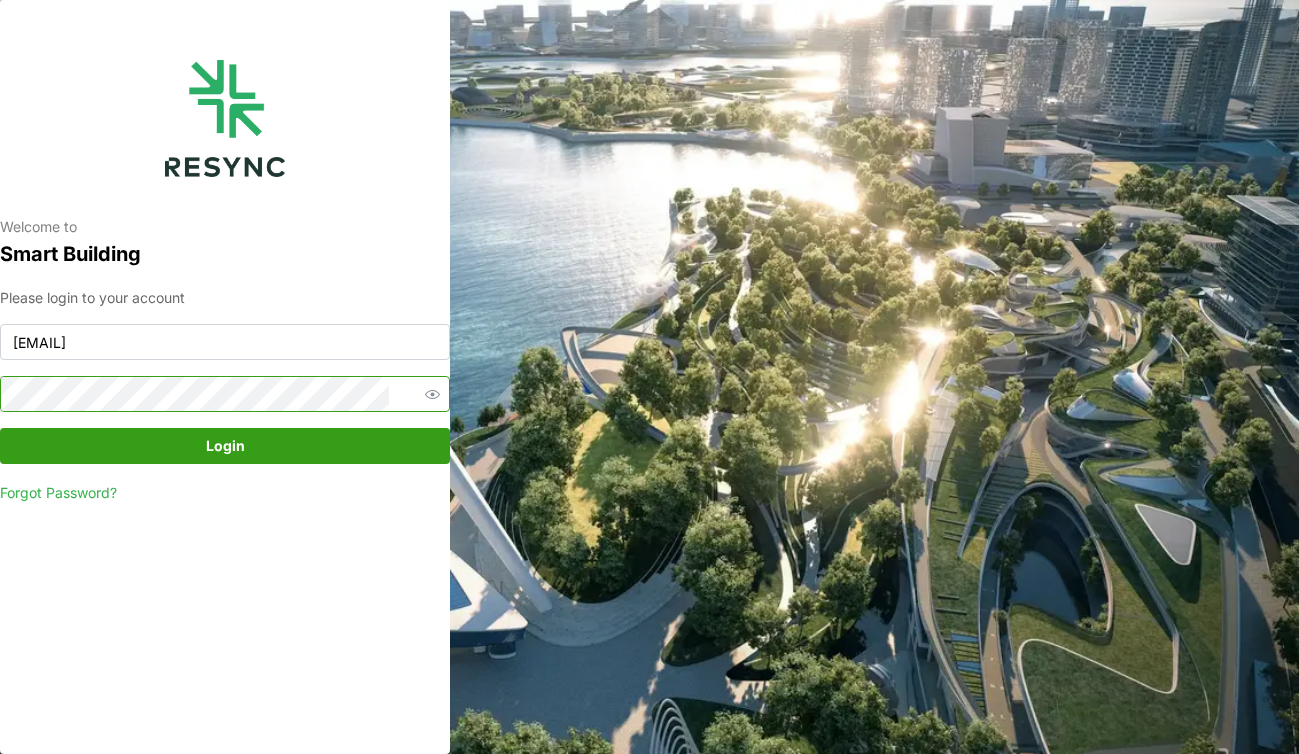 click on "Login" at bounding box center (225, 446) 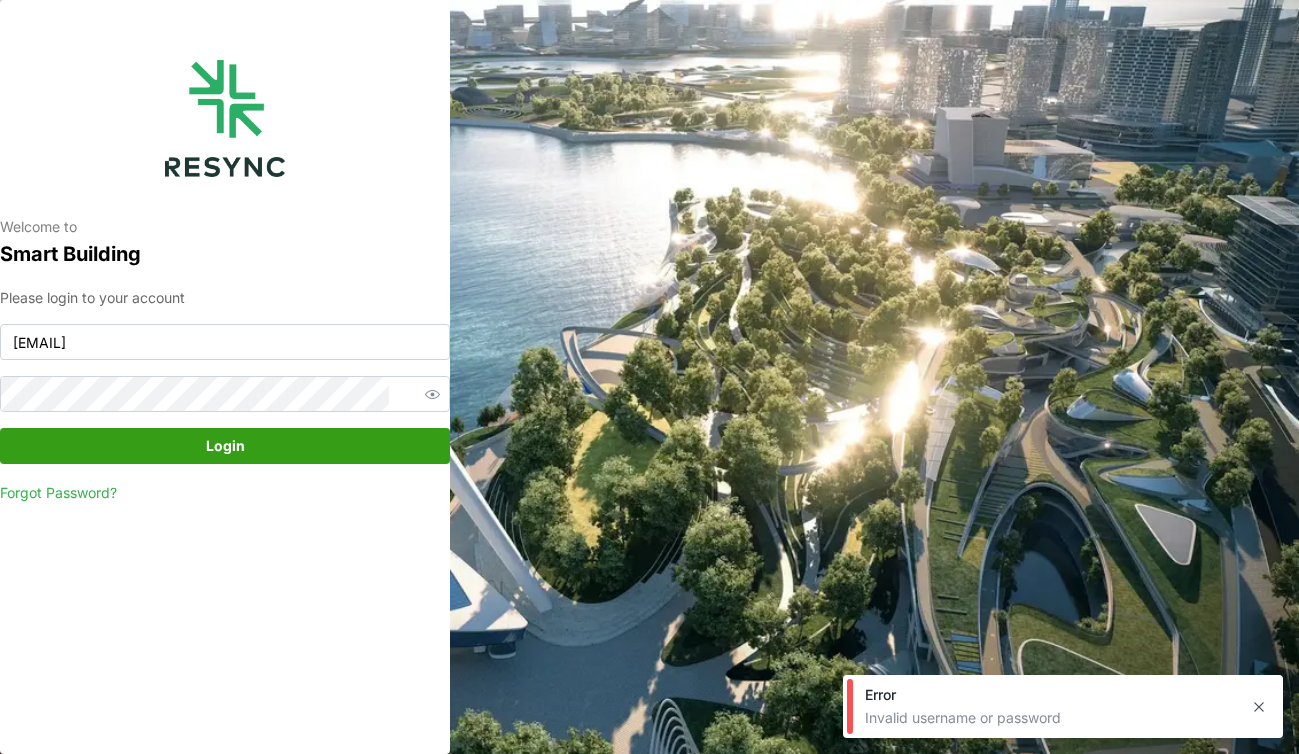 click on "Welcome to Smart Building Please login to your account hafiz.mohamadnor@cbre.com Login Forgot Password?" at bounding box center [225, 377] 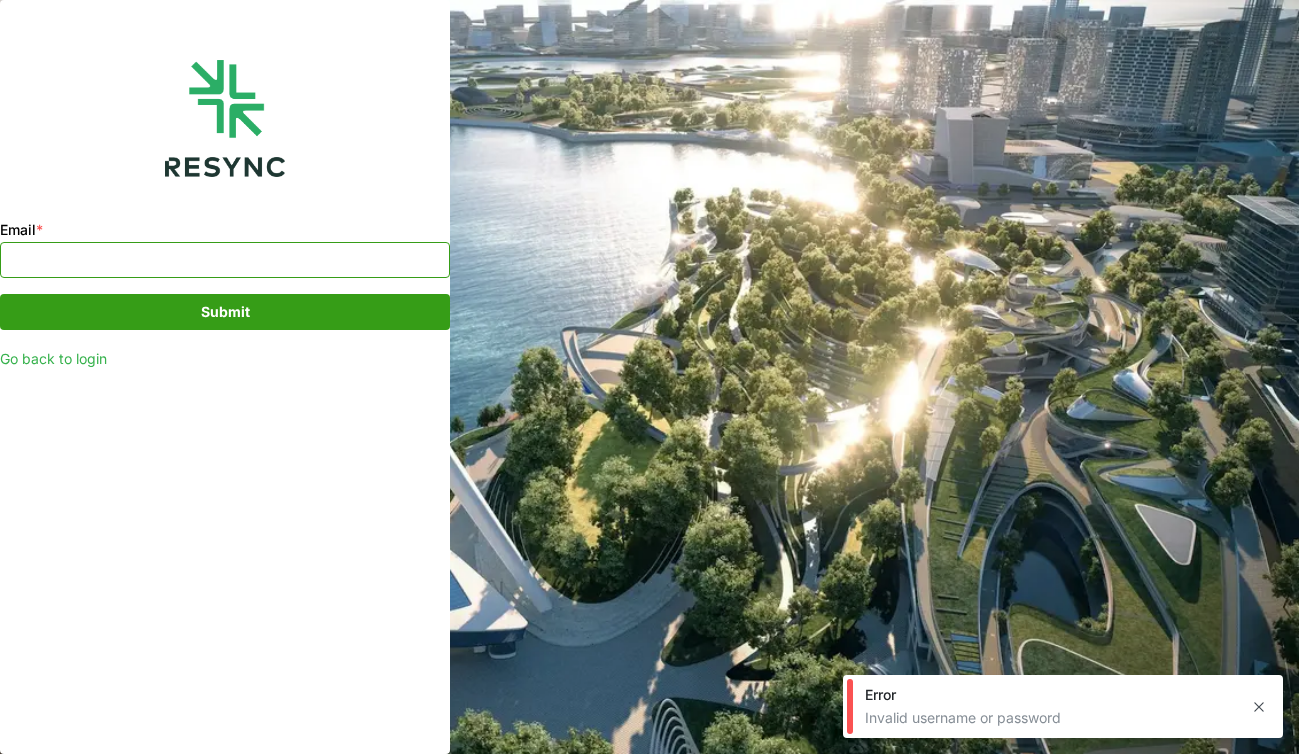 click on "Email  *" at bounding box center [225, 260] 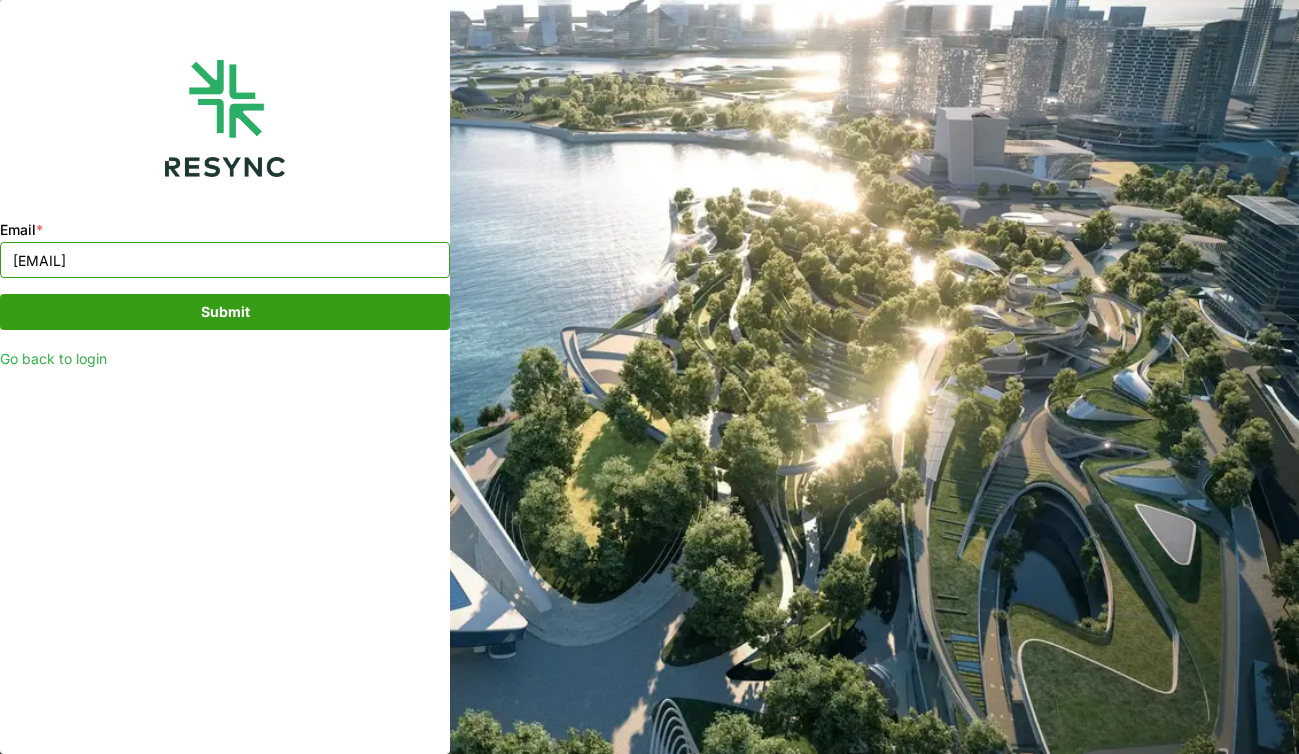 type on "hafiz.mohamadnor@cbre.com" 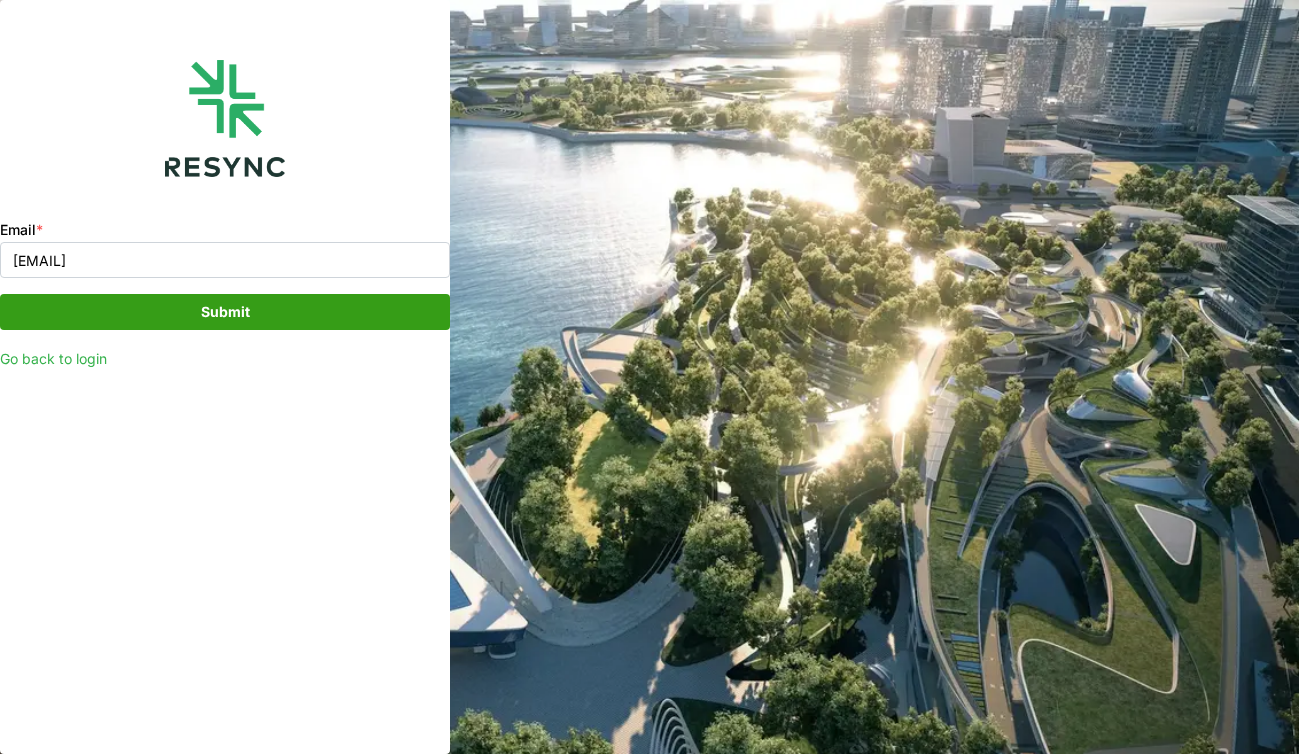 click on "Submit" at bounding box center [225, 312] 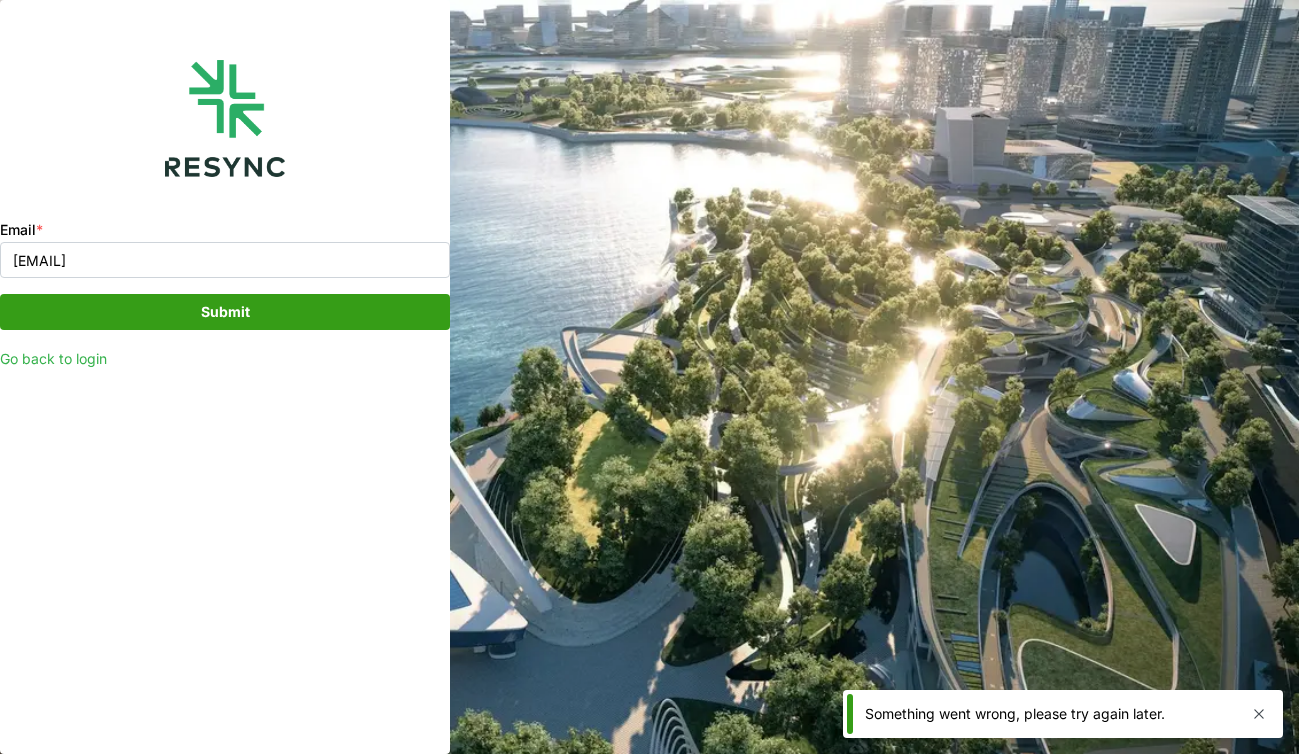 click on "Submit" at bounding box center [225, 312] 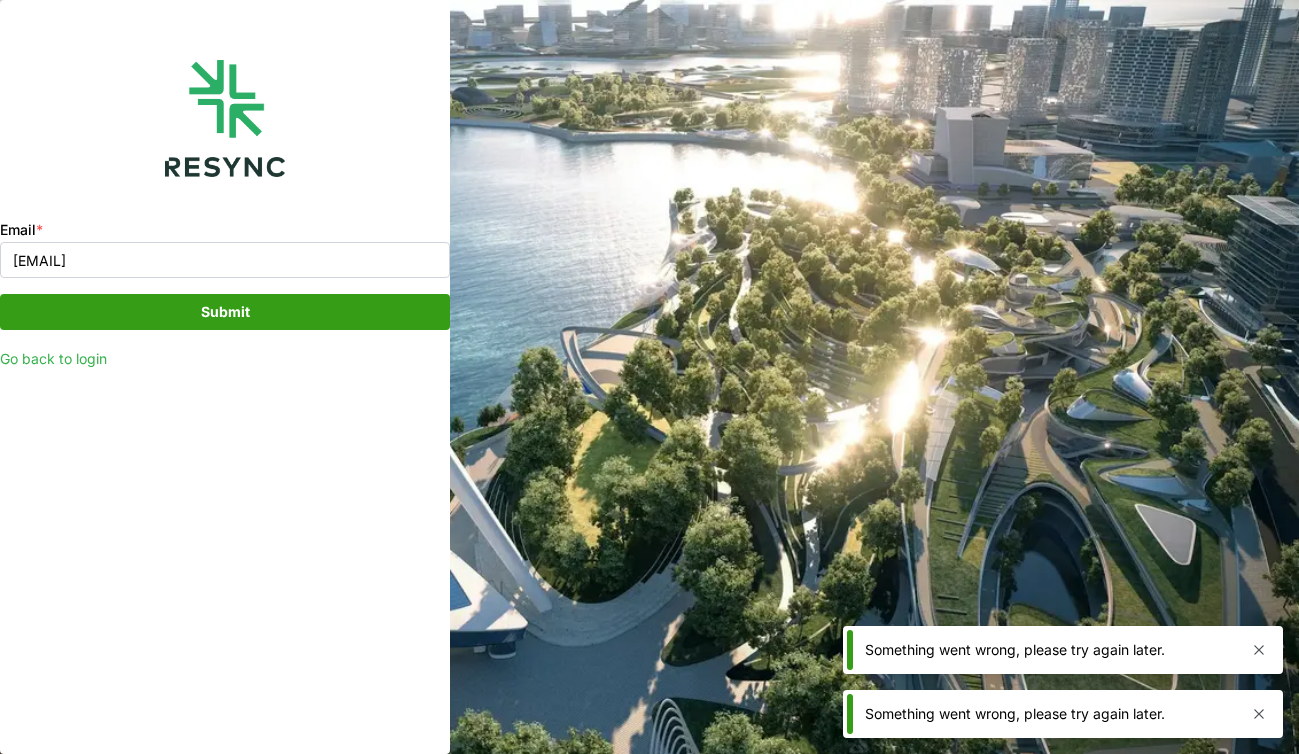 click on "Submit" at bounding box center (225, 312) 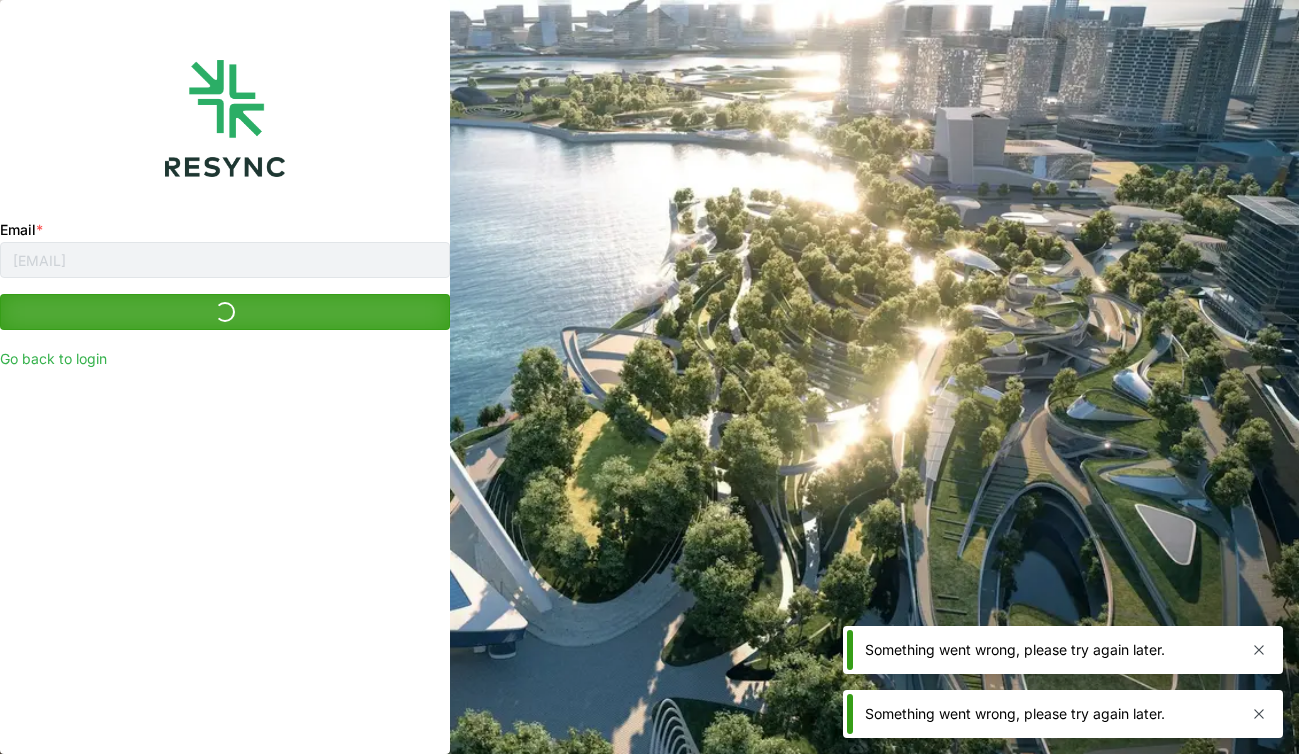 click on "Submit" at bounding box center (225, 346) 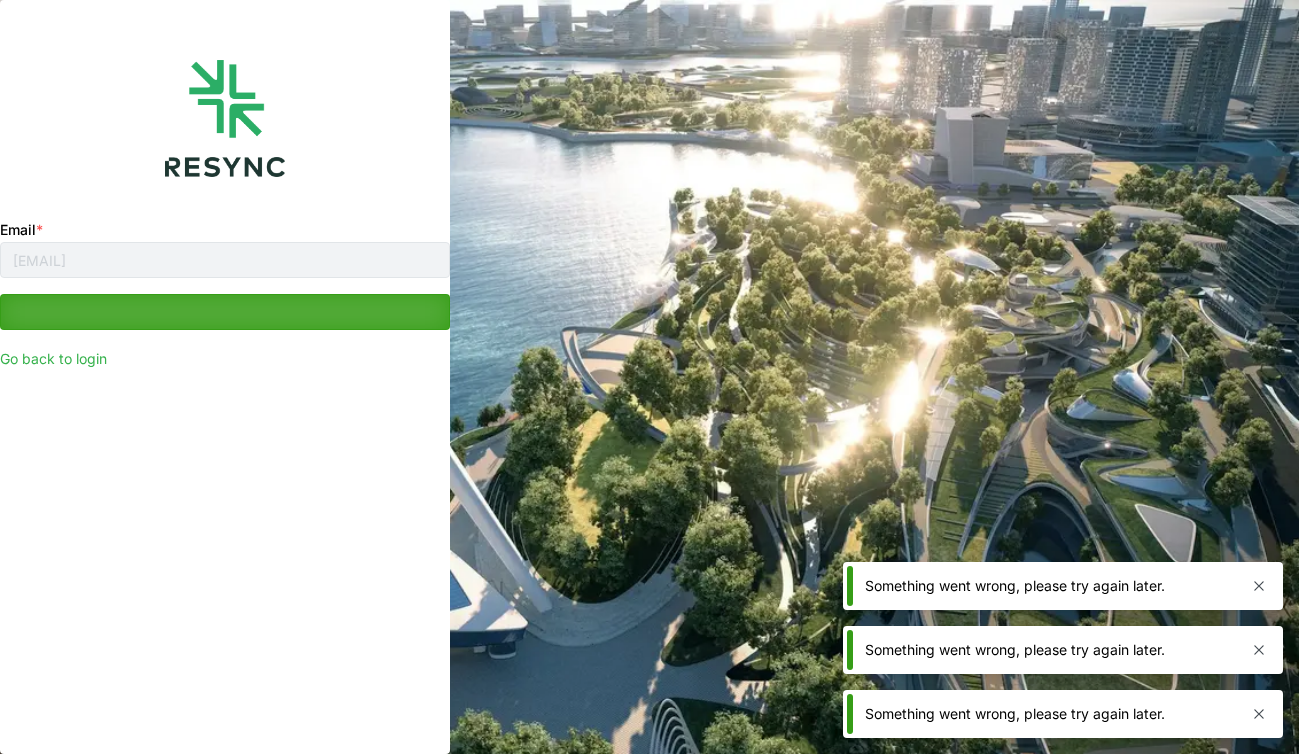 click on "Submit" at bounding box center (225, 312) 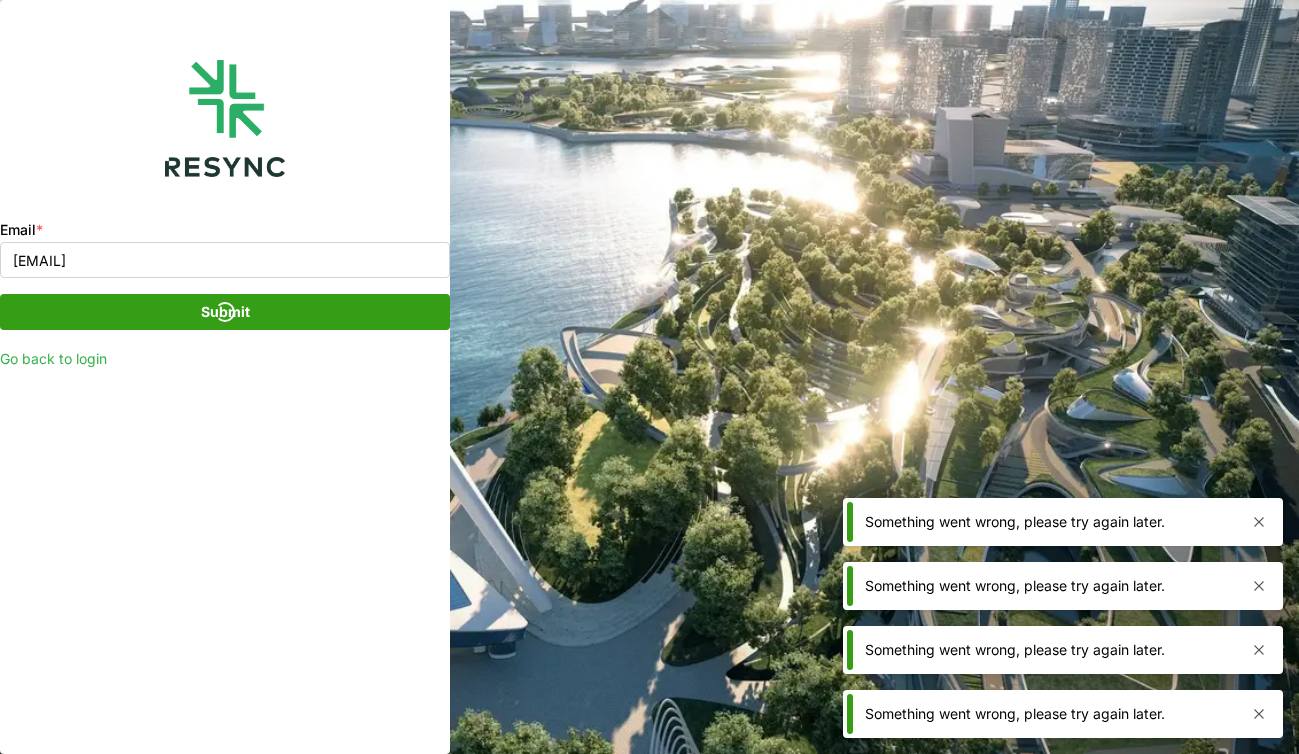 click on "Submit" at bounding box center (225, 312) 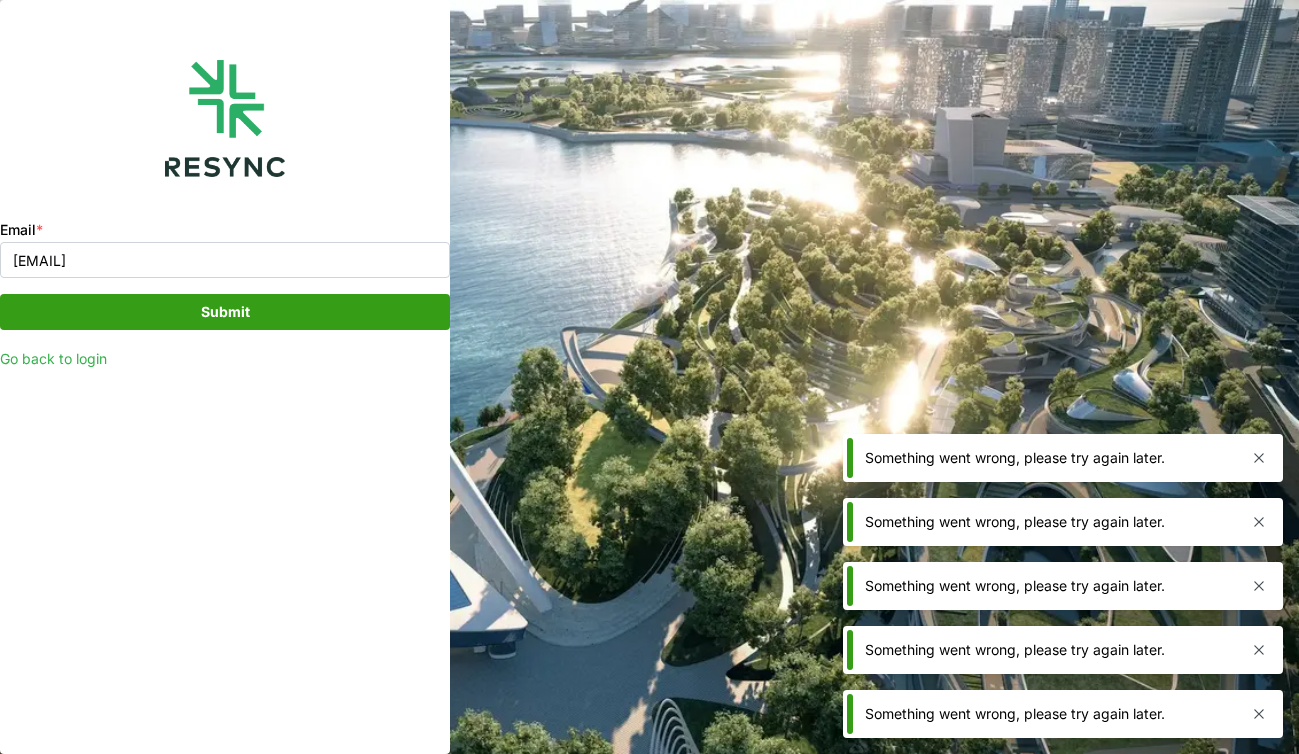 click on "Submit" at bounding box center [225, 312] 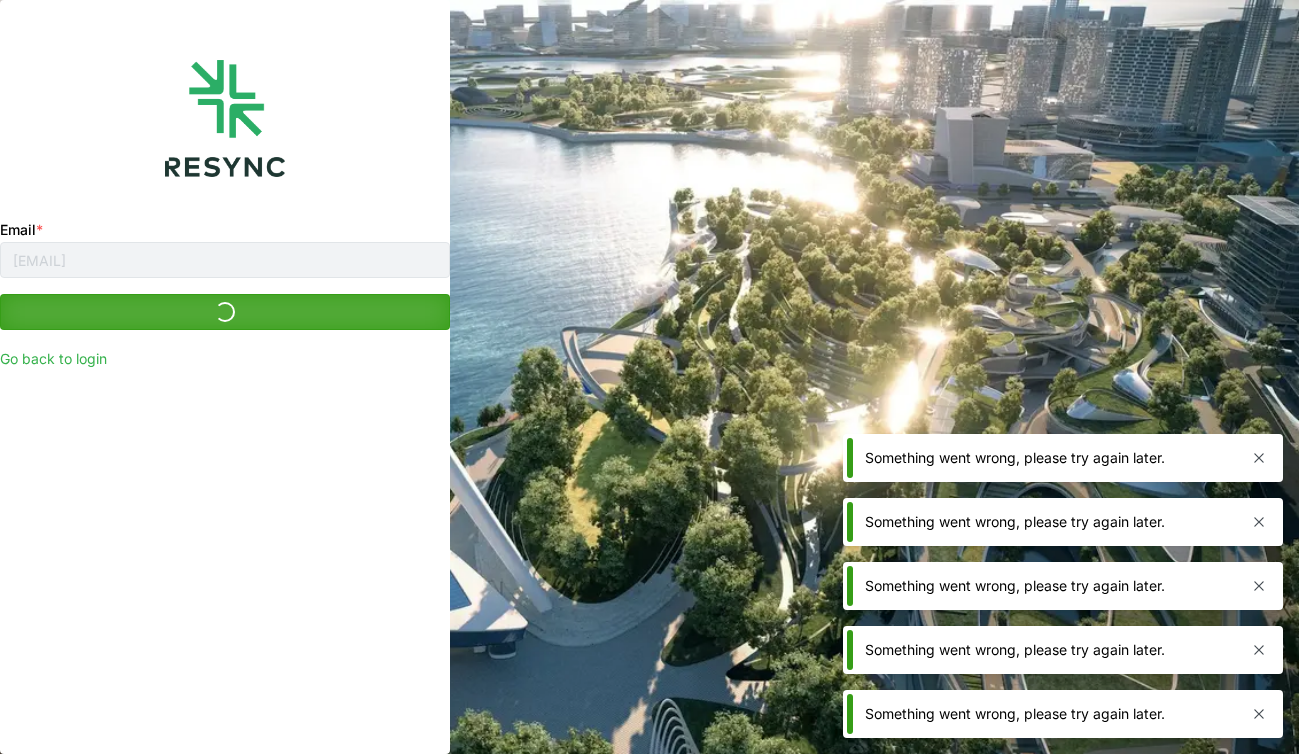 click on "Submit" at bounding box center (225, 346) 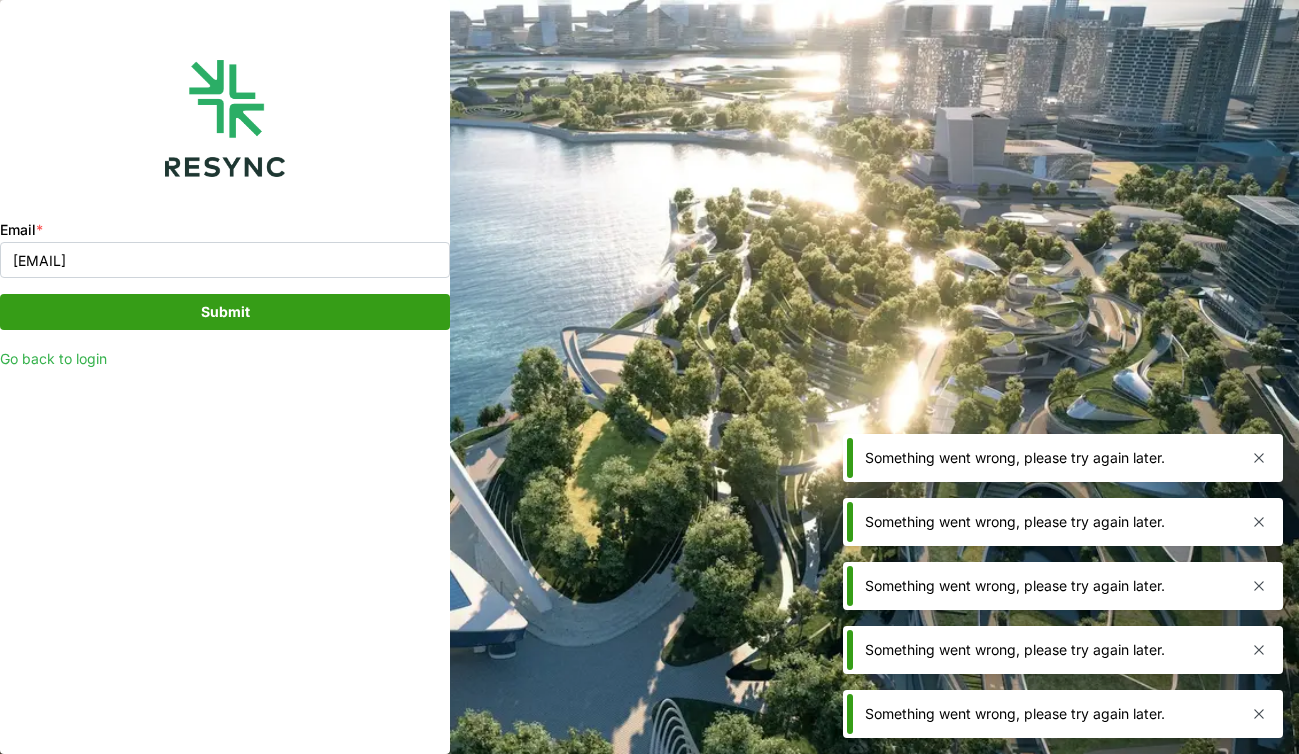 click on "Submit" at bounding box center (225, 312) 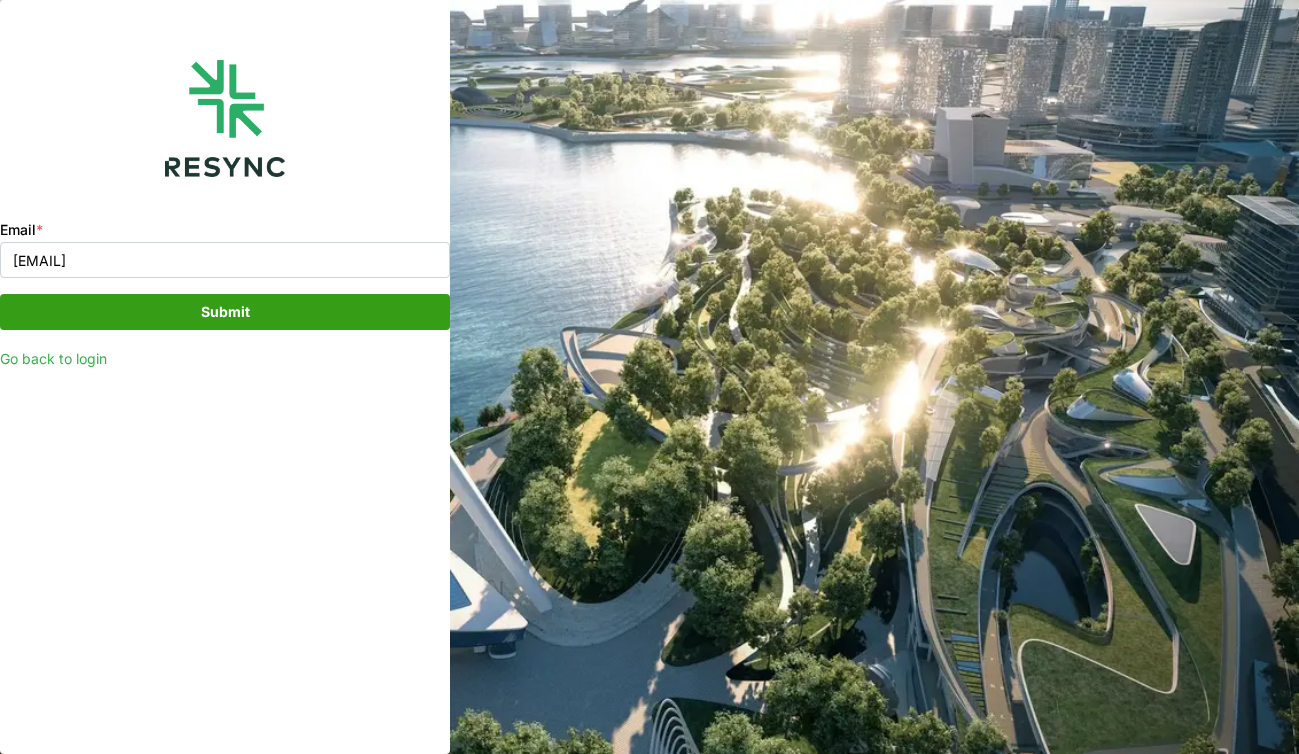 click on "Email  * hafiz.mohamadnor@cbre.com Submit Go back to login" at bounding box center (649, 377) 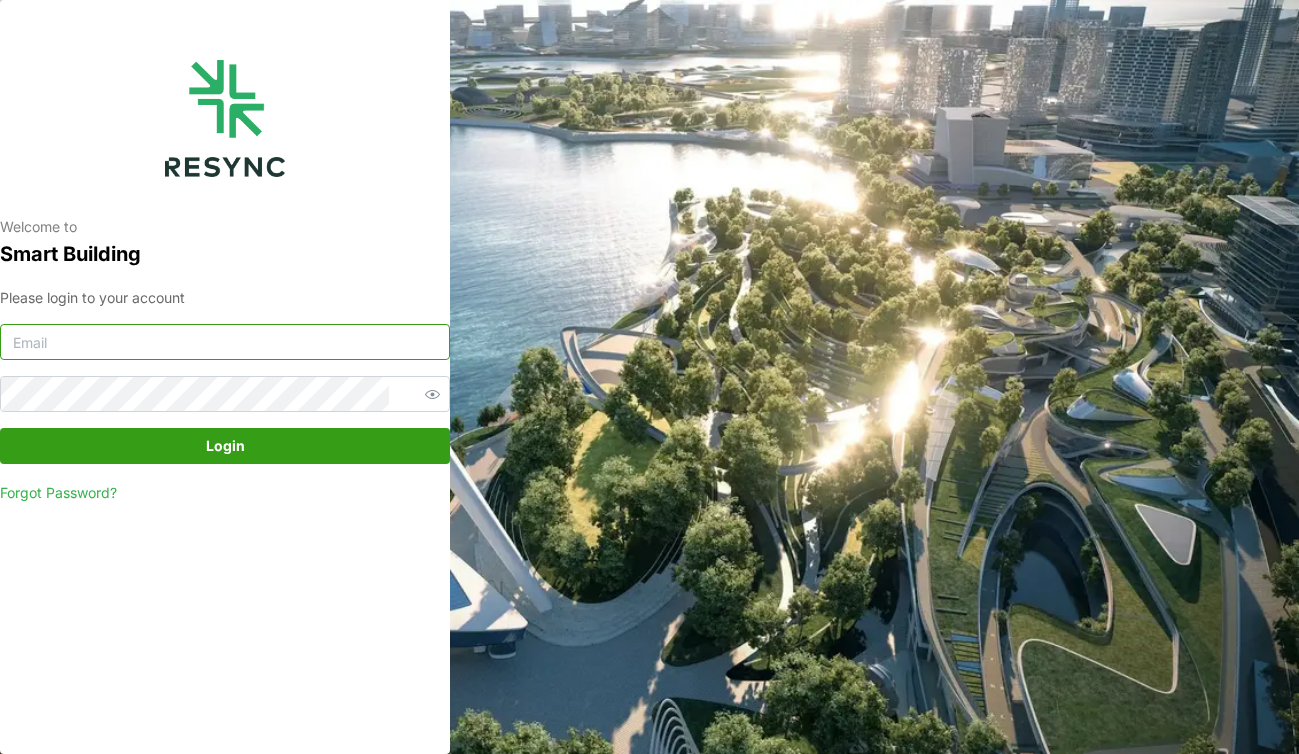 click at bounding box center (225, 342) 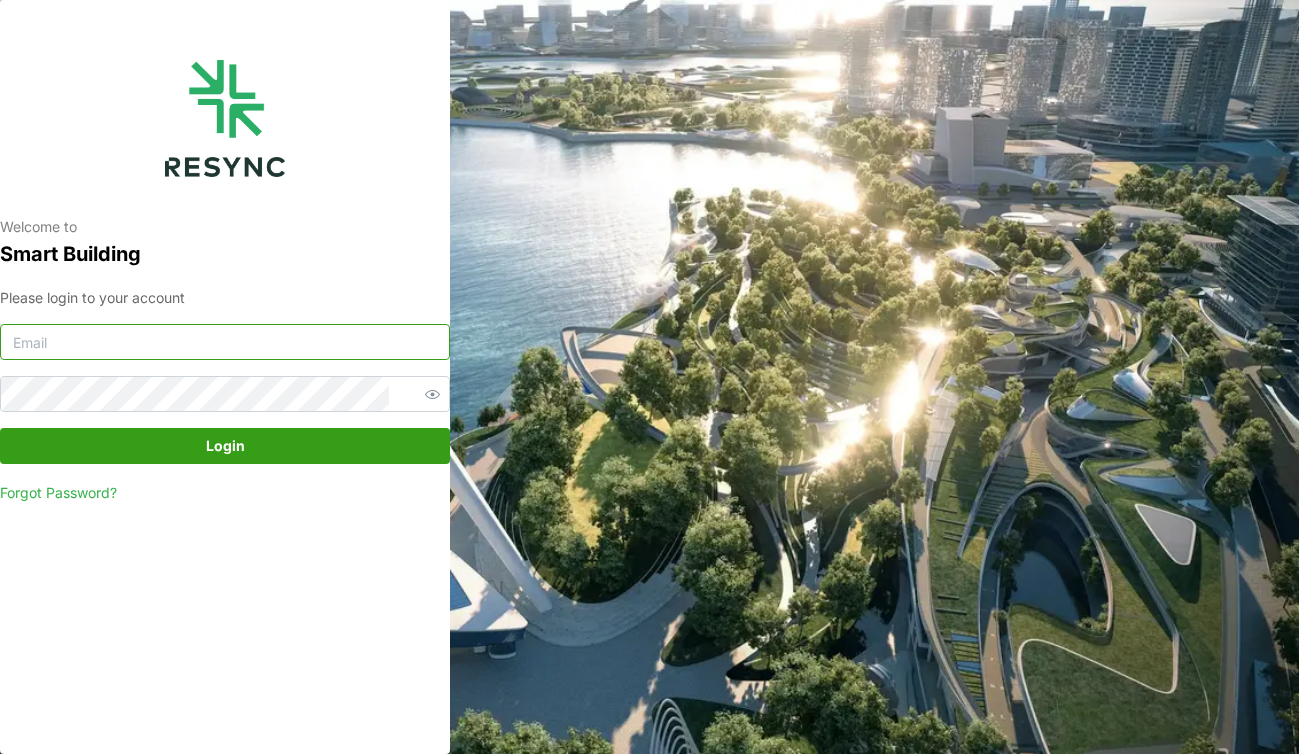 type on "hafiz.mohamadnor@cbre.com" 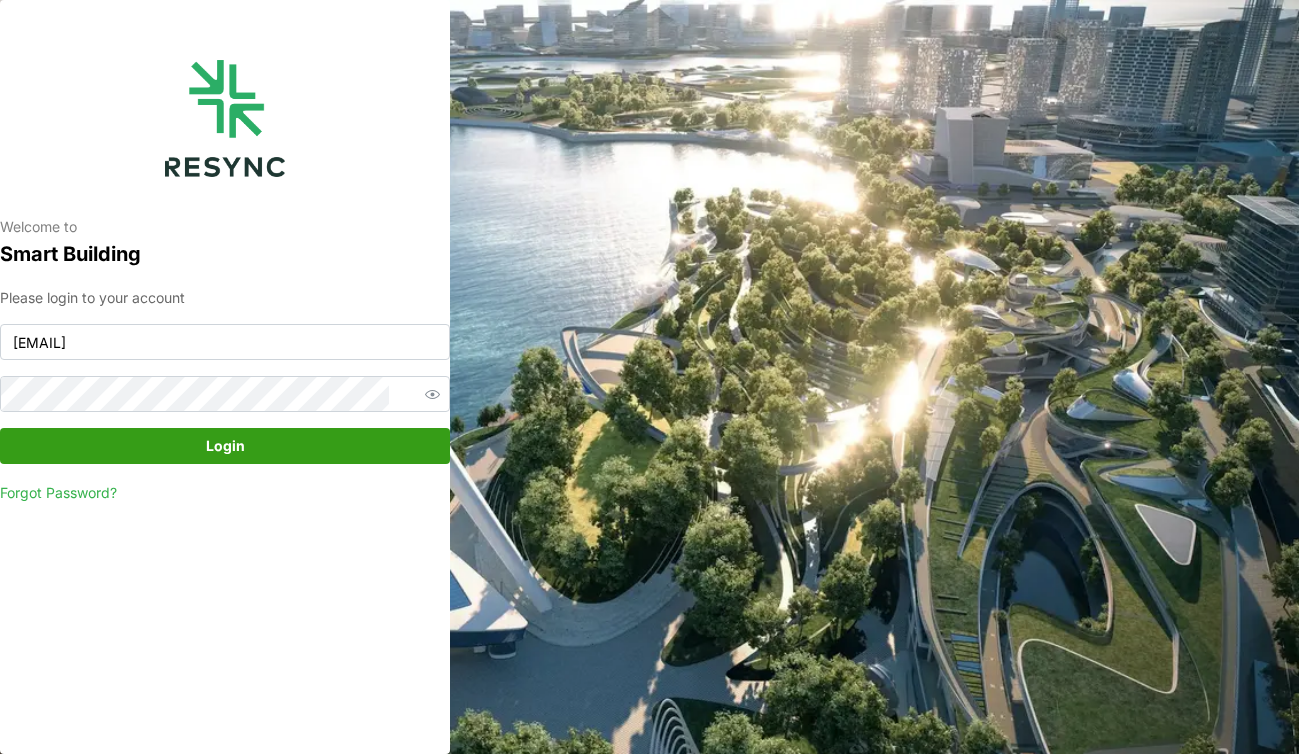 click on "Forgot Password?" at bounding box center (58, 492) 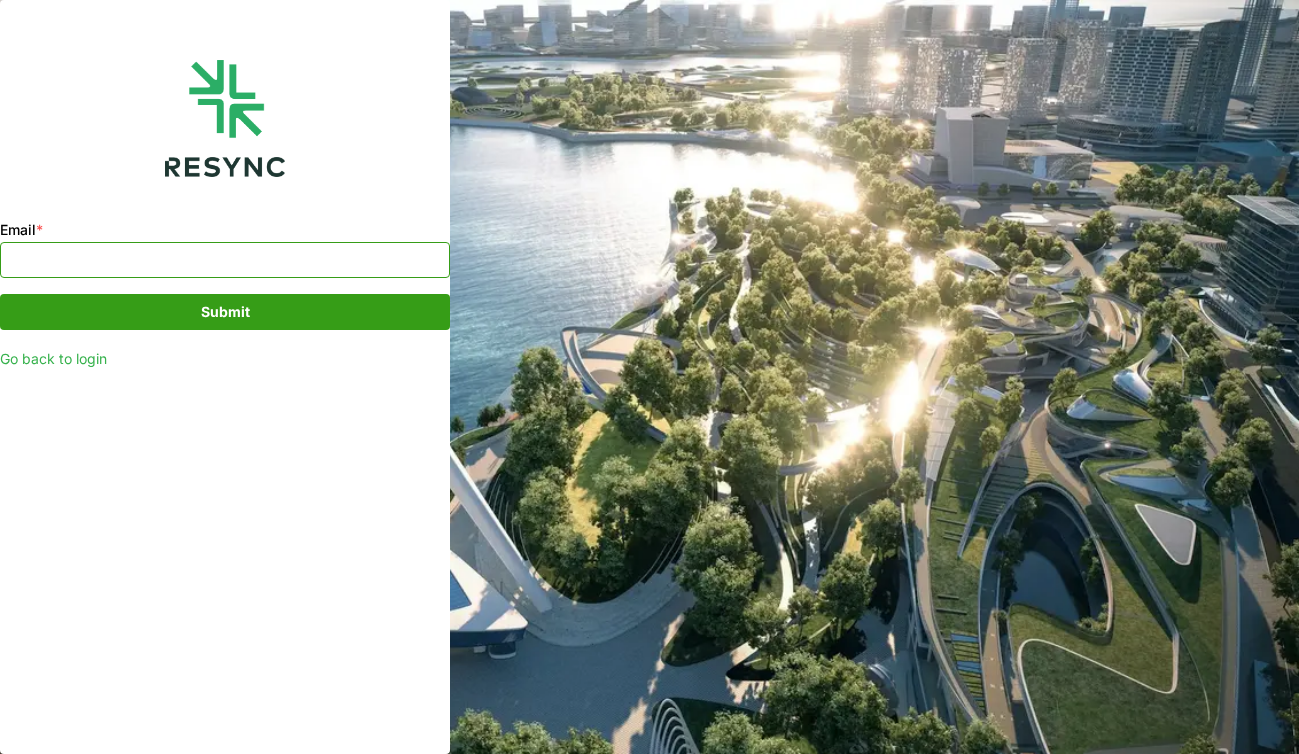 click on "Email  *" at bounding box center [225, 260] 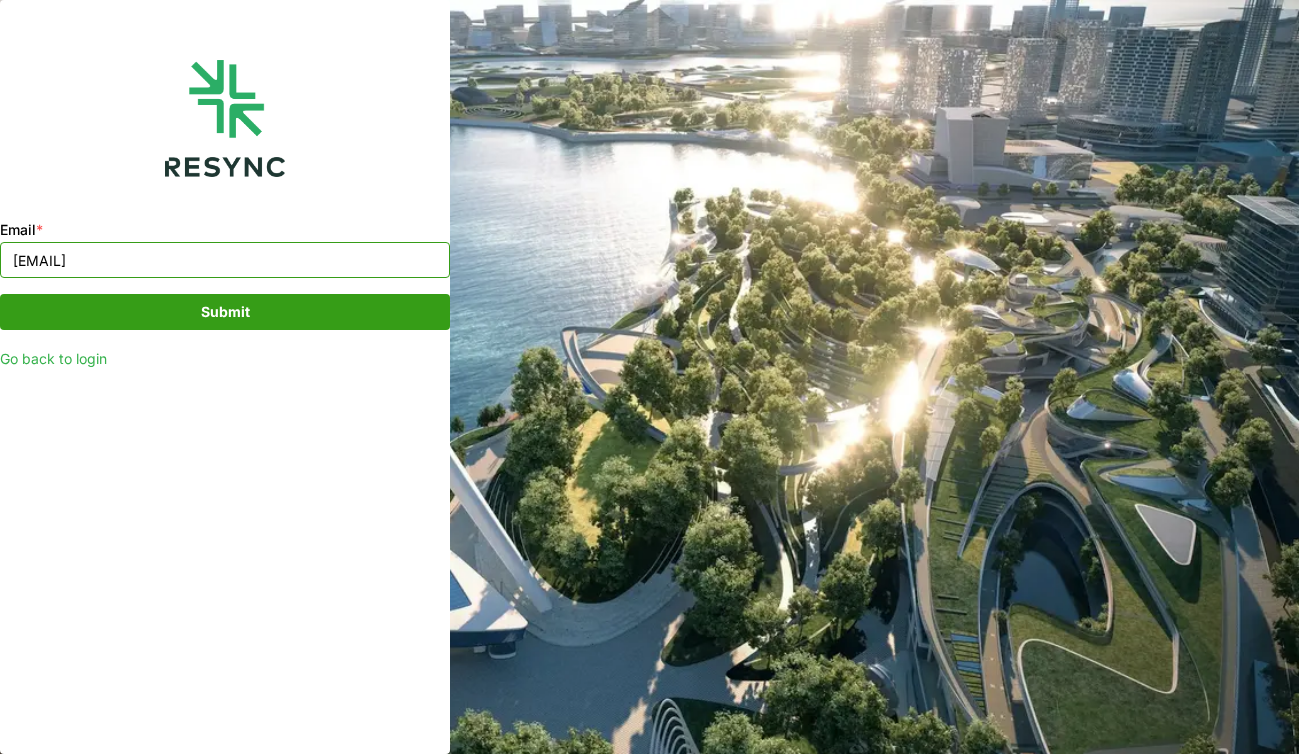 type on "hafiz.mohamadnor@cbre.com" 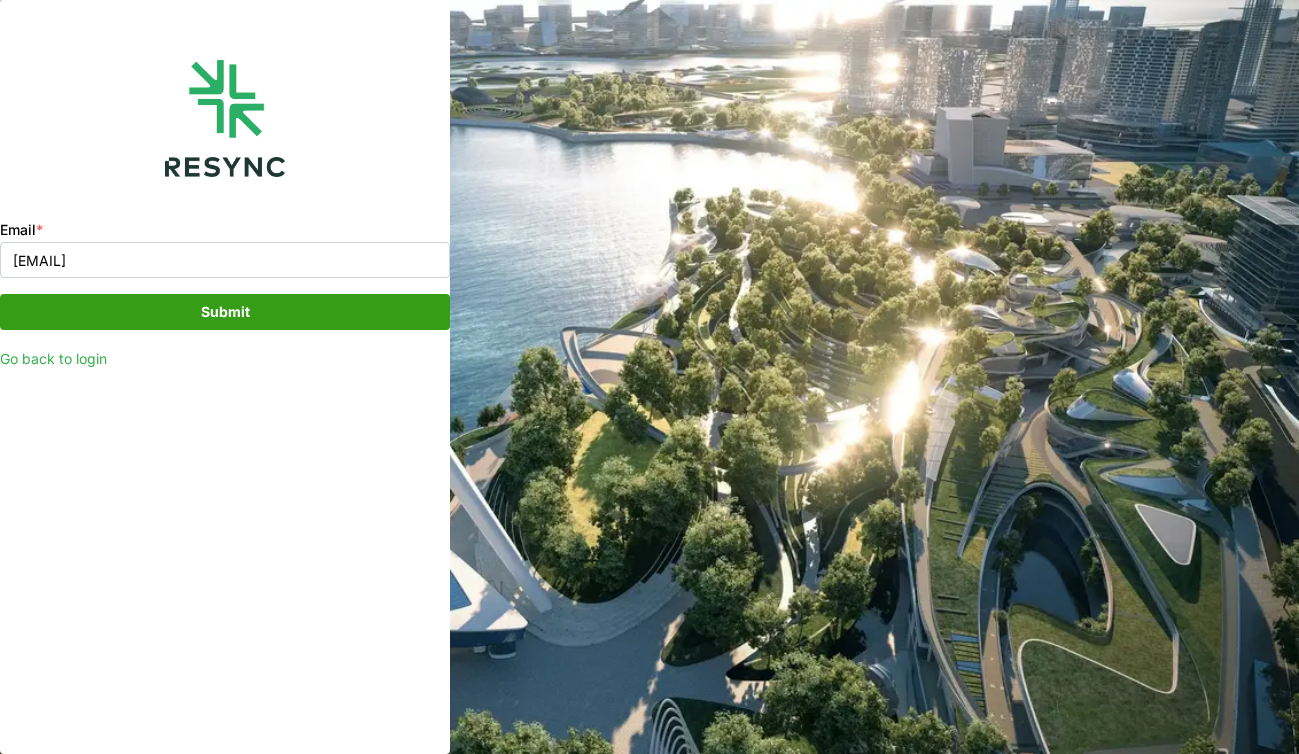 click on "Submit" at bounding box center (225, 312) 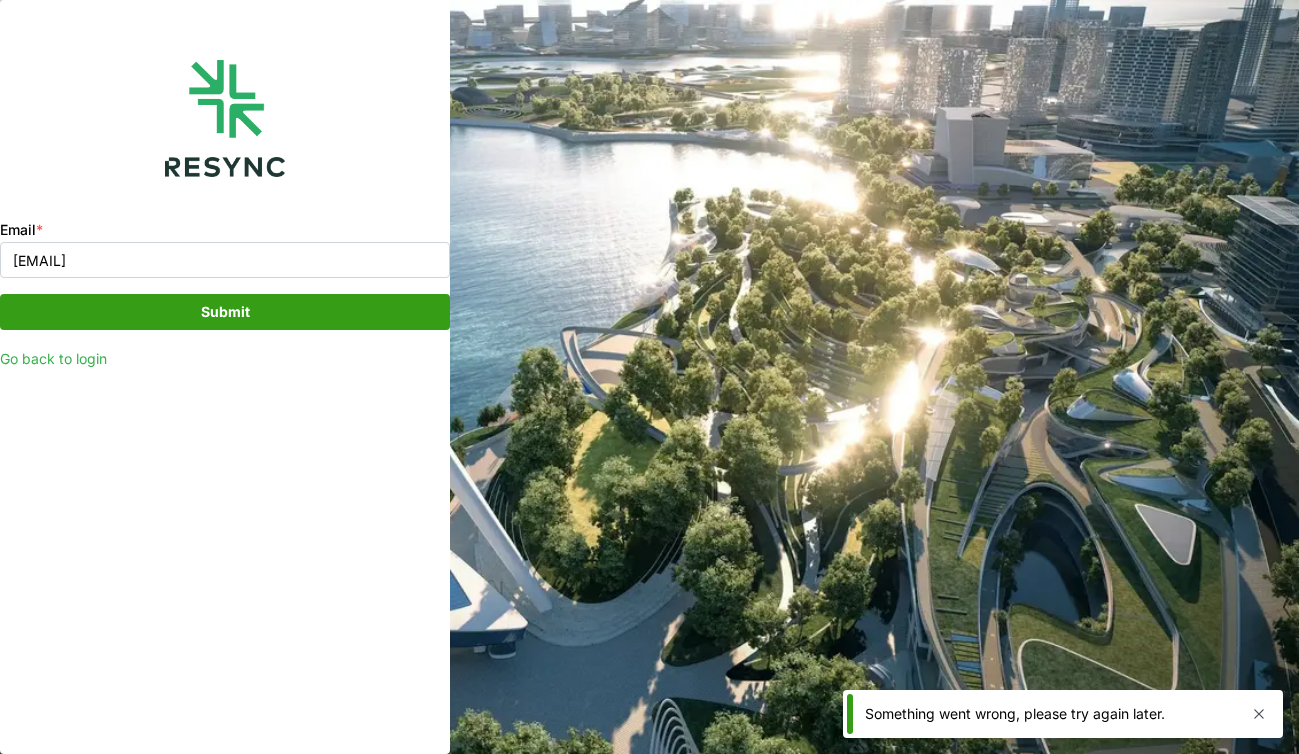 click on "Email  * hafiz.mohamadnor@cbre.com Submit Go back to login" at bounding box center (225, 377) 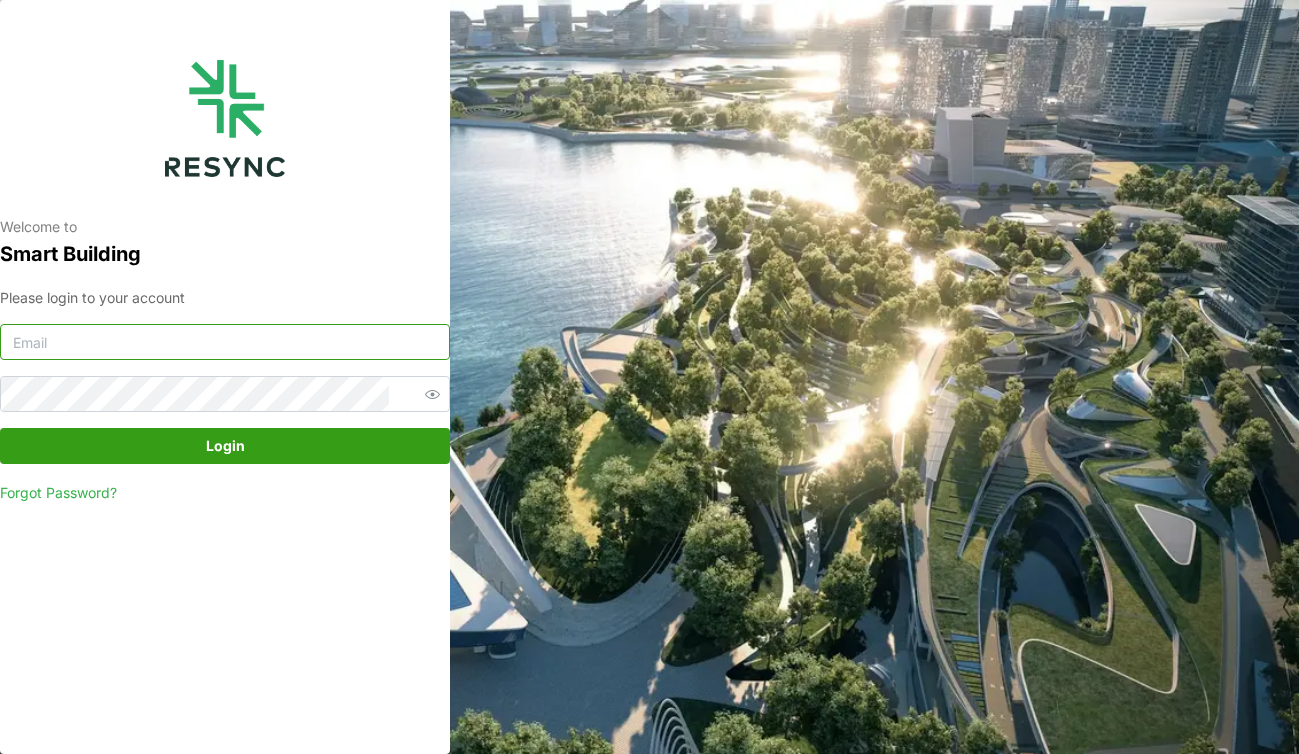 click at bounding box center [225, 342] 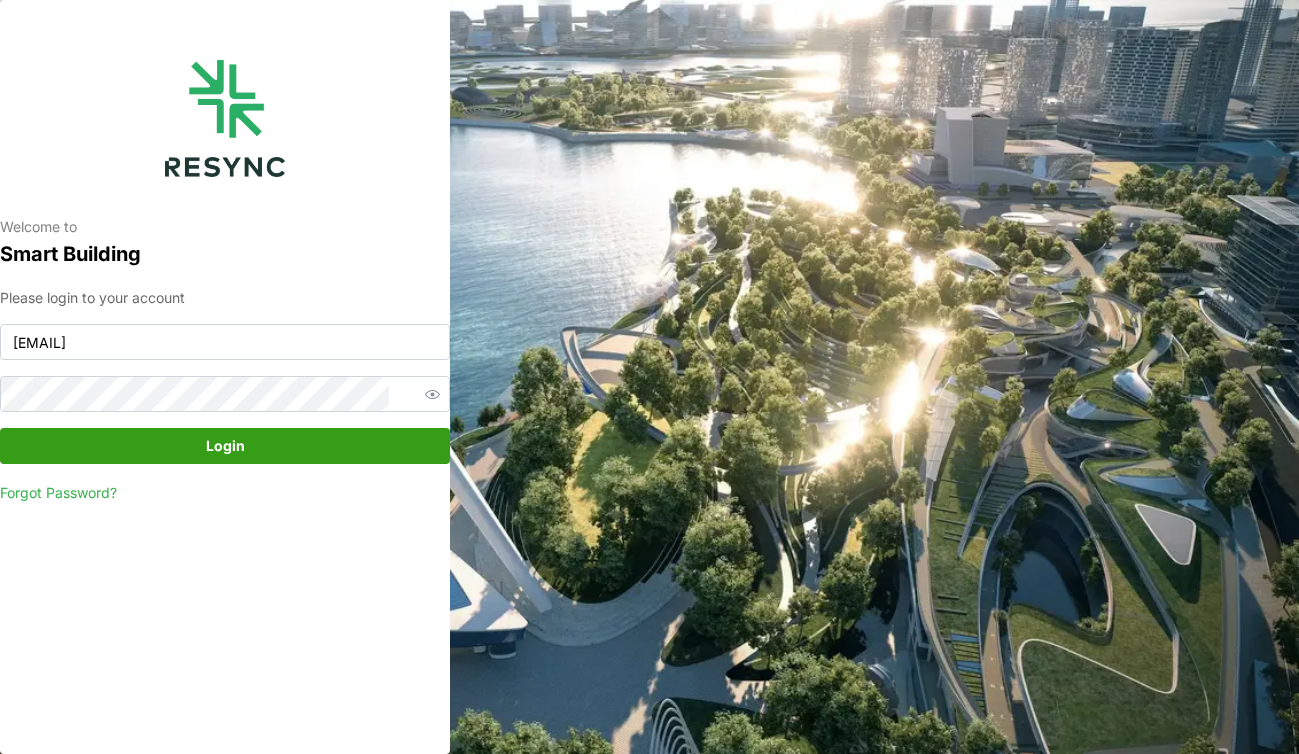 click at bounding box center [432, 394] 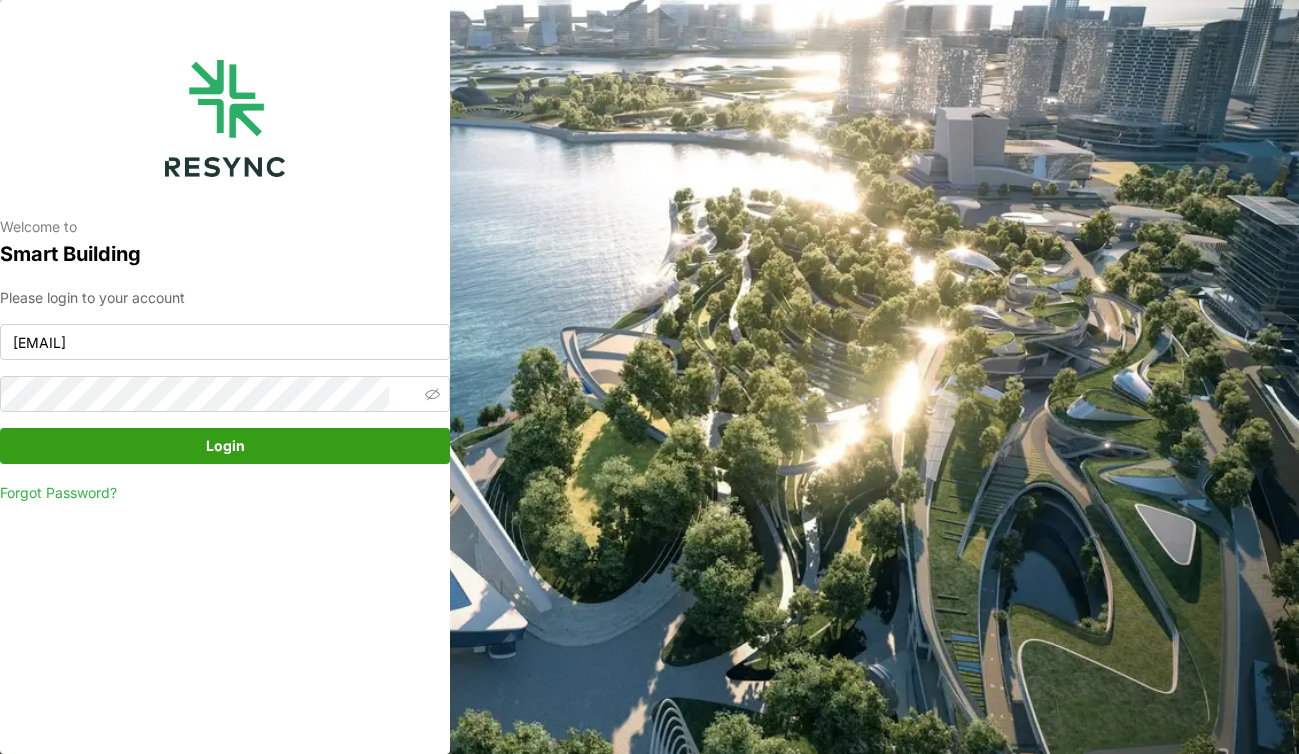 click on "Login" at bounding box center (225, 446) 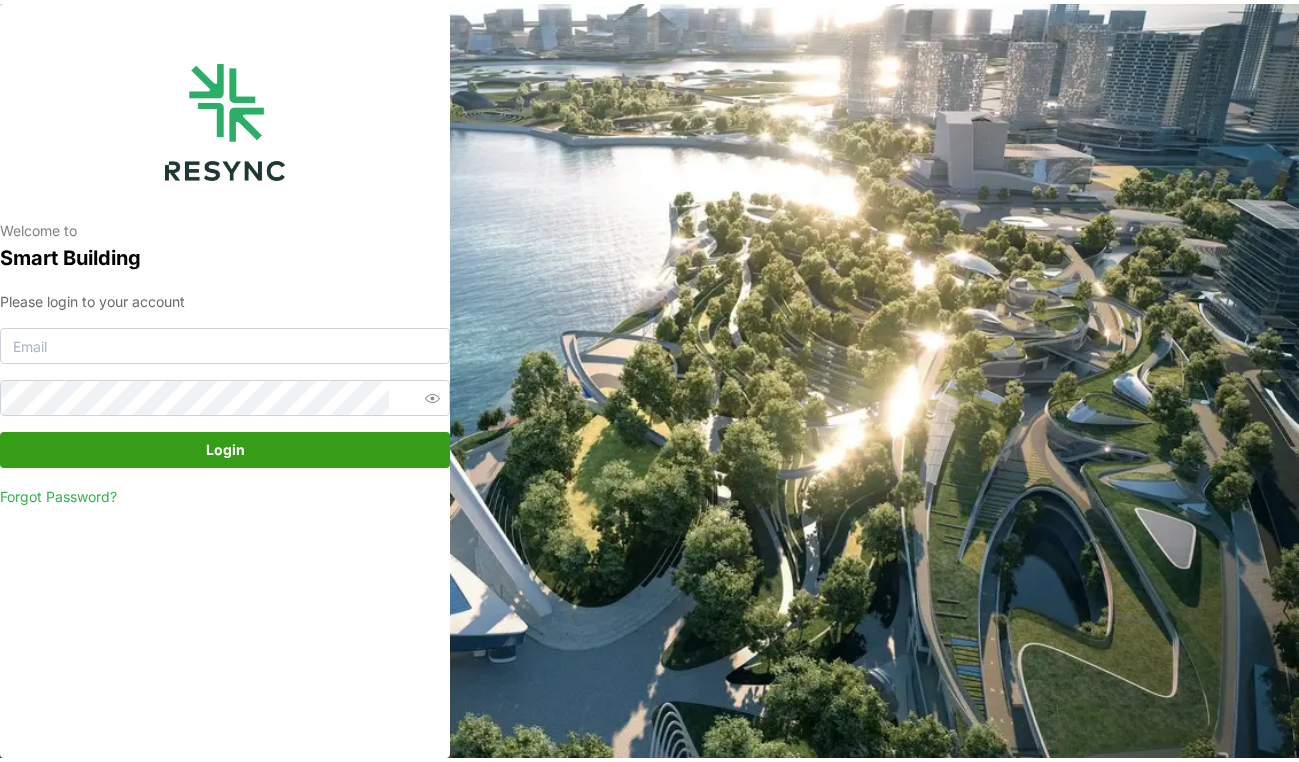 scroll, scrollTop: 0, scrollLeft: 0, axis: both 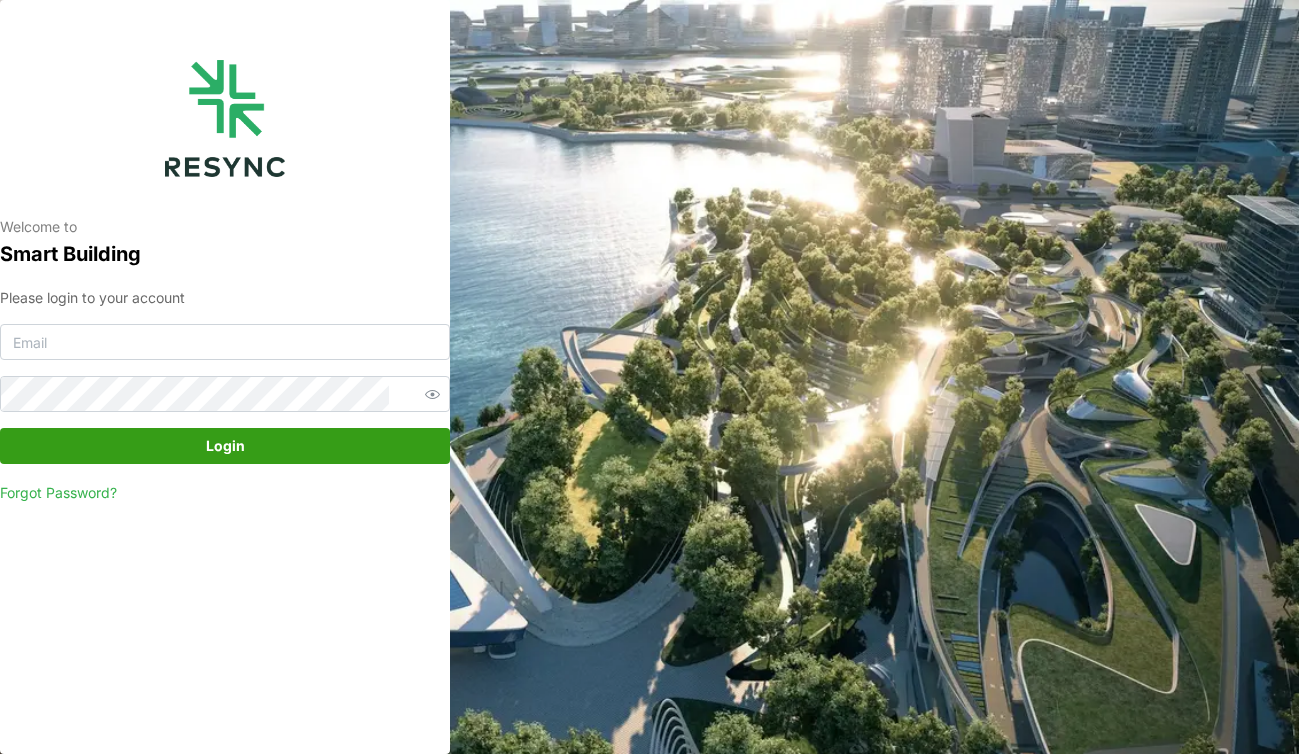click on "Welcome to Smart Building Please login to your account Login Forgot Password?" at bounding box center (649, 377) 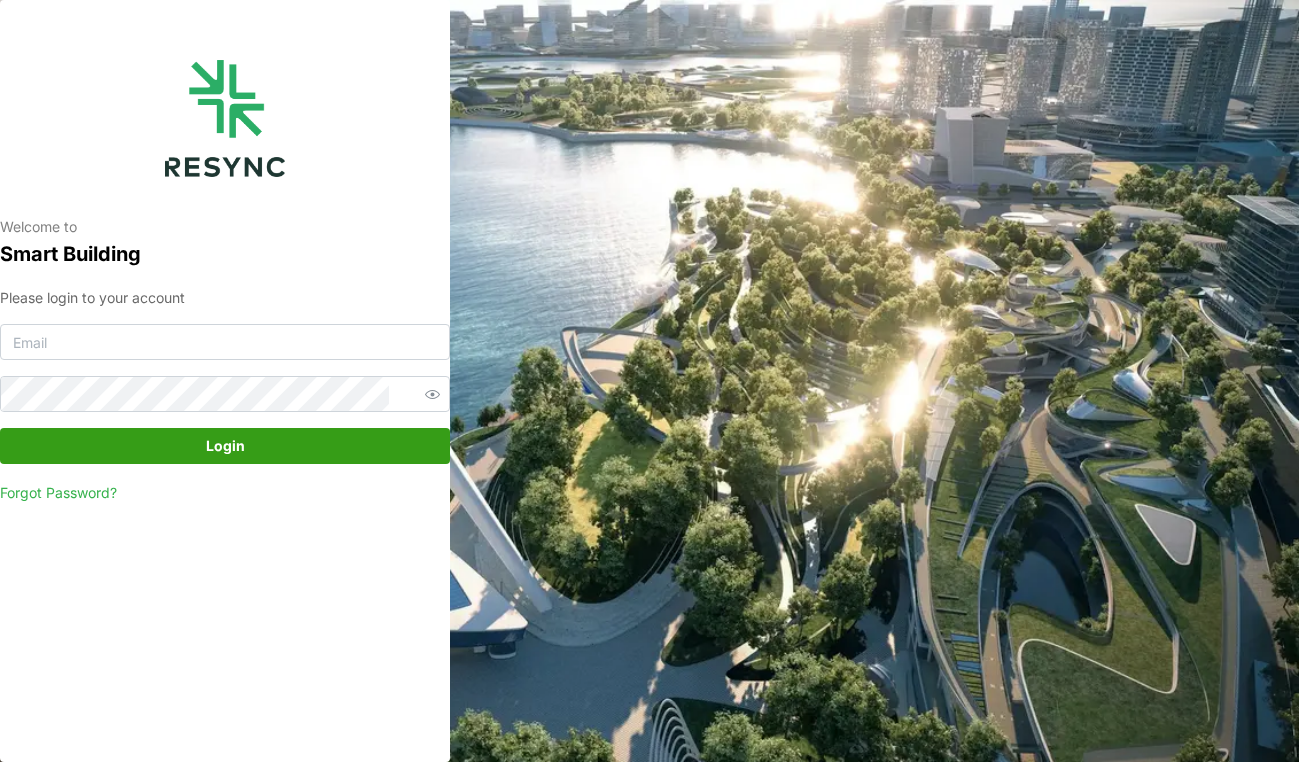 click on "Welcome to Smart Building Please login to your account Login Forgot Password?" at bounding box center (649, 381) 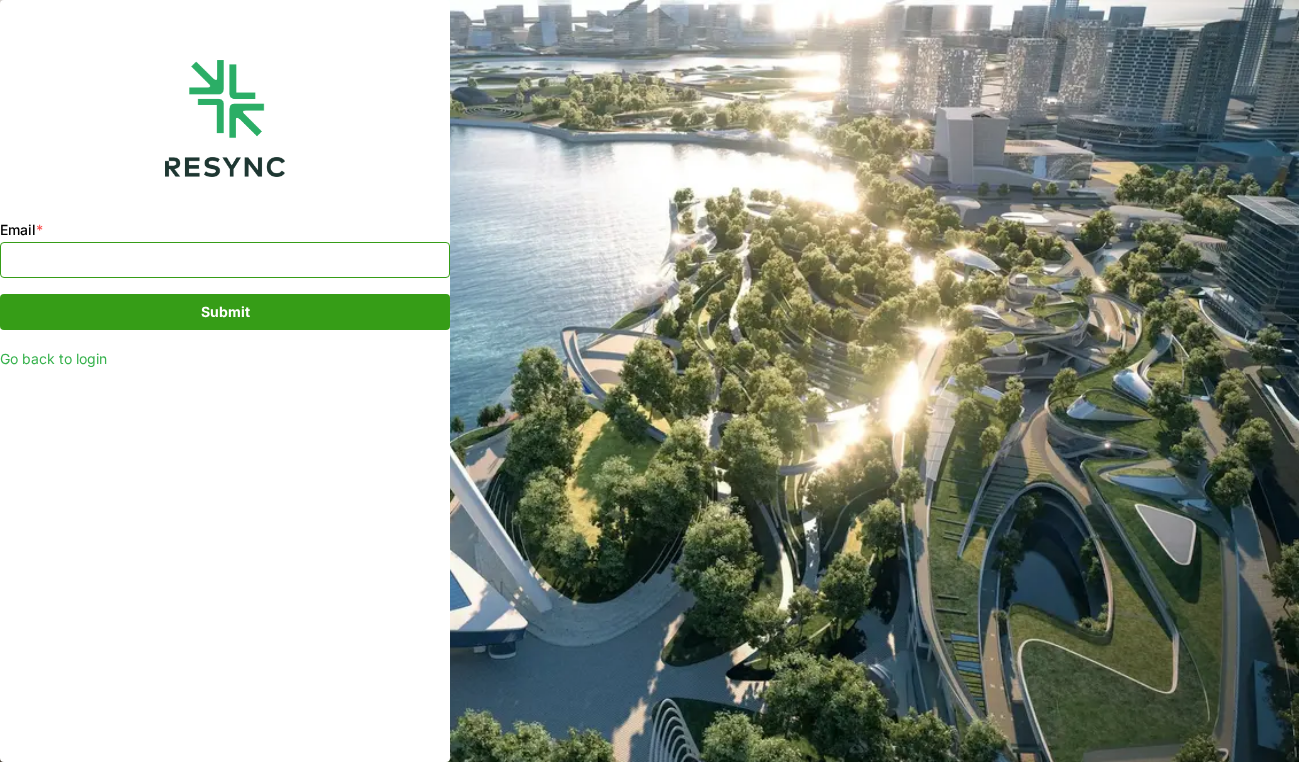 click on "Email  *" at bounding box center [225, 260] 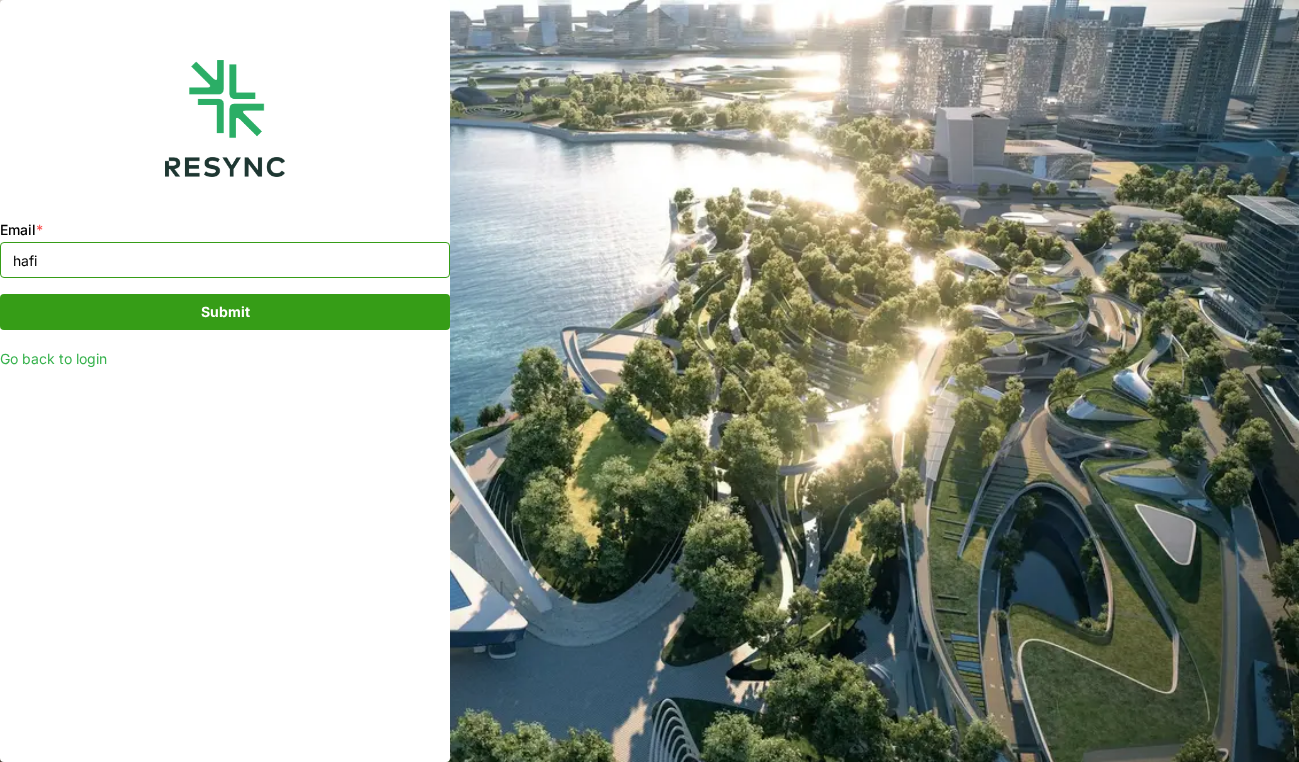 click on "hafi" at bounding box center (225, 260) 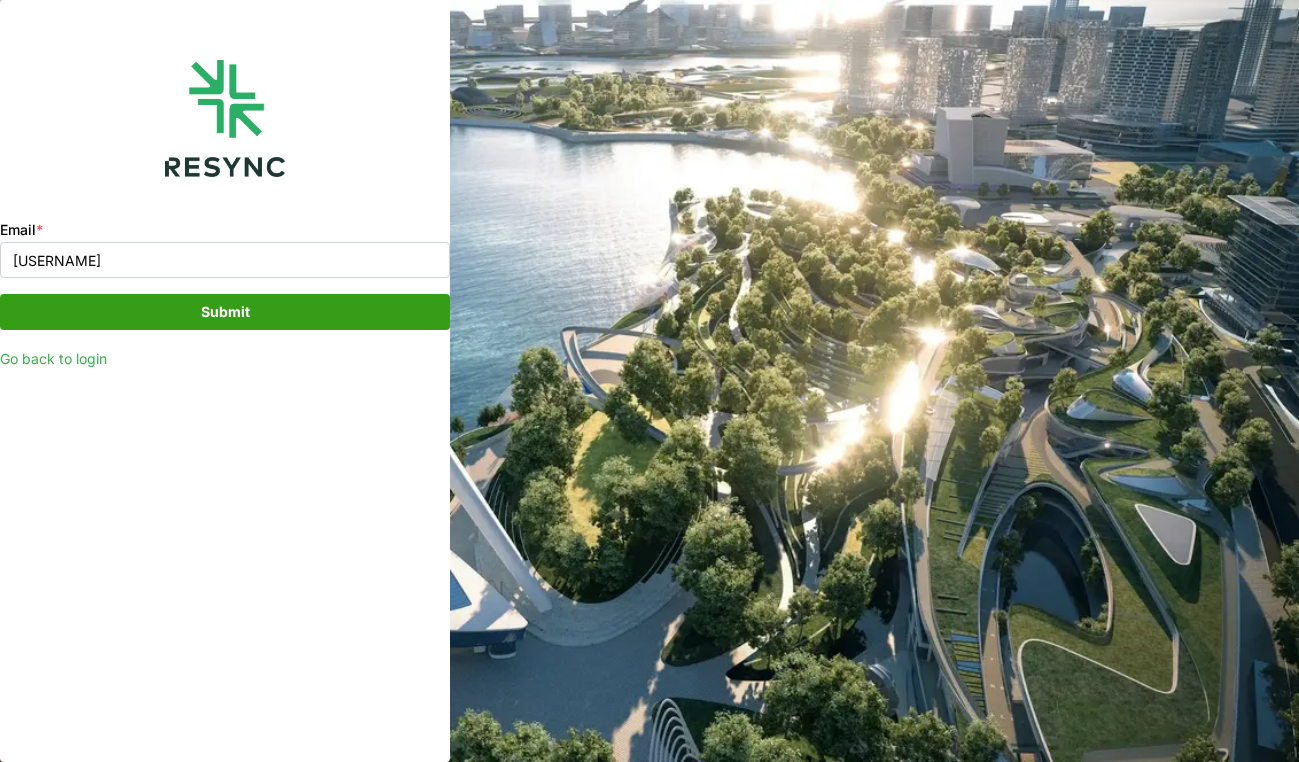click on "Email  * hafiz Submit Go back to login" at bounding box center (649, 381) 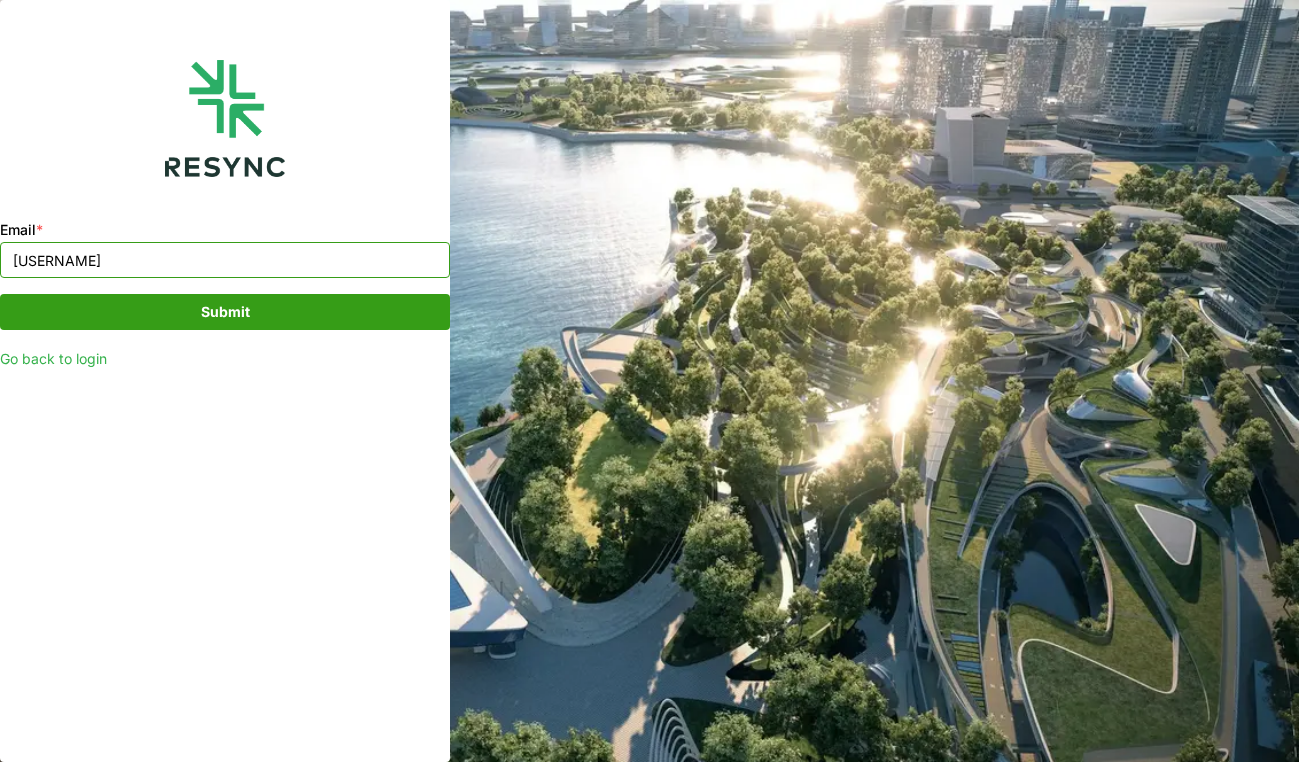 click on "hafiz" at bounding box center [225, 260] 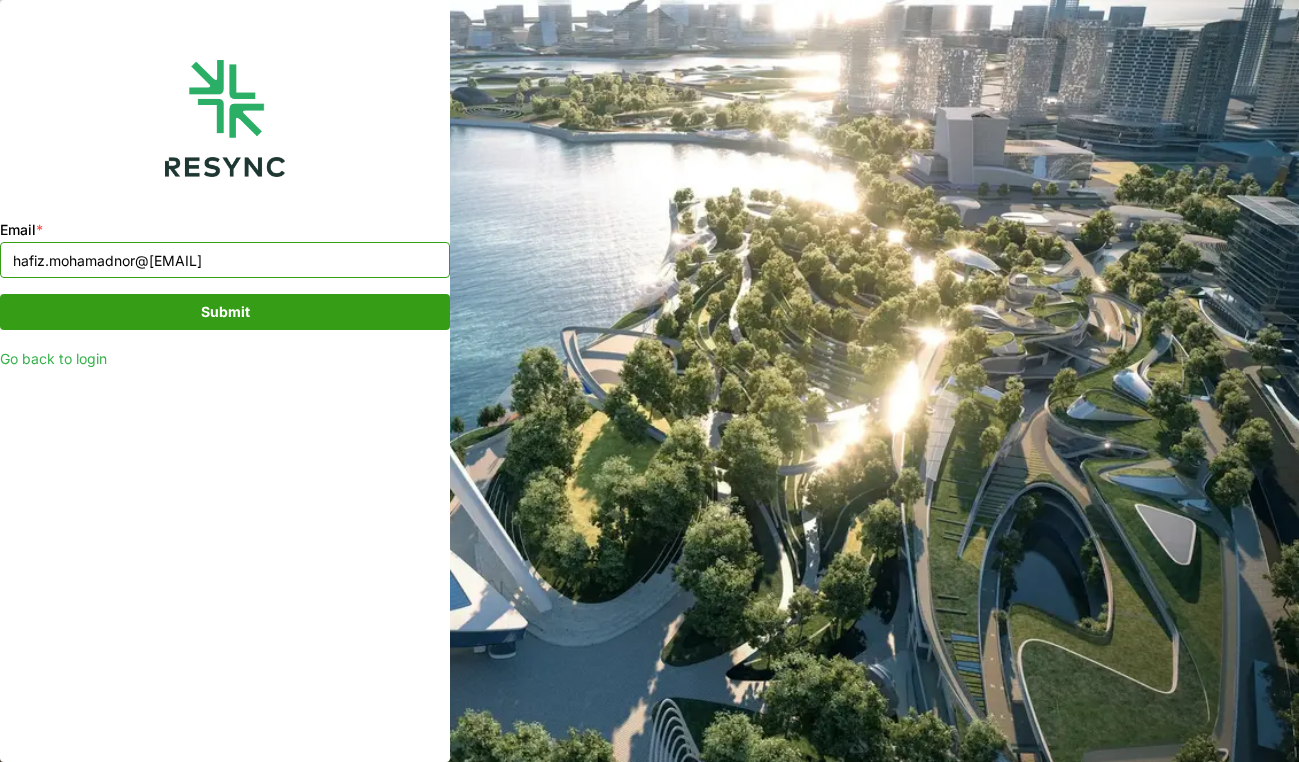 type on "hafiz.mohamadnor@cbre.com" 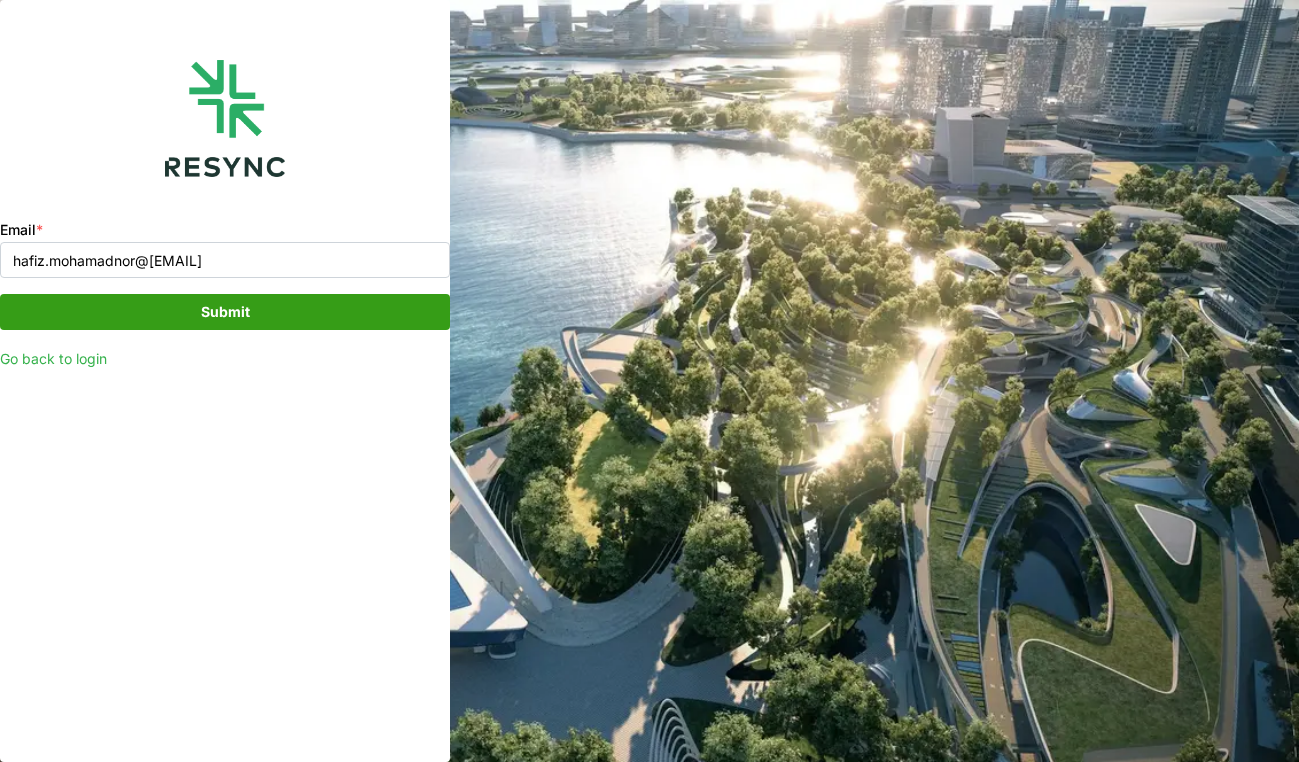 click on "Submit" at bounding box center [225, 312] 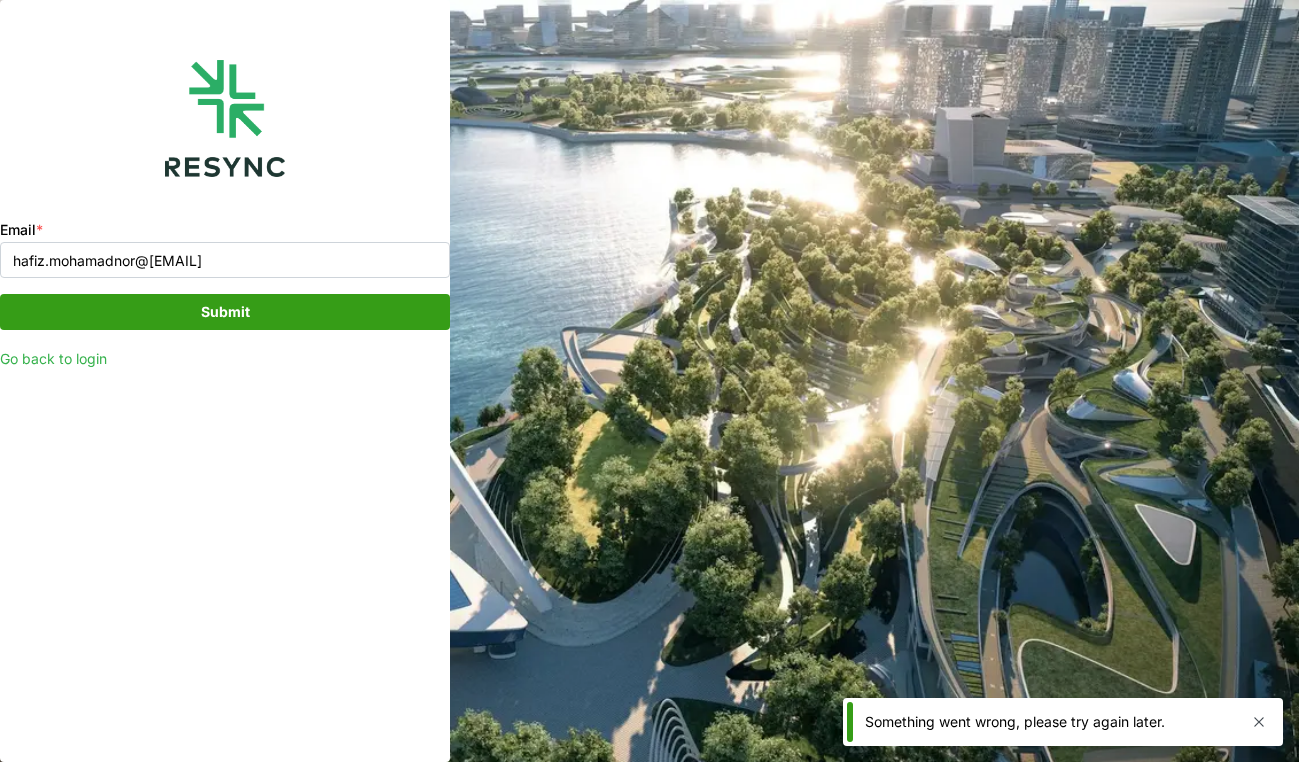 click on "Go back to login" at bounding box center [53, 358] 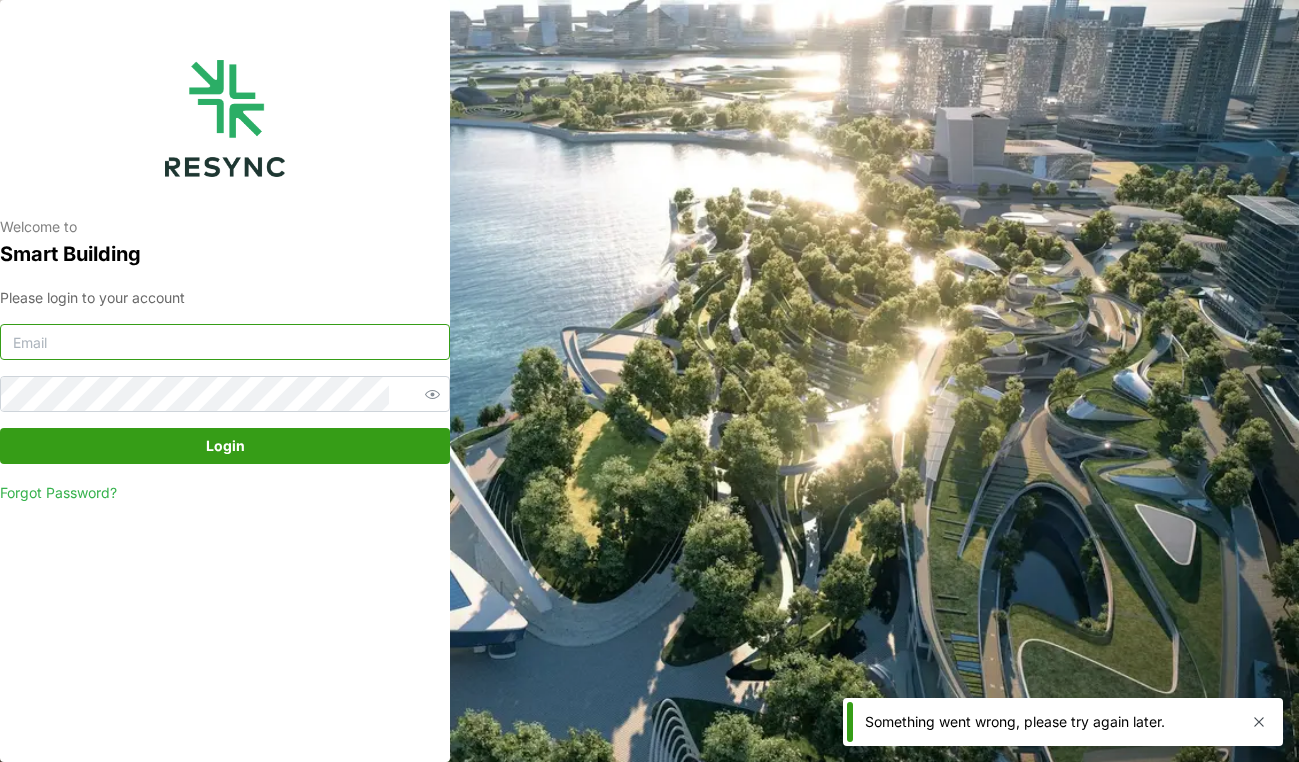 click at bounding box center [225, 342] 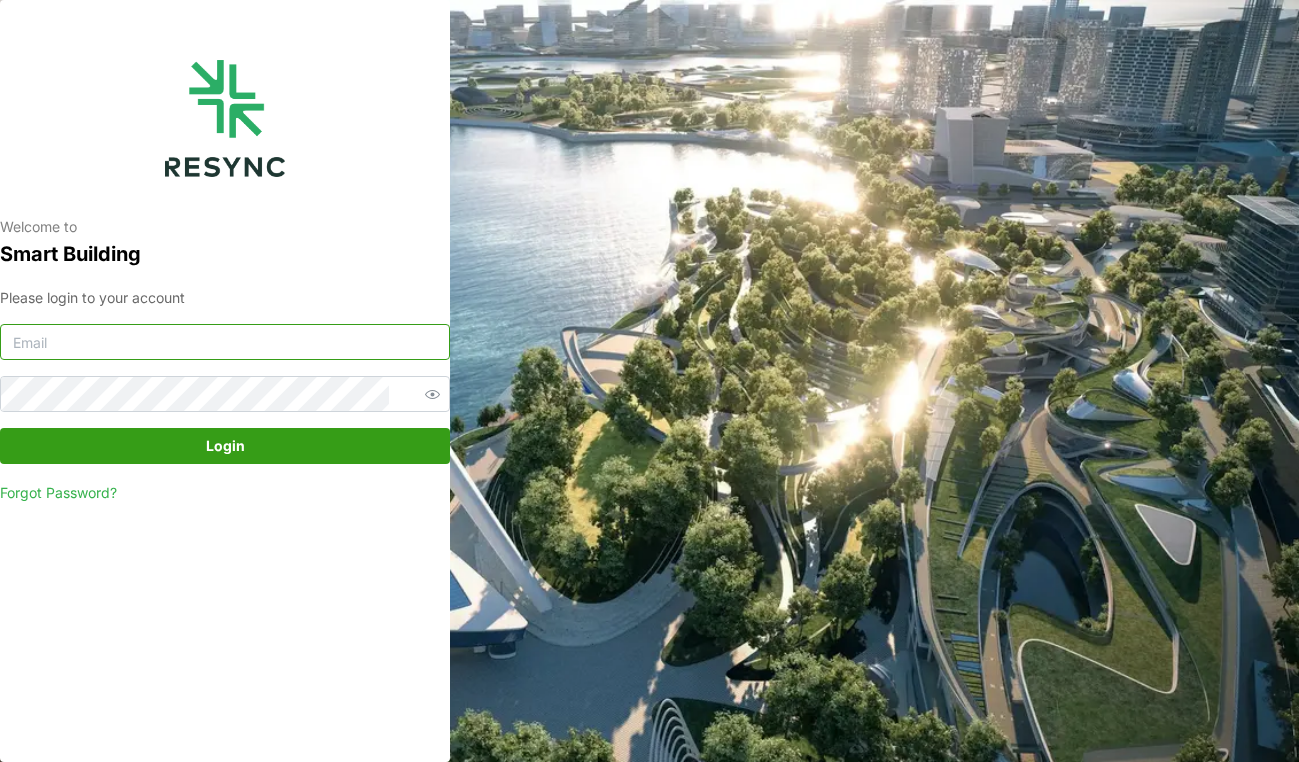 type on "hafiz.mohamadnor@cbre.com" 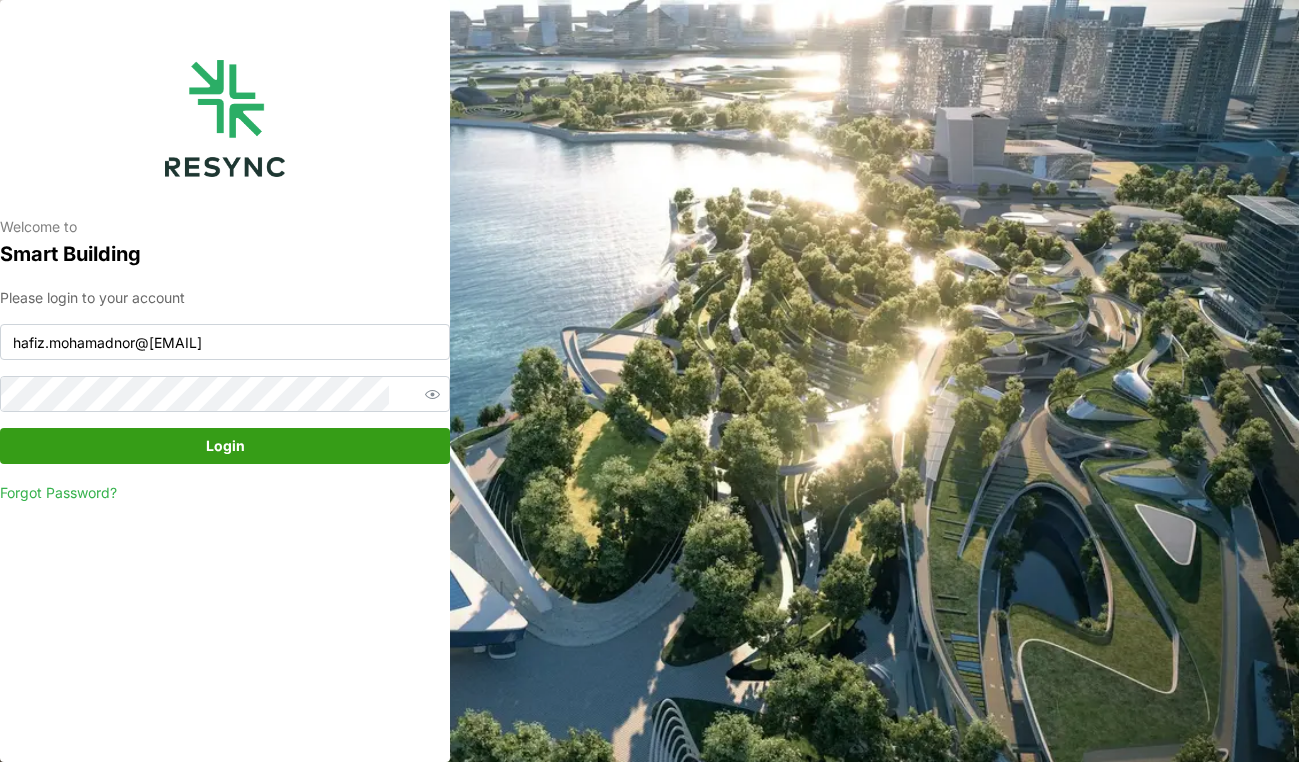 click on "Welcome to Smart Building Please login to your account hafiz.mohamadnor@cbre.com Login Forgot Password?" at bounding box center (649, 381) 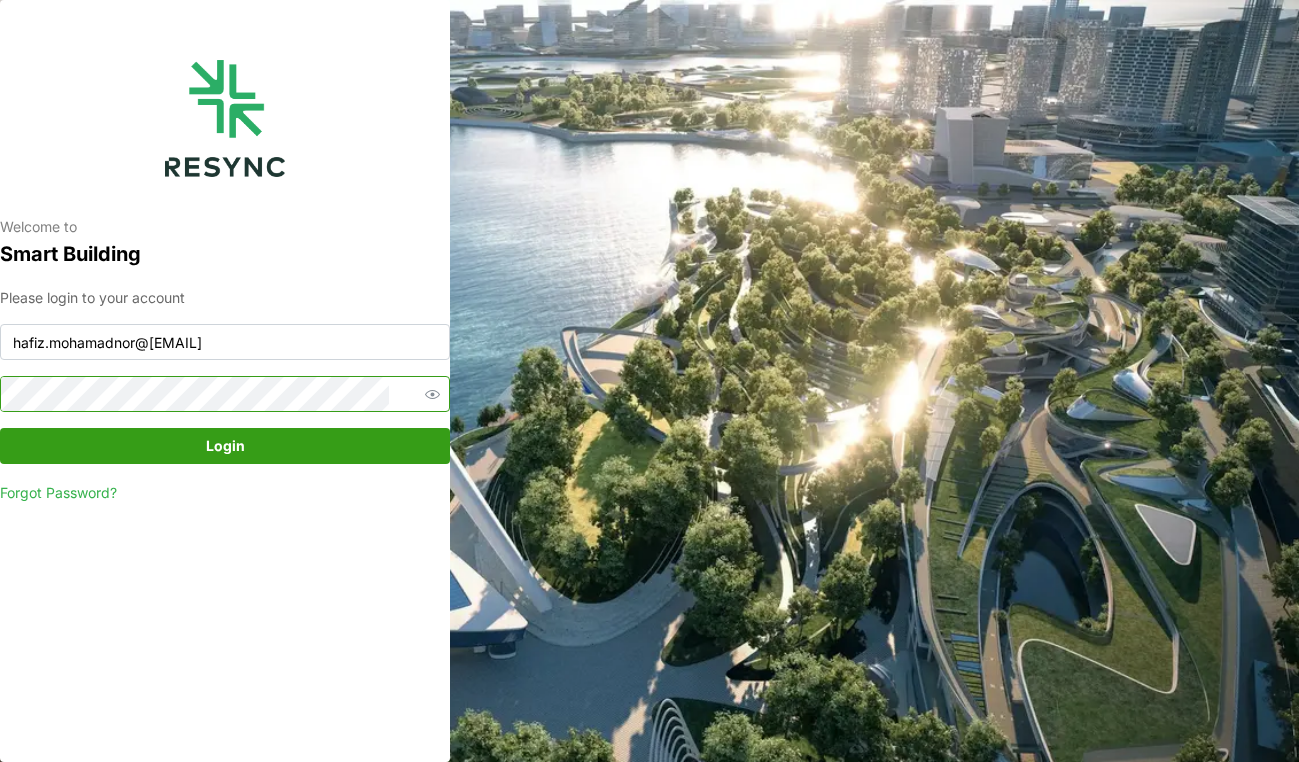 click on "Login" at bounding box center (225, 446) 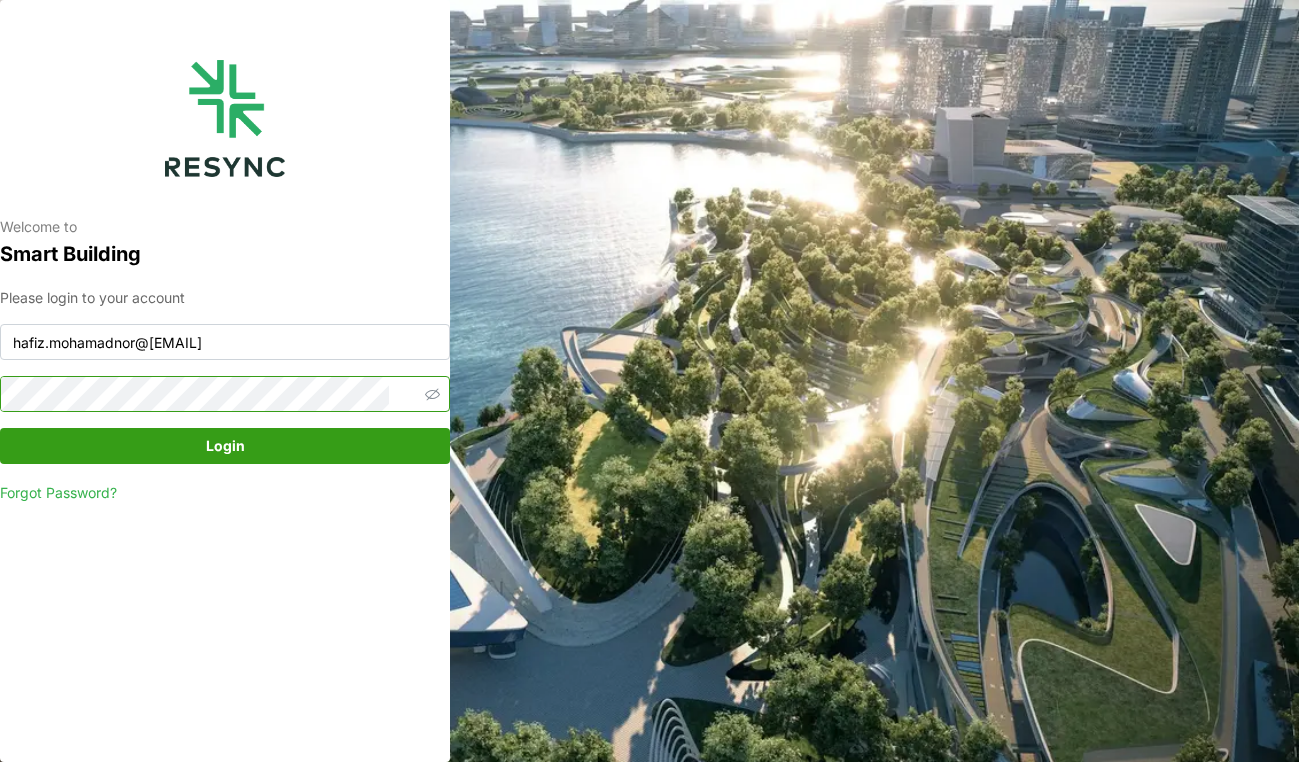 click 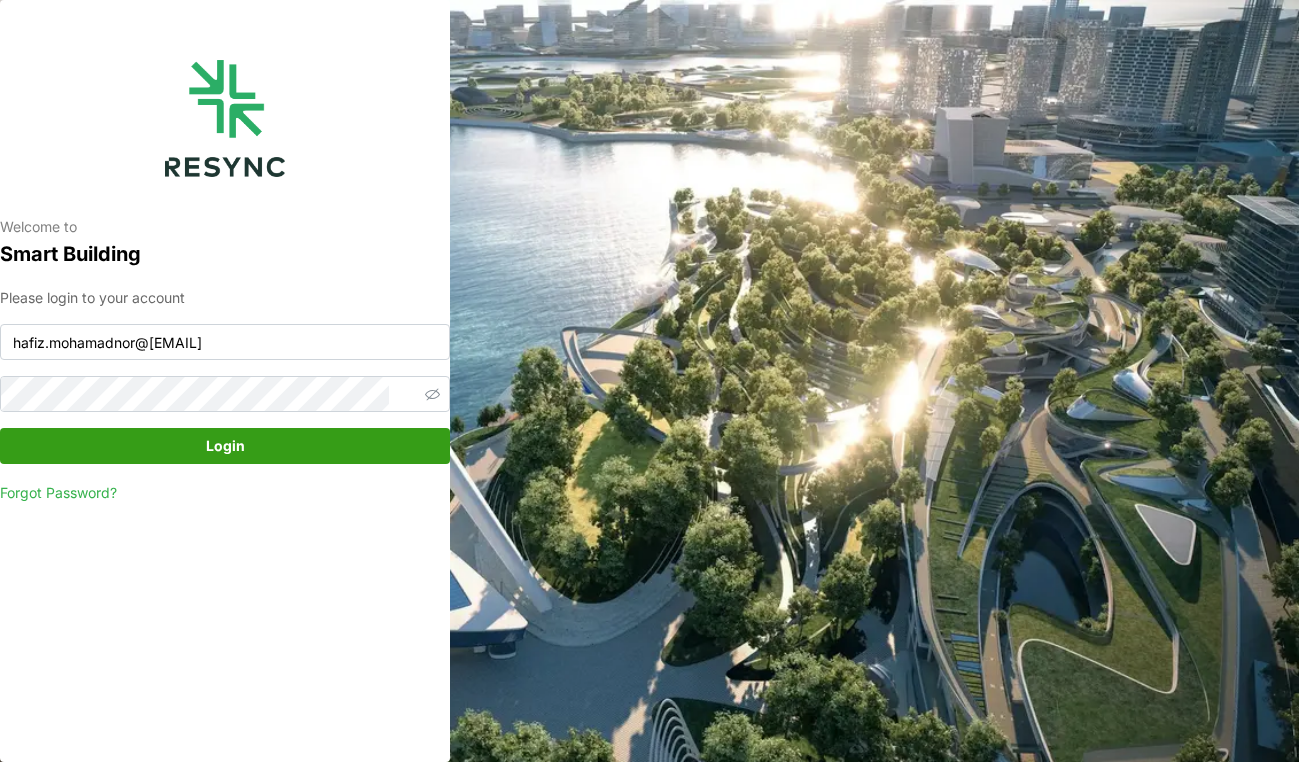 click on "Login" at bounding box center (225, 446) 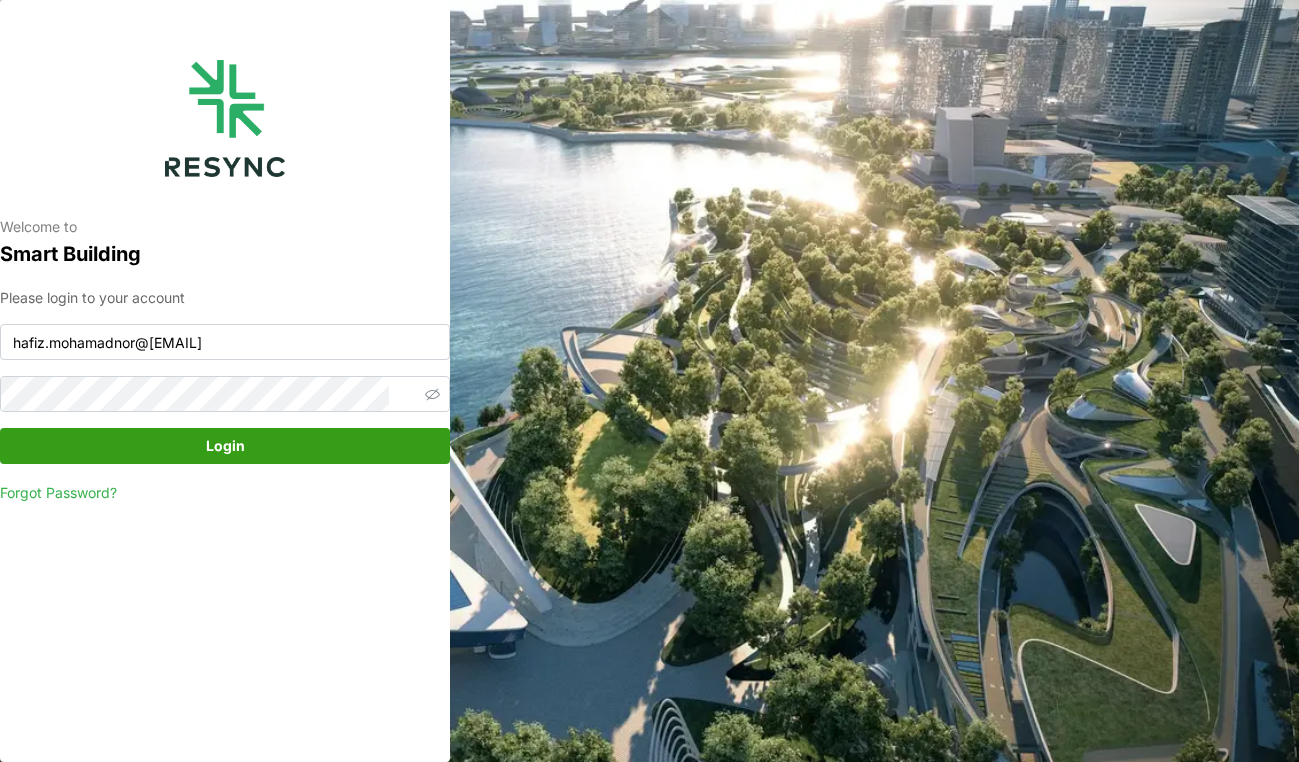click on "Login" at bounding box center [225, 446] 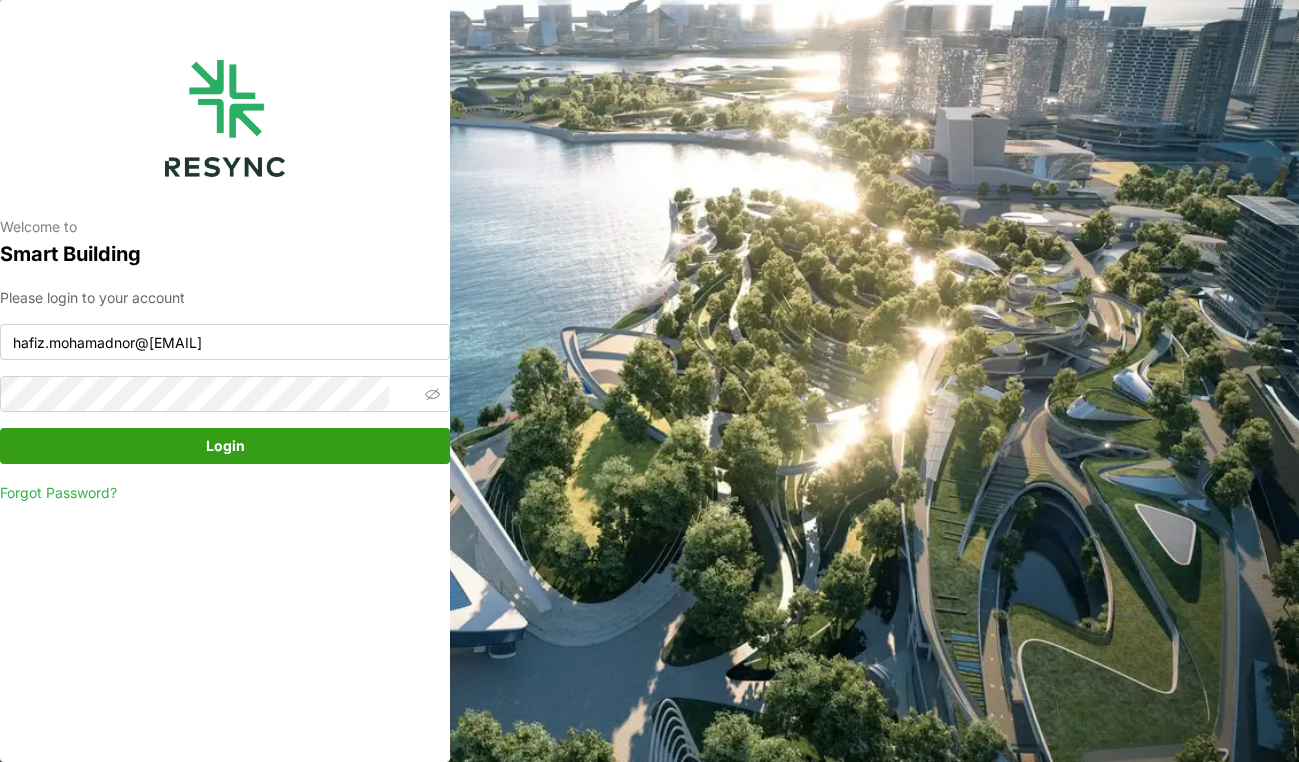 click on "Welcome to Smart Building Please login to your account hafiz.mohamadnor@cbre.com Login Forgot Password?" at bounding box center [649, 381] 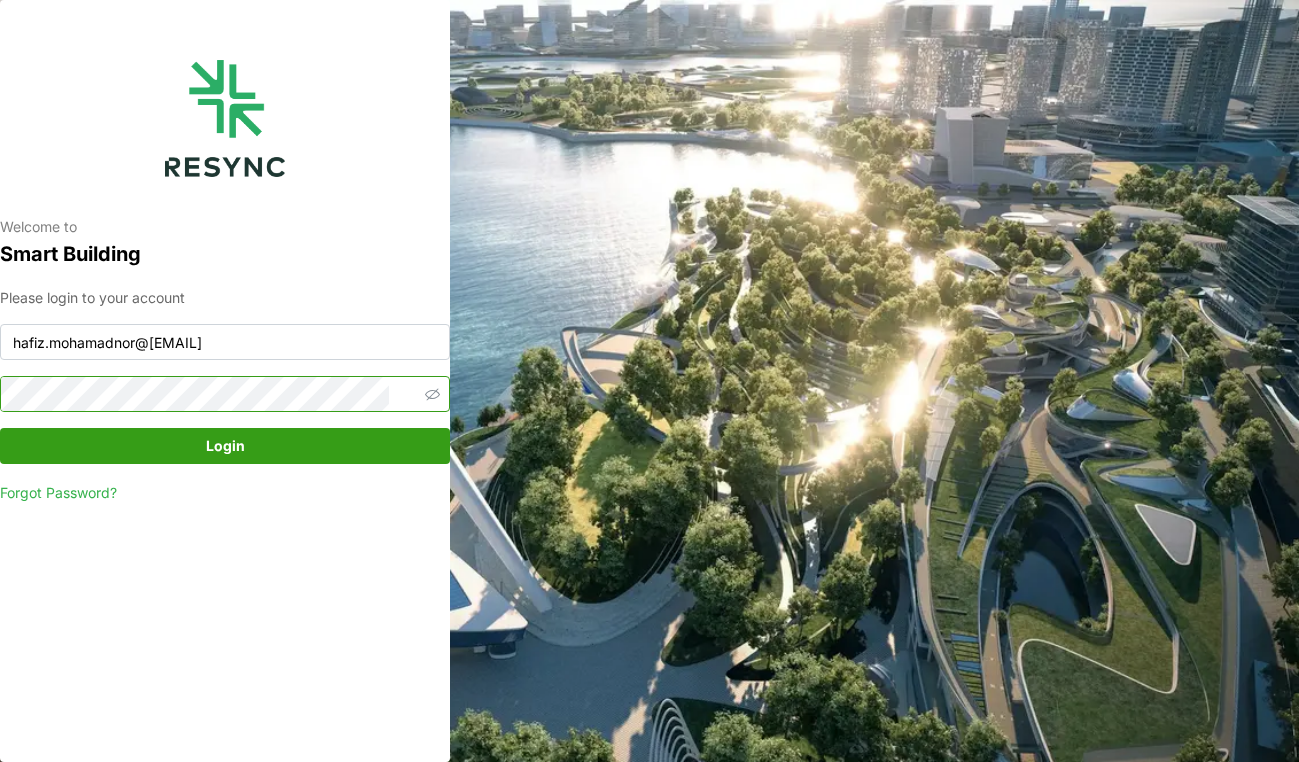 click on "Login" at bounding box center [225, 446] 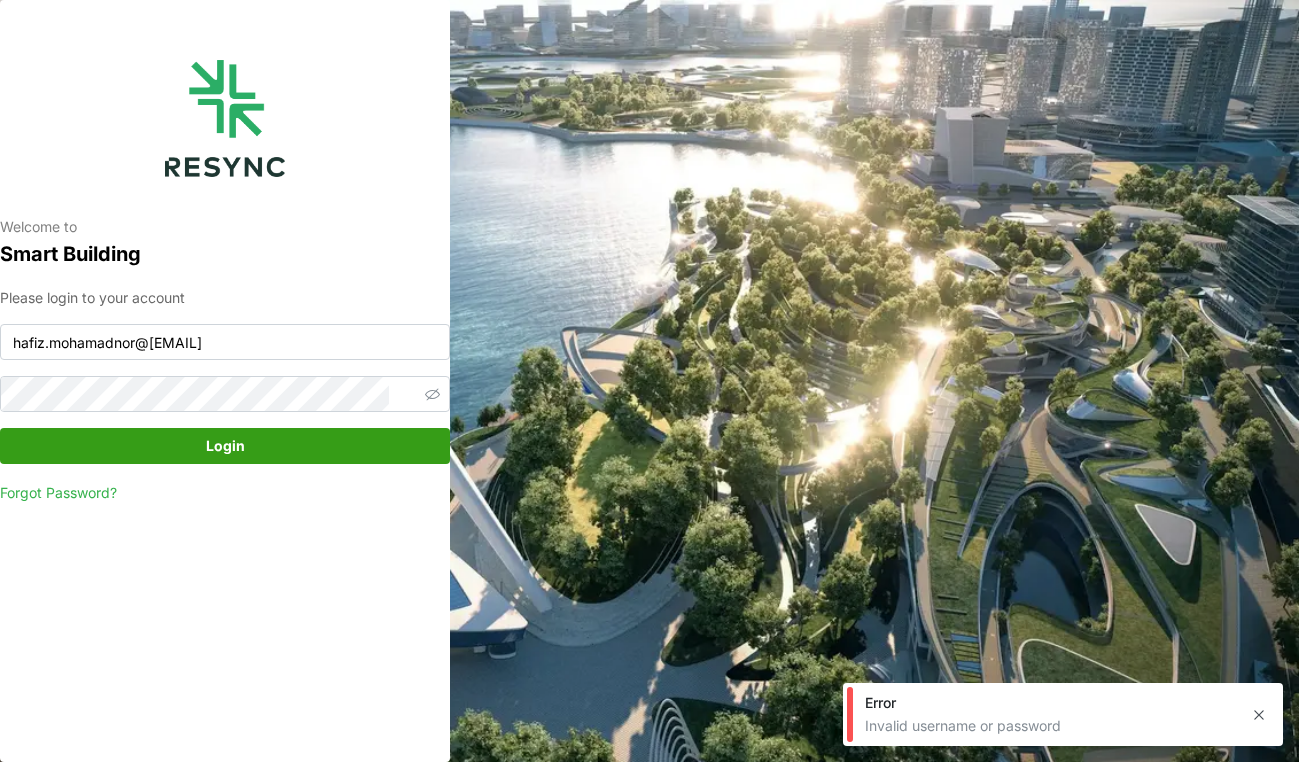 click on "Forgot Password?" at bounding box center [58, 492] 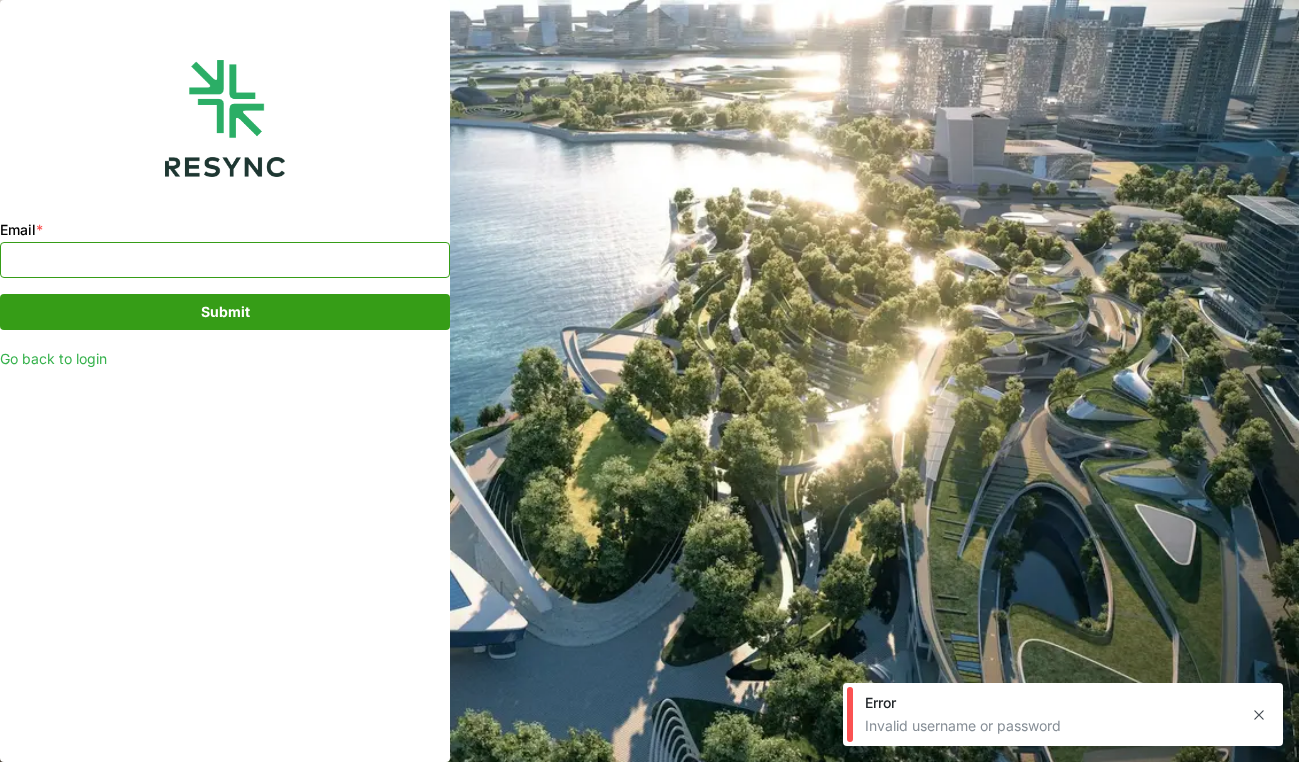click on "Email  *" at bounding box center (225, 260) 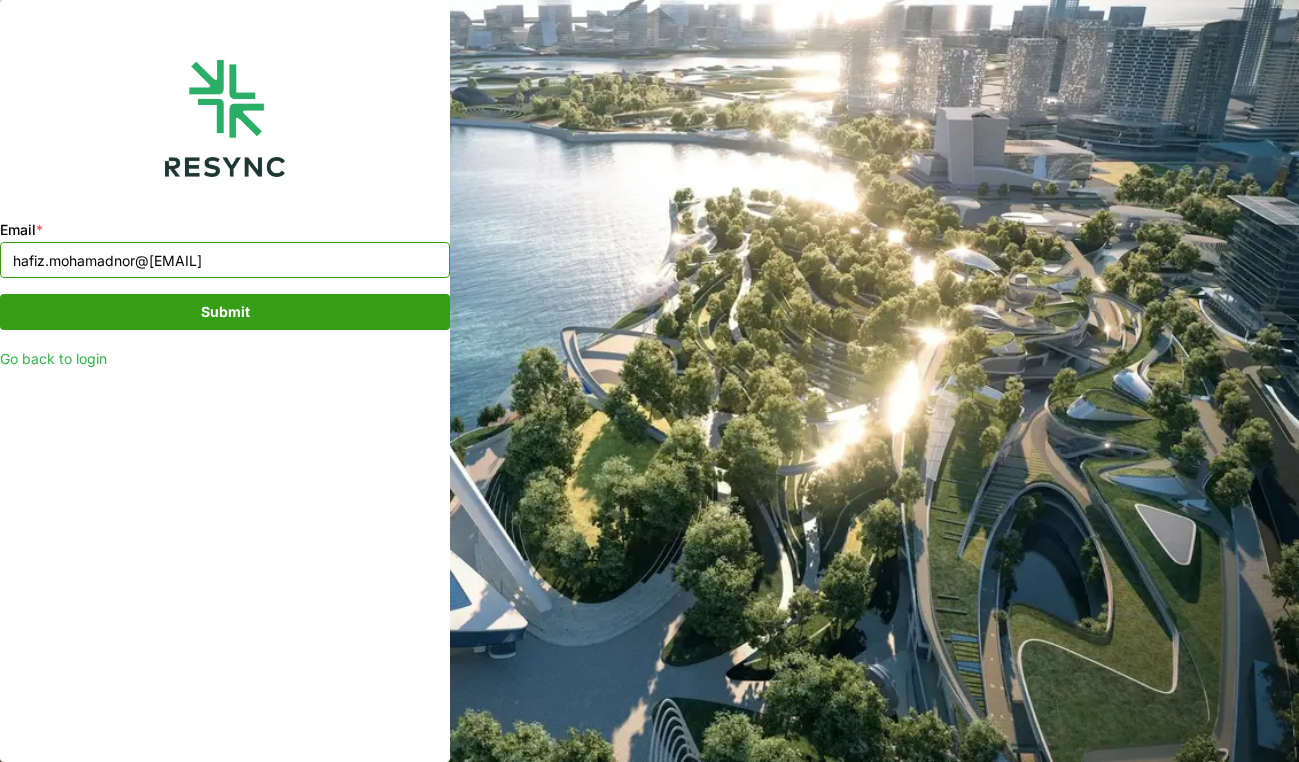 type on "hafiz.mohamadnor@cbre.com" 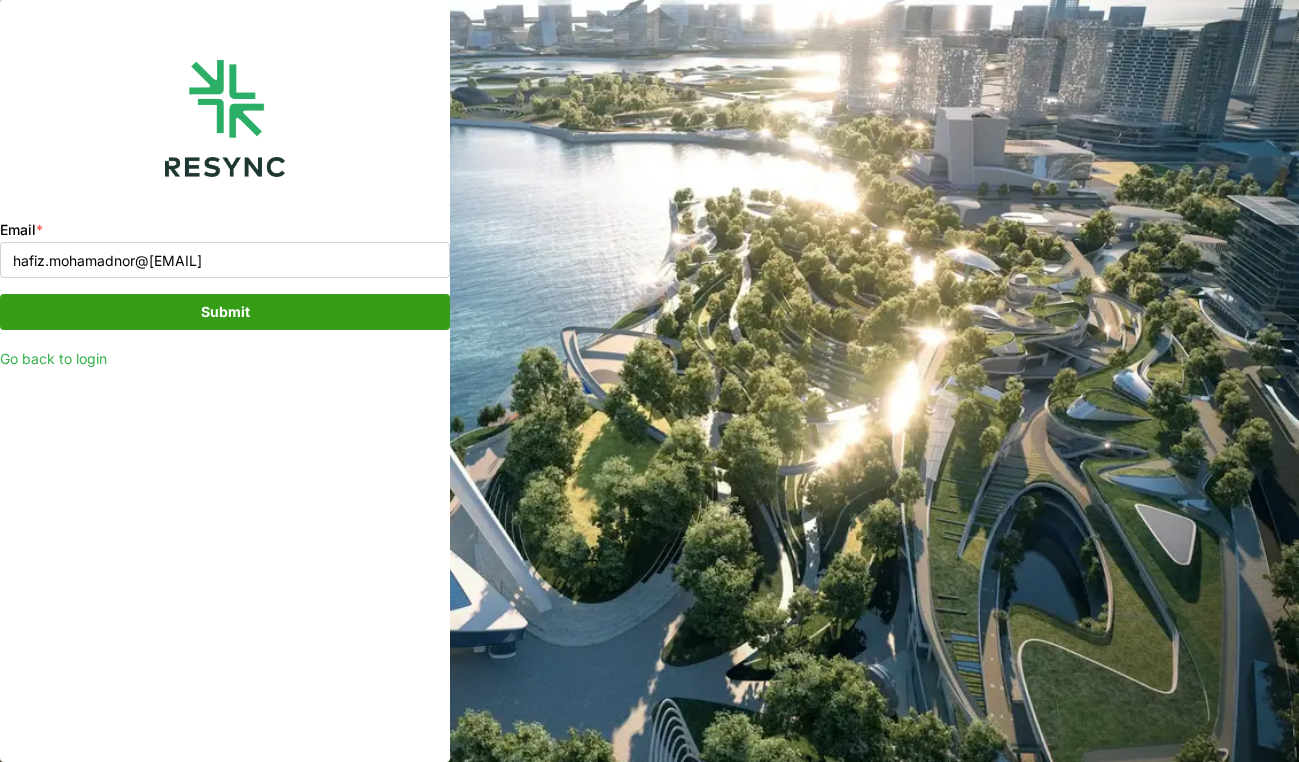 click on "Submit" at bounding box center [225, 312] 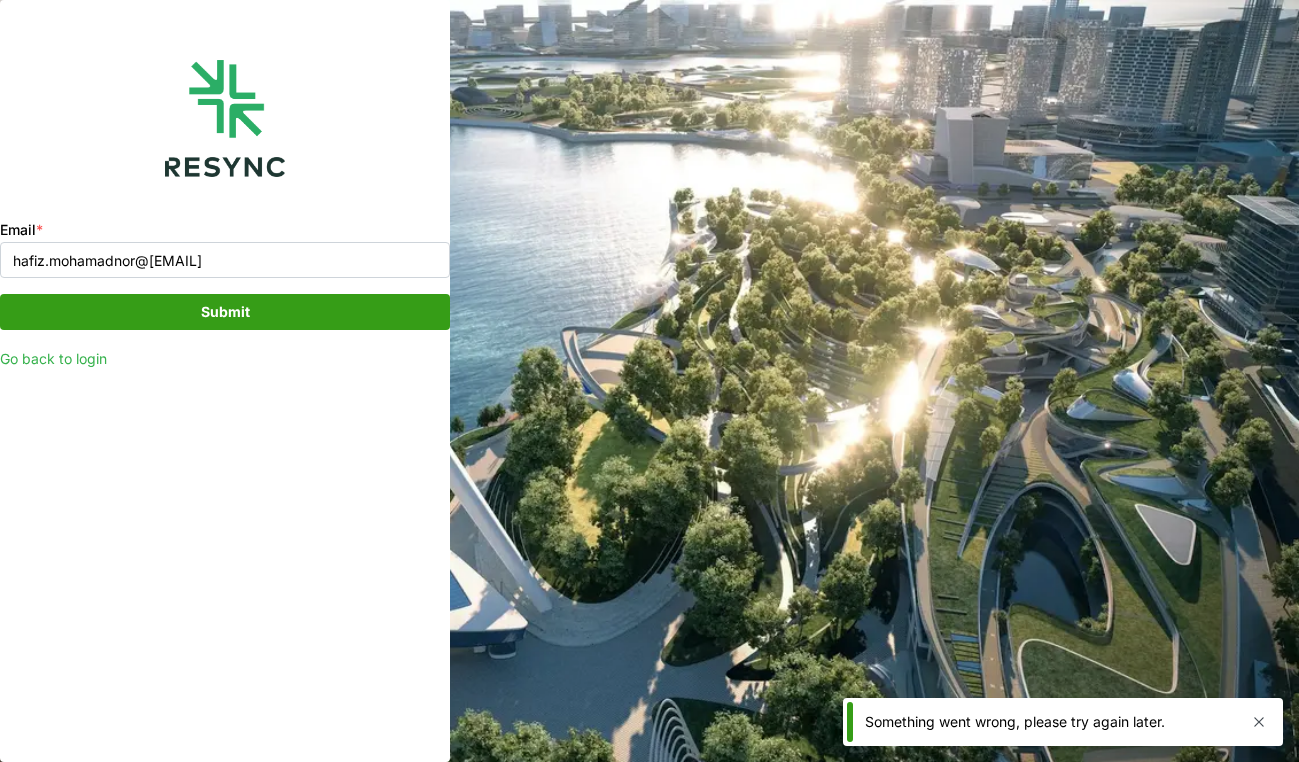 click on "Submit" at bounding box center (225, 312) 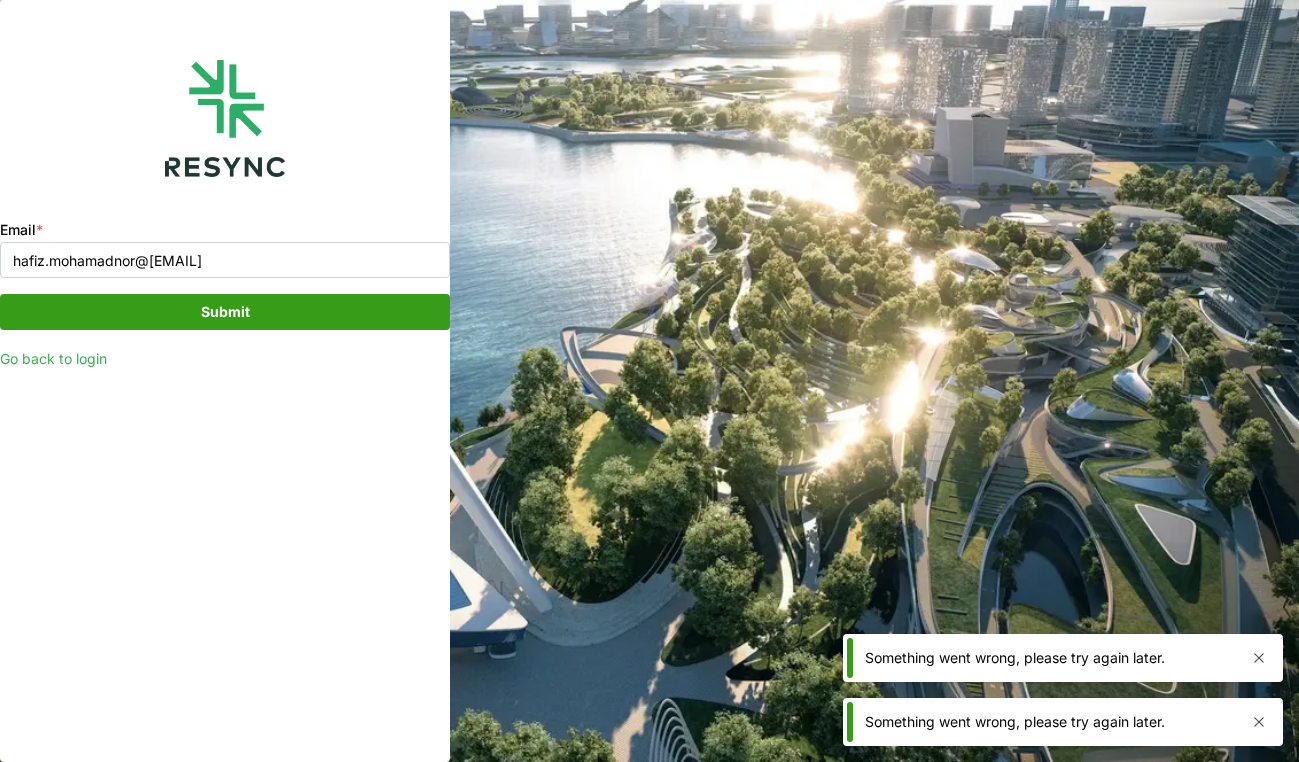 click on "Submit" at bounding box center [225, 312] 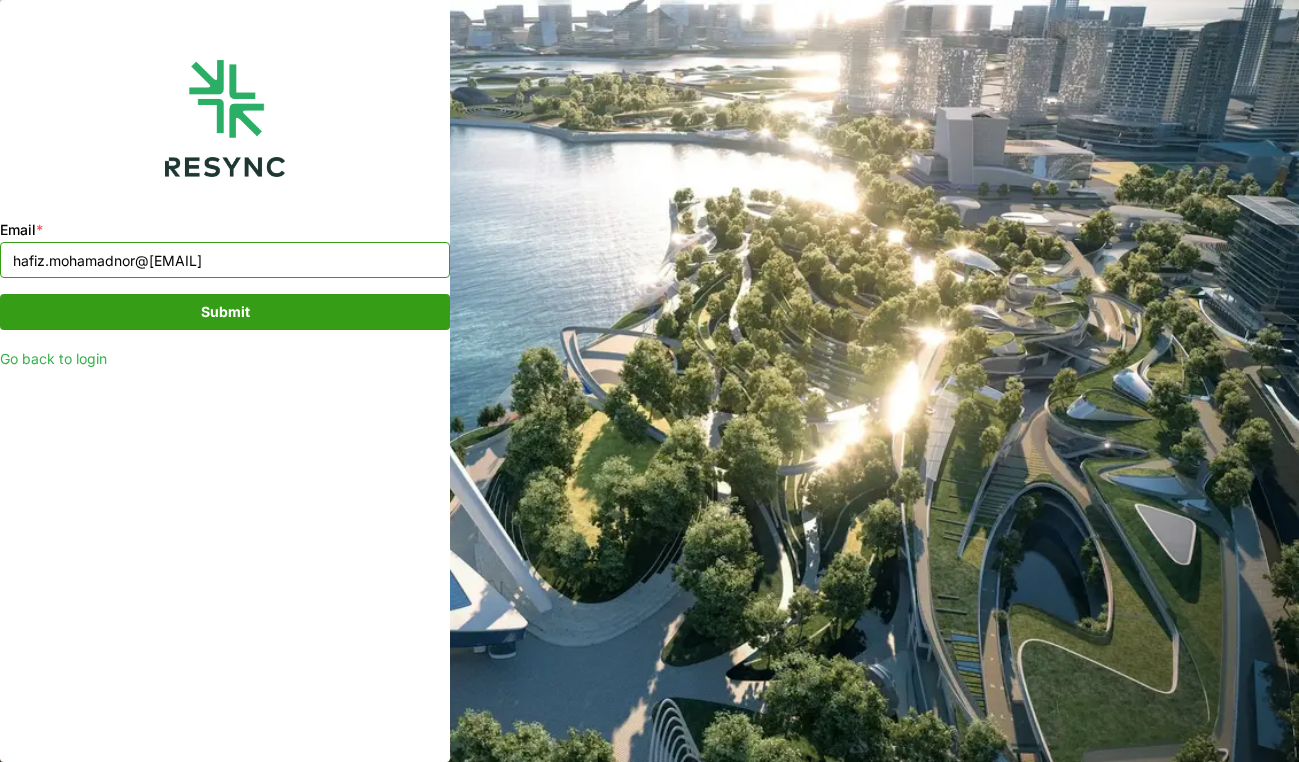 drag, startPoint x: 270, startPoint y: 266, endPoint x: 37, endPoint y: 282, distance: 233.5487 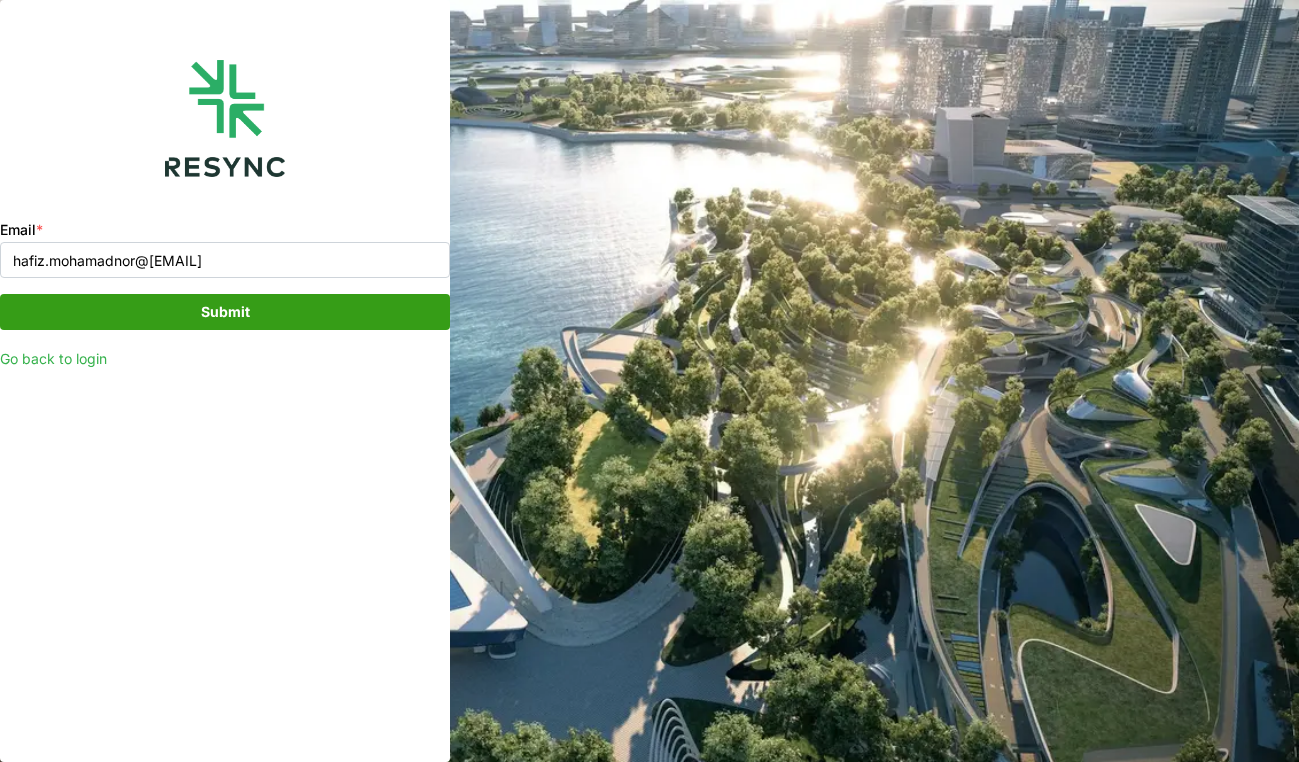 click on "Go back to login" at bounding box center (53, 358) 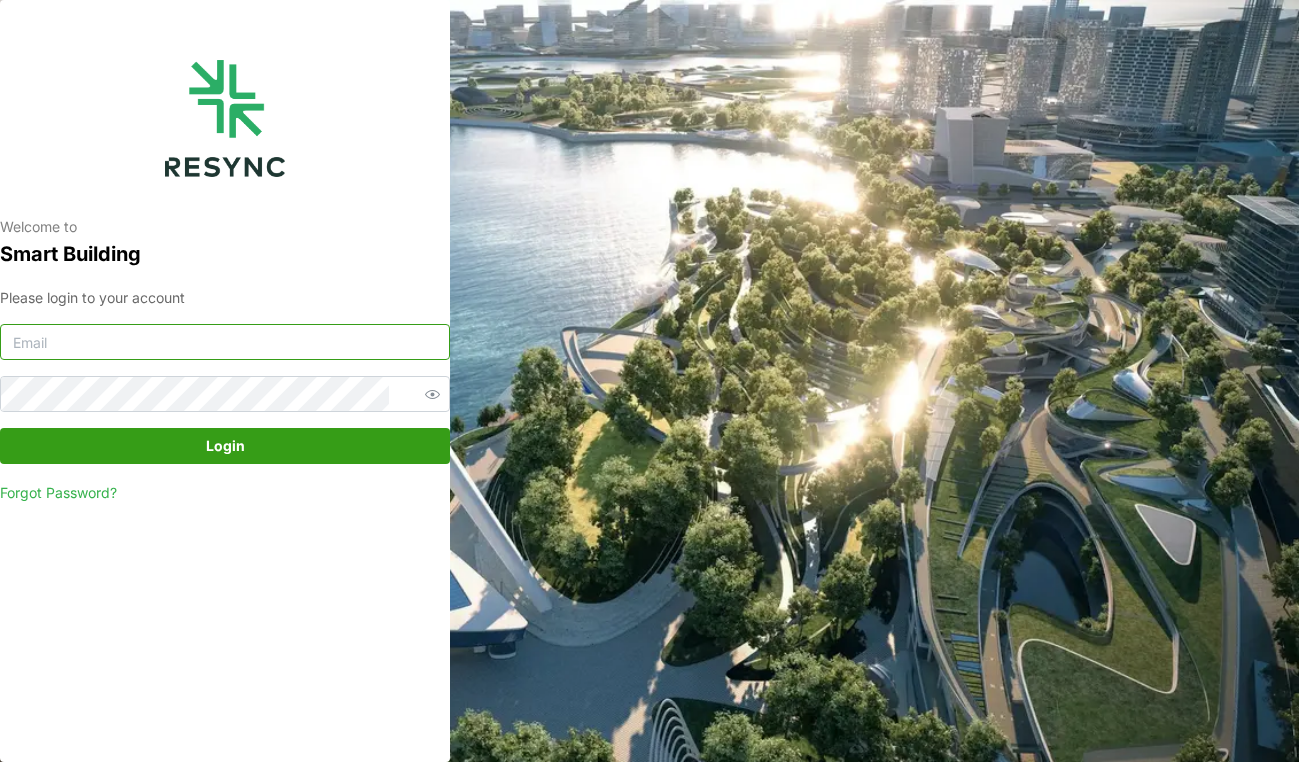 click at bounding box center (225, 342) 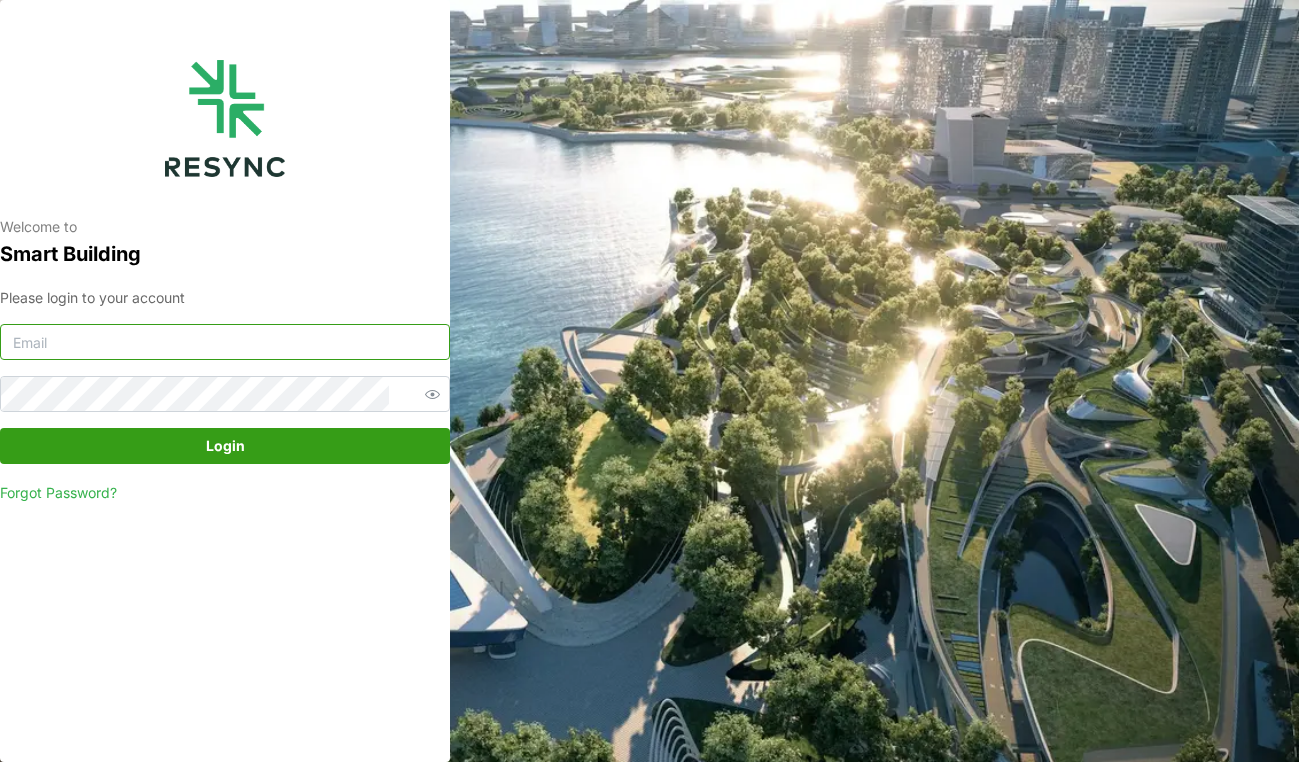 type on "hafiz.mohamadnor@cbre.com" 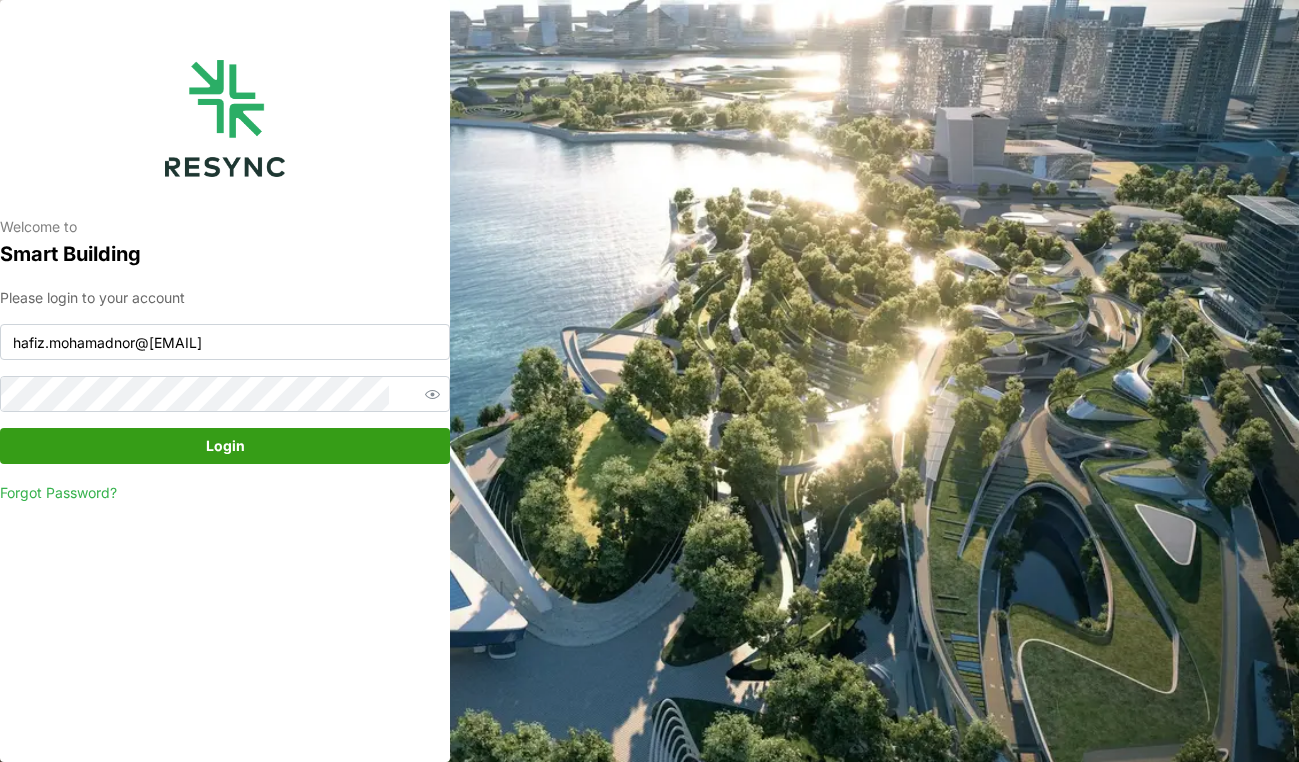 click on "Login" at bounding box center (225, 446) 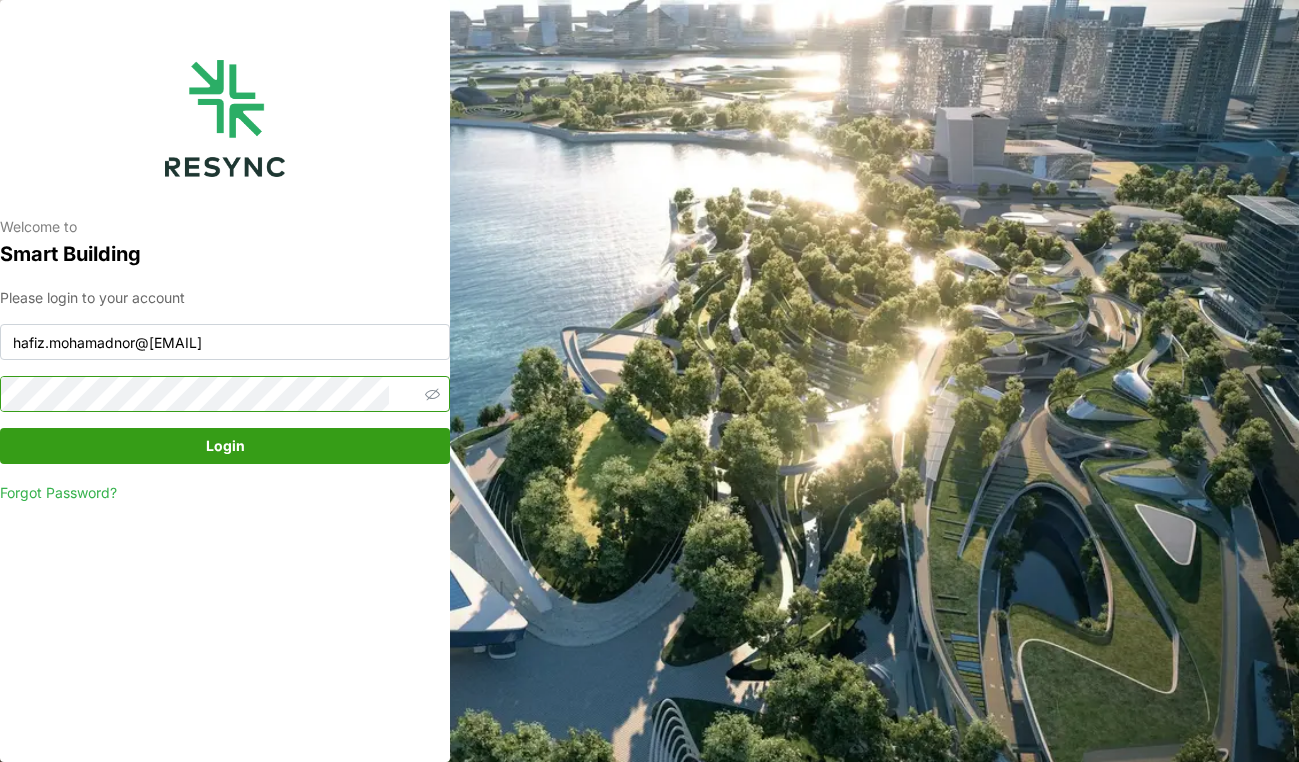 click 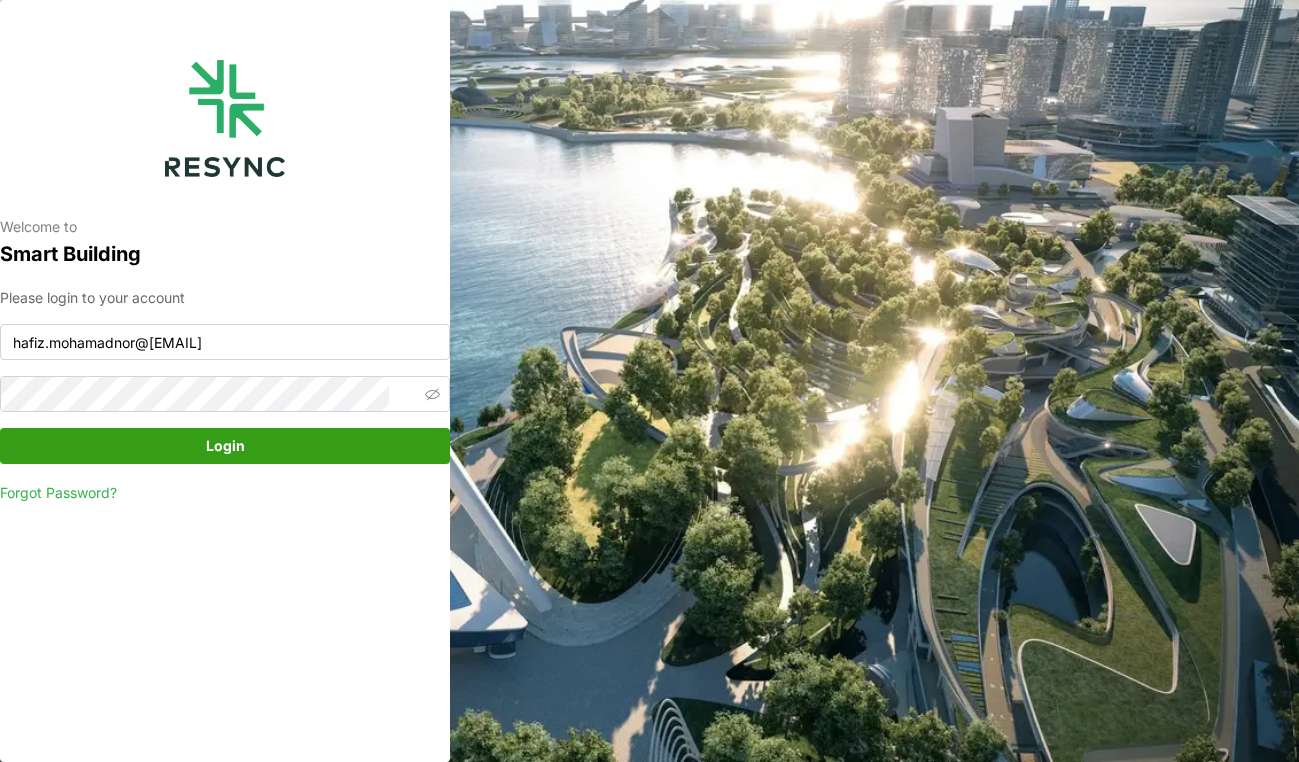 click on "Login" at bounding box center [225, 446] 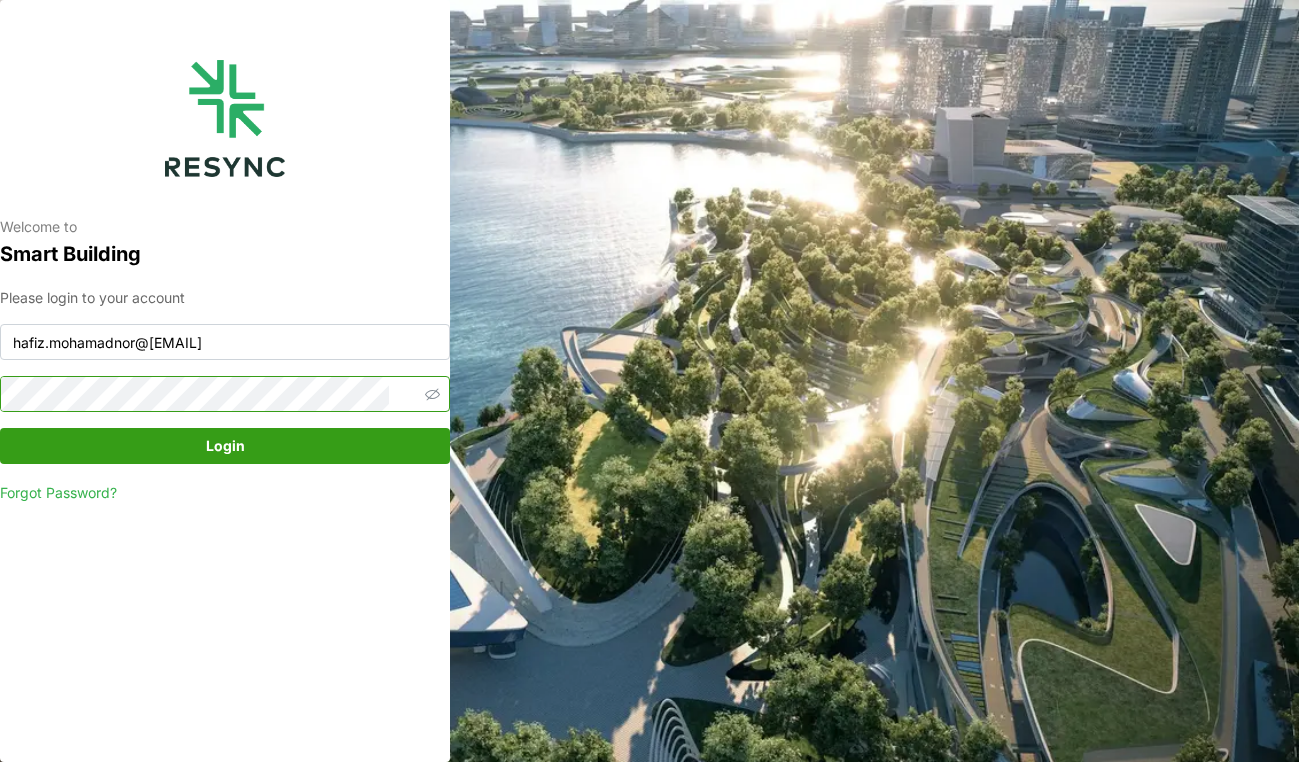 click on "Login" at bounding box center [225, 446] 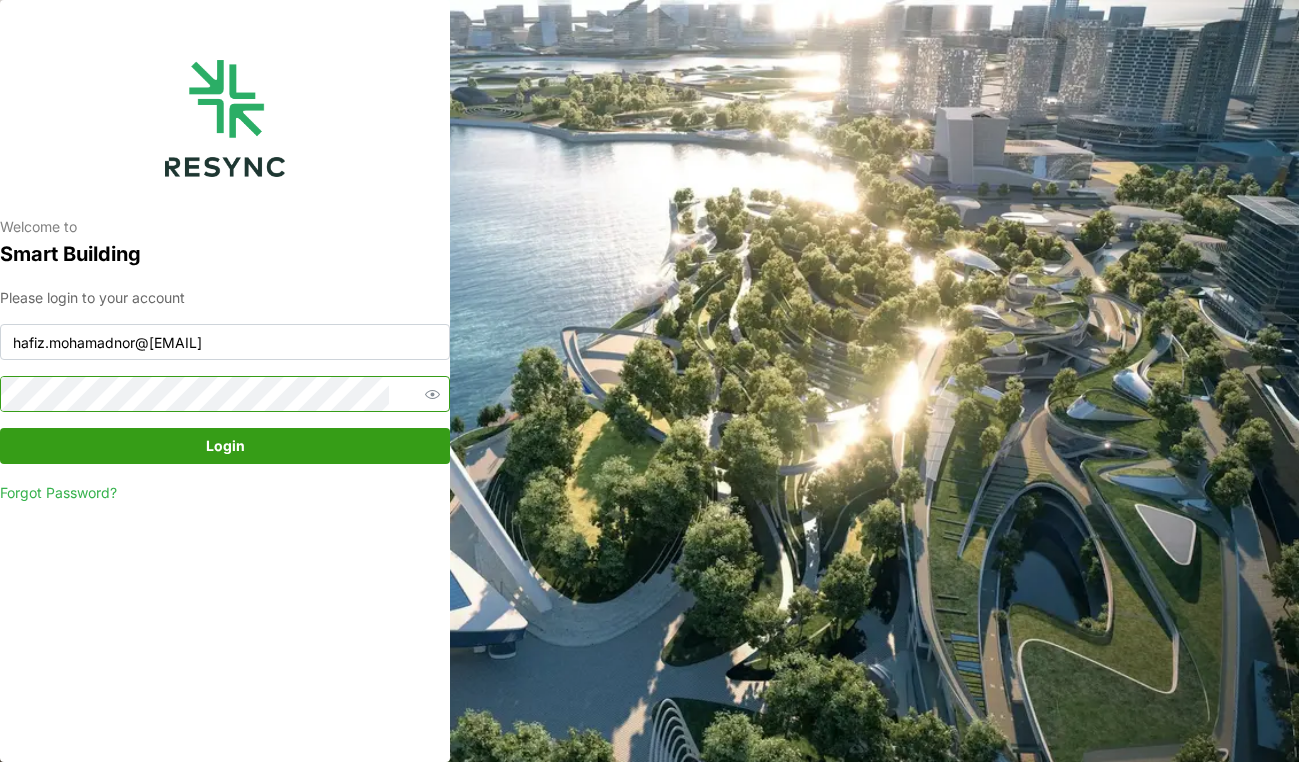 click 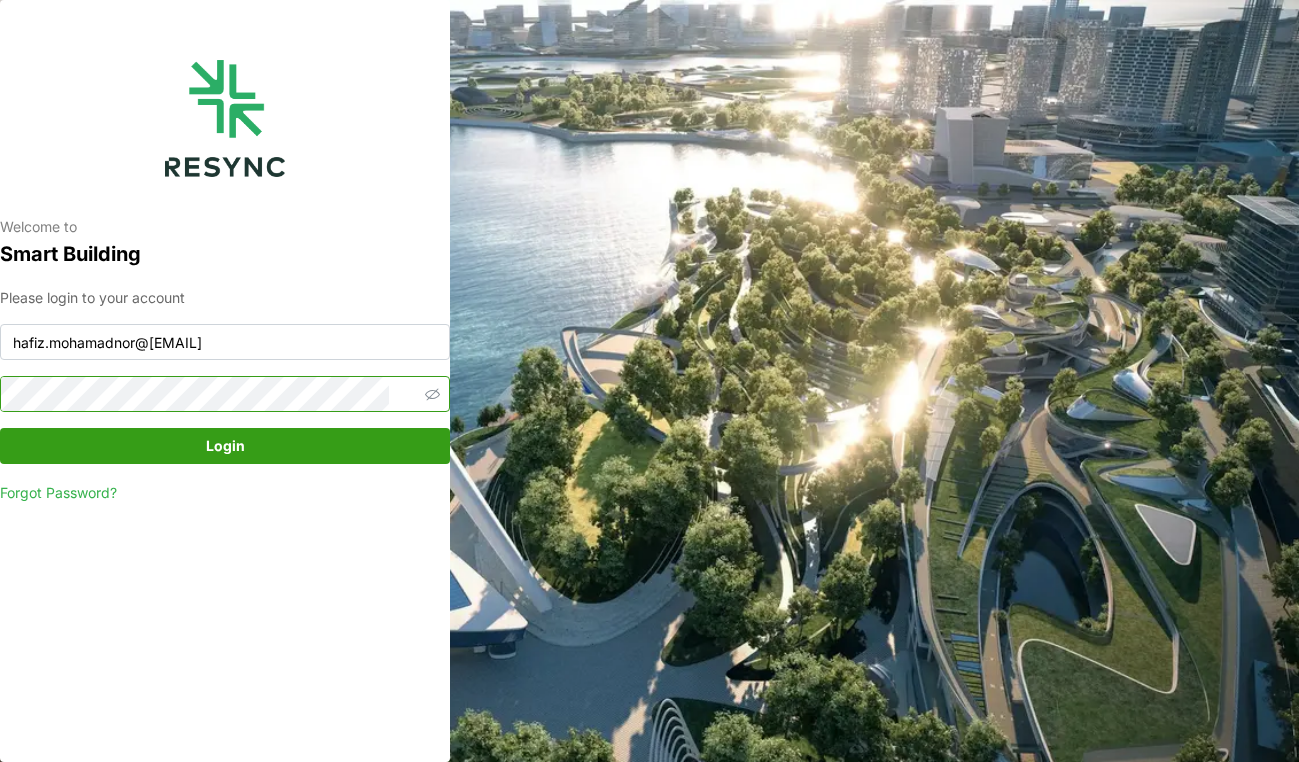 click on "Login" at bounding box center [225, 446] 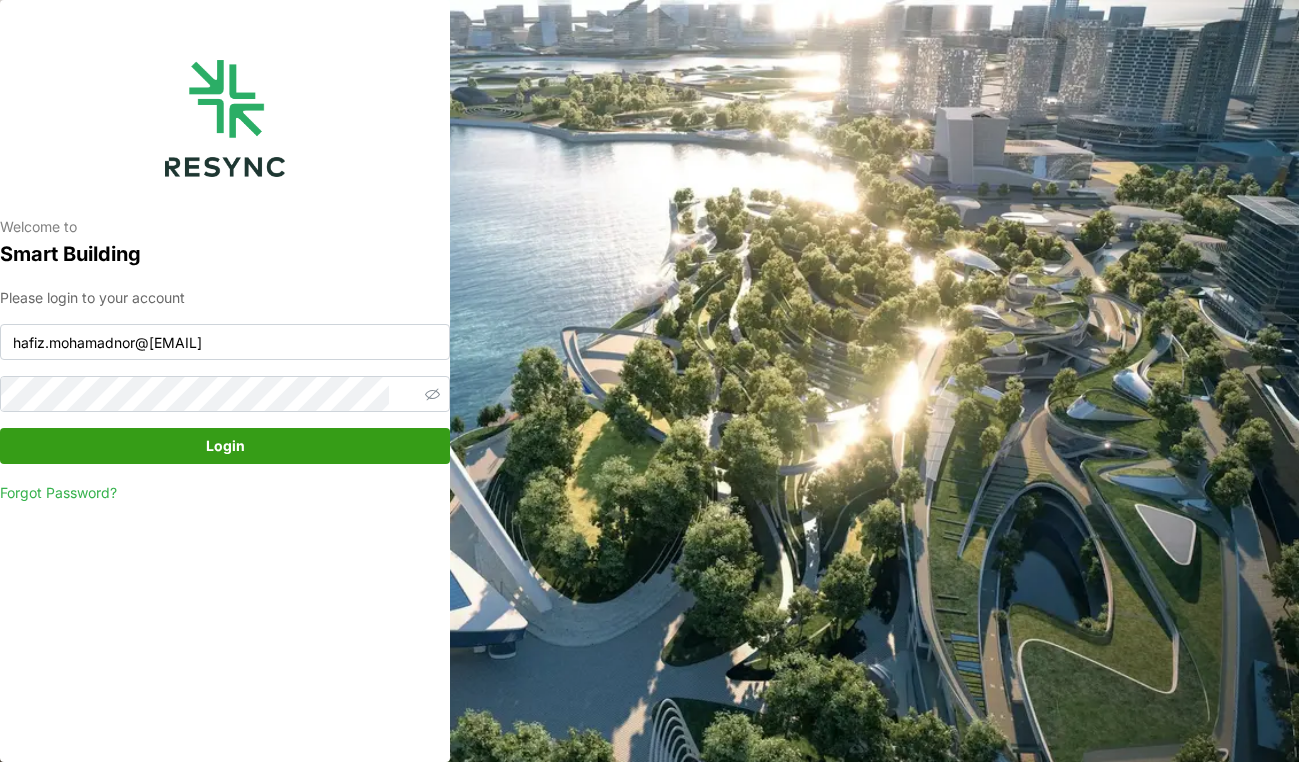 click on "Forgot Password?" at bounding box center (58, 492) 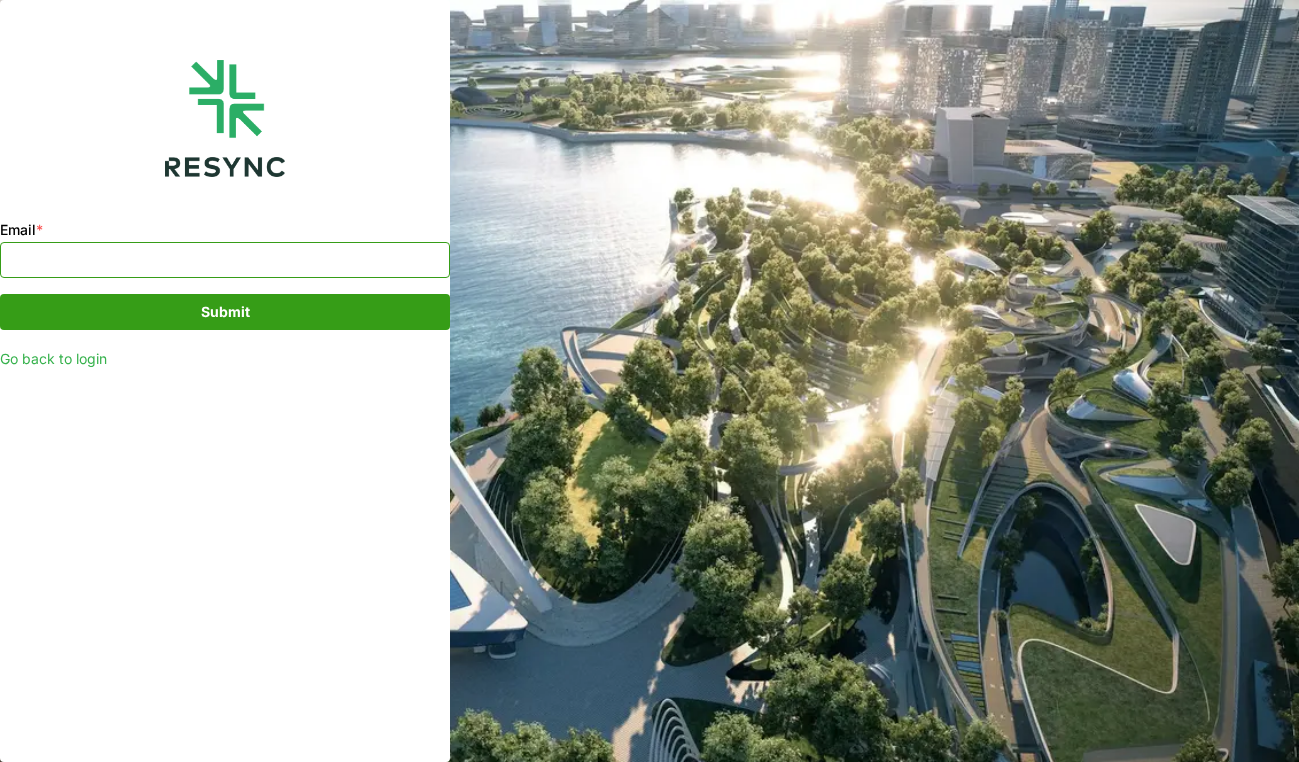 click on "Email  *" at bounding box center (225, 260) 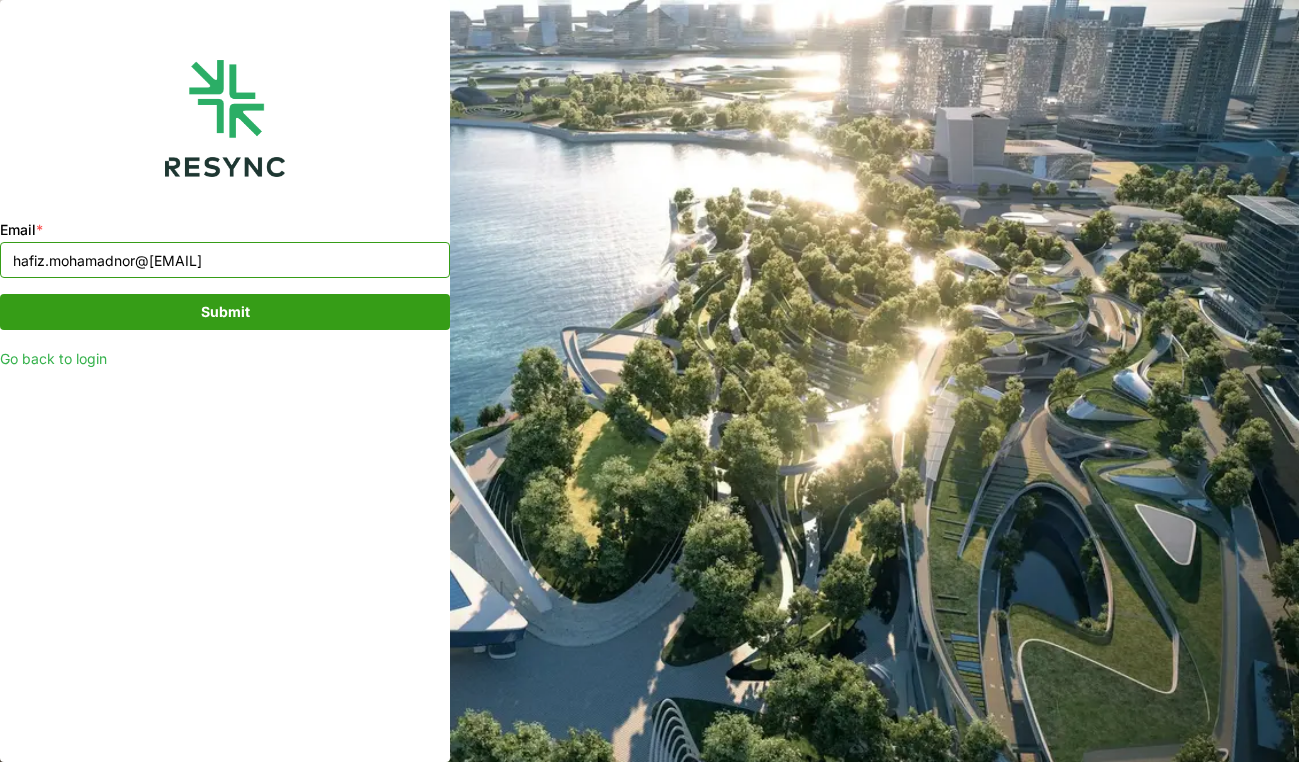 type on "hafiz.mohamadnor@cbre.com" 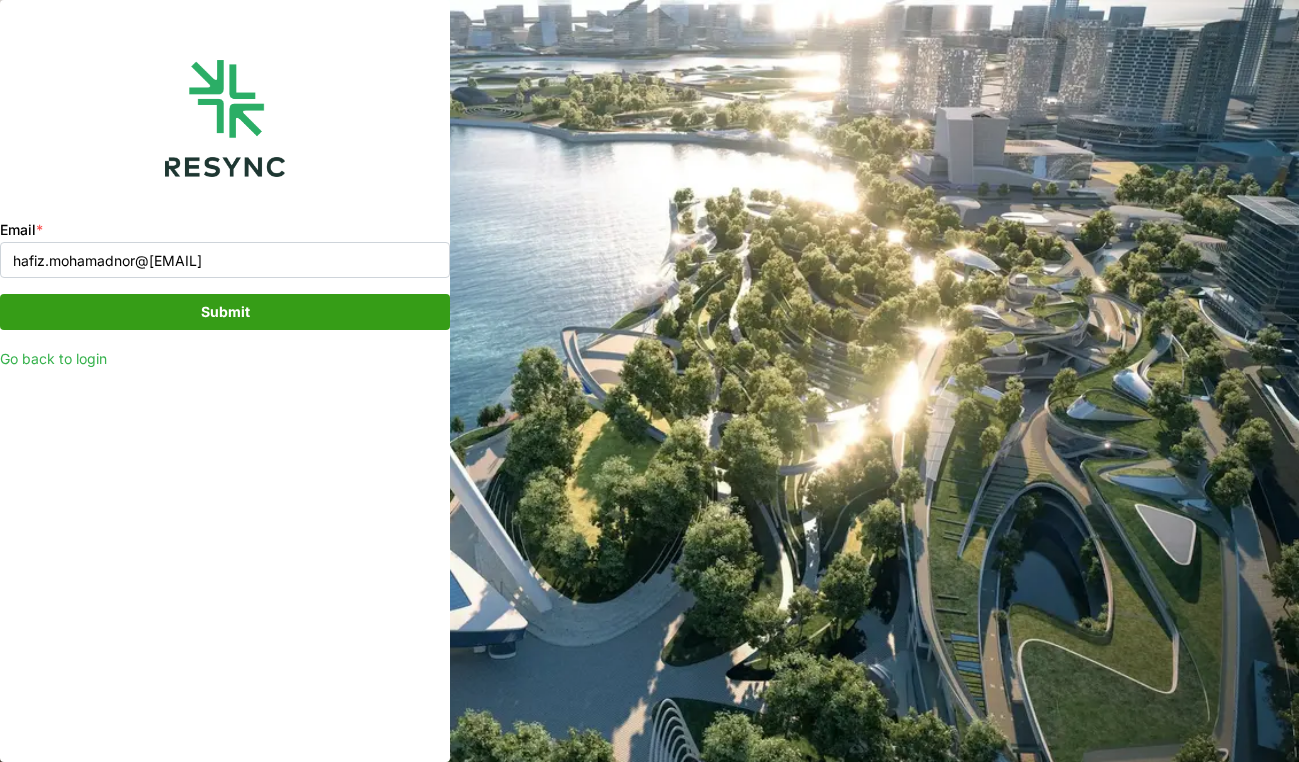 click on "Submit" at bounding box center (225, 312) 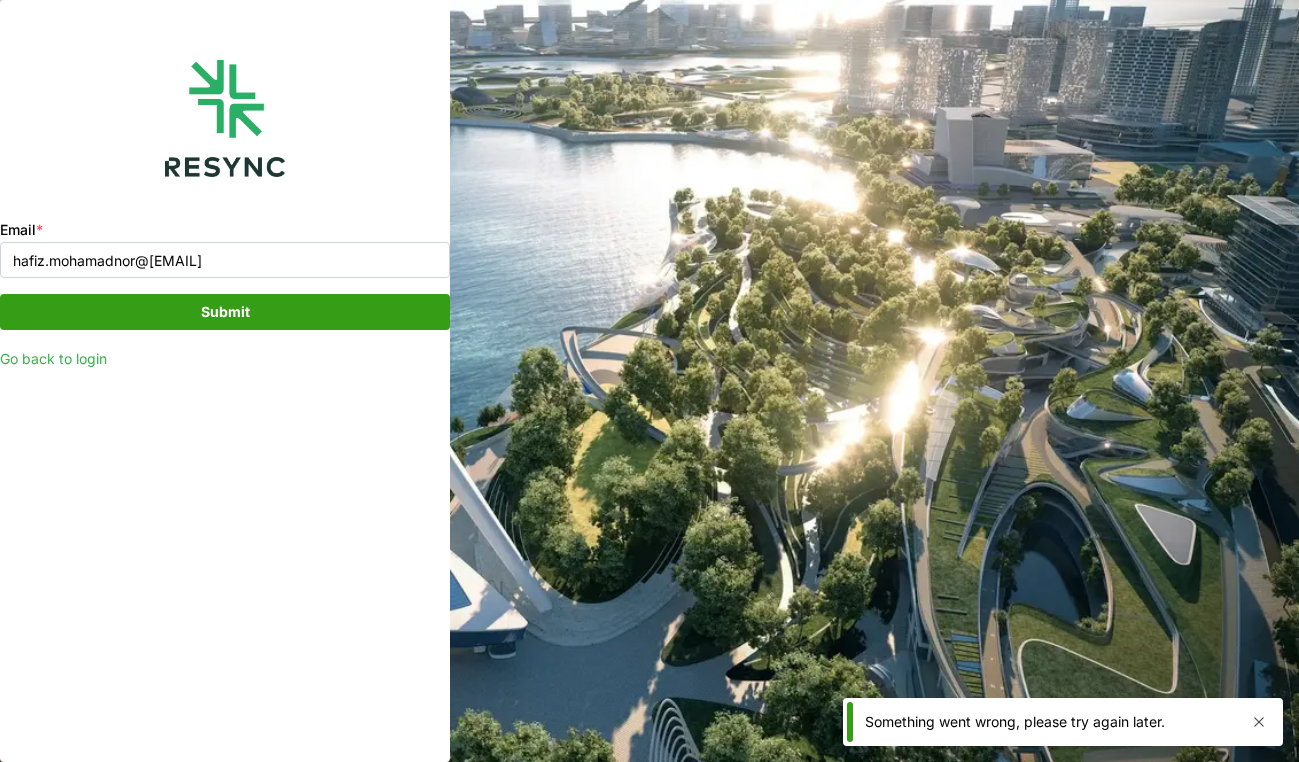 click on "Submit" at bounding box center (225, 312) 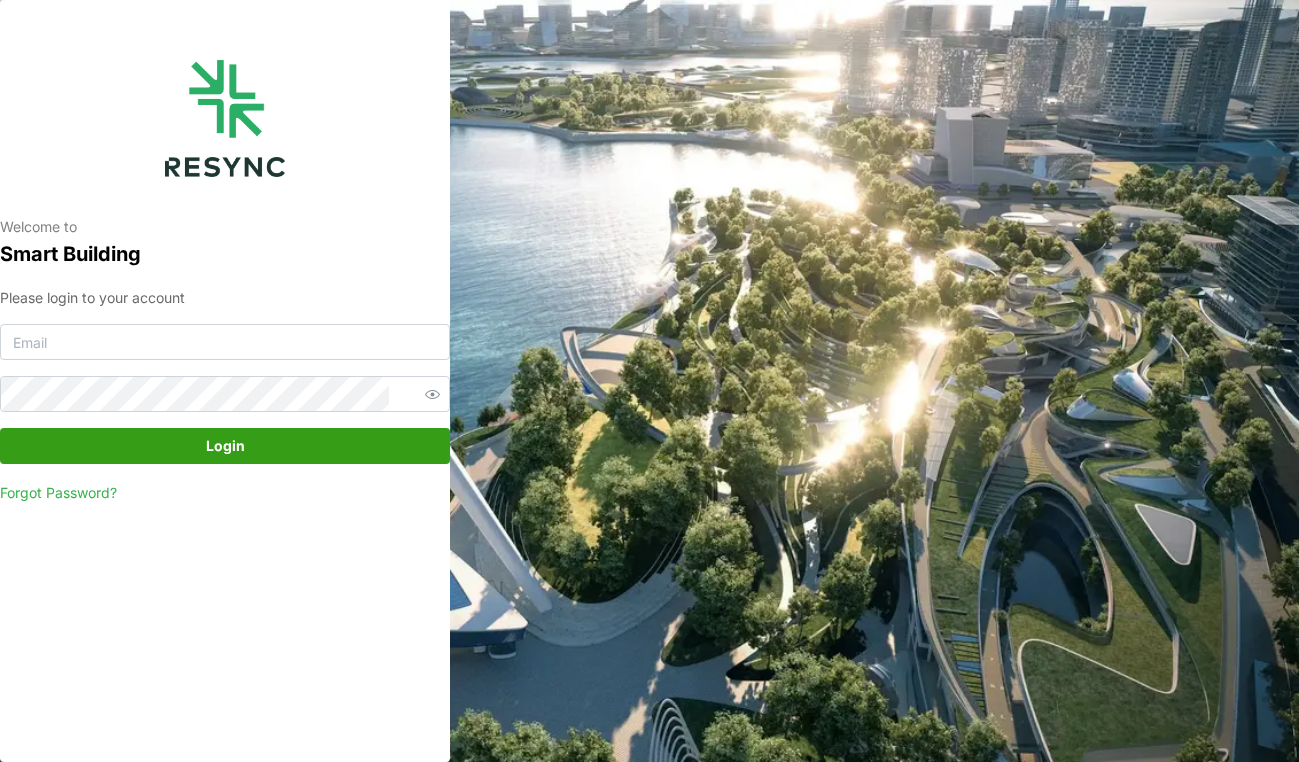 click on "Welcome to Smart Building Please login to your account Login Forgot Password?" at bounding box center [649, 381] 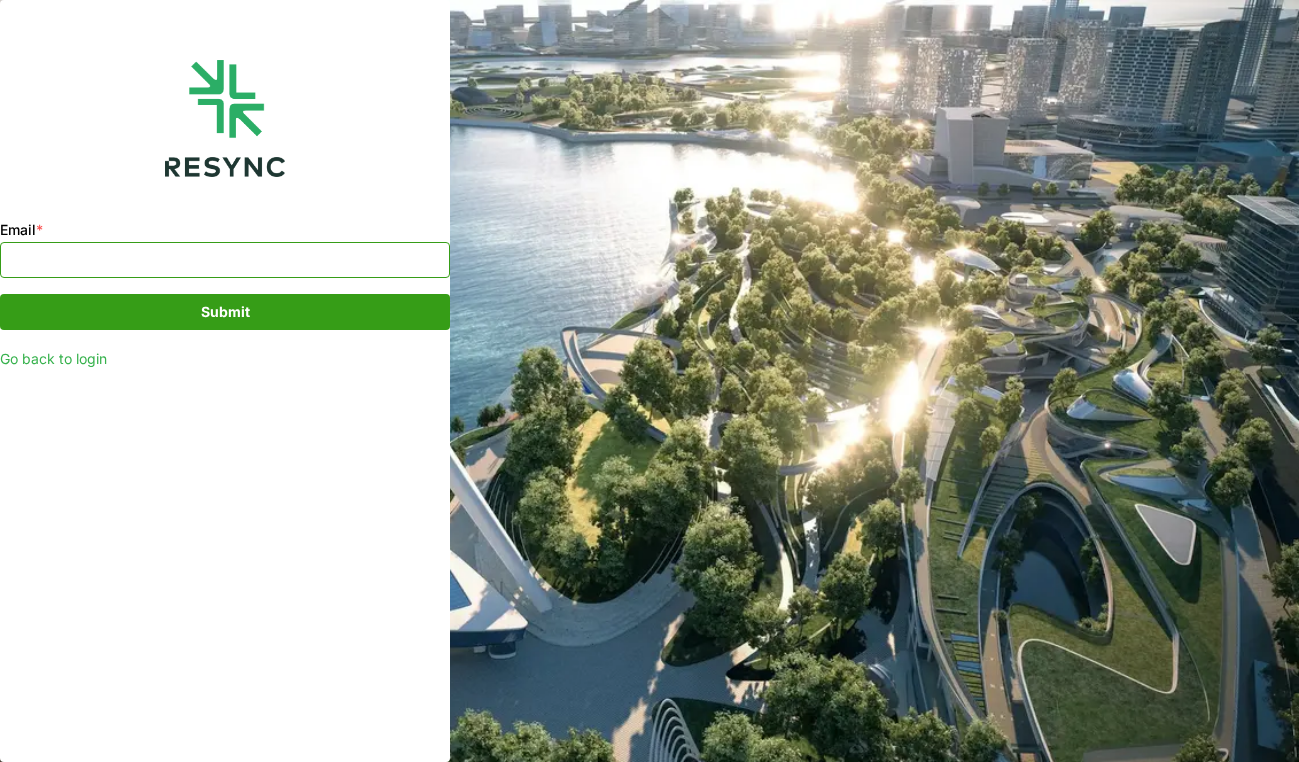 click on "Email  *" at bounding box center [225, 260] 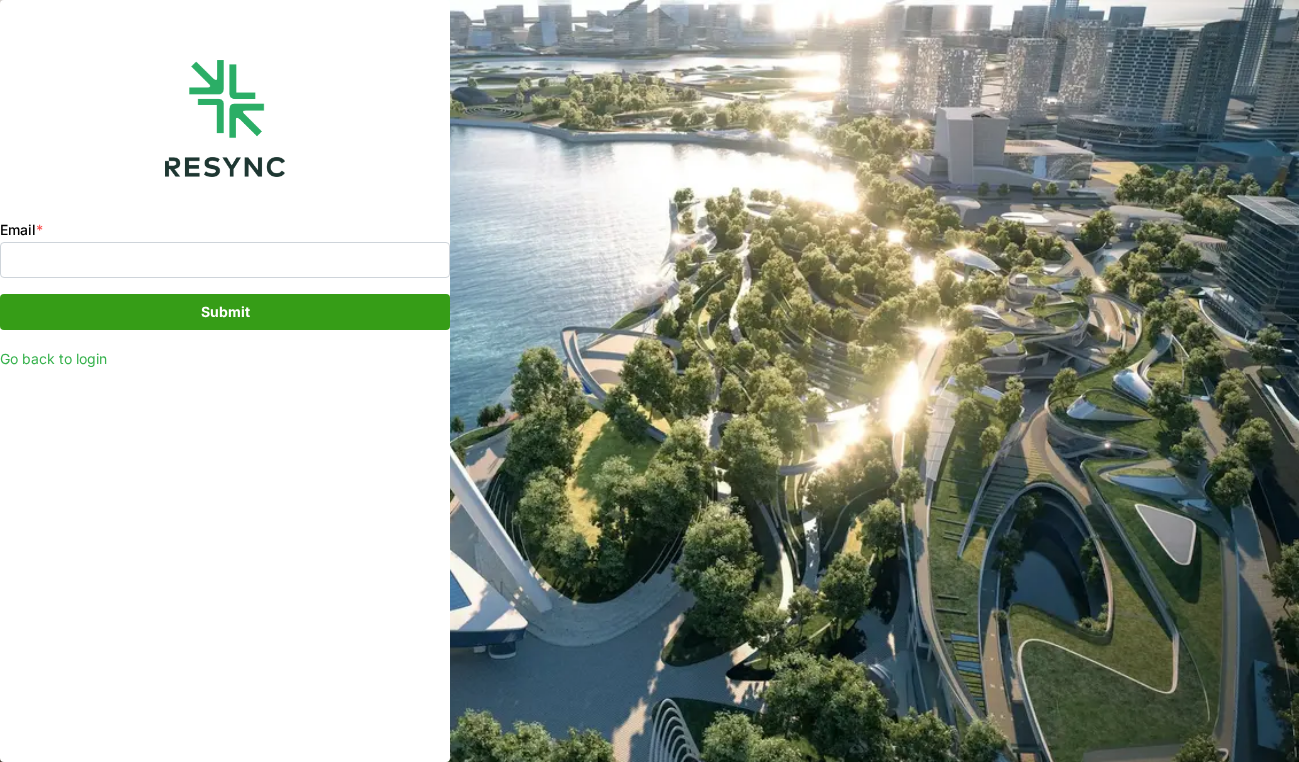 click on "Go back to login" at bounding box center (53, 358) 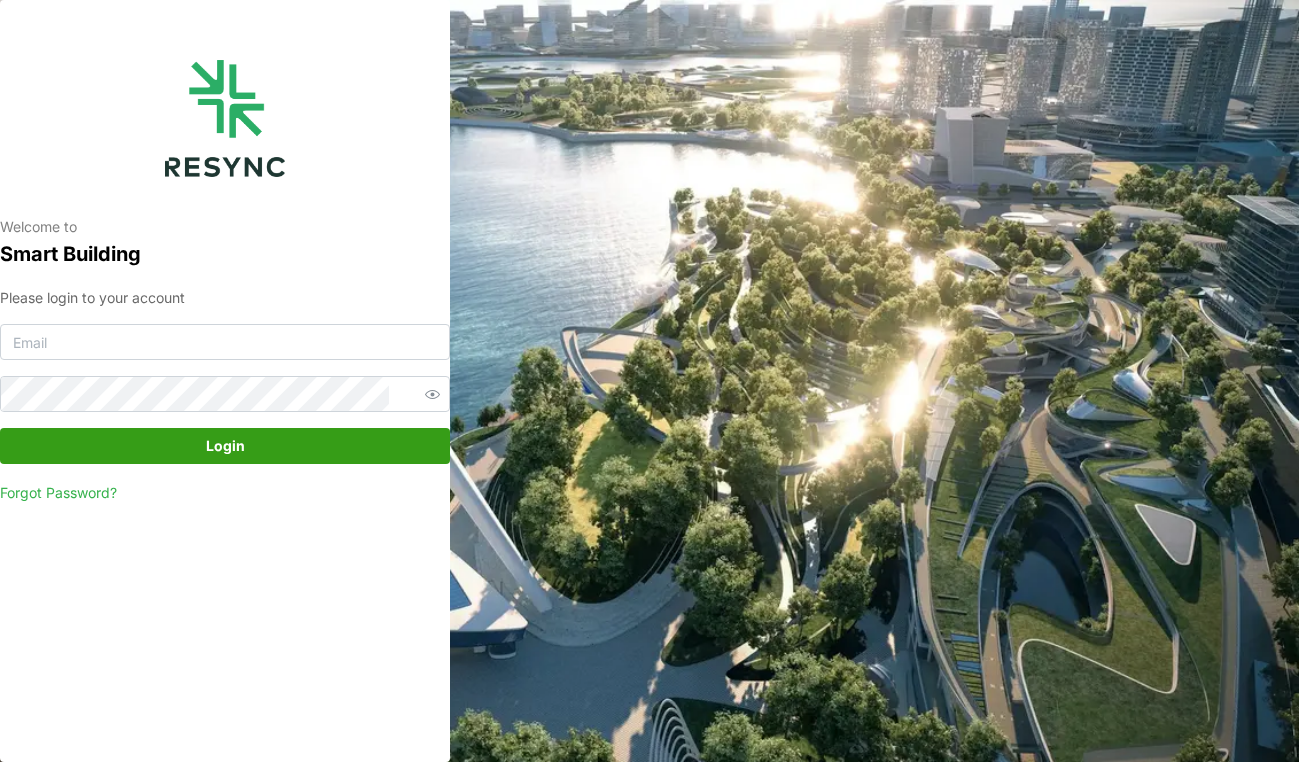 click on "Forgot Password?" at bounding box center (58, 492) 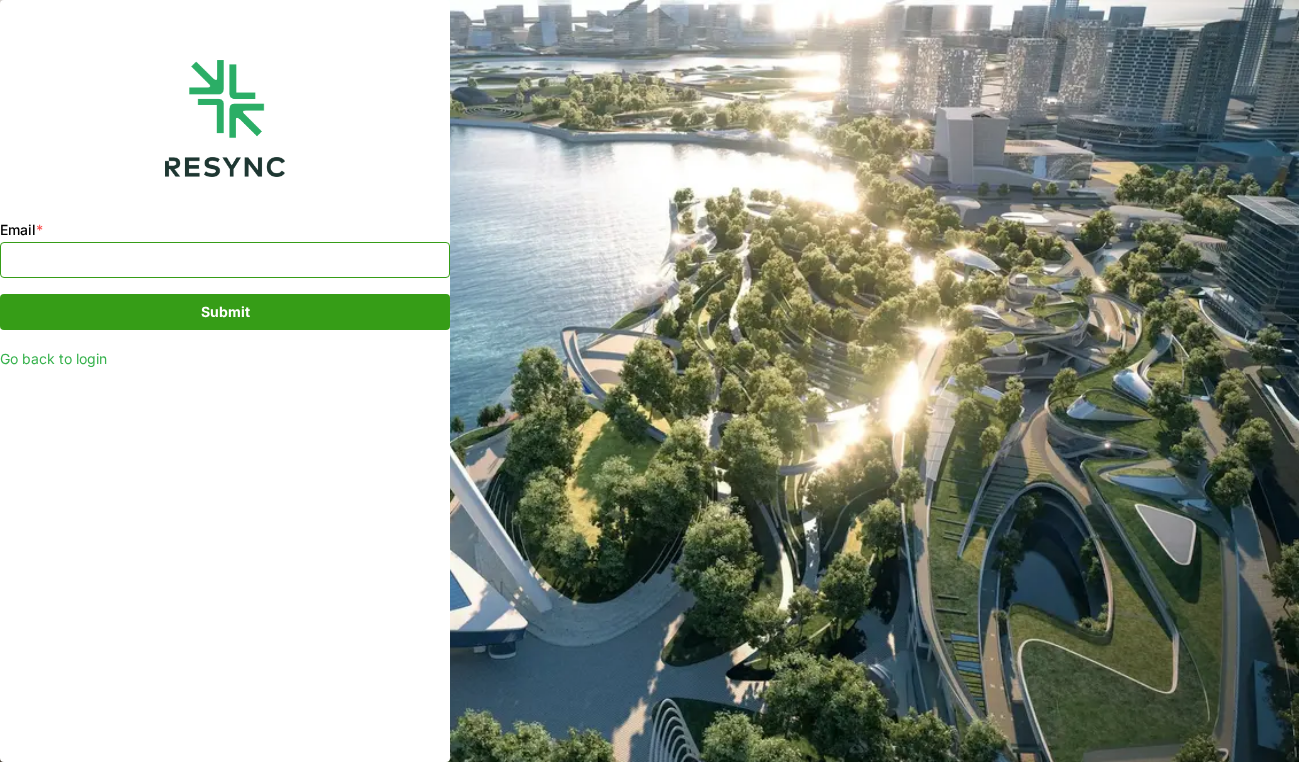 click on "Email  *" at bounding box center [225, 260] 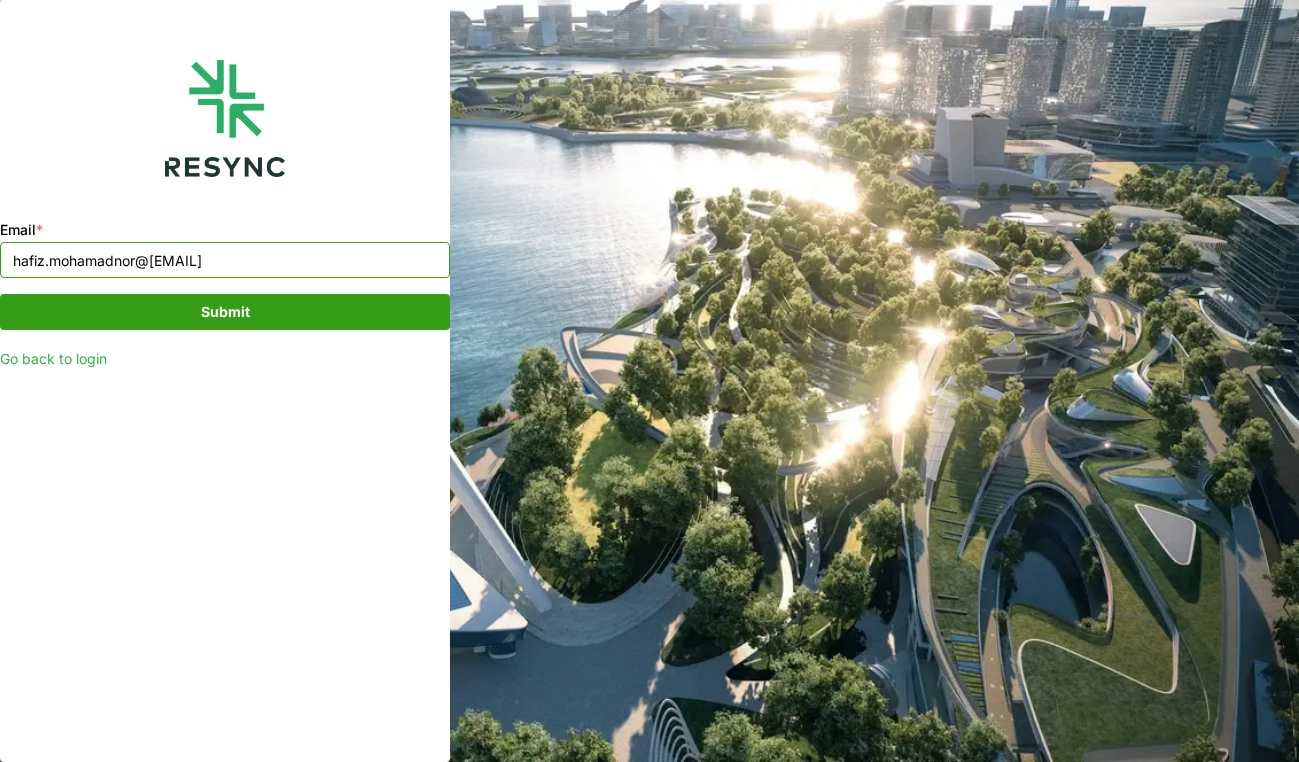 type on "hafiz.mohamadnor@cbre.com" 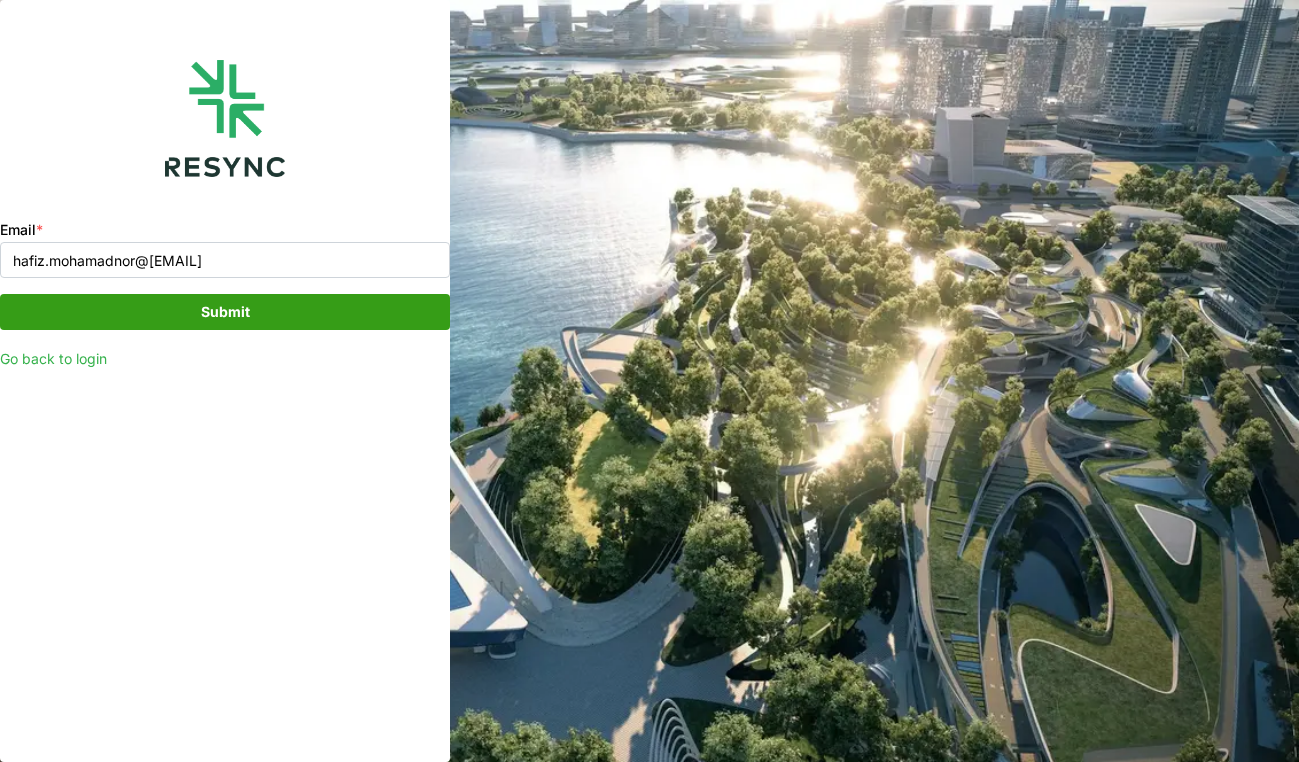 click on "Submit" at bounding box center (225, 312) 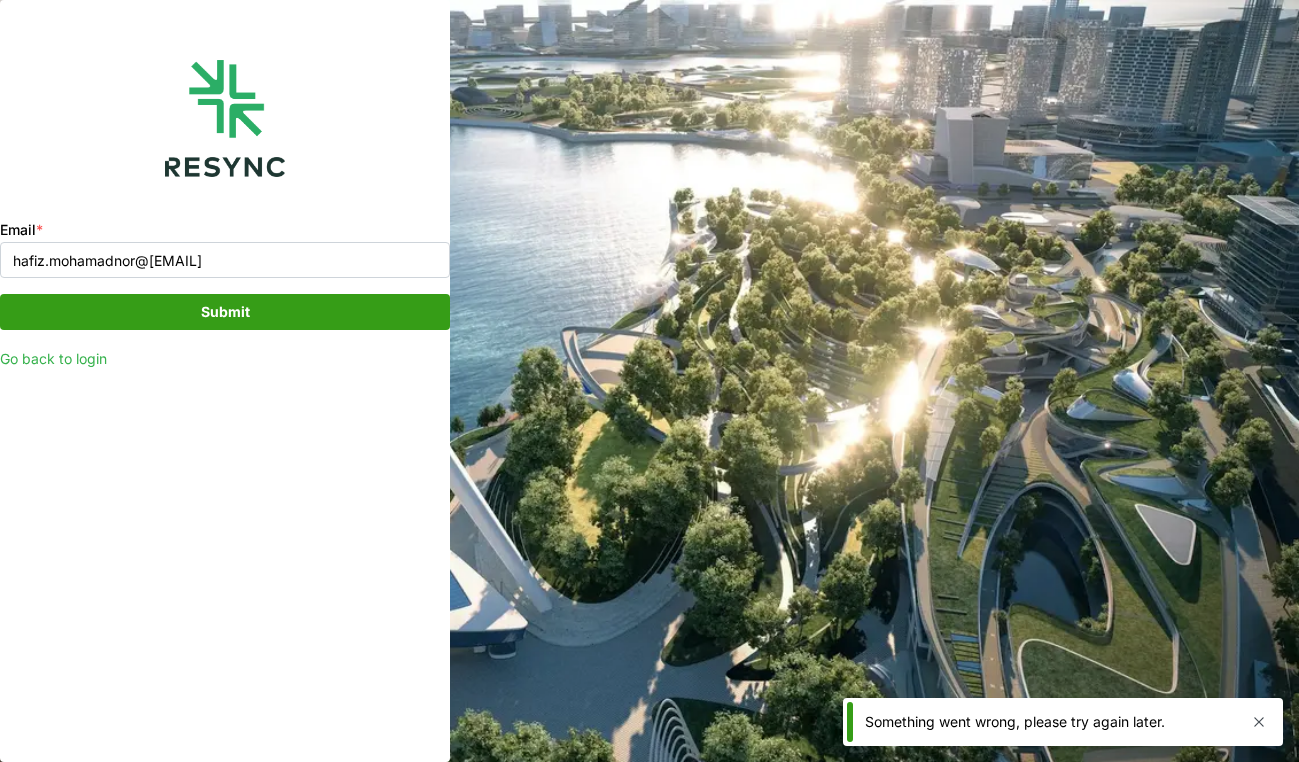 click on "Go back to login" at bounding box center (53, 358) 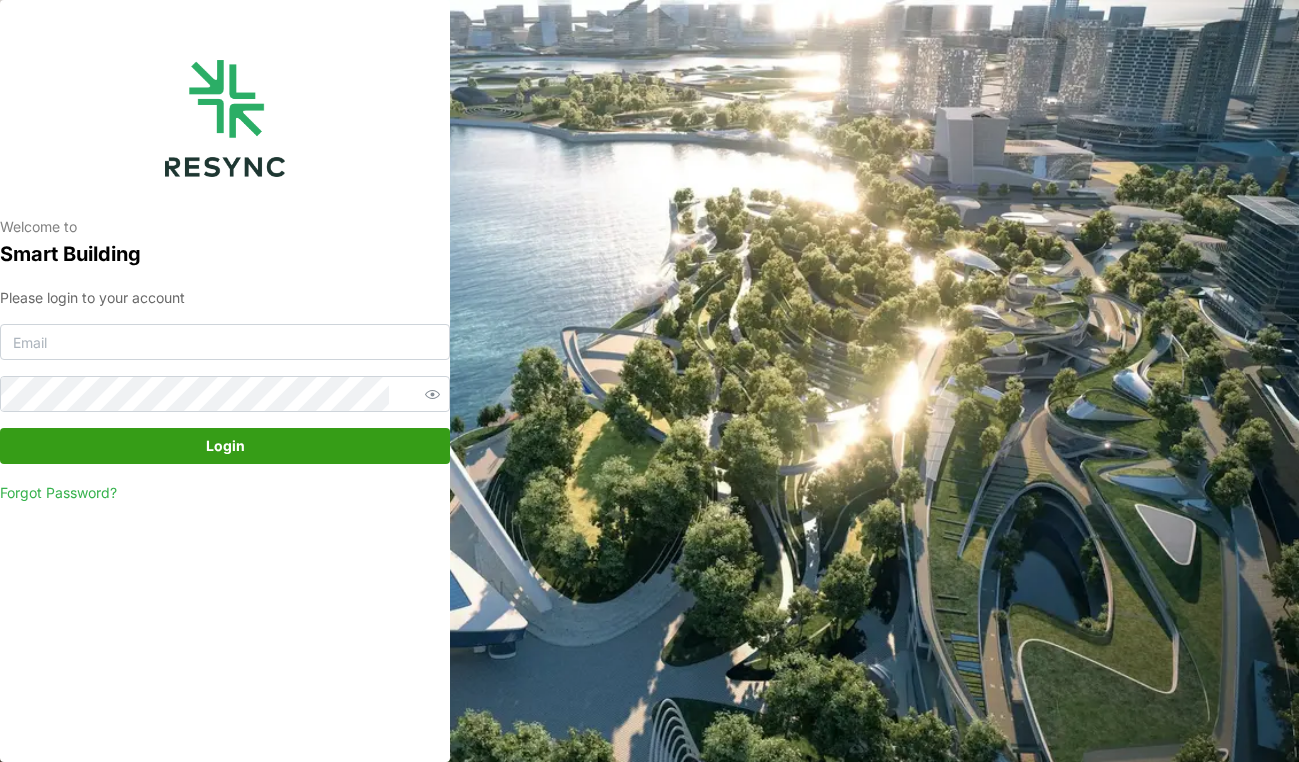 click on "Please login to your account Login Forgot Password?" at bounding box center [225, 396] 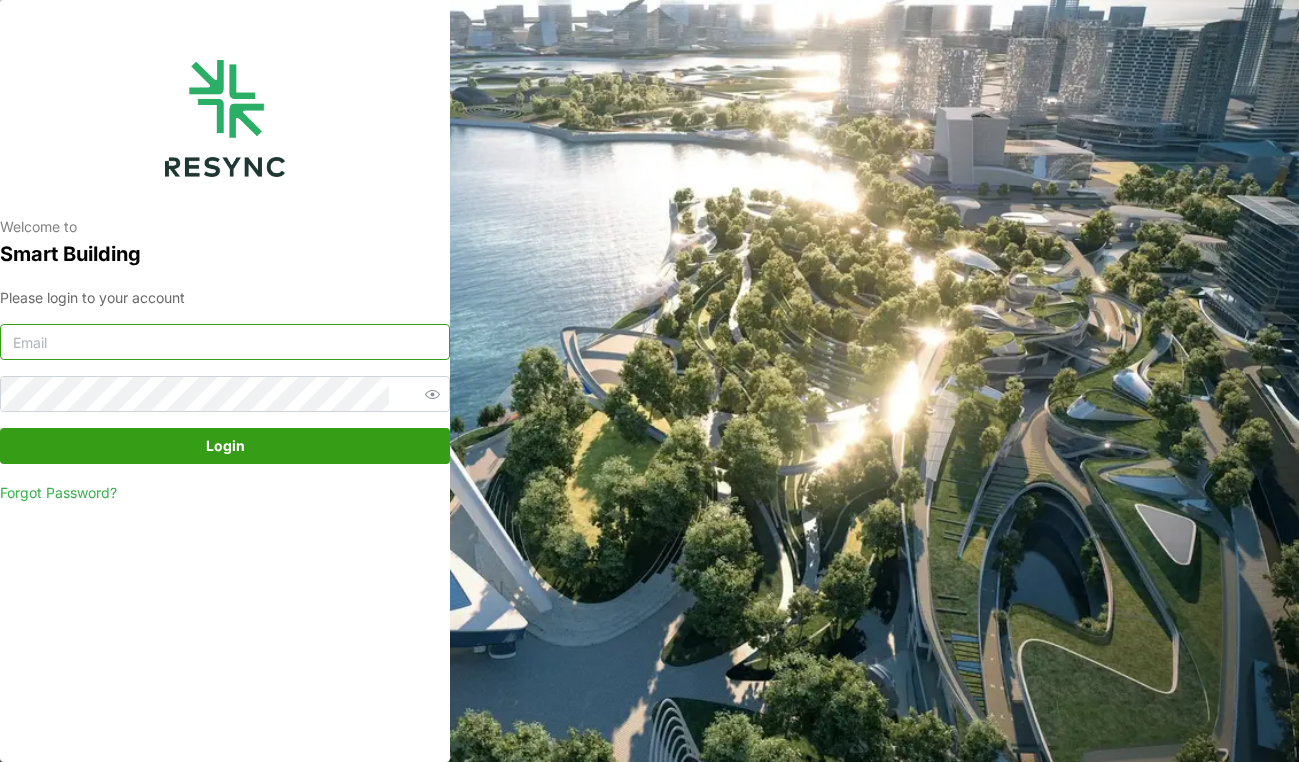 click at bounding box center [225, 342] 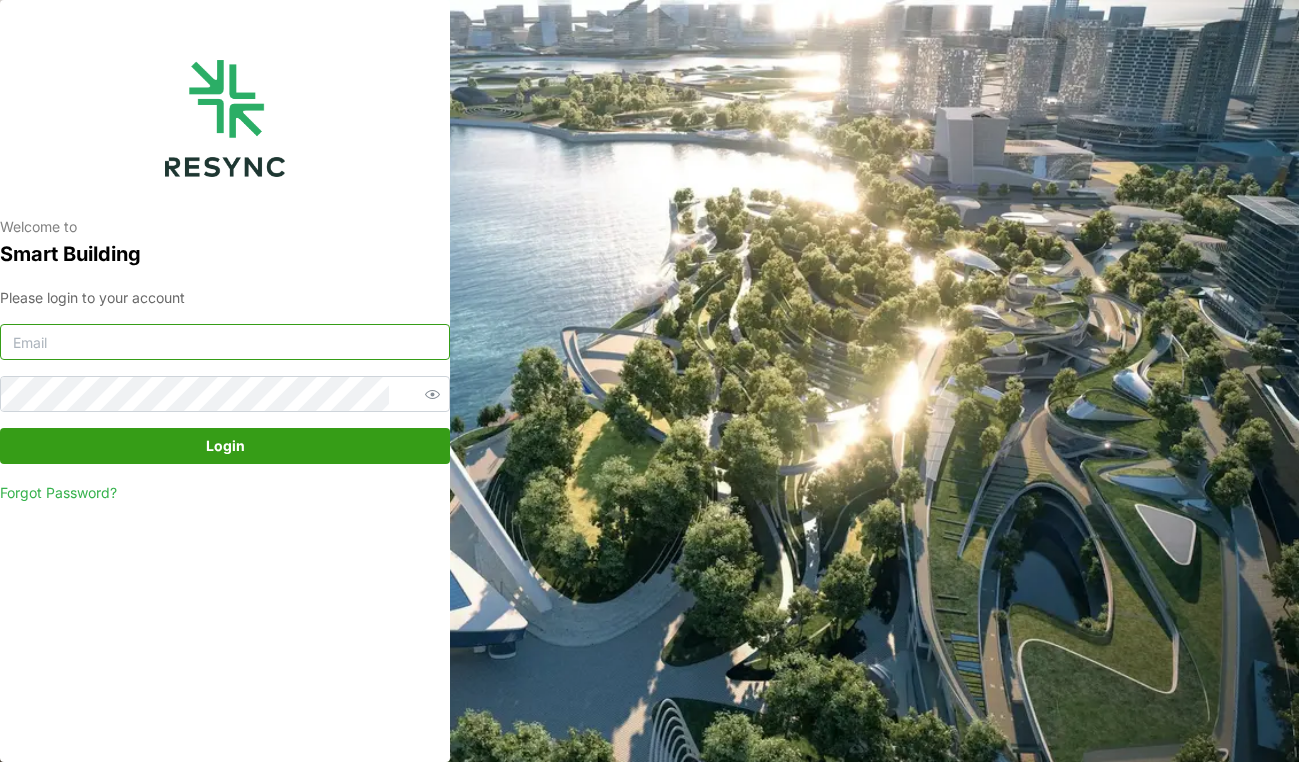type on "hafiz.mohamadnor@cbre.com" 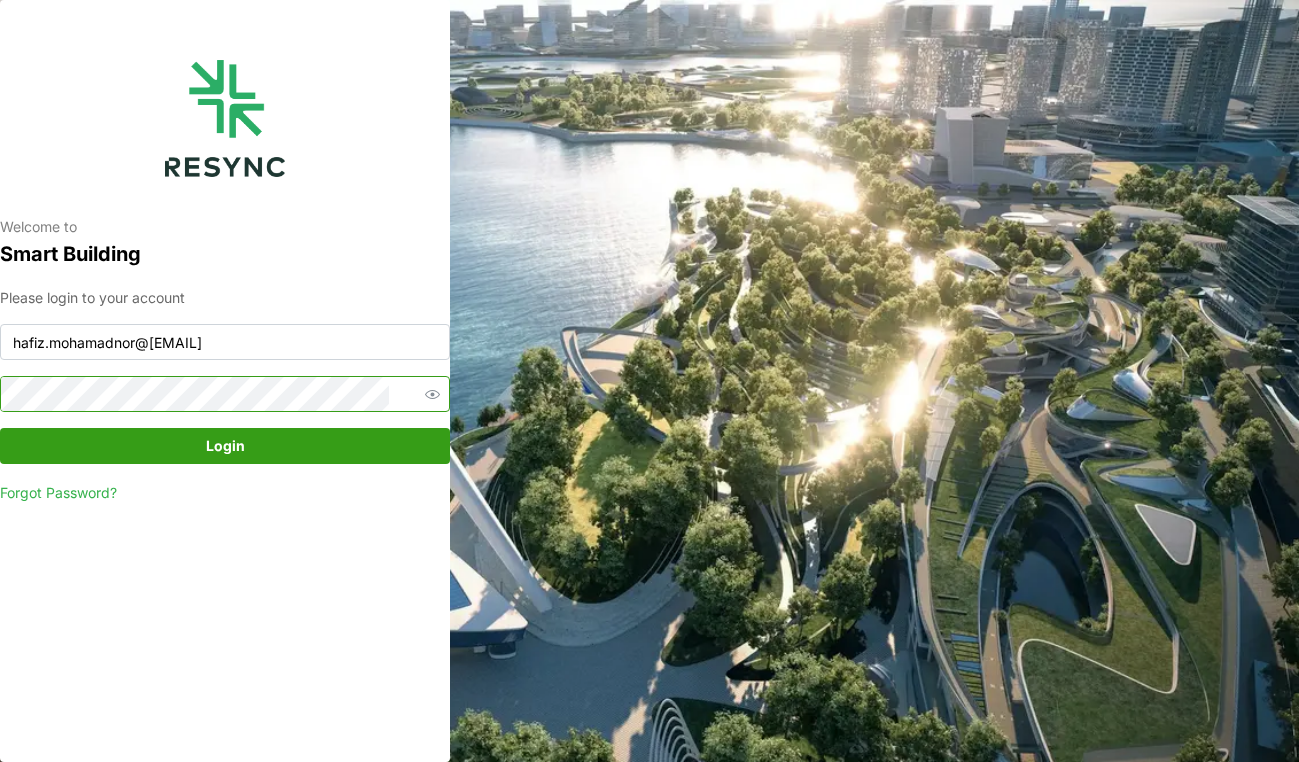 click on "Login" at bounding box center (225, 446) 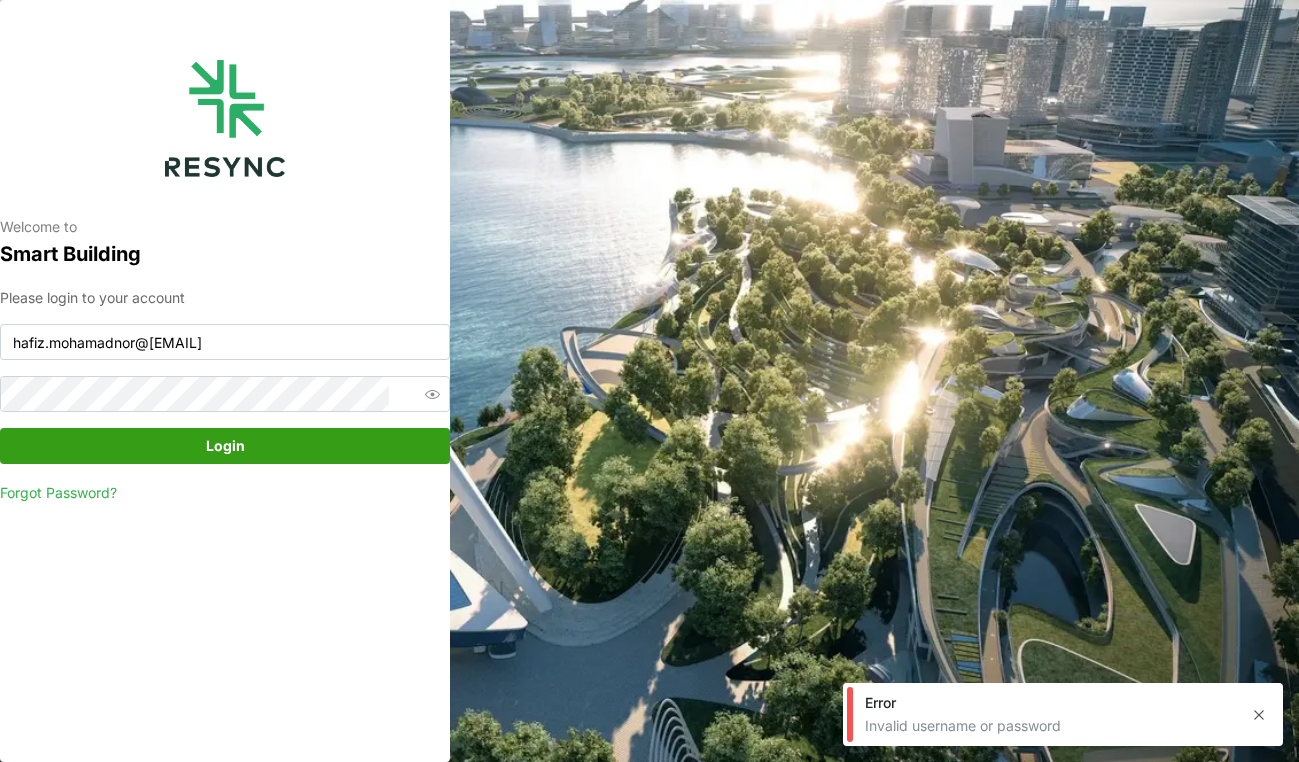 click on "Forgot Password?" at bounding box center [58, 492] 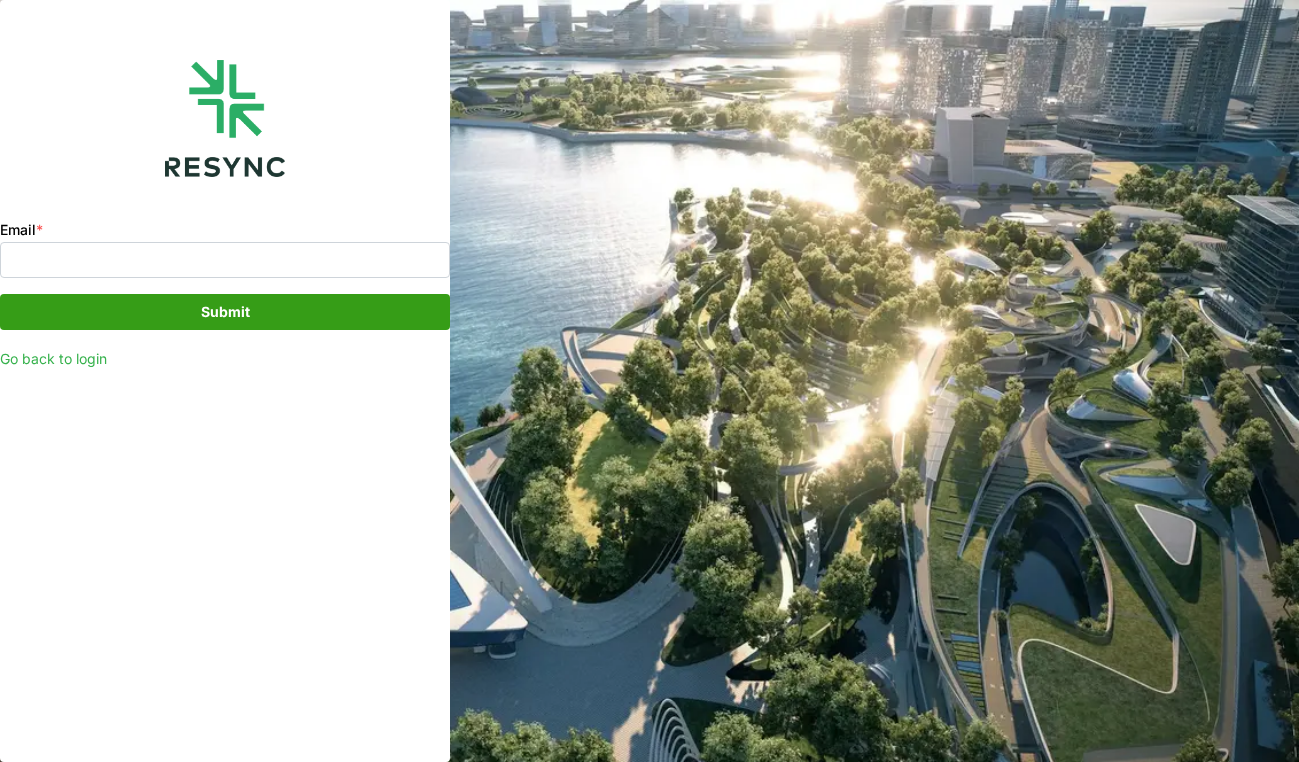 click on "Go back to login" at bounding box center (53, 358) 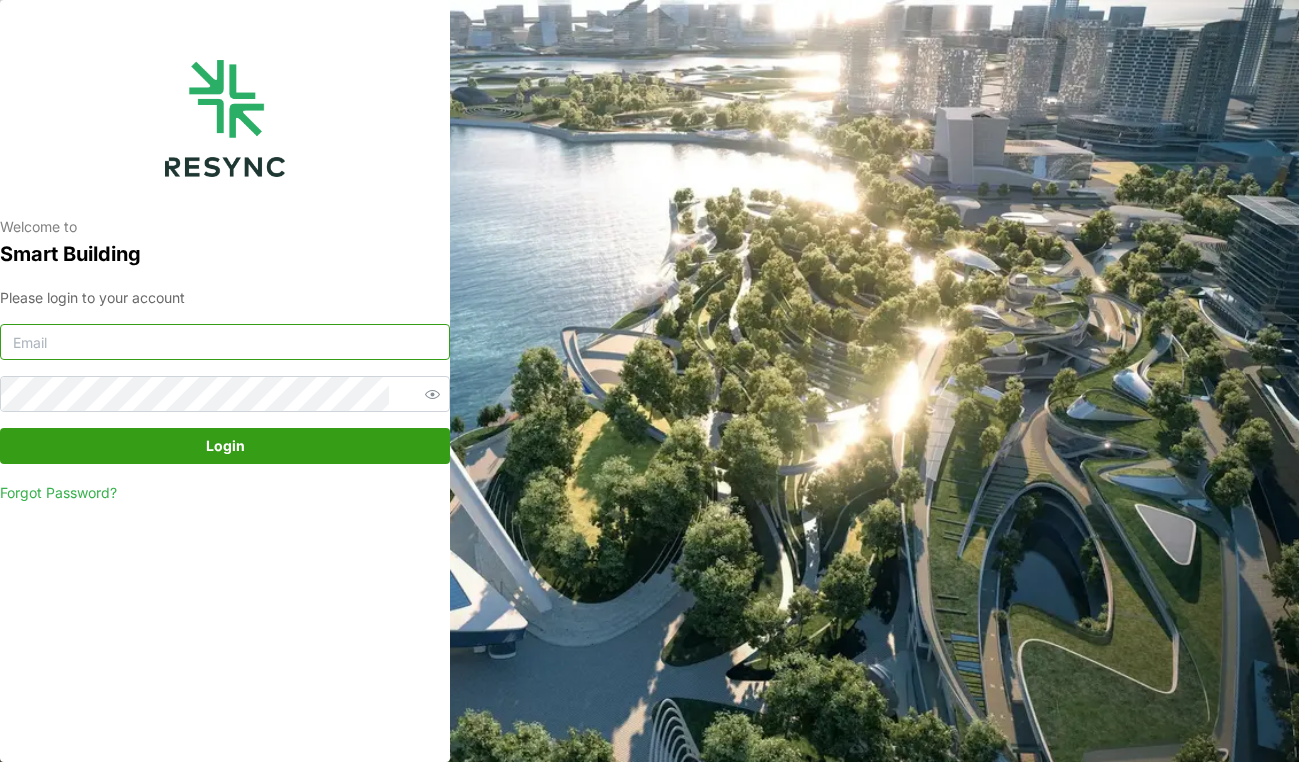 click at bounding box center (225, 342) 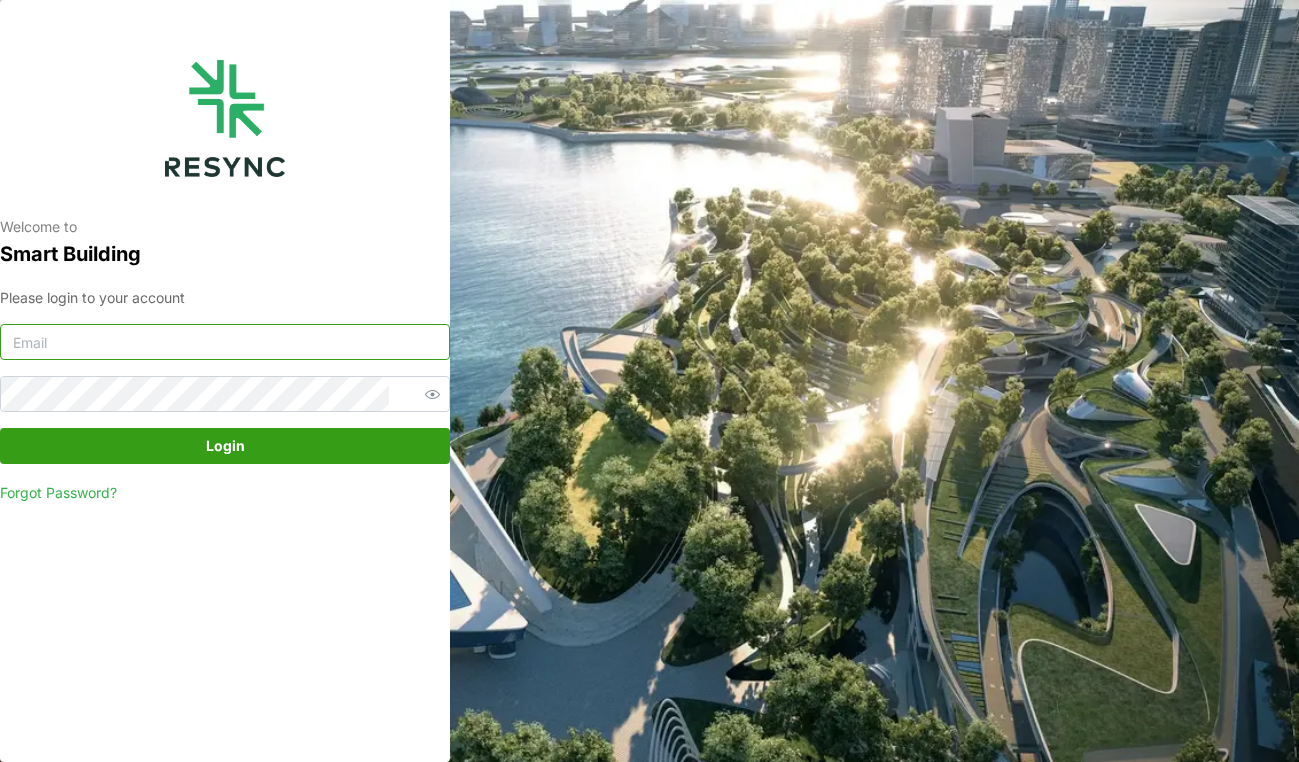 type on "hafiz.mohamadnor@cbre.com" 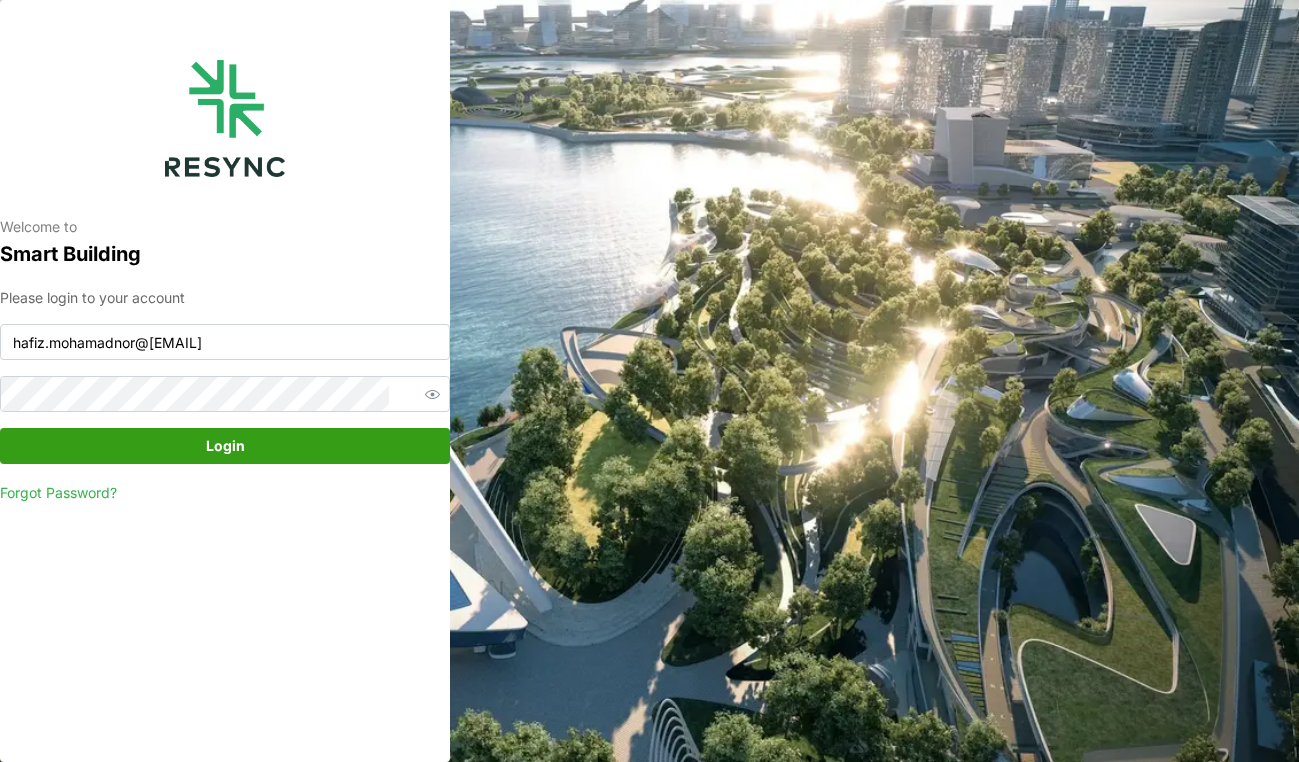 click on "Login" at bounding box center [225, 446] 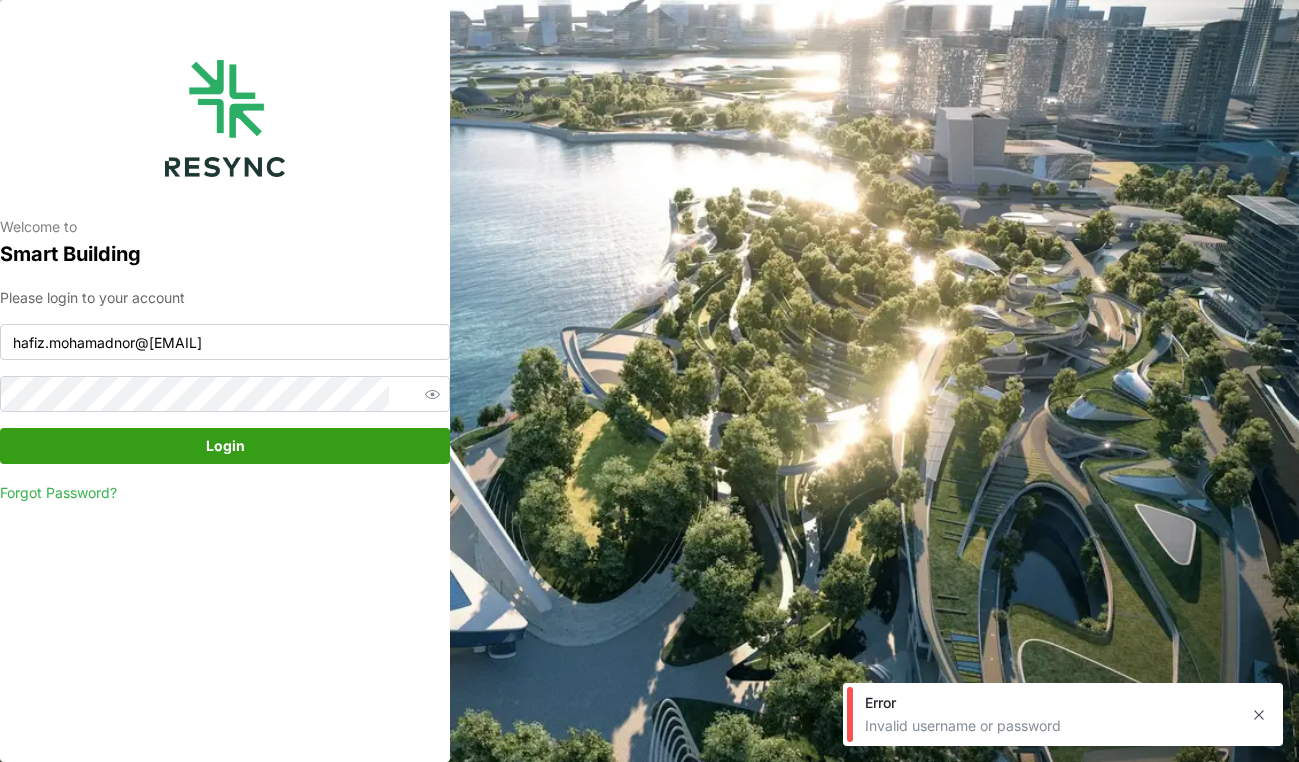 click 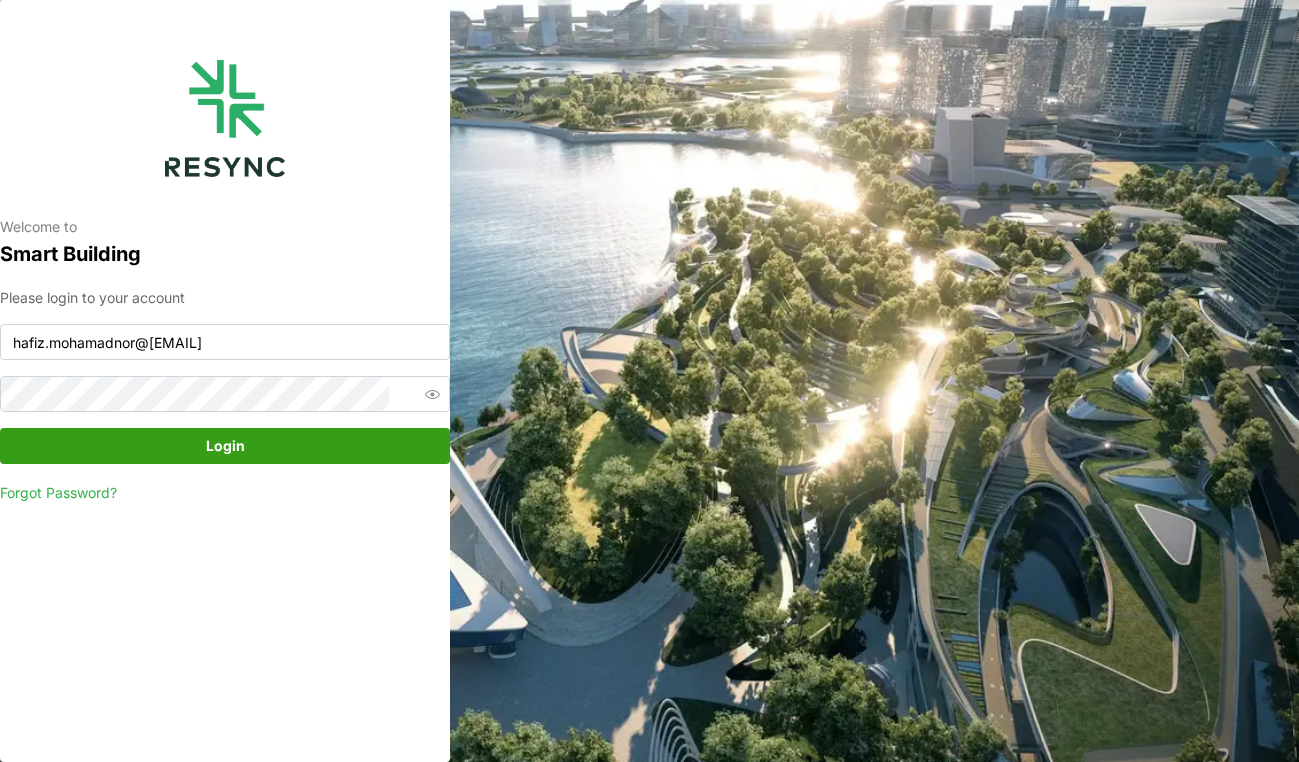 click on "Forgot Password?" at bounding box center (58, 492) 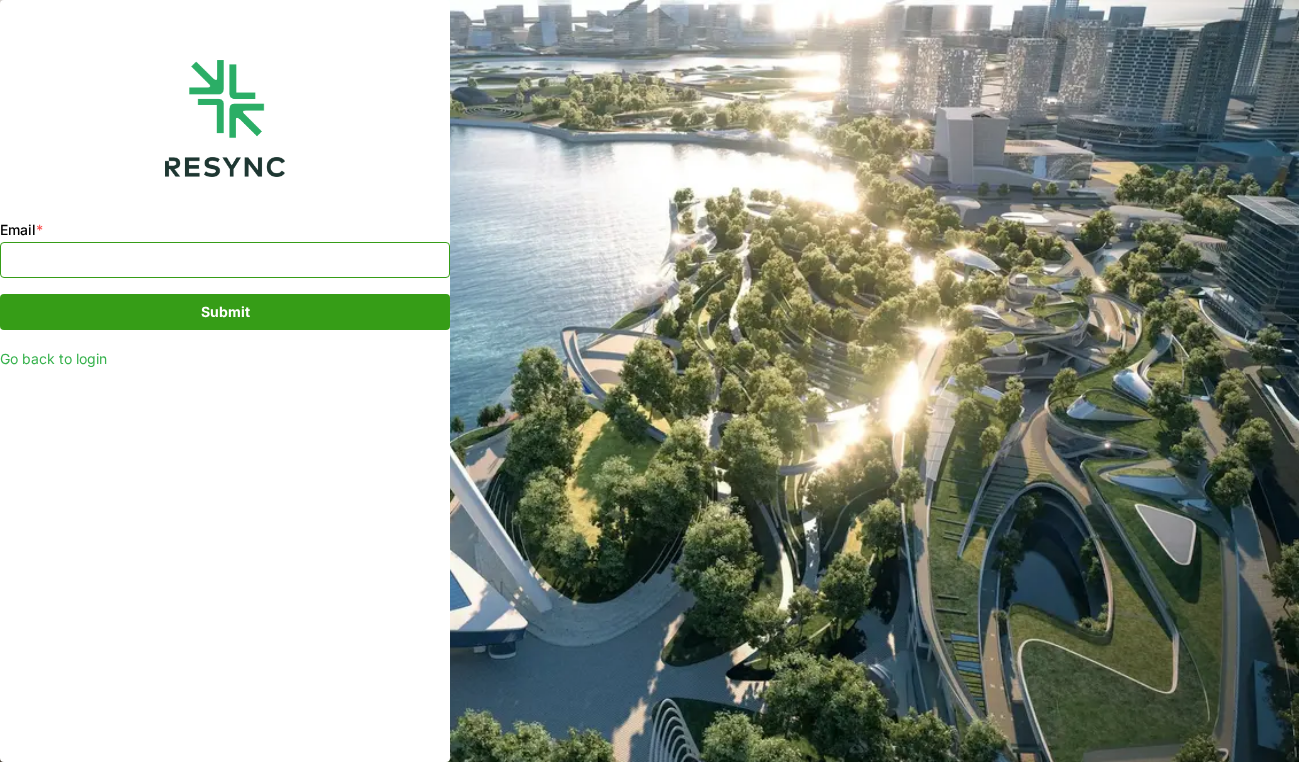 click on "Email  *" at bounding box center [225, 260] 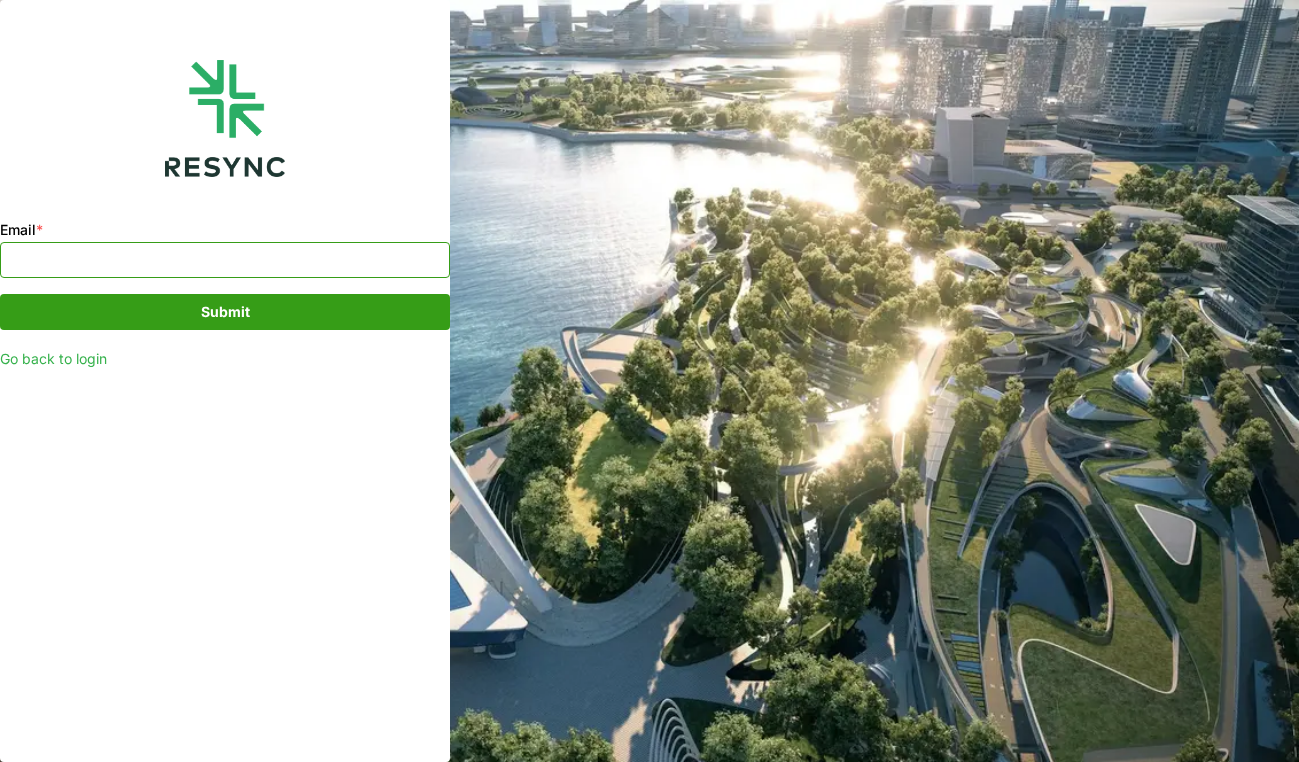 click on "Email  *" at bounding box center (225, 260) 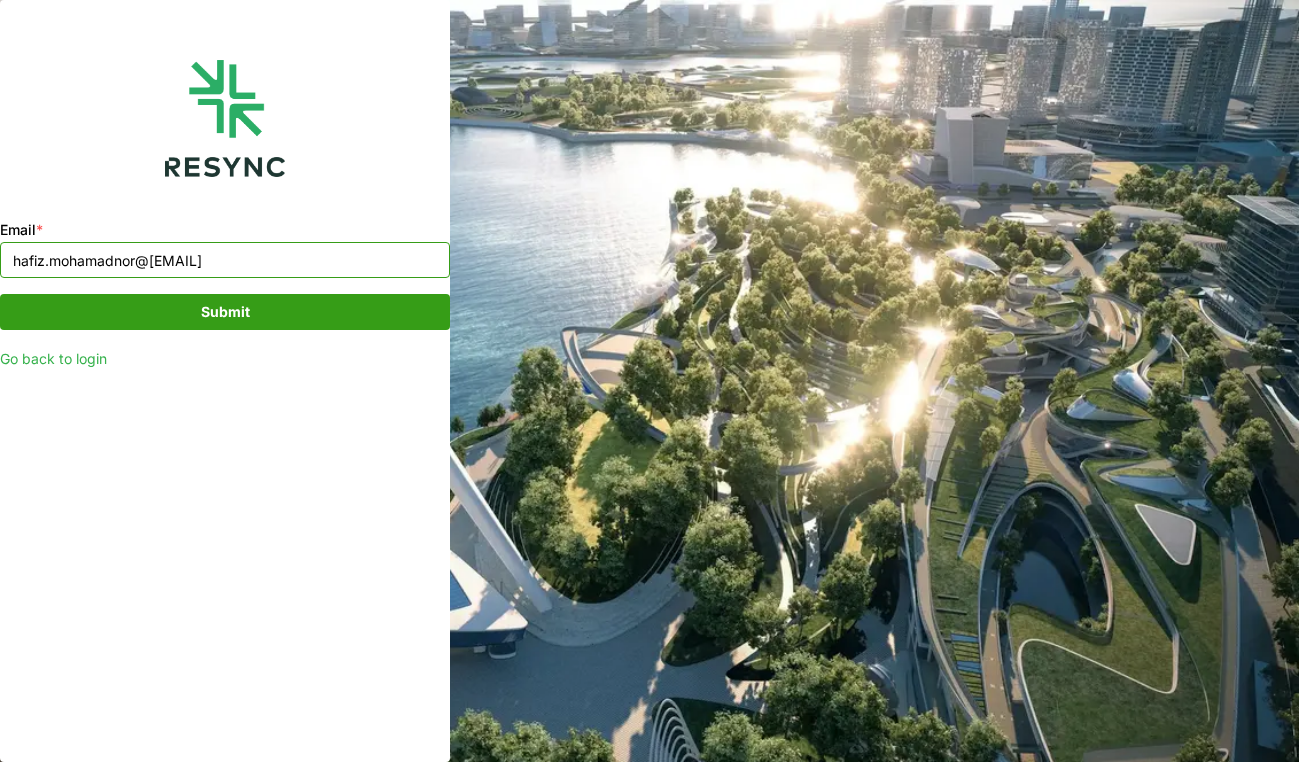 type on "hafiz.mohamadnor@cbre.com" 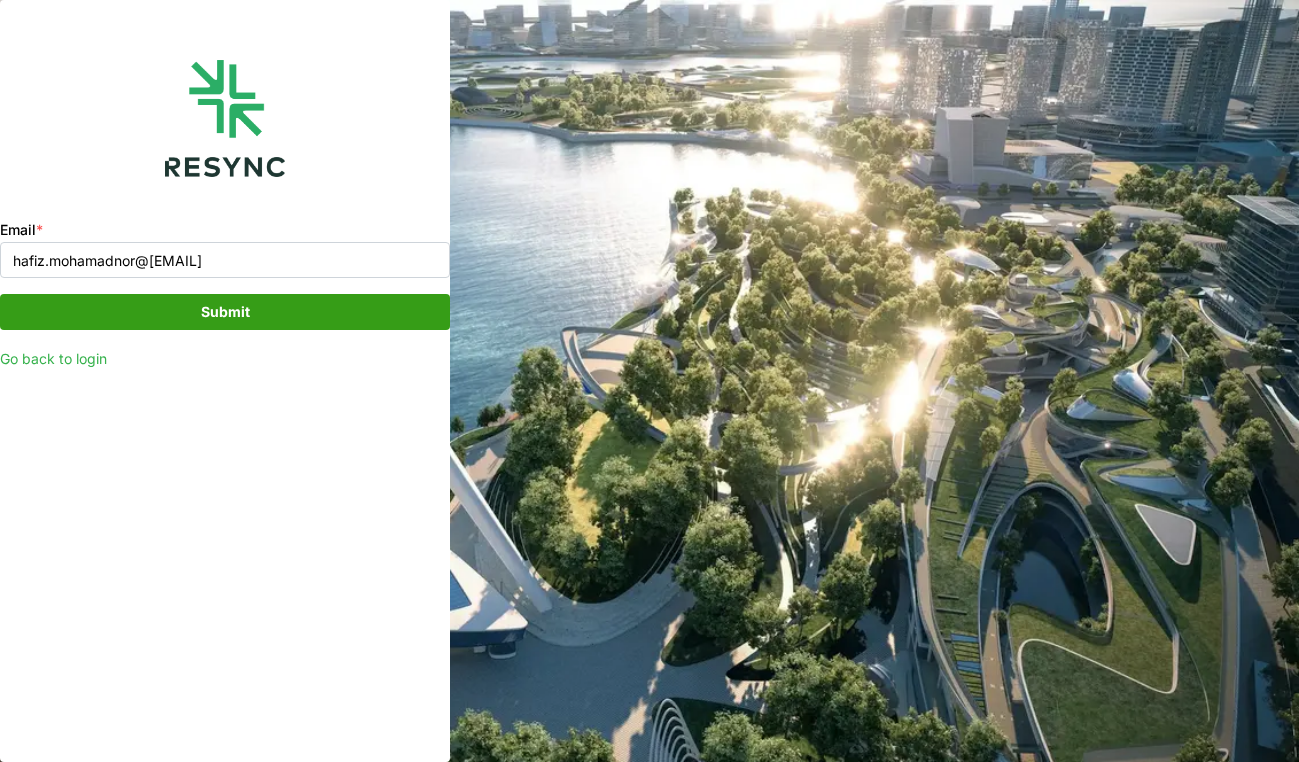 type 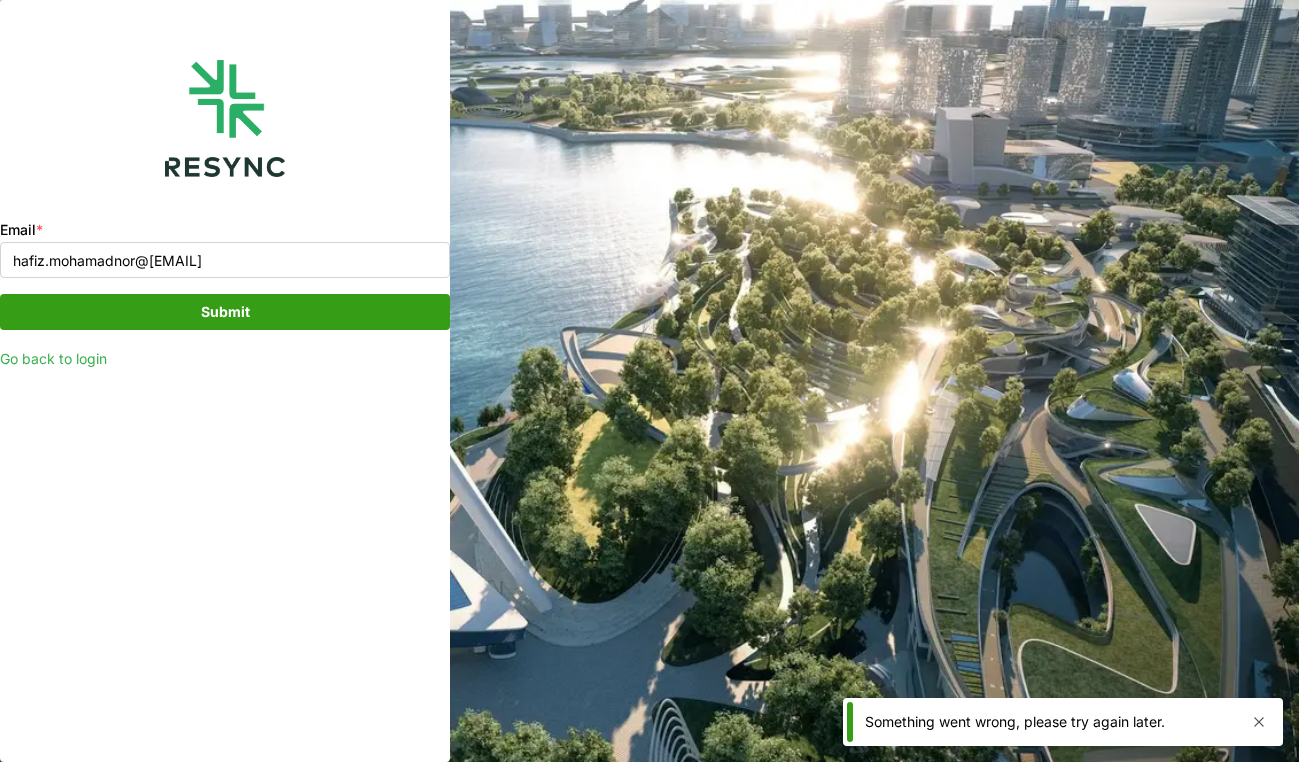 click on "Submit" at bounding box center [225, 312] 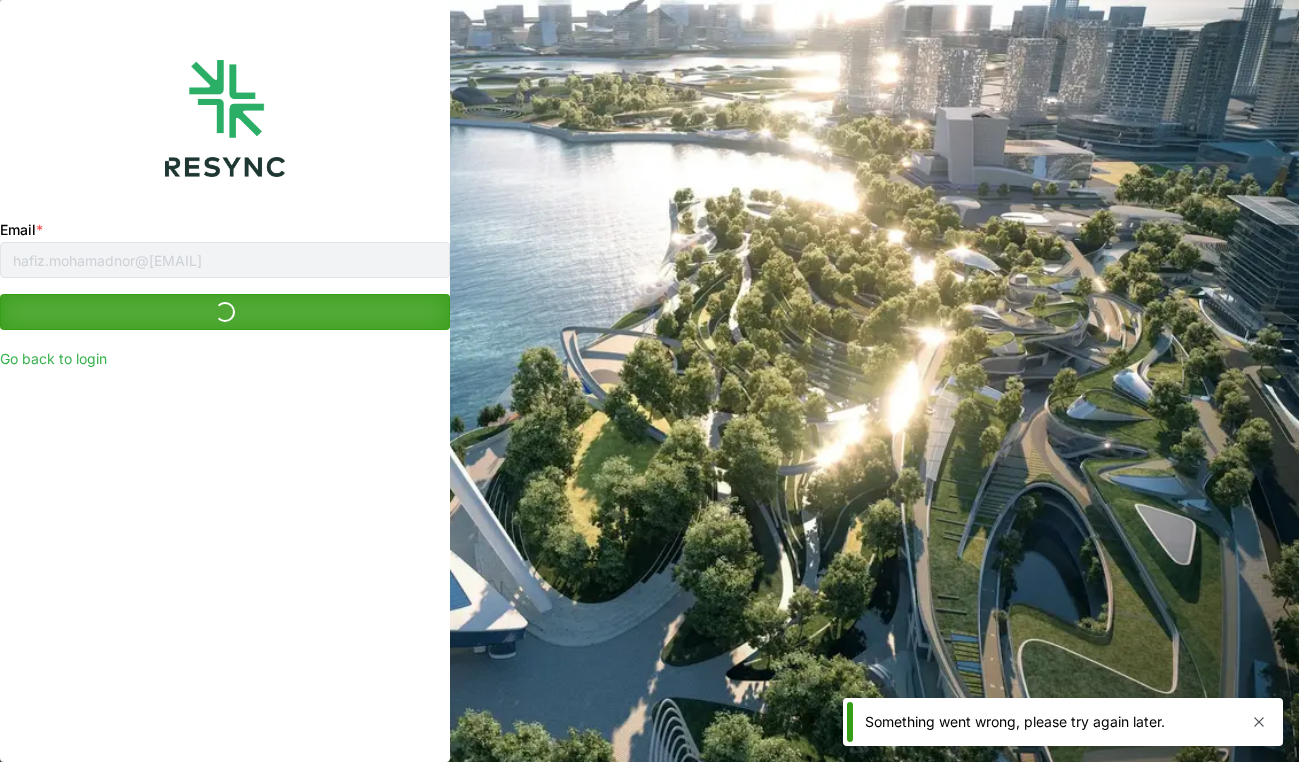 click on "Submit" at bounding box center (225, 346) 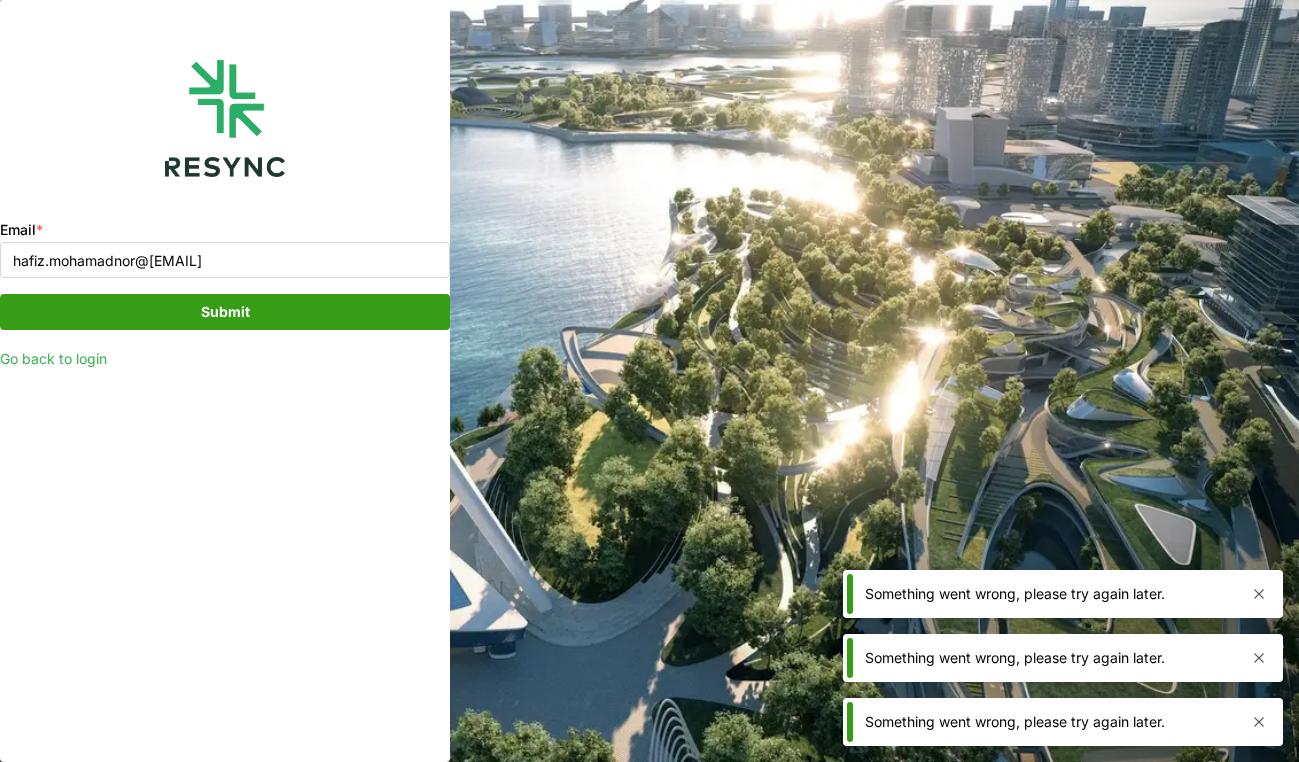 click on "Submit" at bounding box center (225, 312) 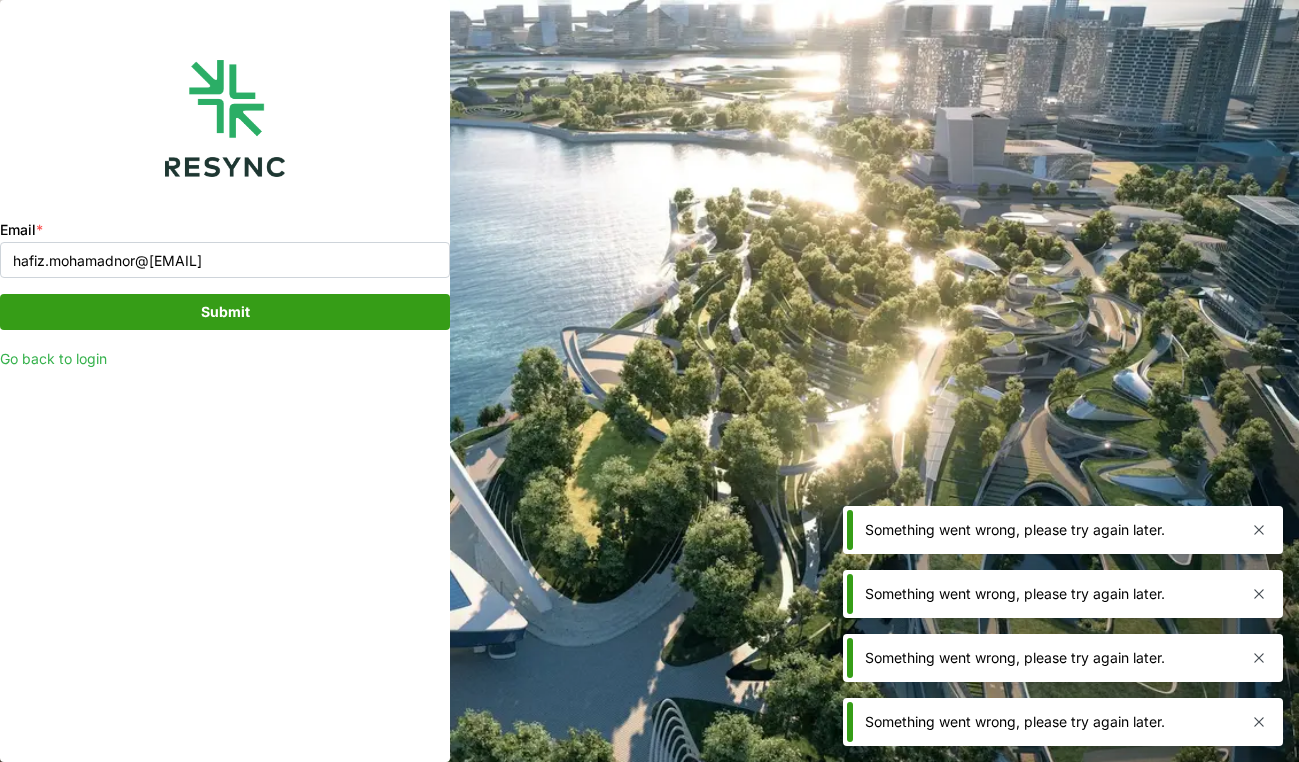 click on "Submit" at bounding box center [225, 312] 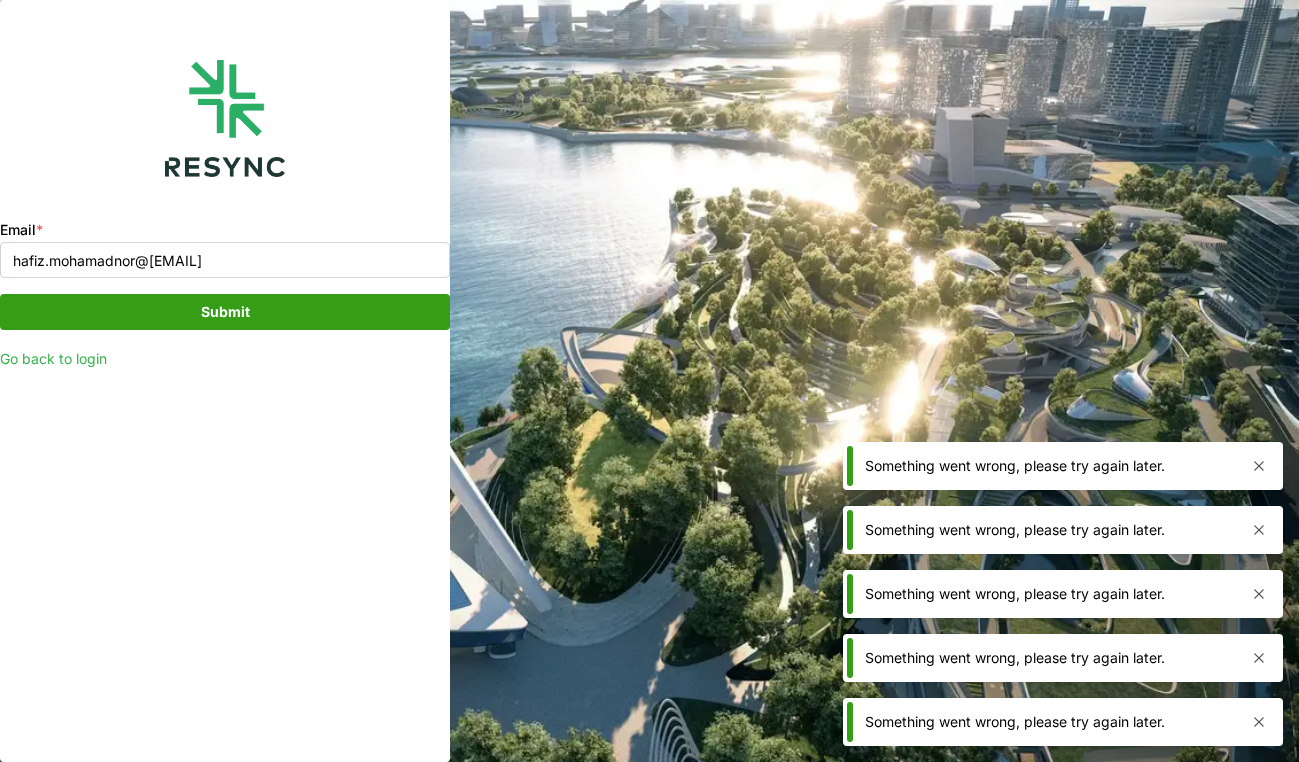 click on "Submit" at bounding box center [225, 312] 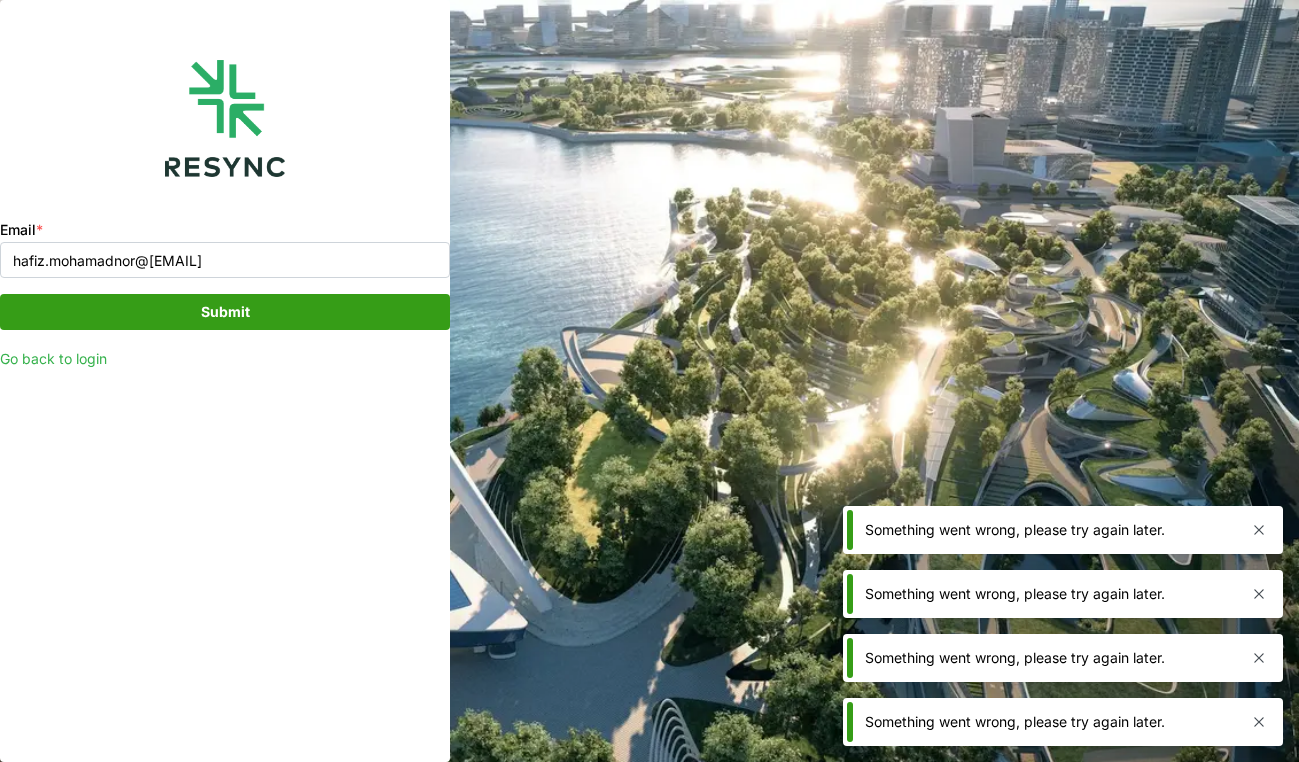 click 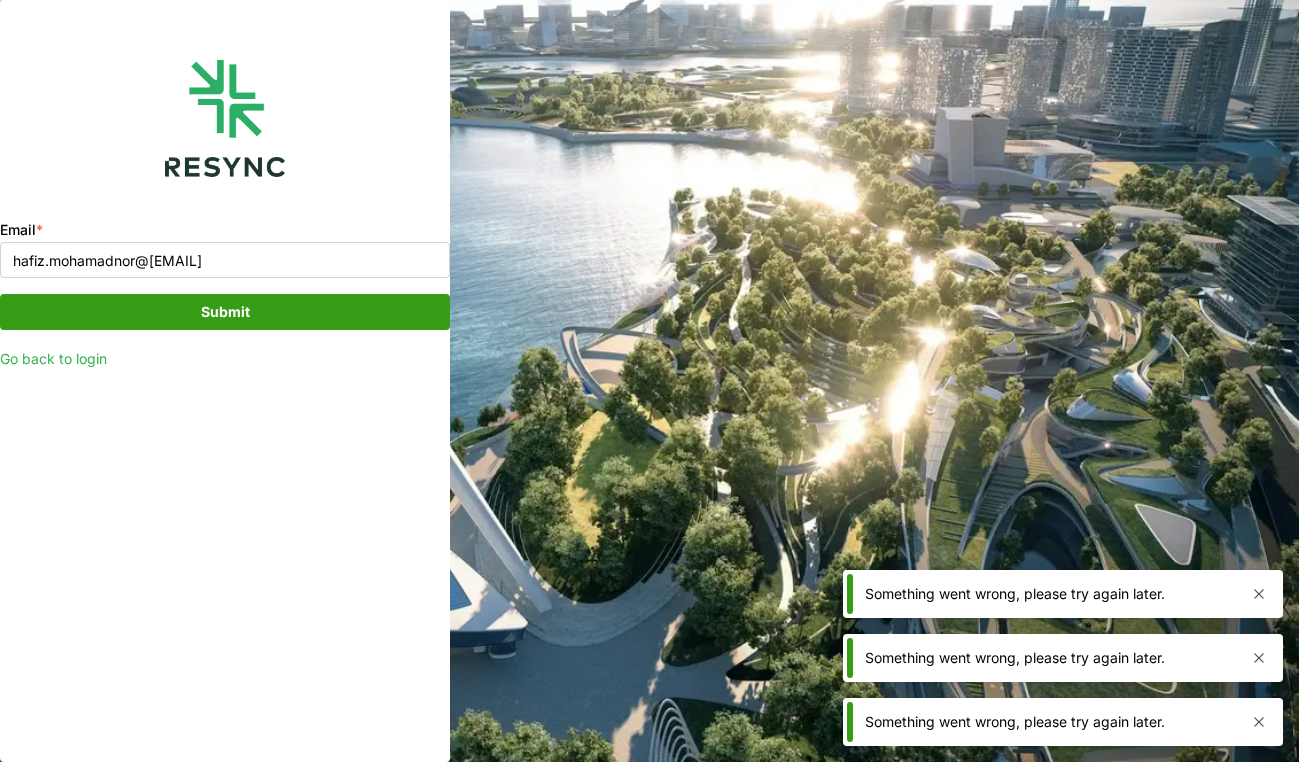 click at bounding box center (1259, 594) 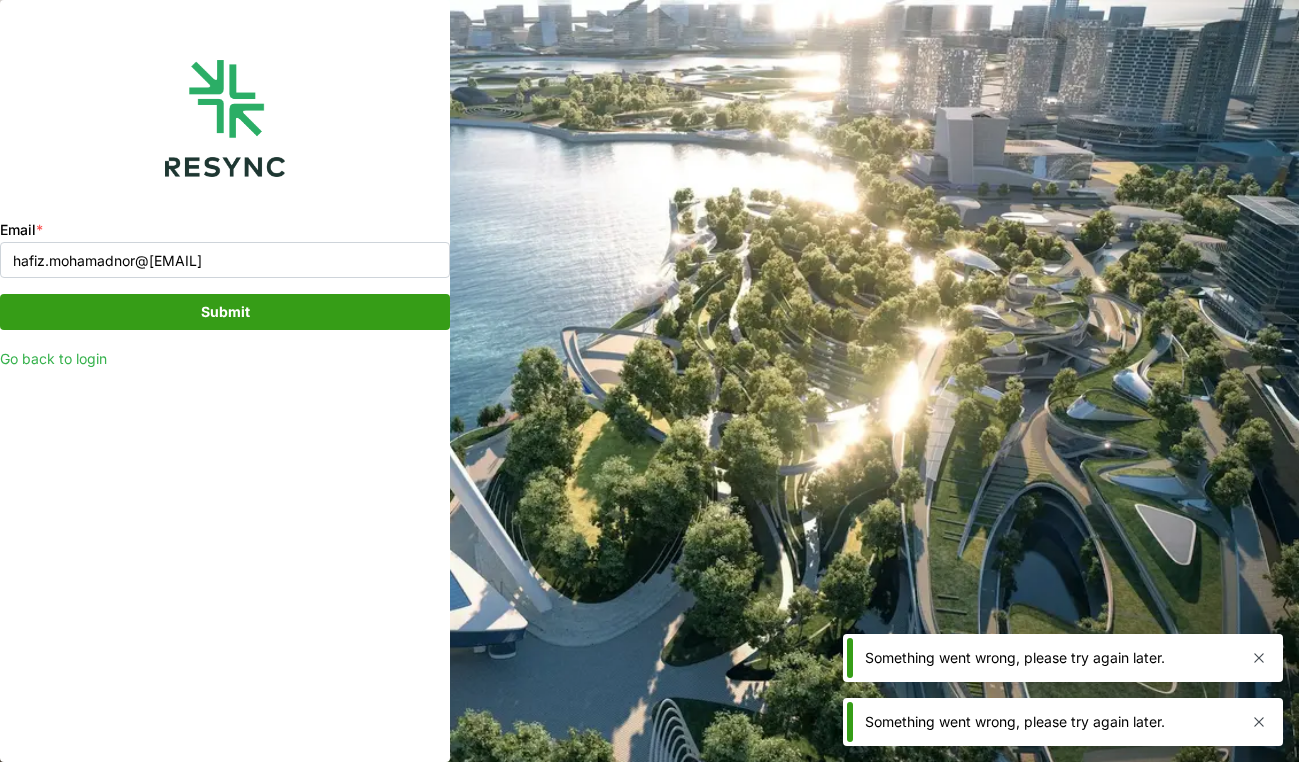 click at bounding box center (1259, 658) 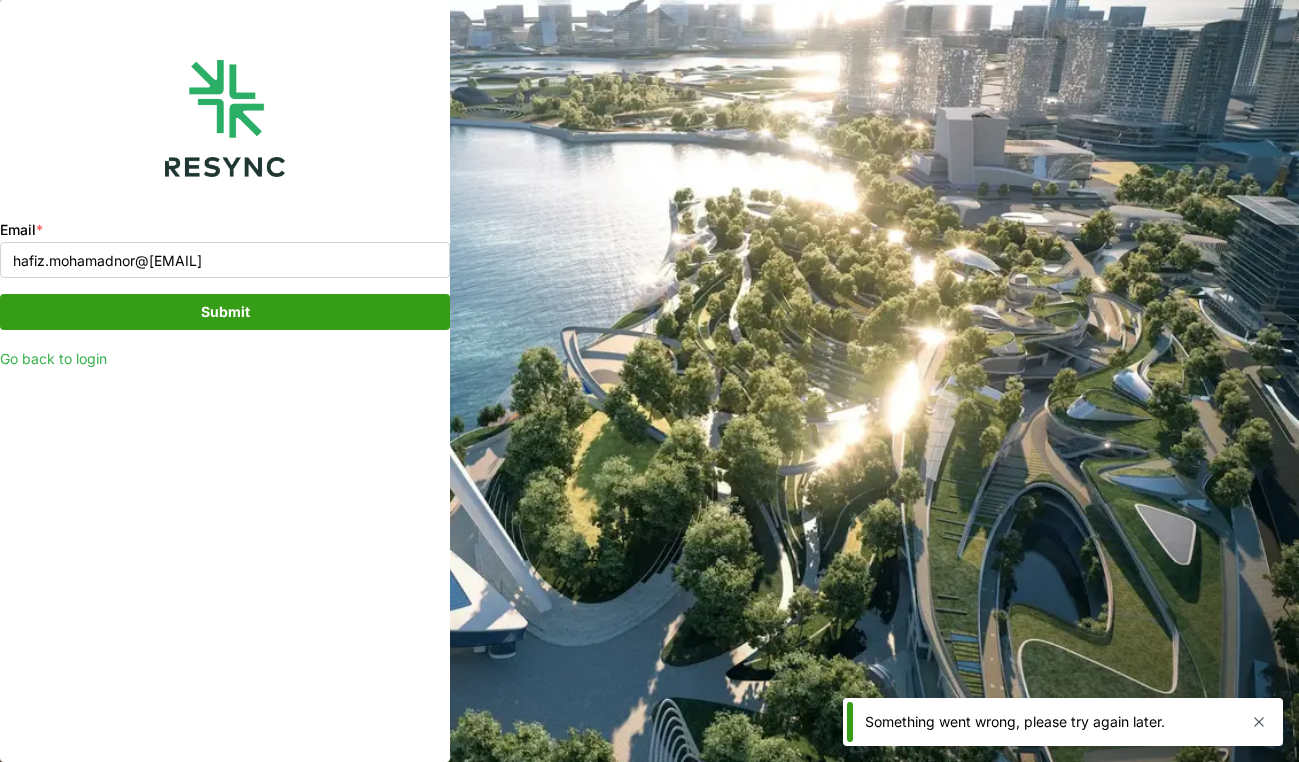 click at bounding box center (1259, 722) 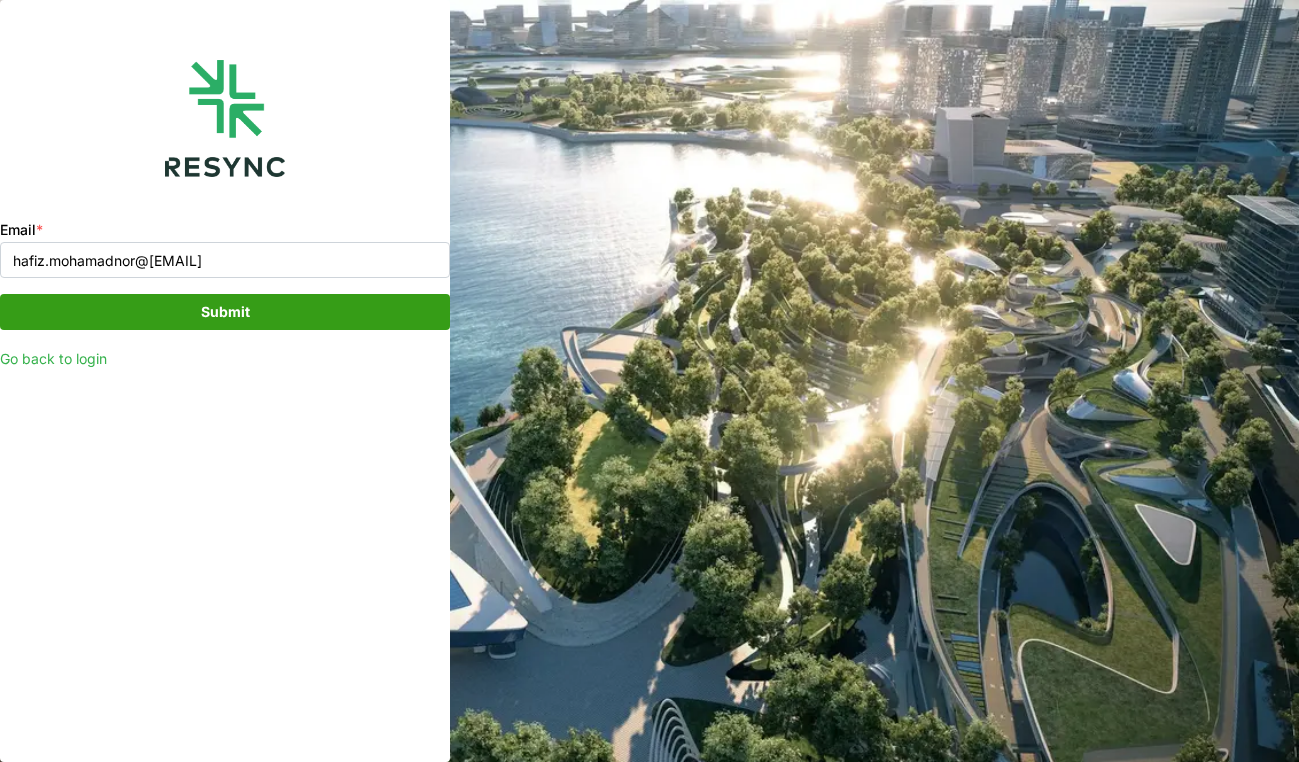 click on "Go back to login" at bounding box center (225, 358) 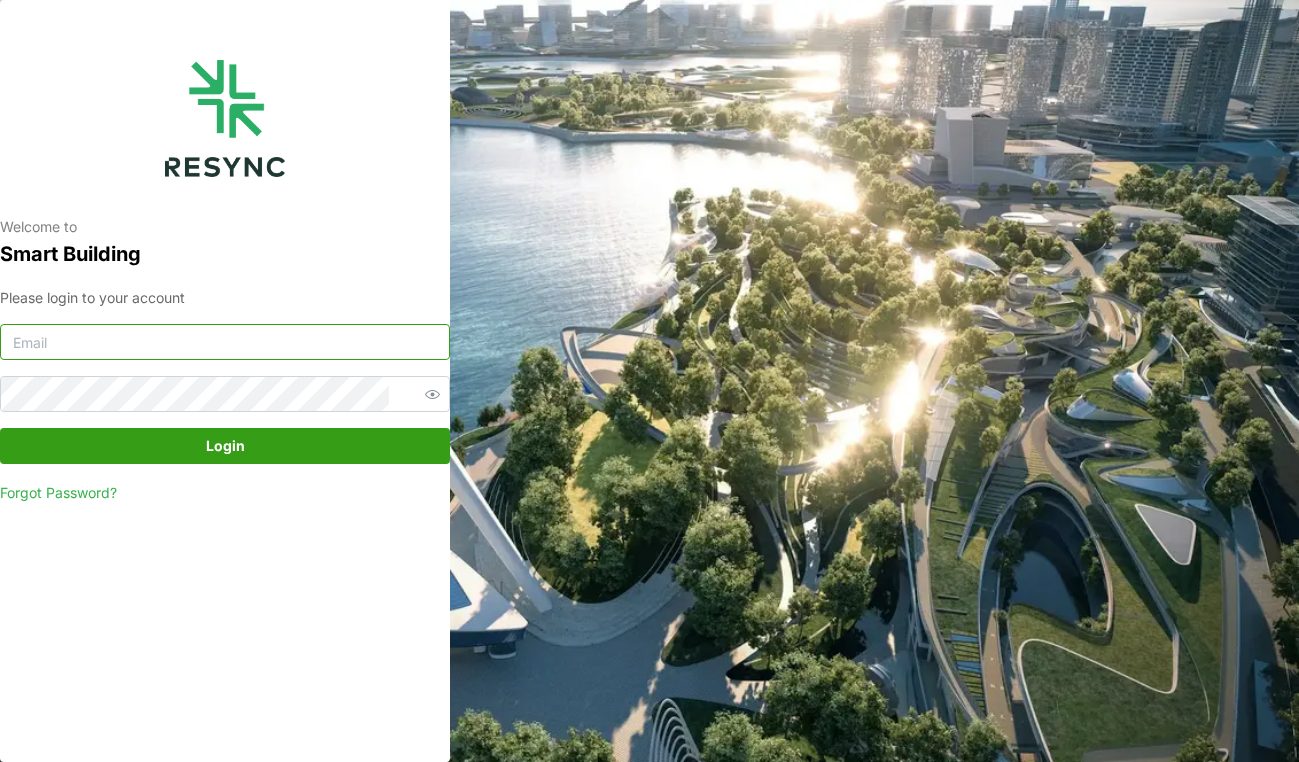 click at bounding box center [225, 342] 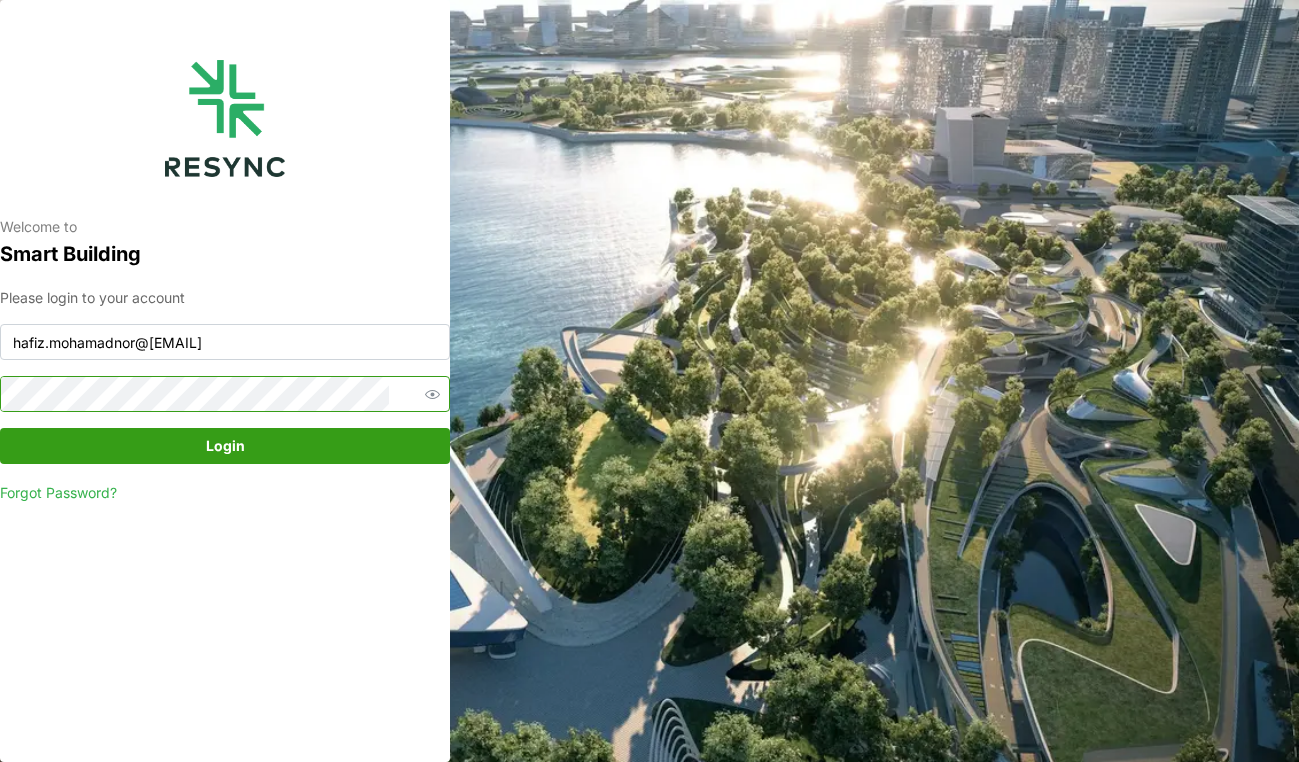 click 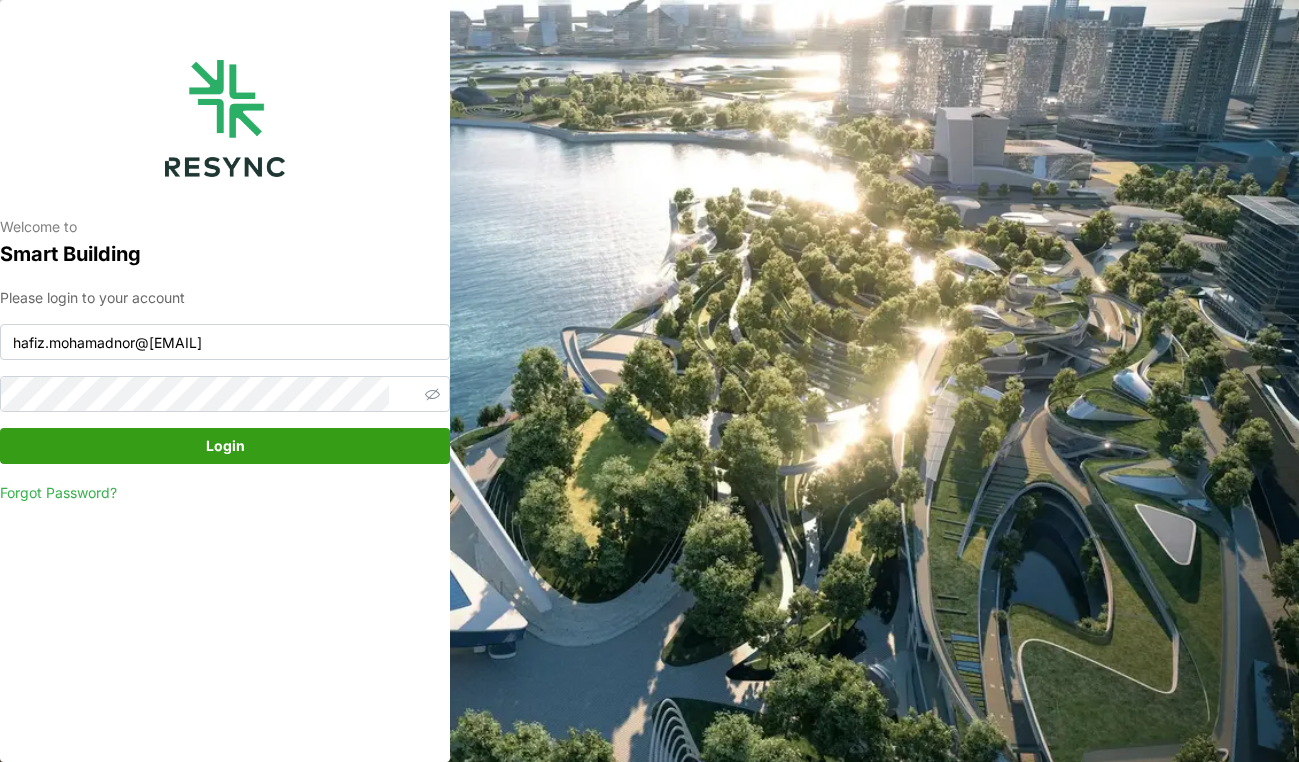 click on "Login" at bounding box center [225, 446] 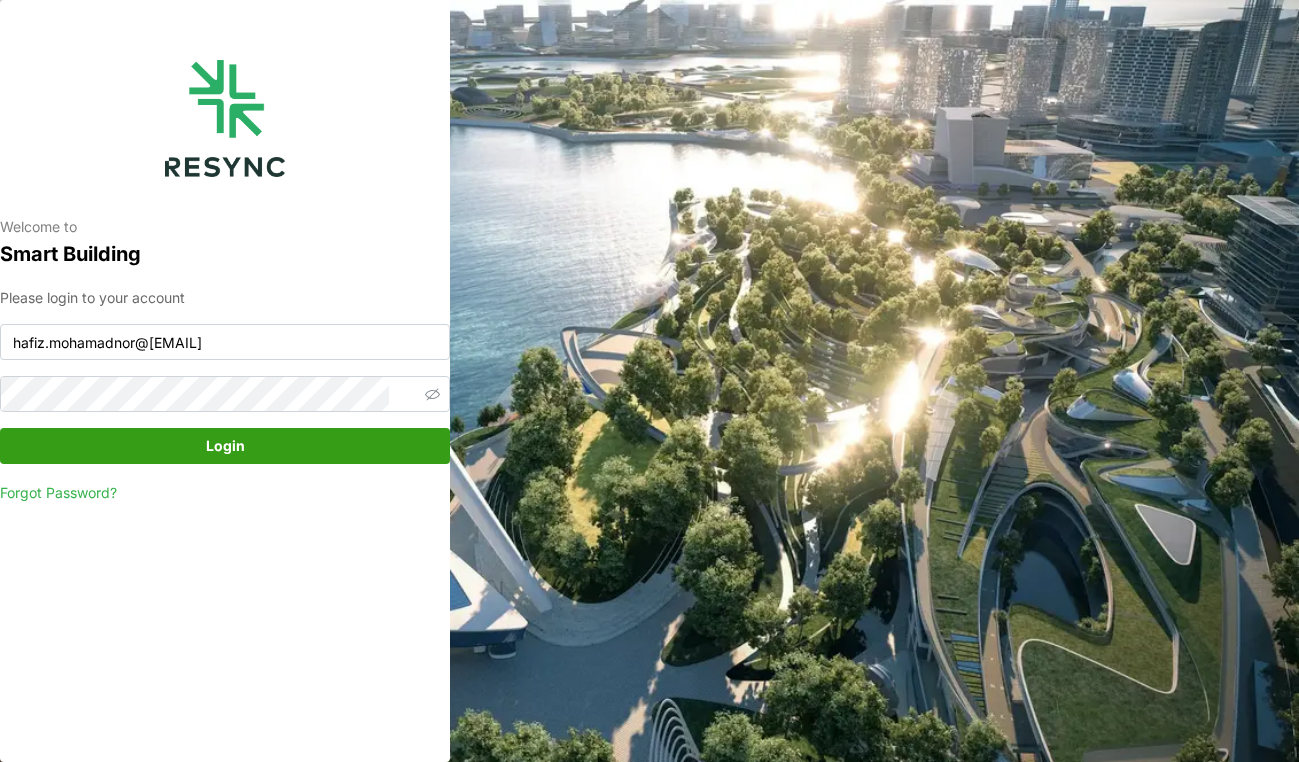 click on "Login" at bounding box center (225, 446) 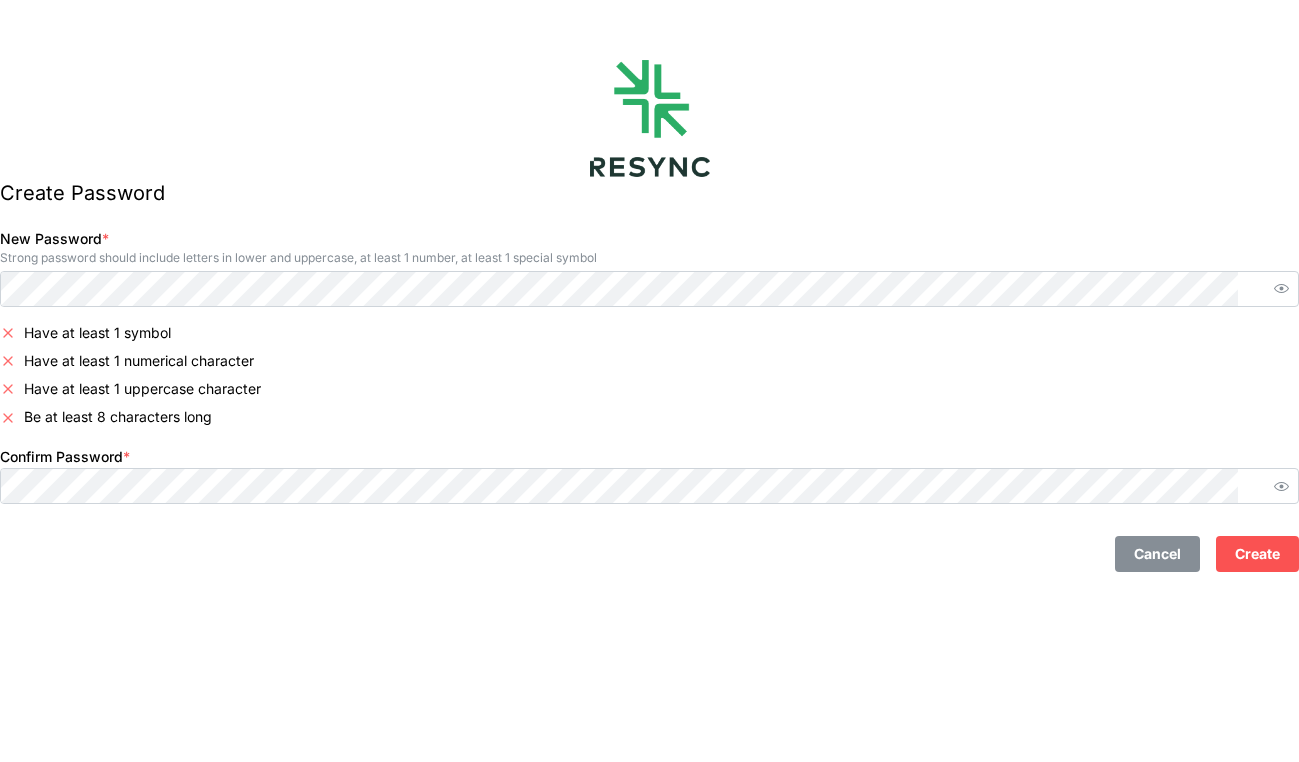scroll, scrollTop: 0, scrollLeft: 0, axis: both 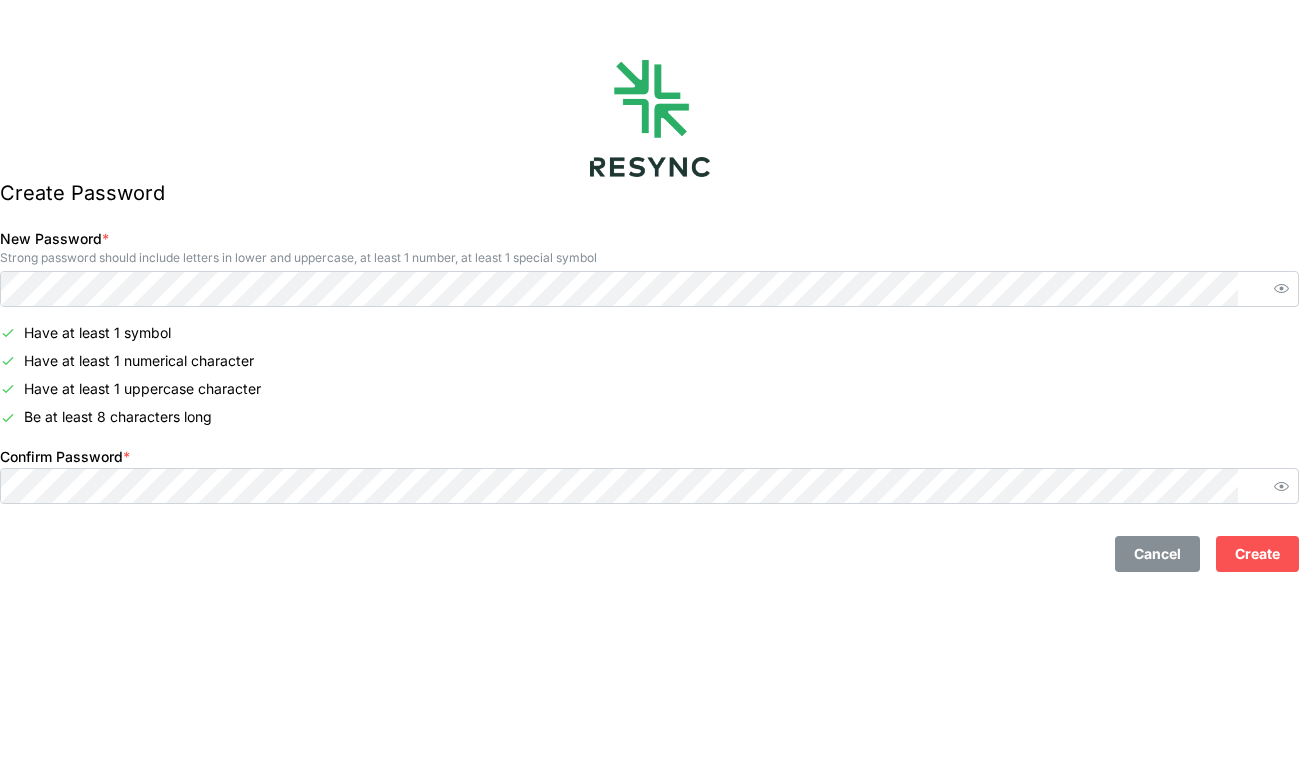 click on "Create" at bounding box center [1257, 554] 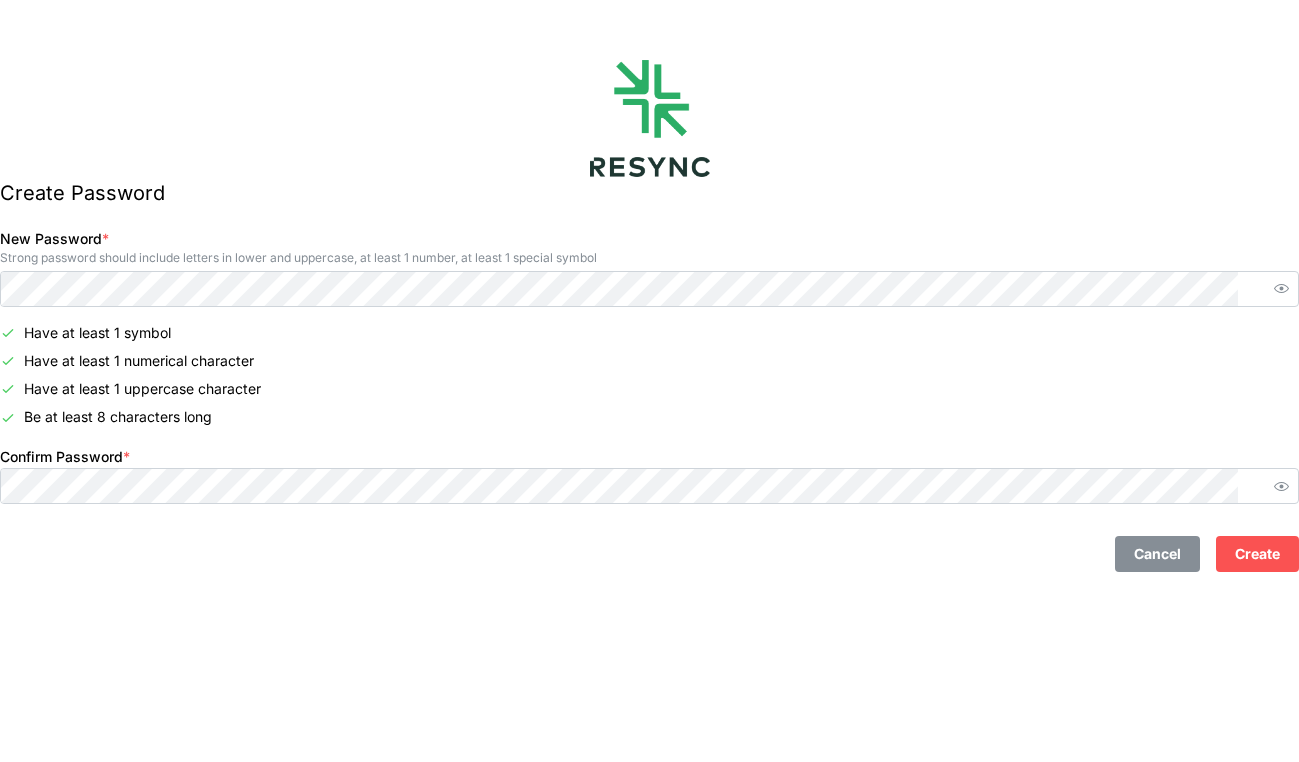 click on "Create" at bounding box center [1257, 554] 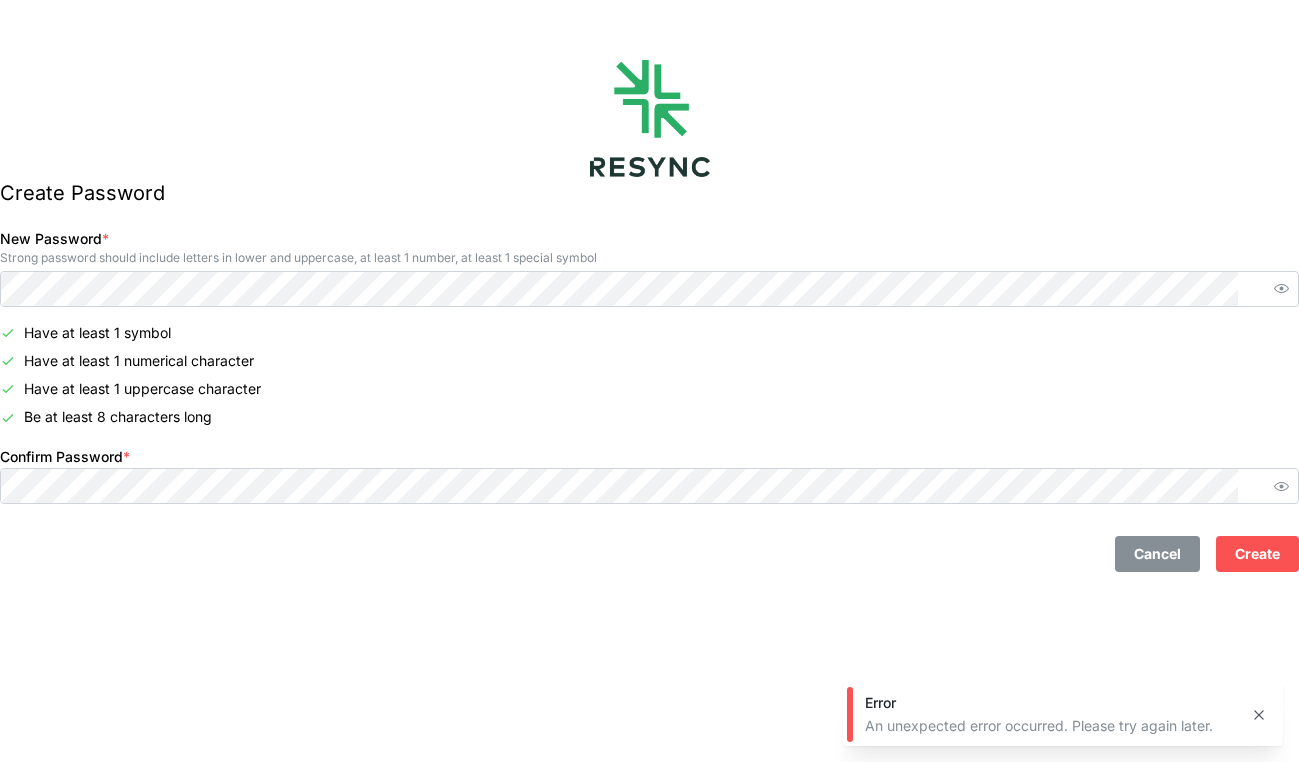 click on "Create" at bounding box center [1257, 554] 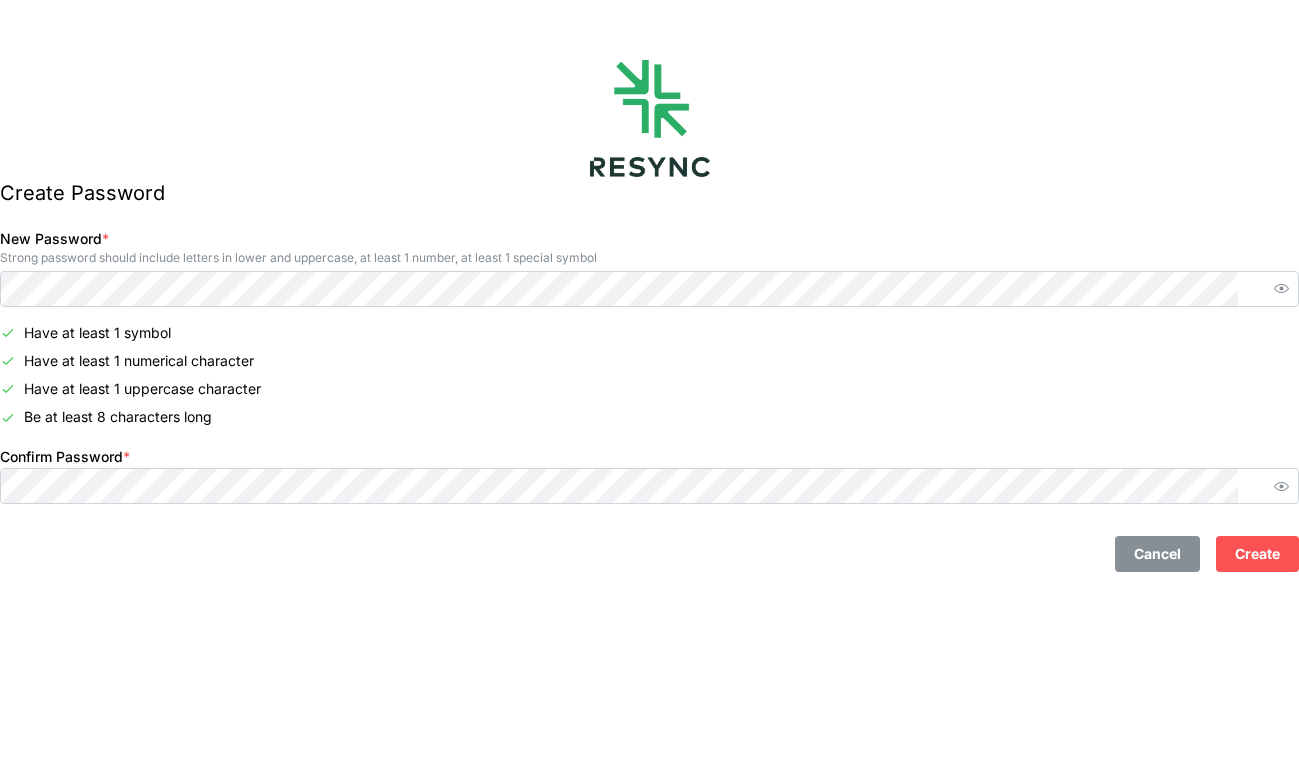 click at bounding box center (1281, 289) 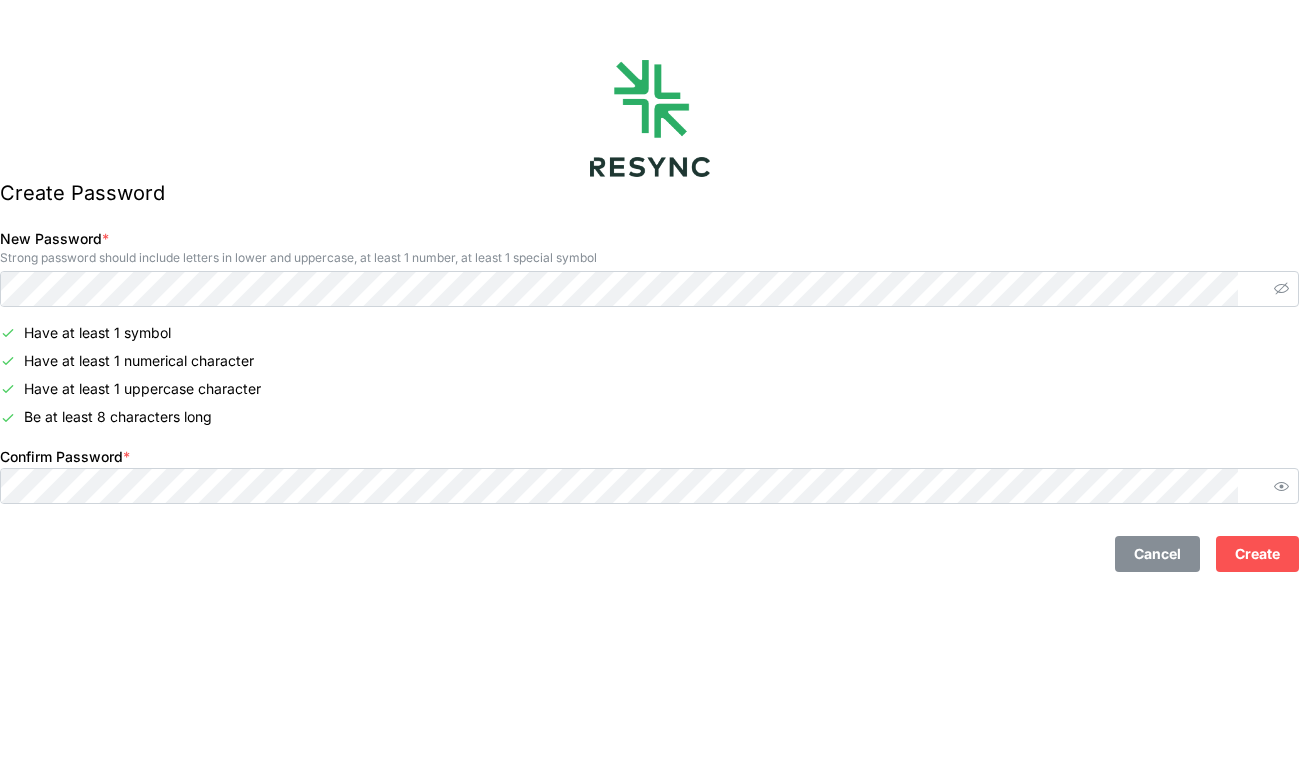 click 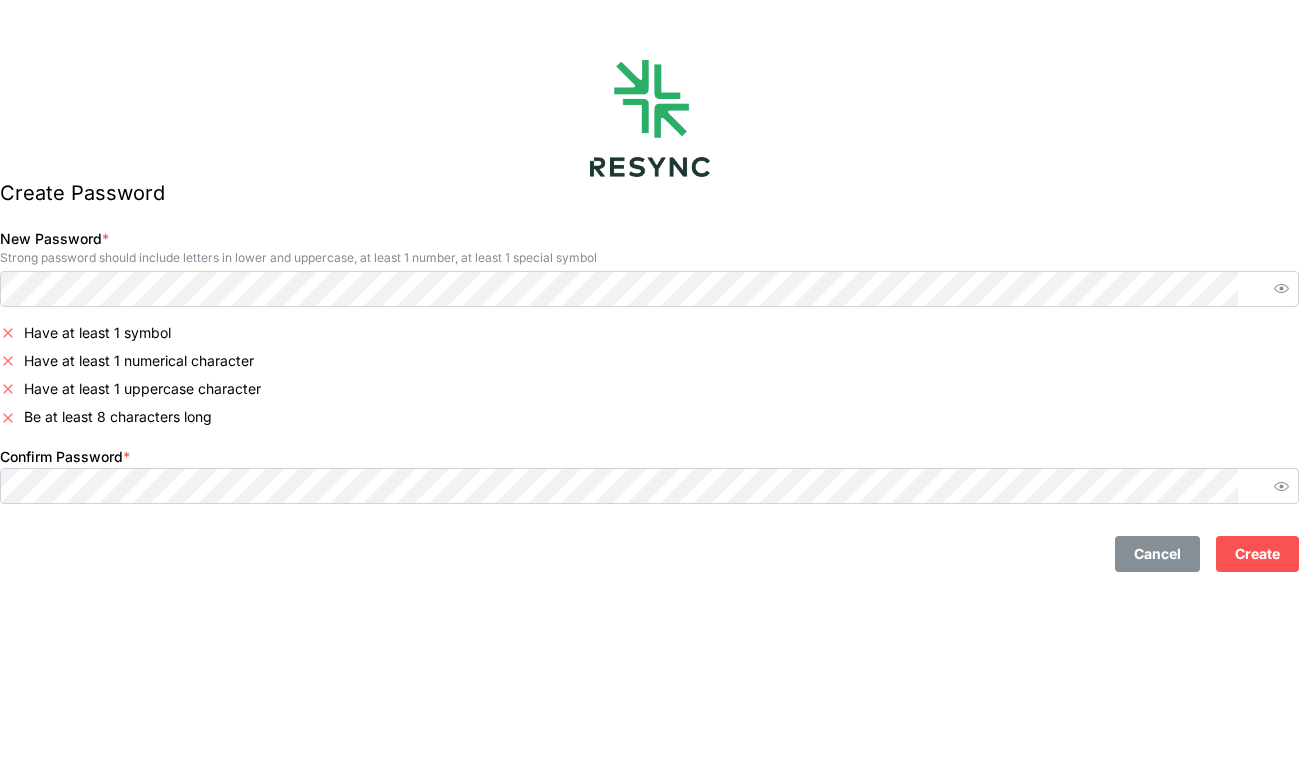 scroll, scrollTop: 0, scrollLeft: 0, axis: both 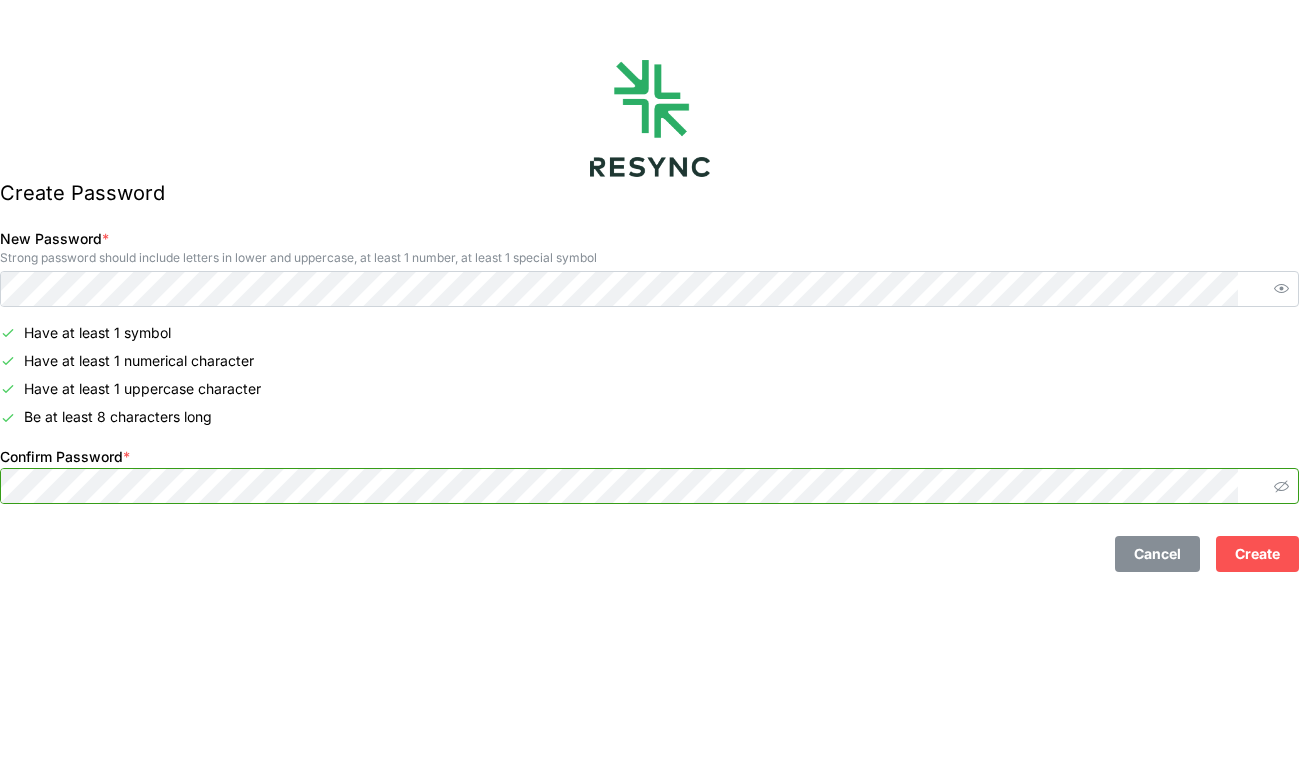 click 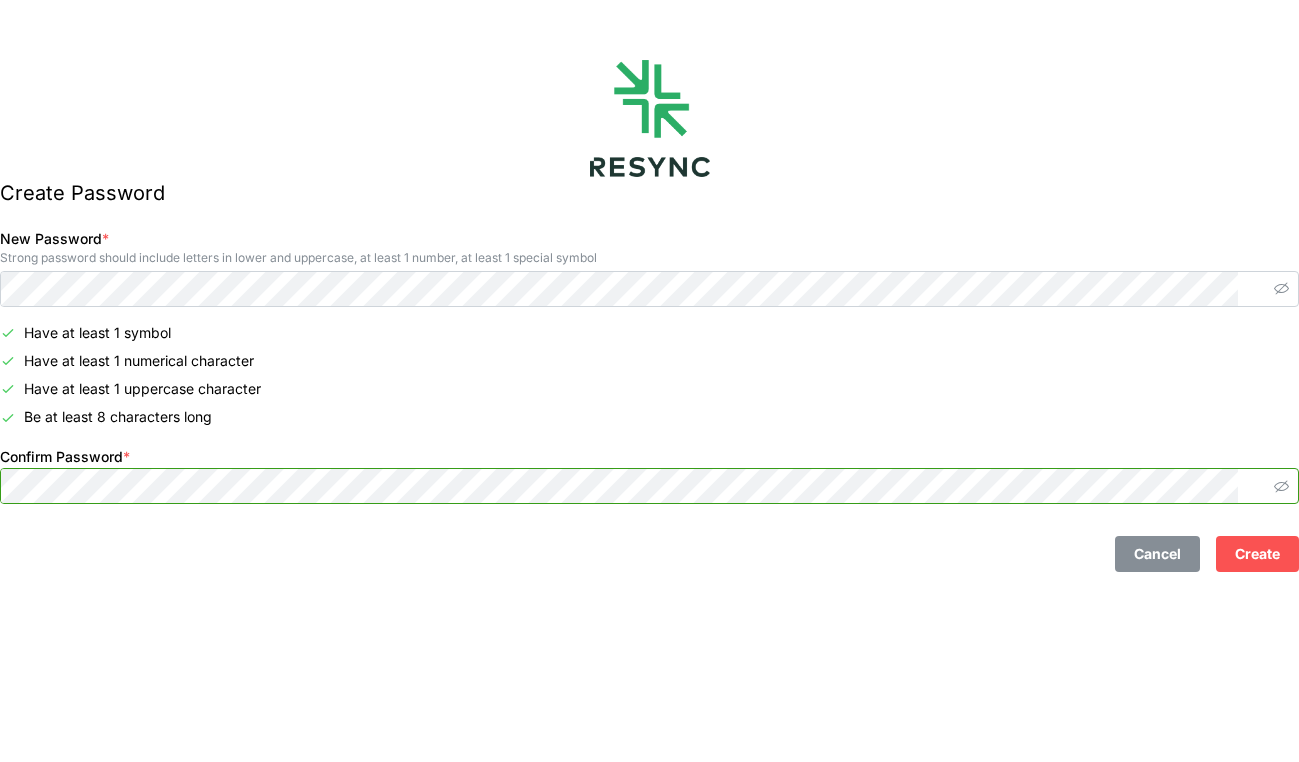 click 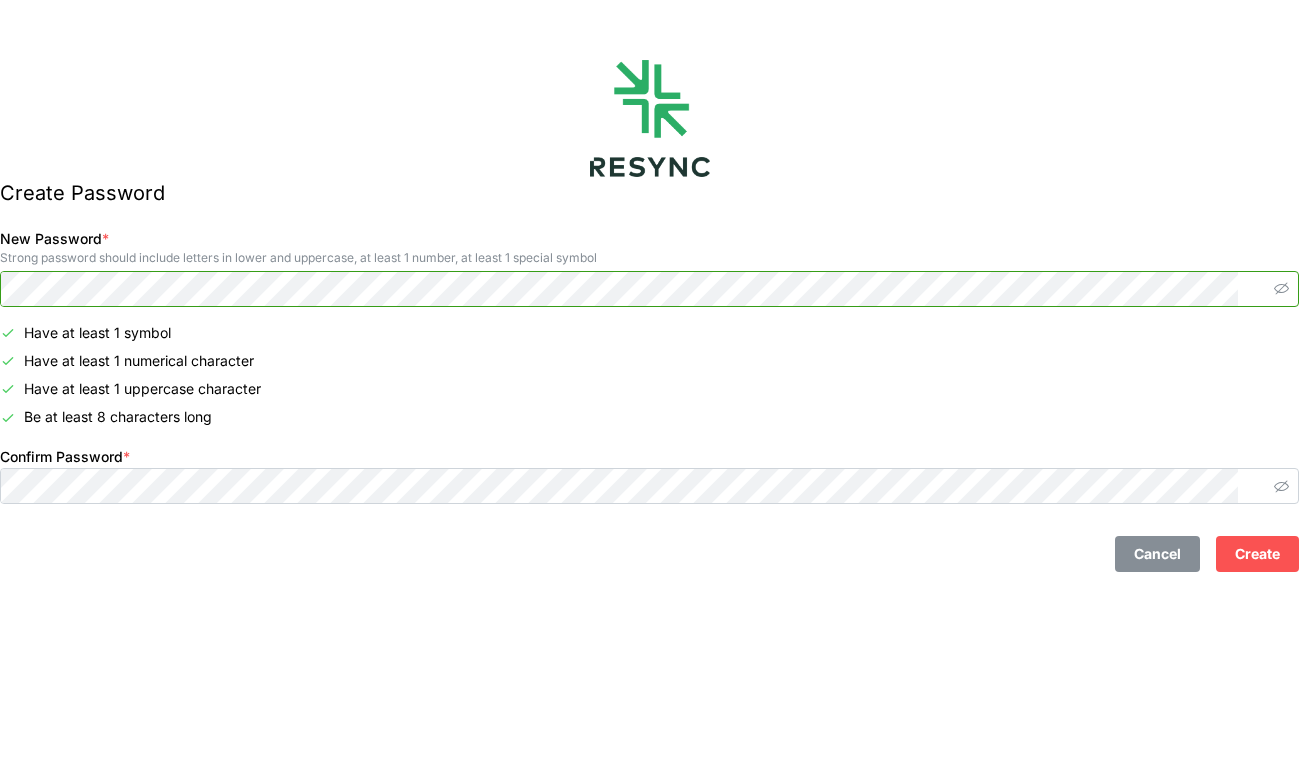 click on "New Password  * Strong password should include letters in lower and uppercase, at least 1 number, at least 1 special symbol" at bounding box center [649, 266] 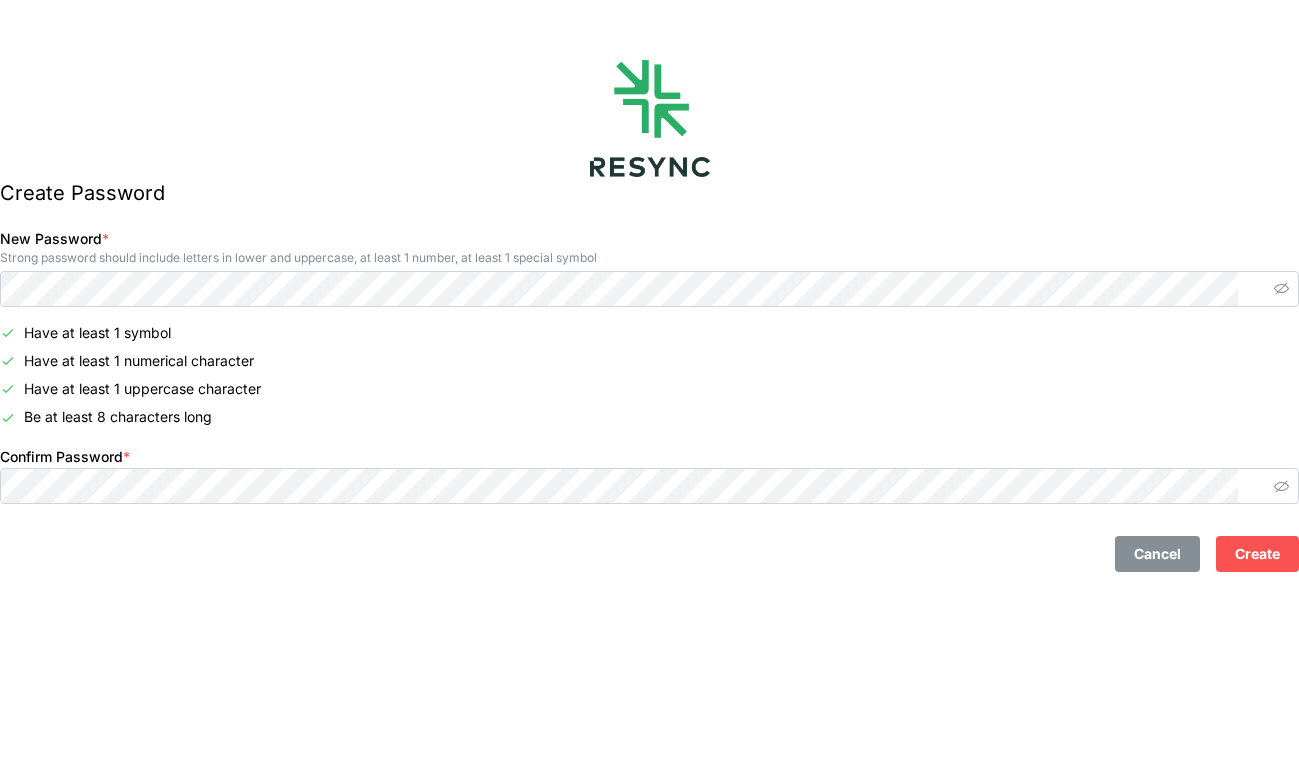 click on "Create" at bounding box center (1257, 554) 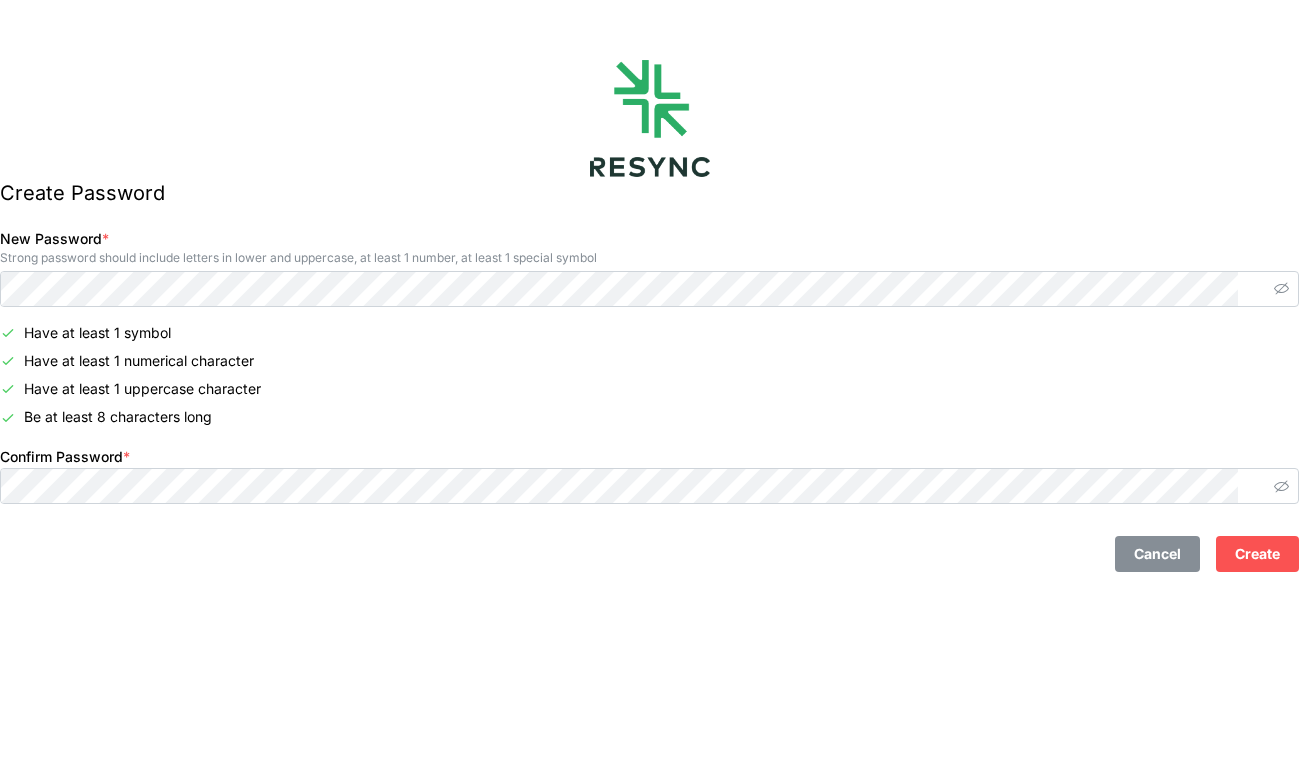 click on "Create" at bounding box center [1257, 554] 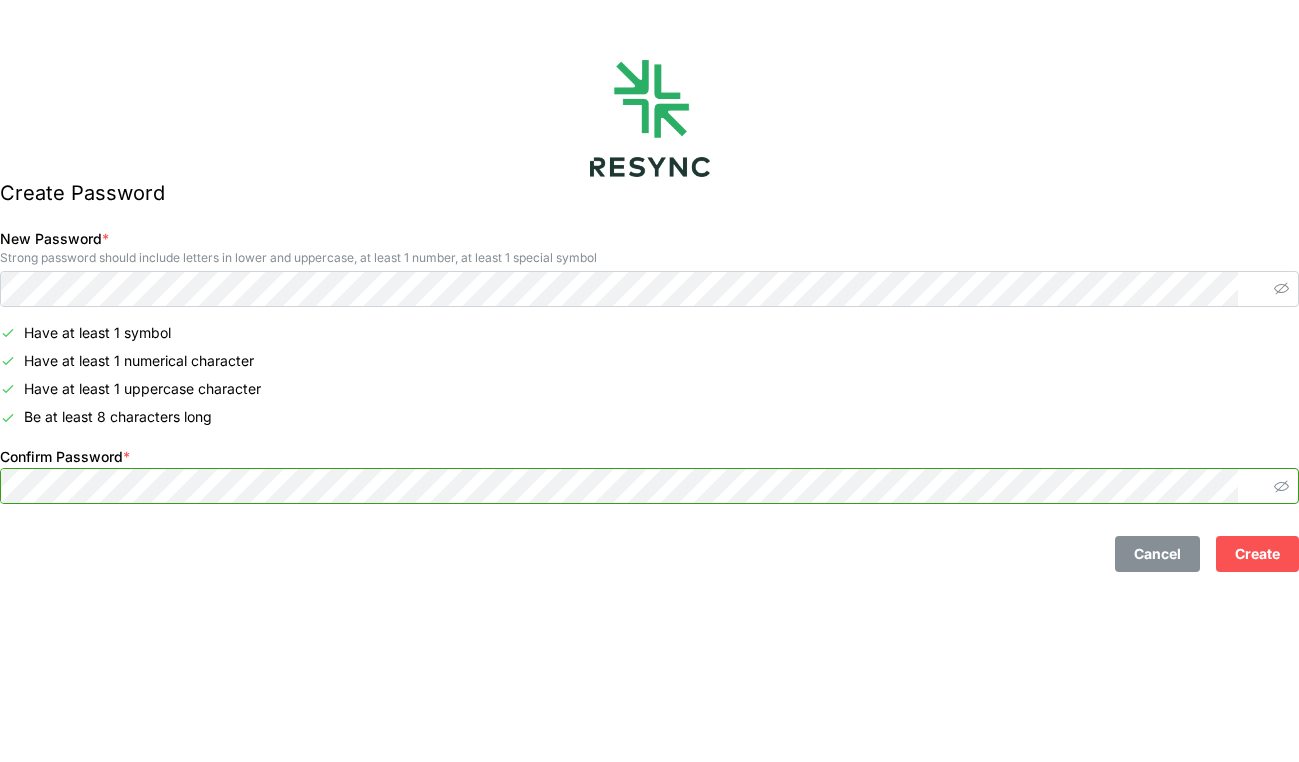 click on "Create Password New Password  * Strong password should include letters in lower and uppercase, at least 1 number, at least 1 special symbol Have at least 1 symbol Have at least 1 numerical character Have at least 1 uppercase character Be at least 8 characters long Confirm Password  * Cancel Create Smart Building" at bounding box center (649, 381) 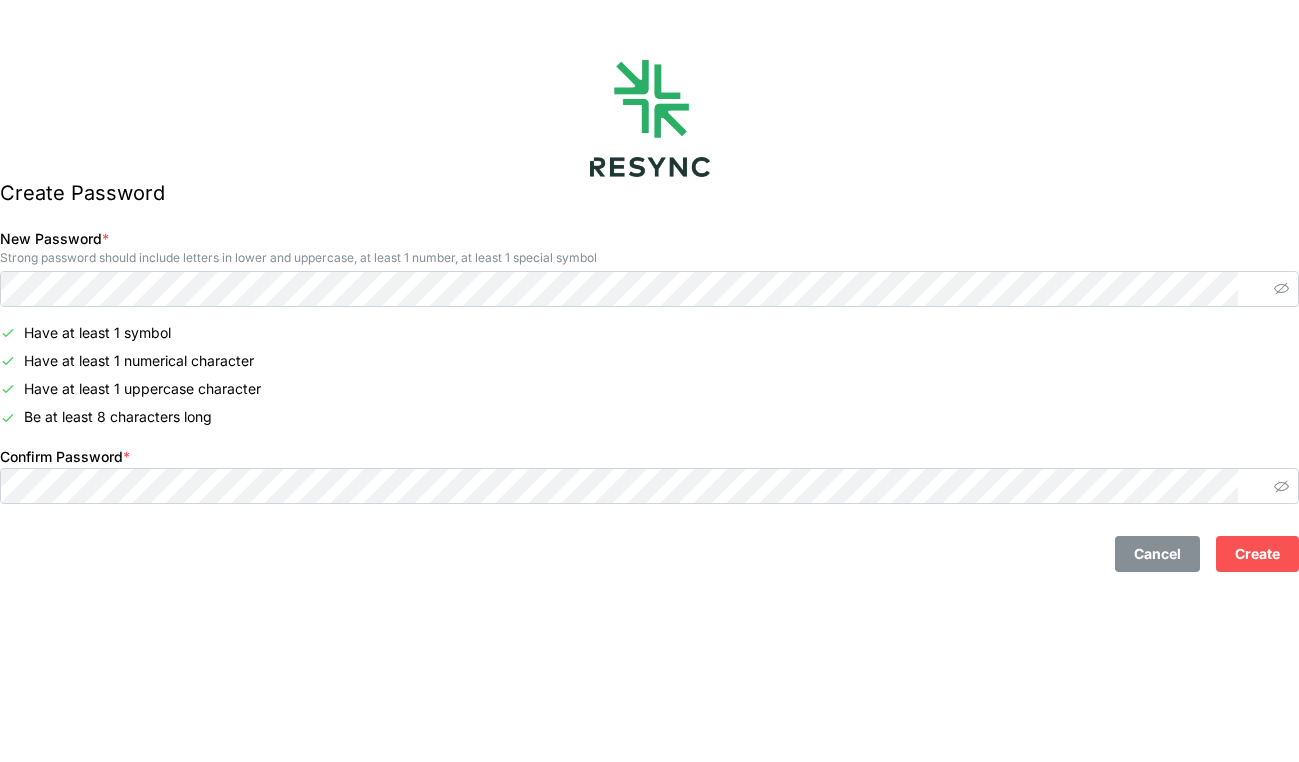click on "Create" at bounding box center [1257, 554] 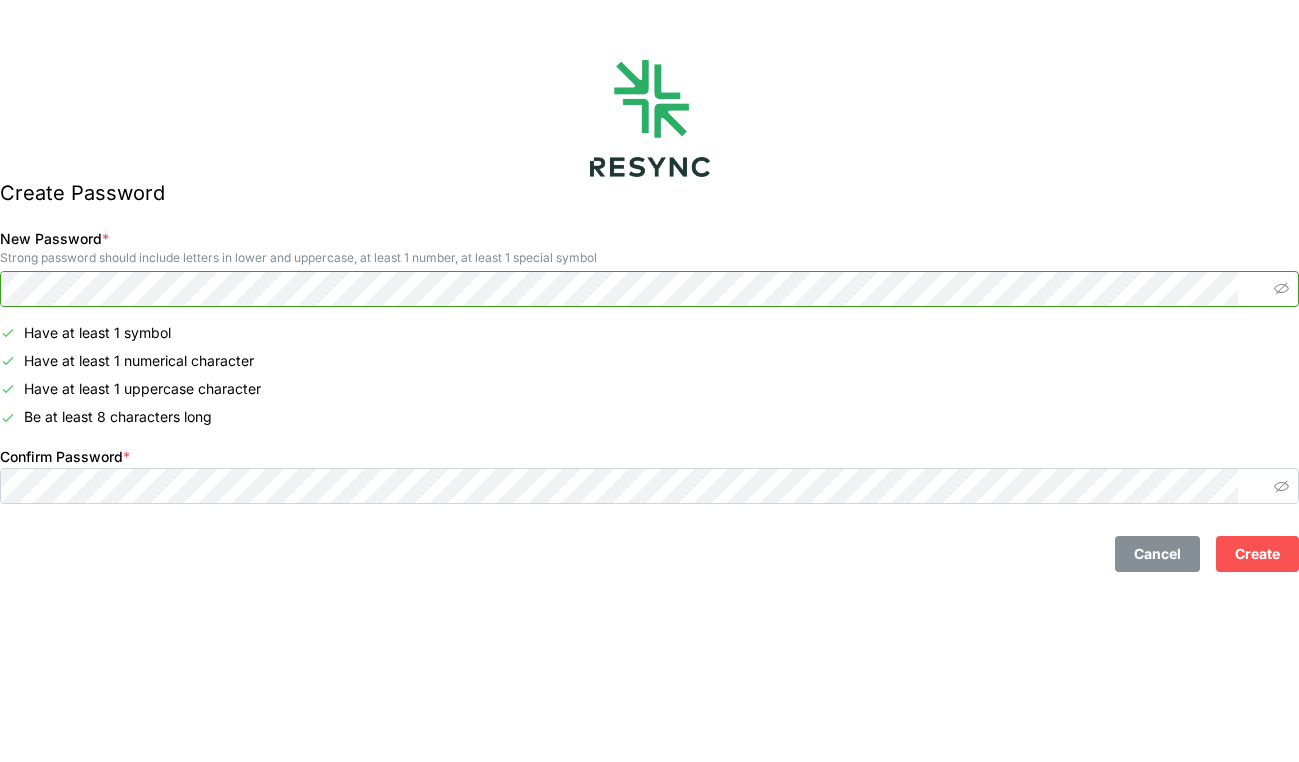 click on "New Password  * Strong password should include letters in lower and uppercase, at least 1 number, at least 1 special symbol" at bounding box center [649, 266] 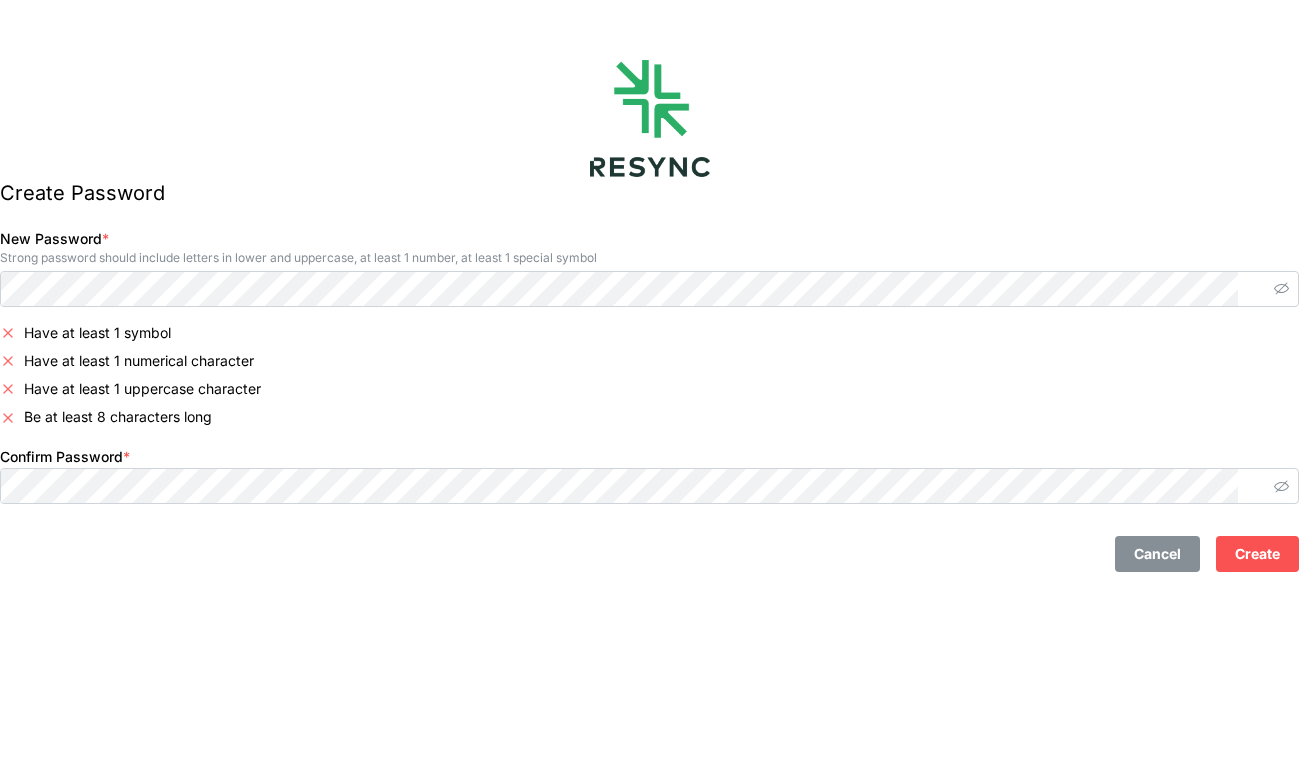 click on "Cancel" at bounding box center [1157, 554] 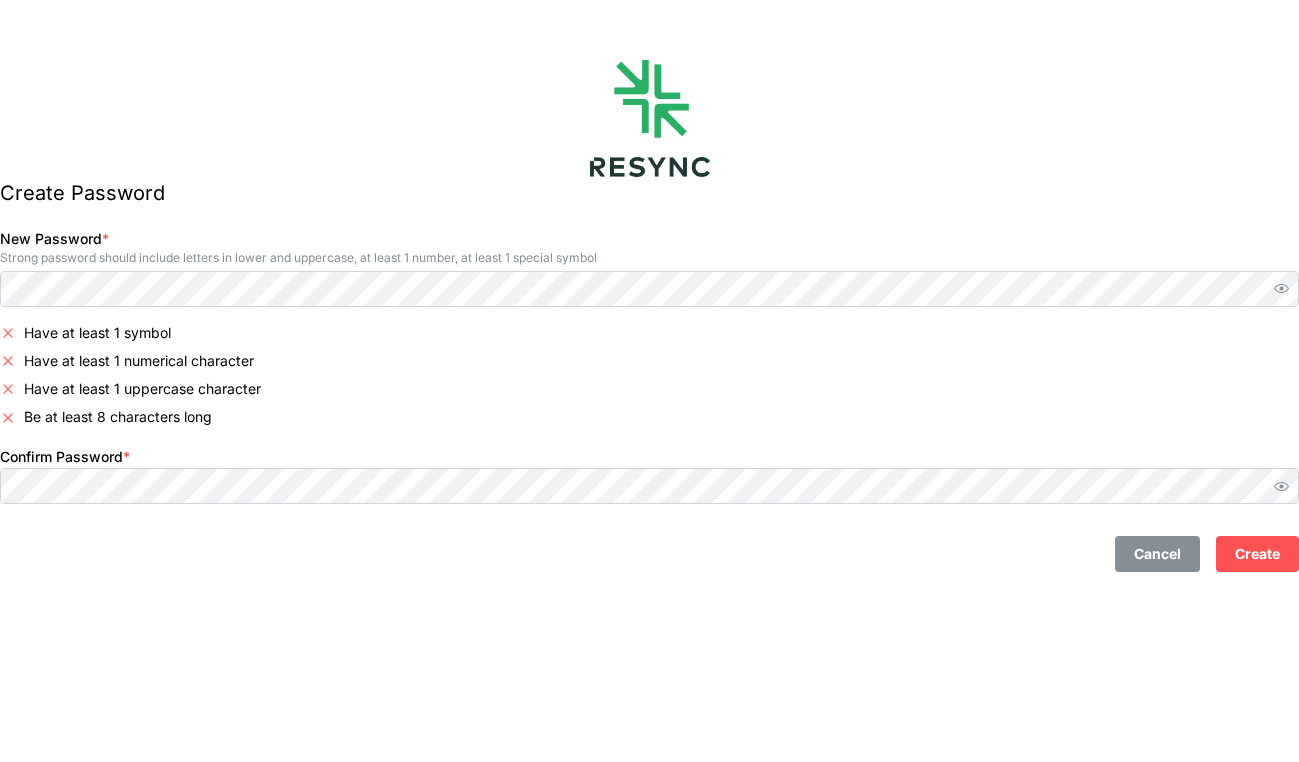 scroll, scrollTop: 0, scrollLeft: 0, axis: both 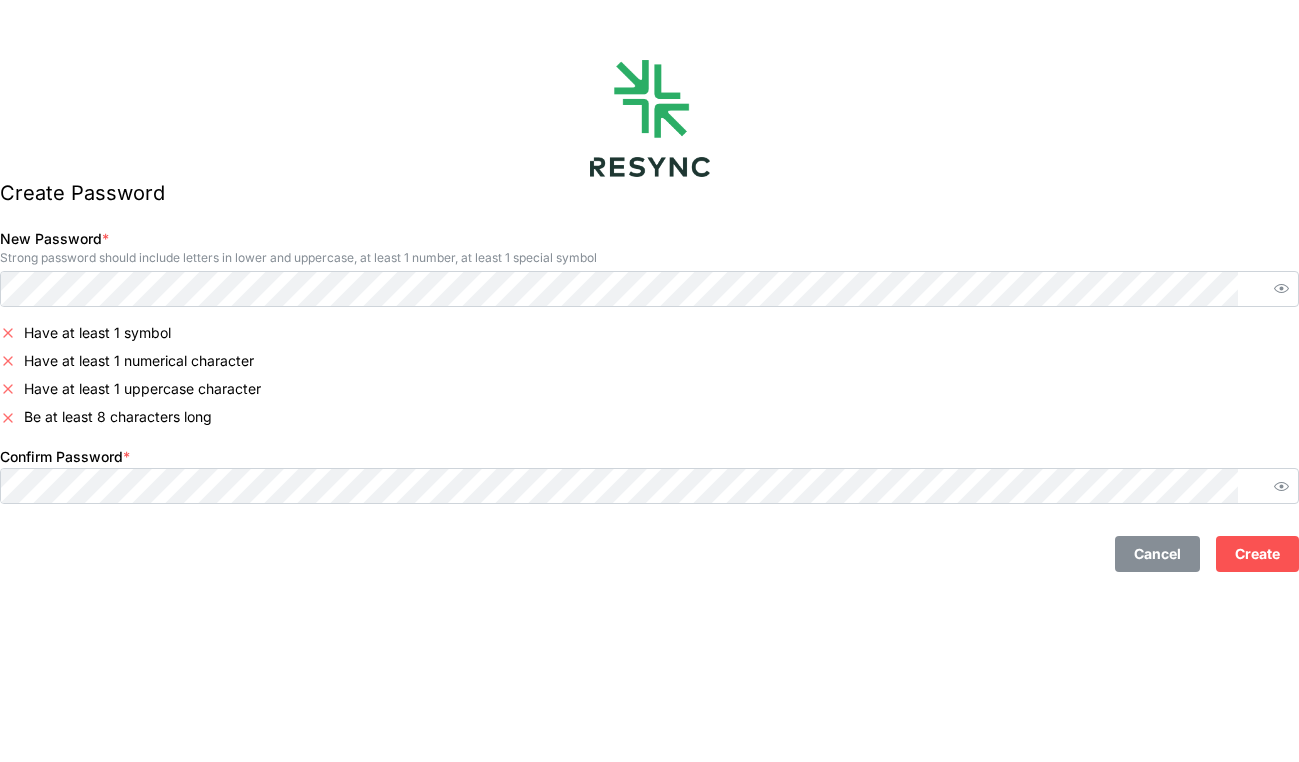 click on "New Password  * Strong password should include letters in lower and uppercase, at least 1 number, at least 1 special symbol" at bounding box center [649, 266] 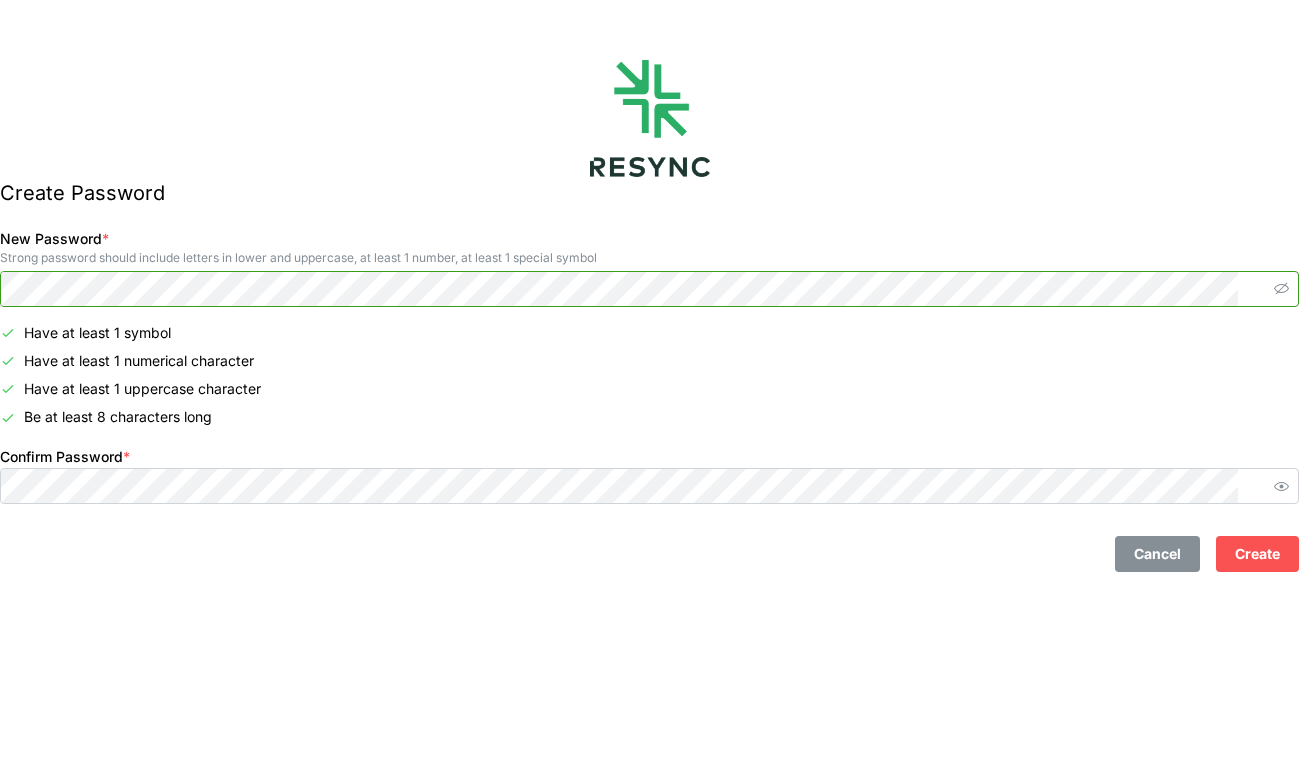 click 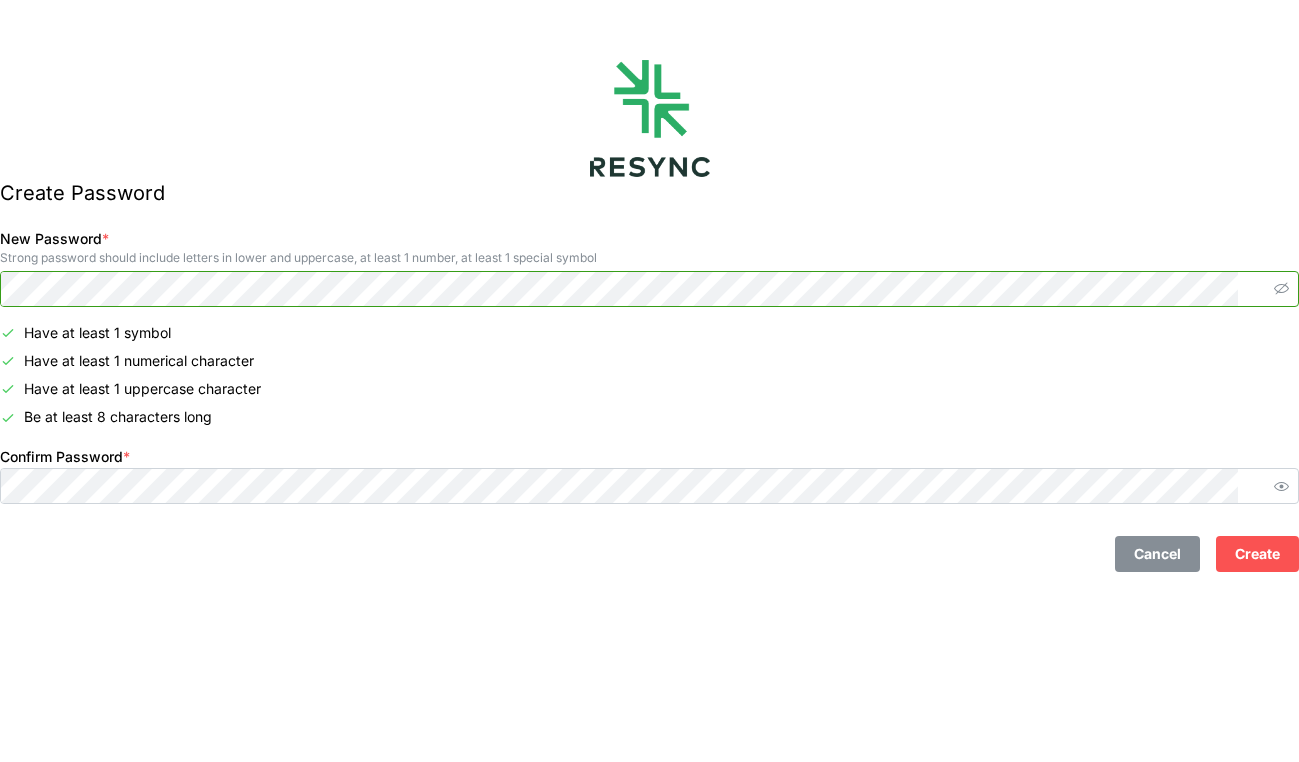 click on "New Password  * Strong password should include letters in lower and uppercase, at least 1 number, at least 1 special symbol" at bounding box center [649, 266] 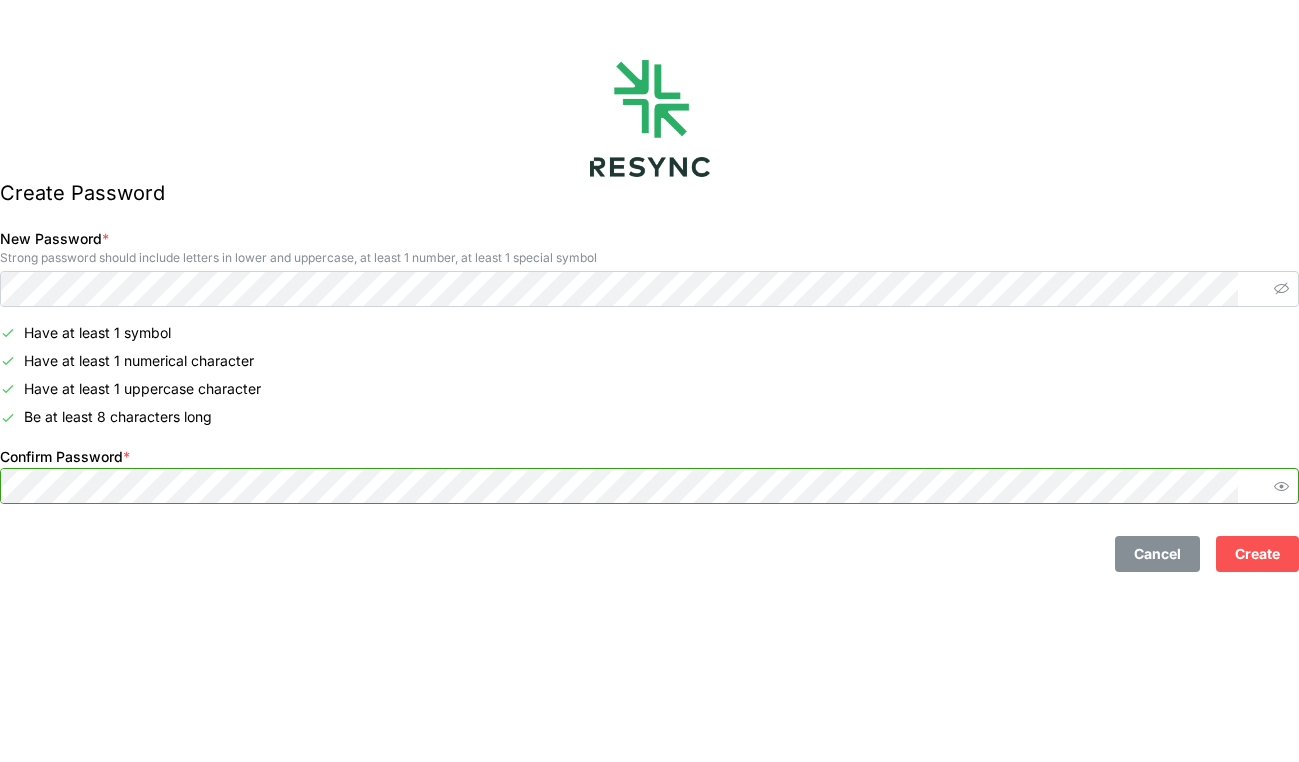 click 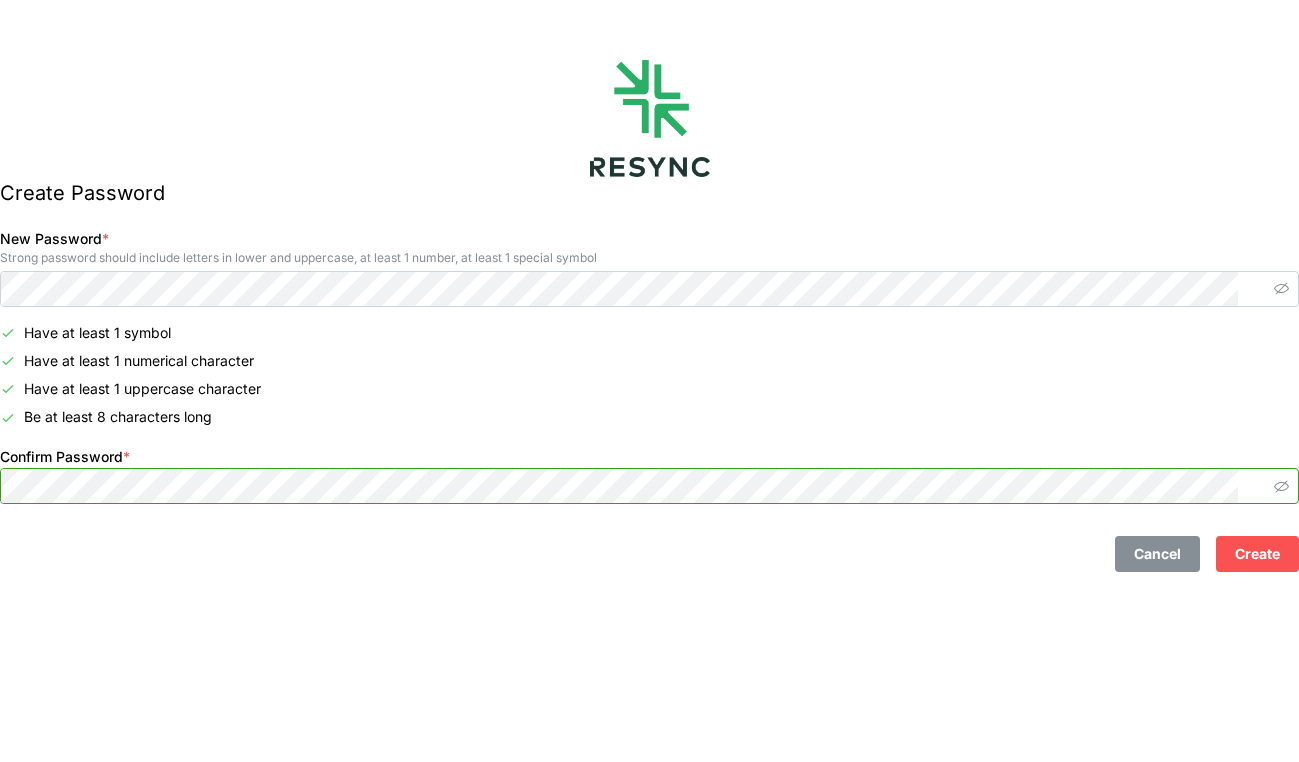 click 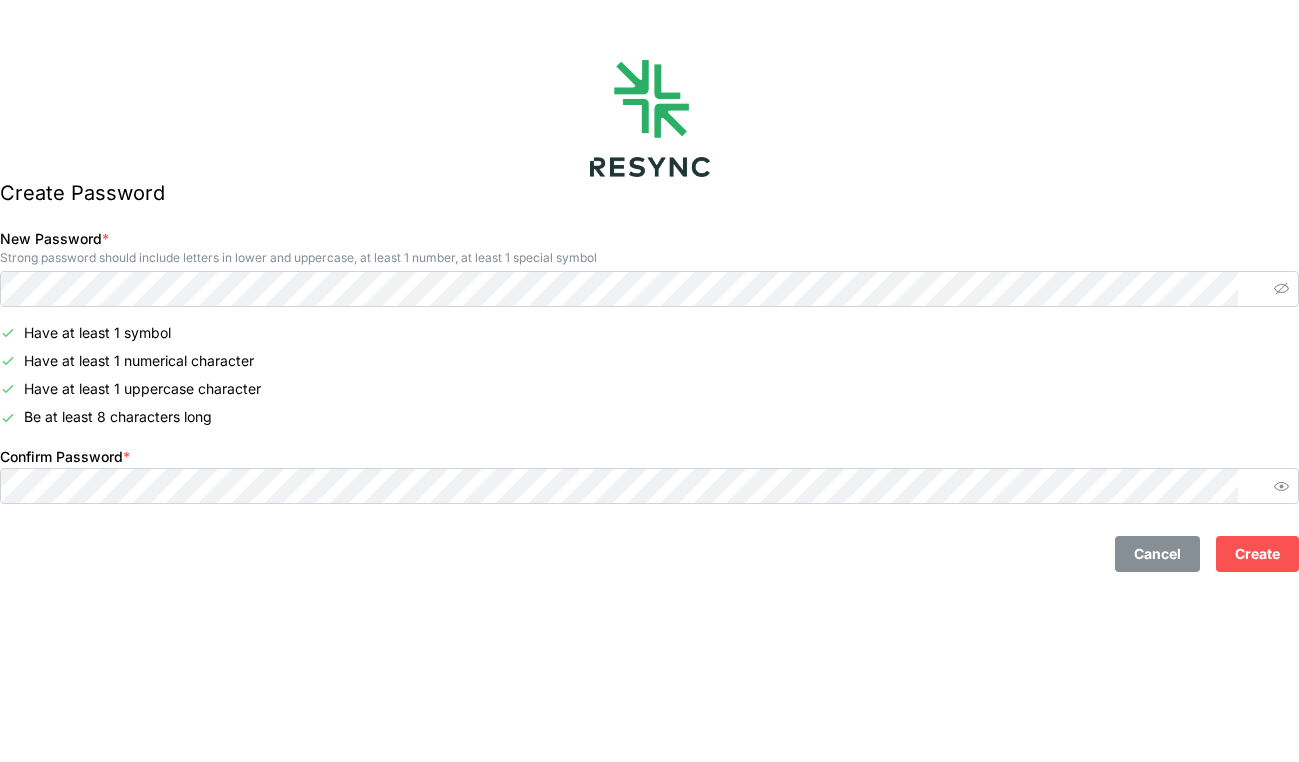 click on "Create" at bounding box center (1257, 554) 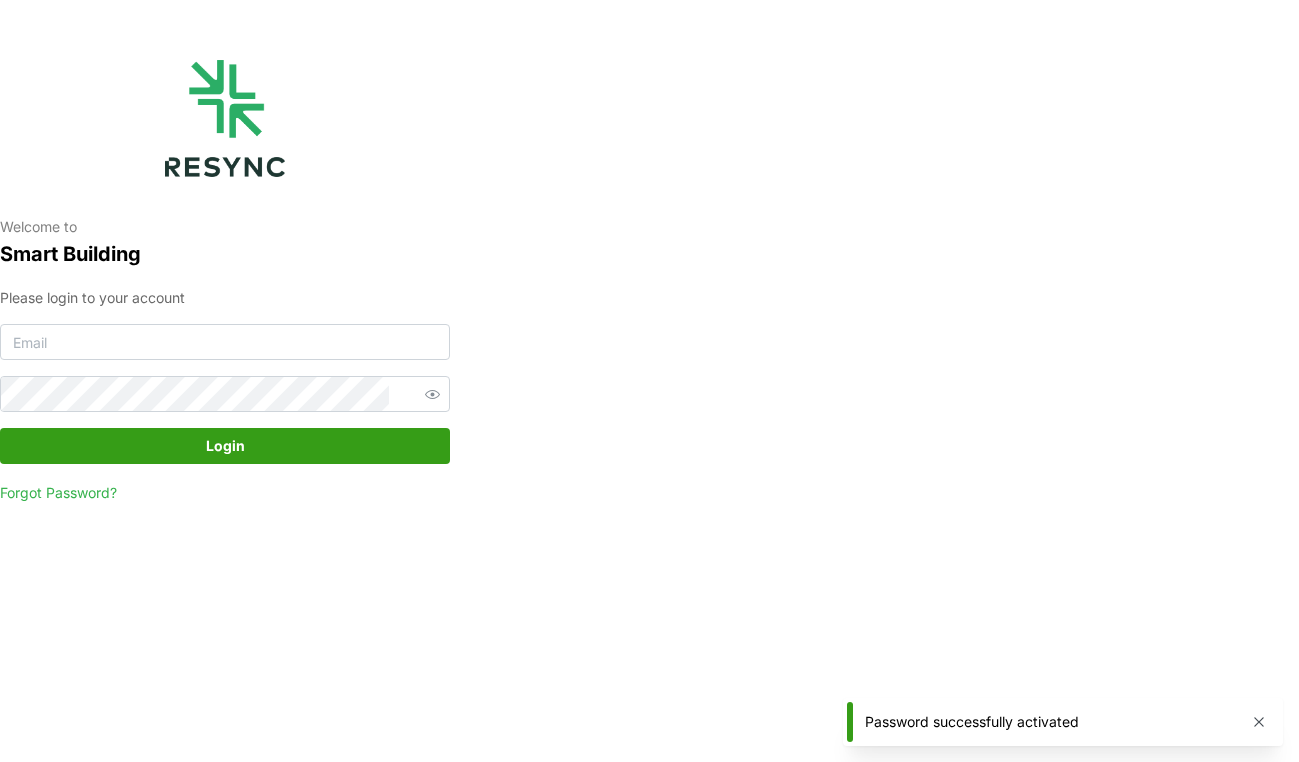 click on "Welcome to Smart Building Please login to your account Login Forgot Password?" at bounding box center [649, 381] 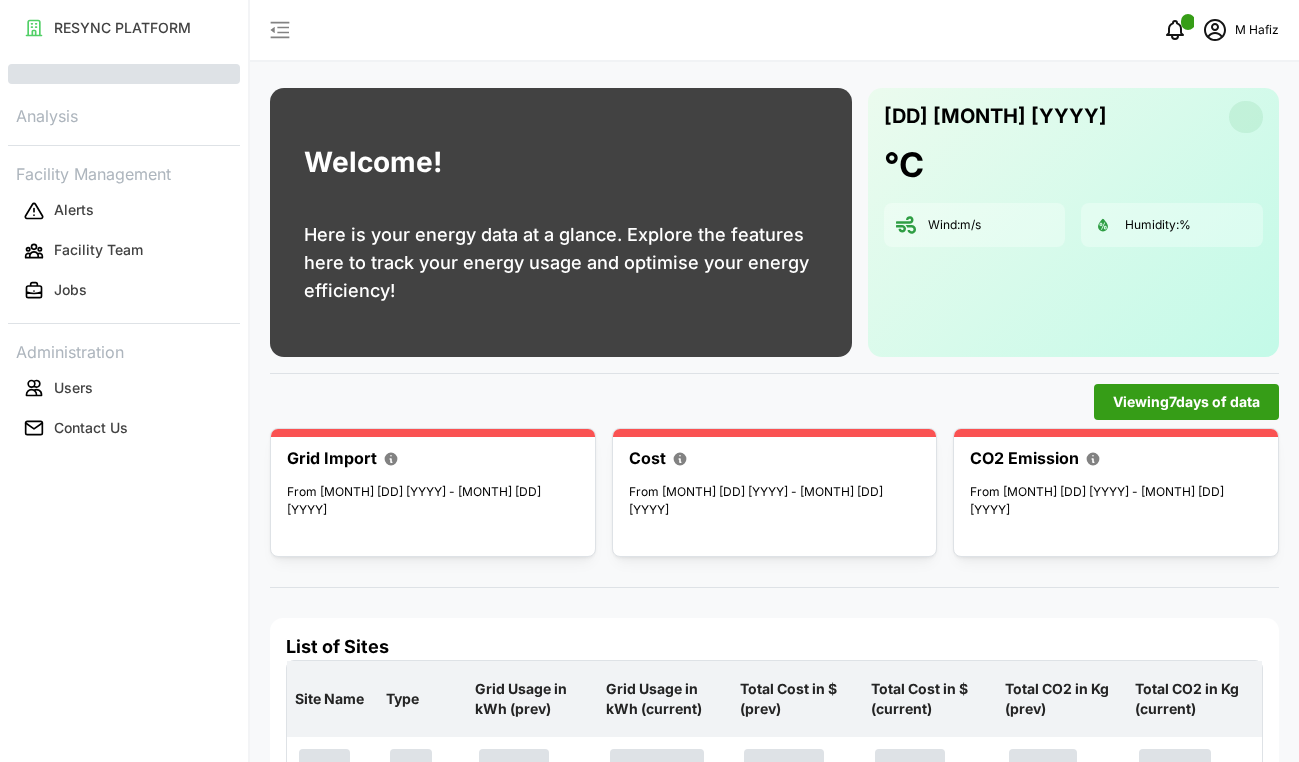 scroll, scrollTop: 0, scrollLeft: 0, axis: both 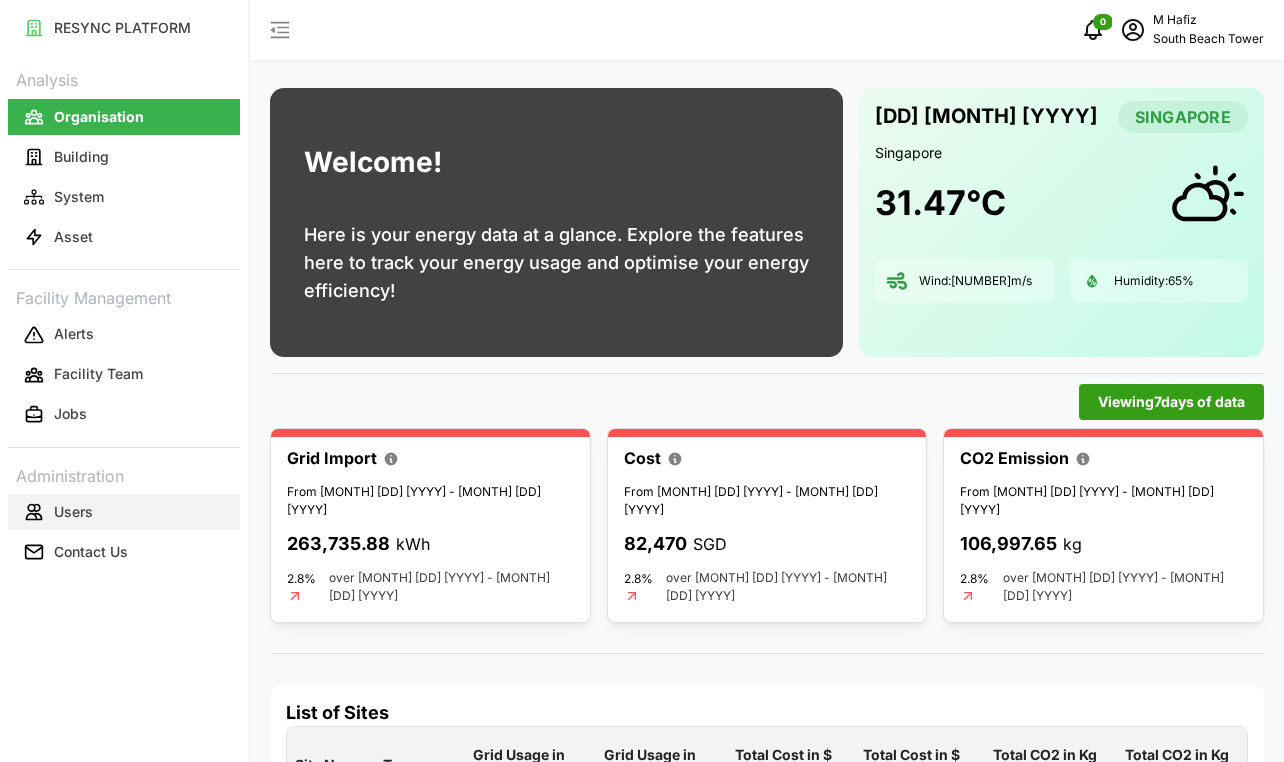 click on "Users" at bounding box center [73, 512] 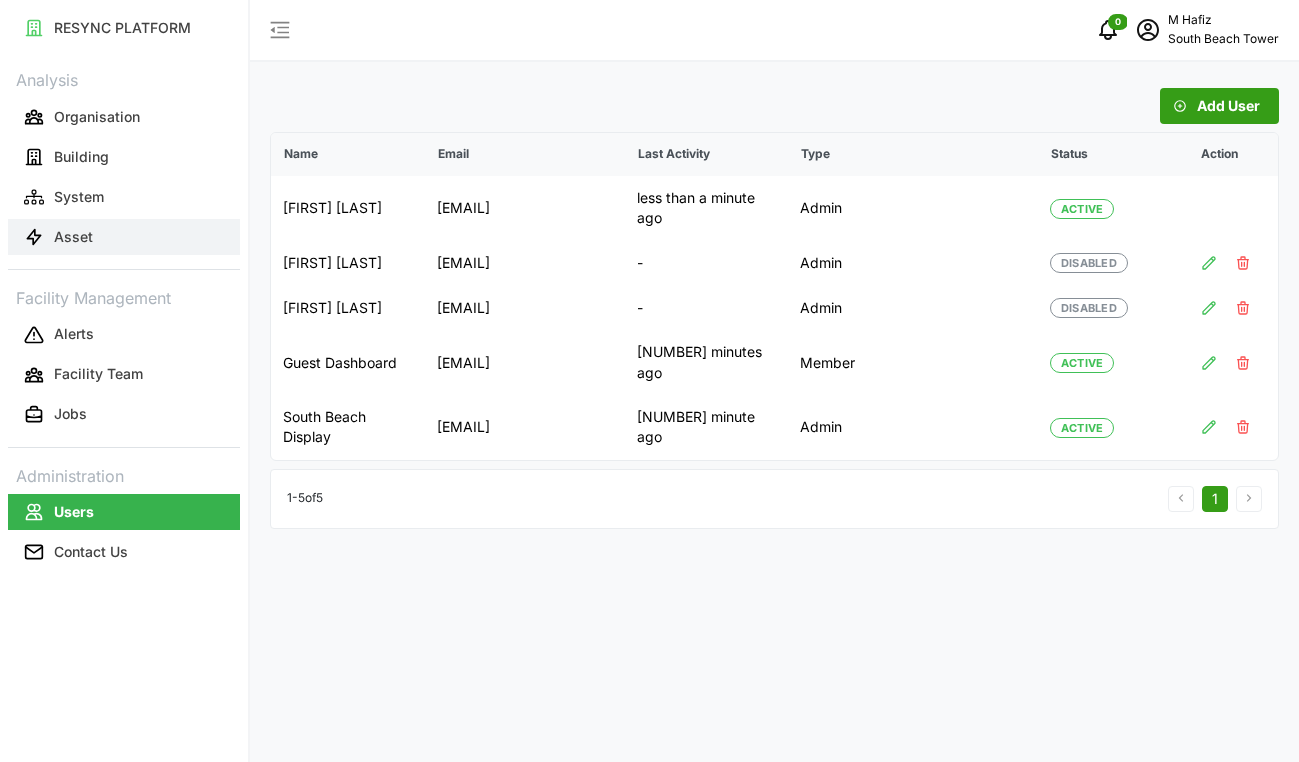 click on "Asset" at bounding box center [124, 237] 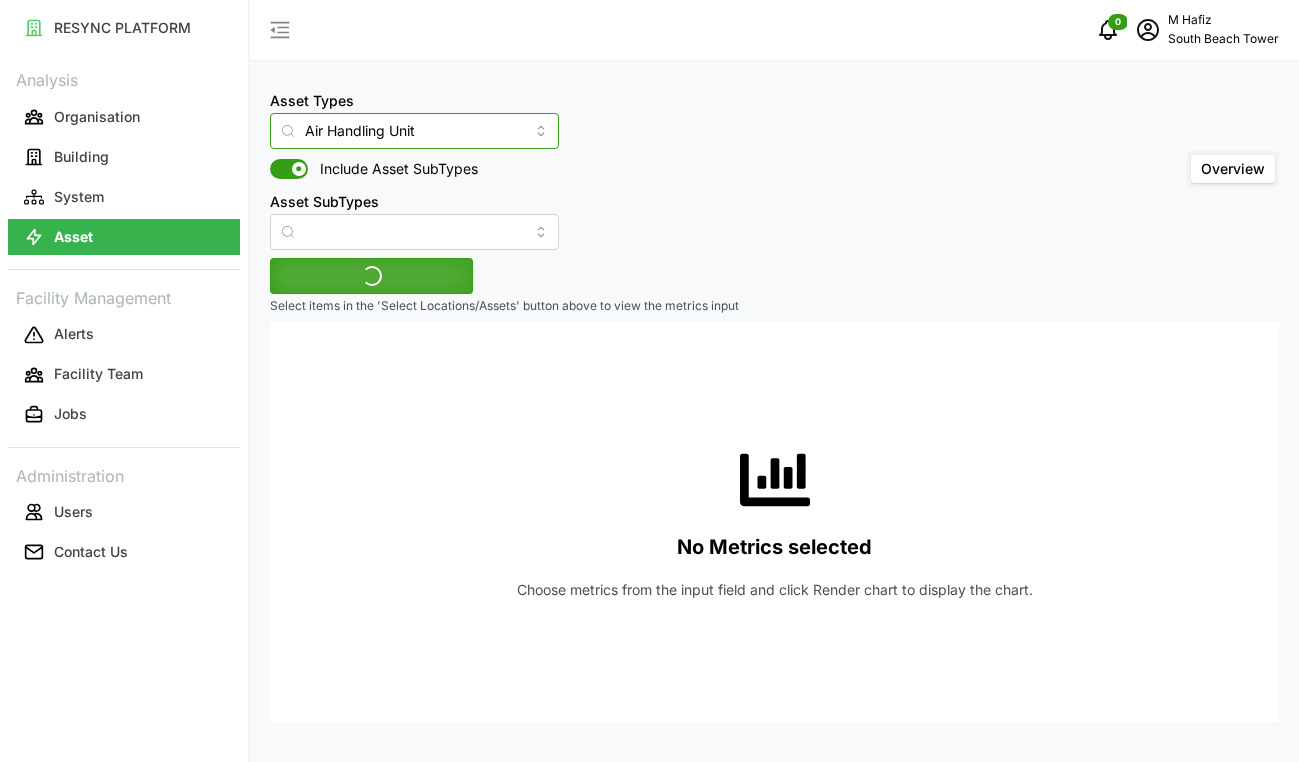 click on "Air Handling Unit" at bounding box center (414, 131) 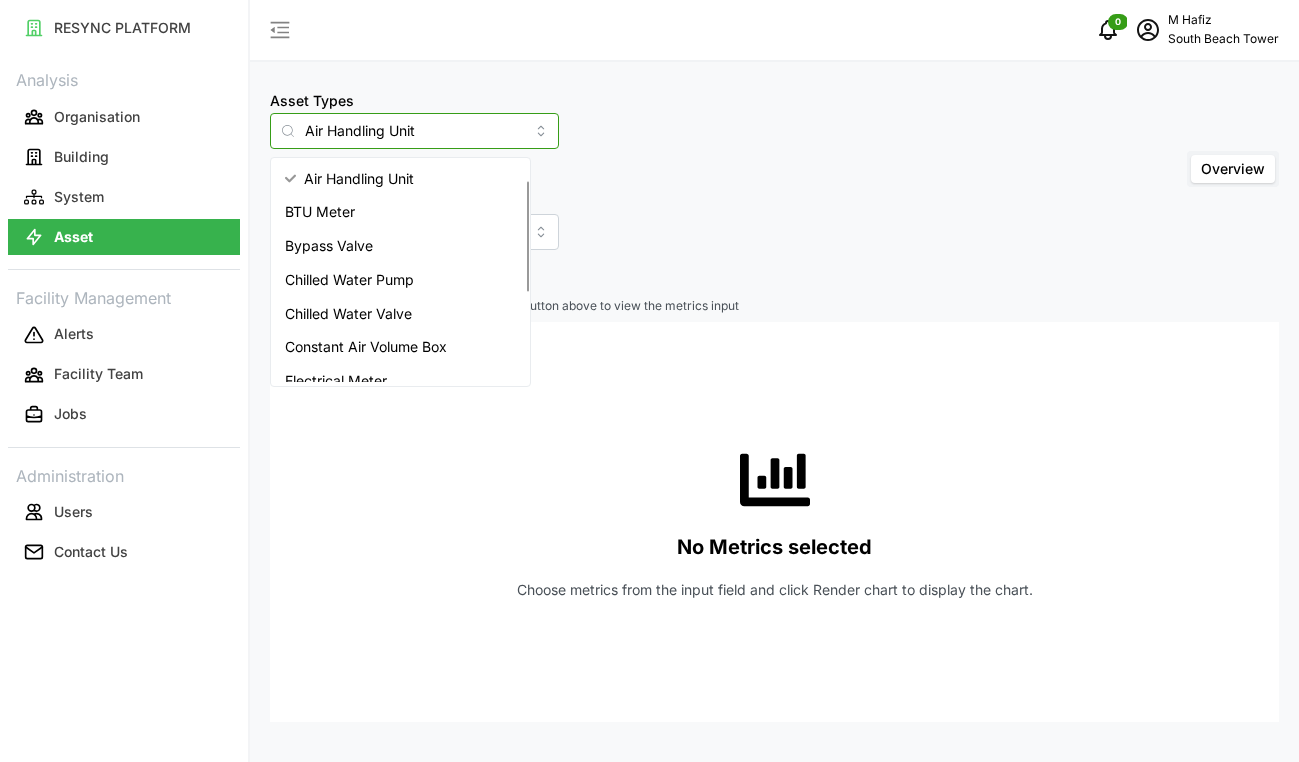 scroll, scrollTop: 100, scrollLeft: 0, axis: vertical 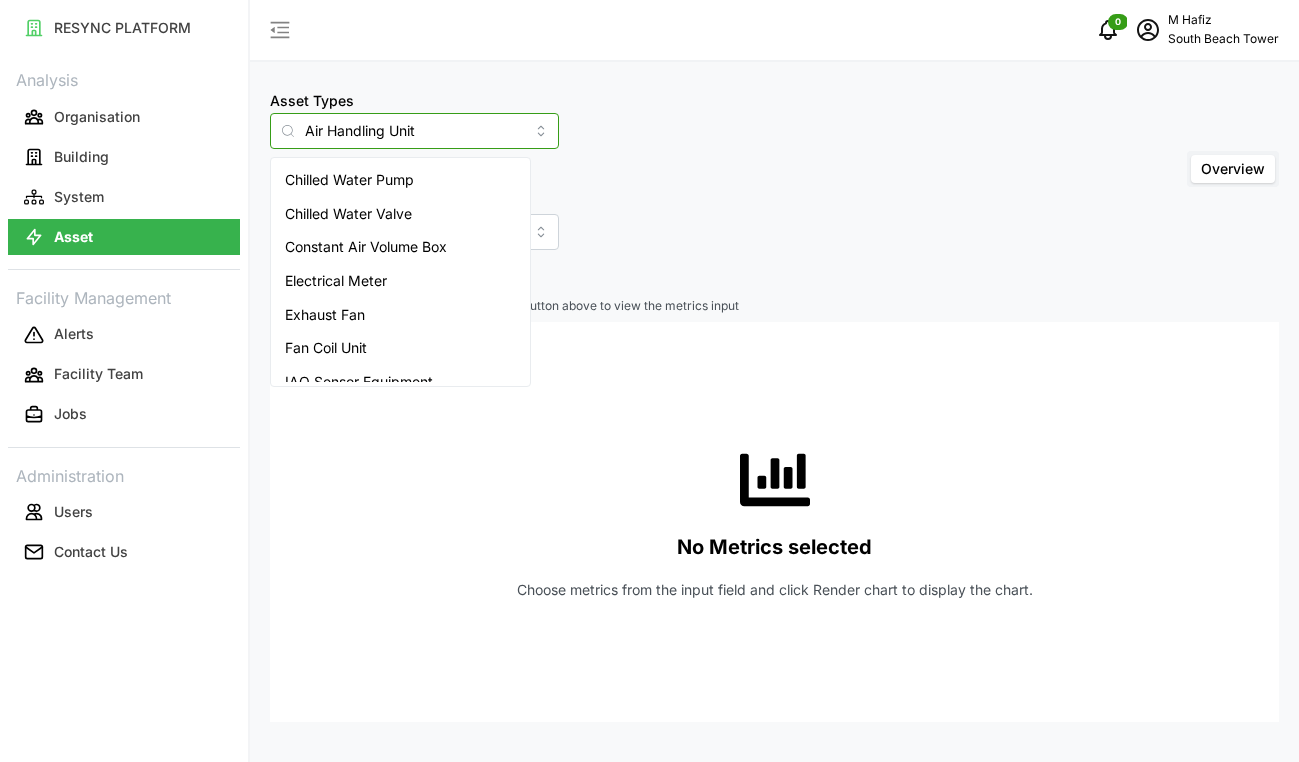 click on "Constant Air Volume Box" at bounding box center (366, 247) 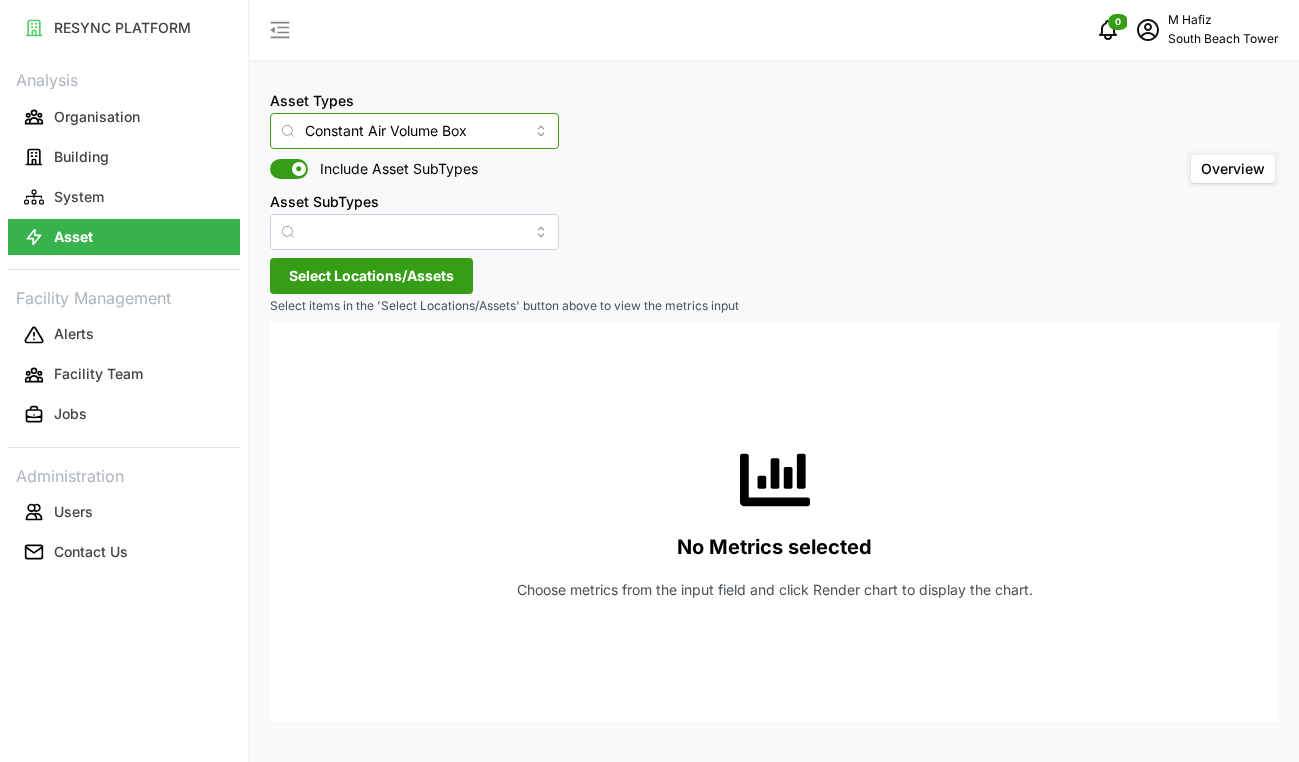 click on "Constant Air Volume Box" at bounding box center (414, 131) 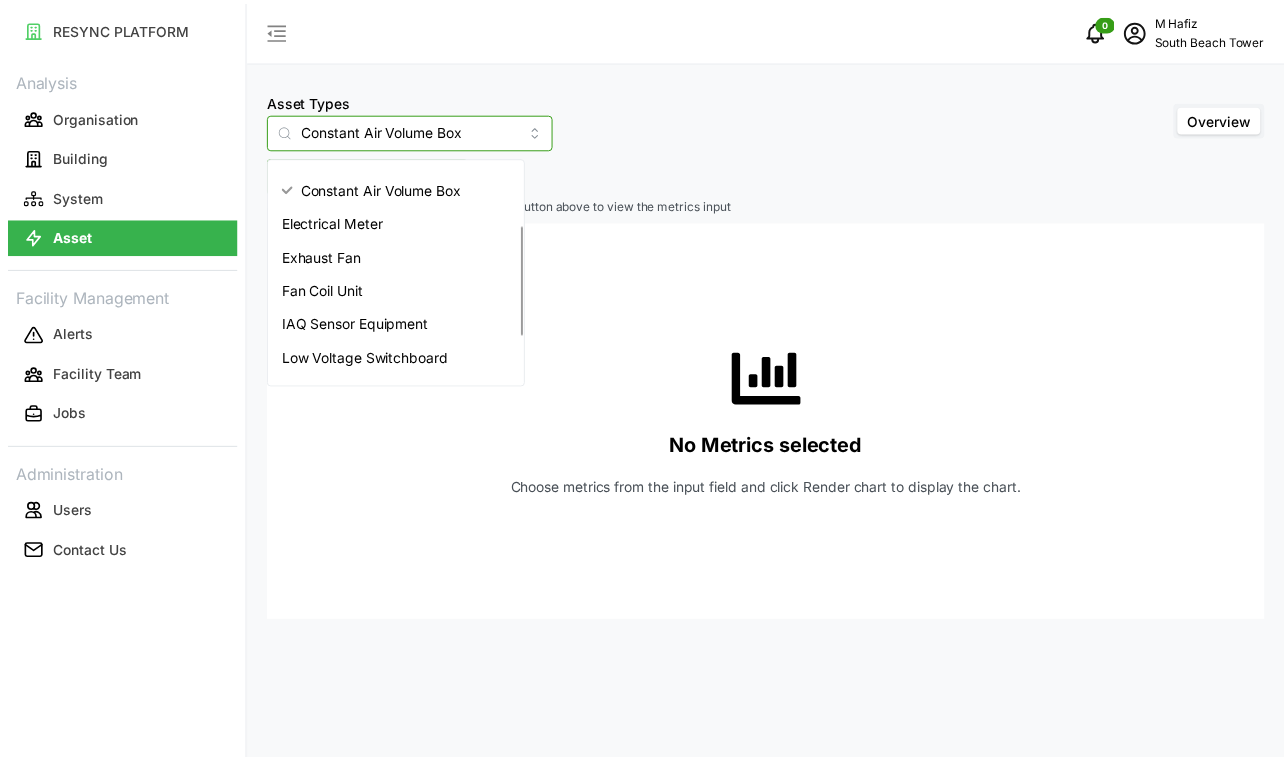 scroll, scrollTop: 218, scrollLeft: 0, axis: vertical 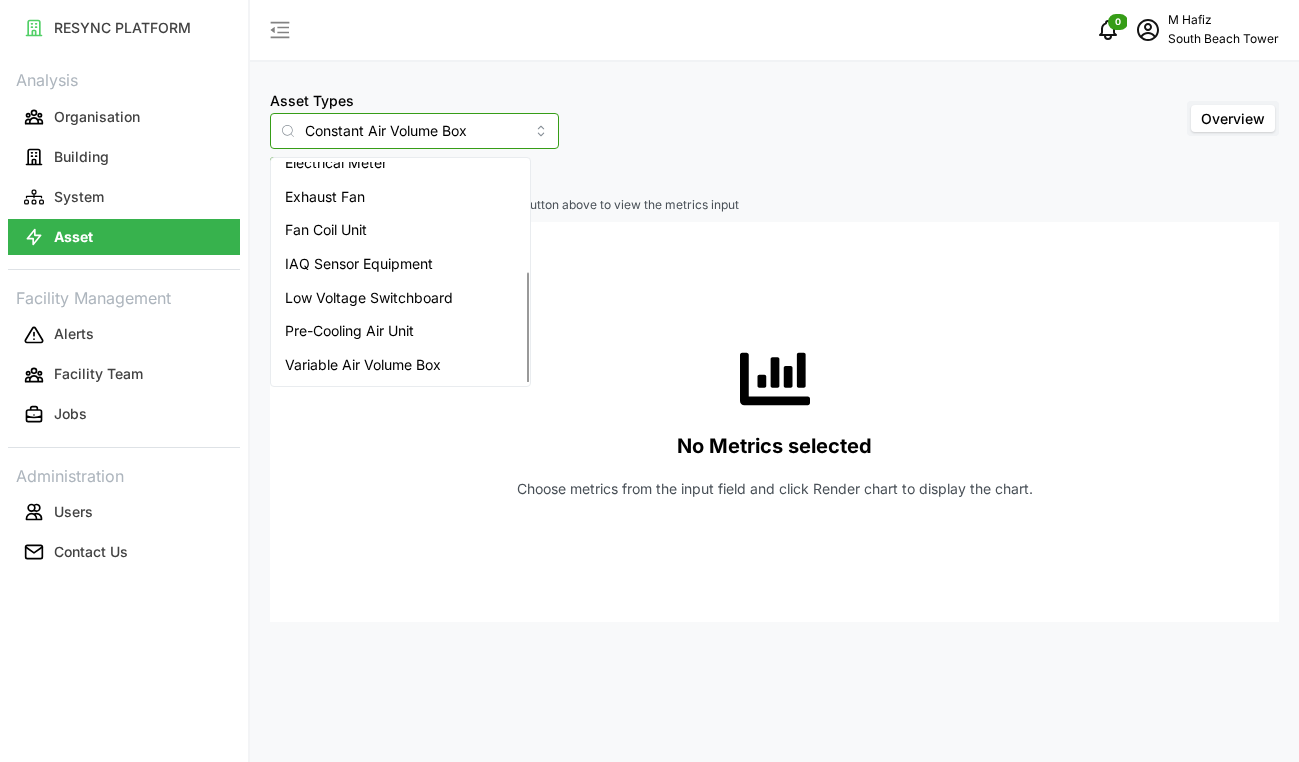 click on "Variable Air Volume Box" at bounding box center [363, 365] 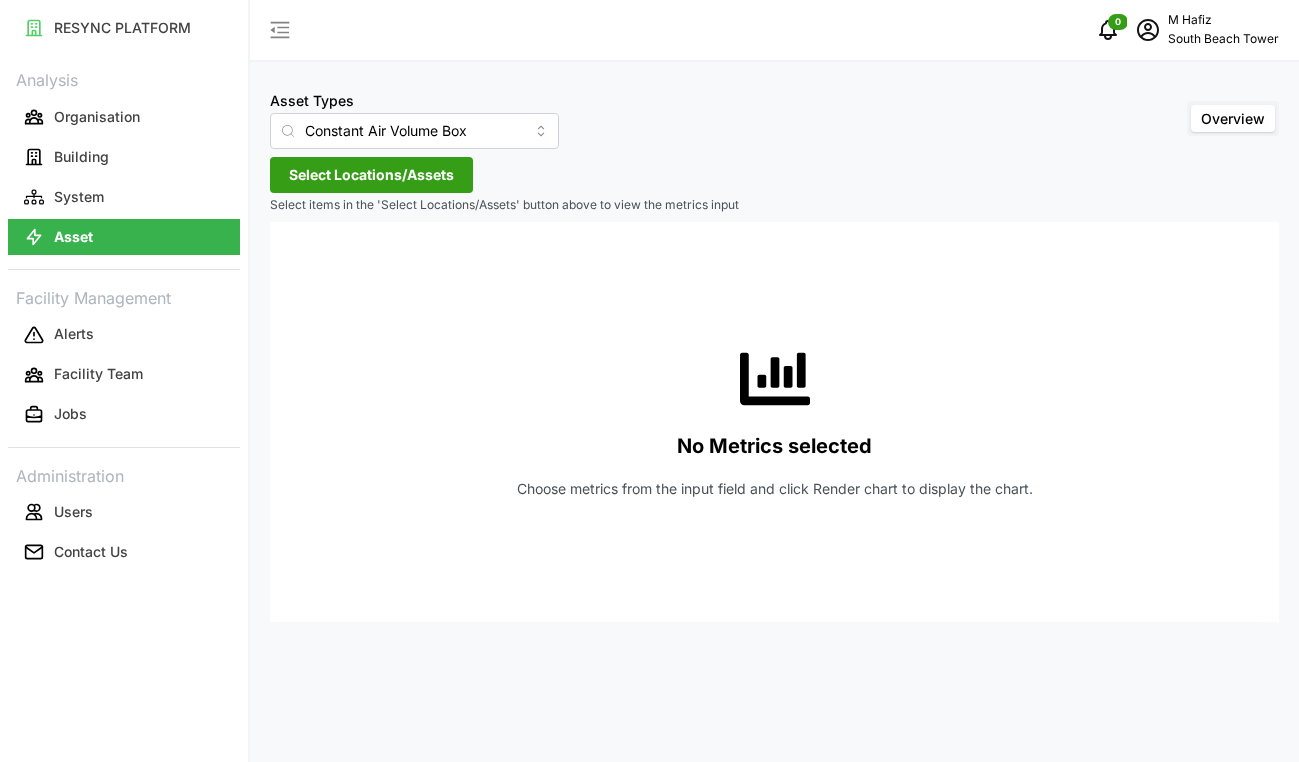 click on "Select Locations/Assets" at bounding box center [371, 175] 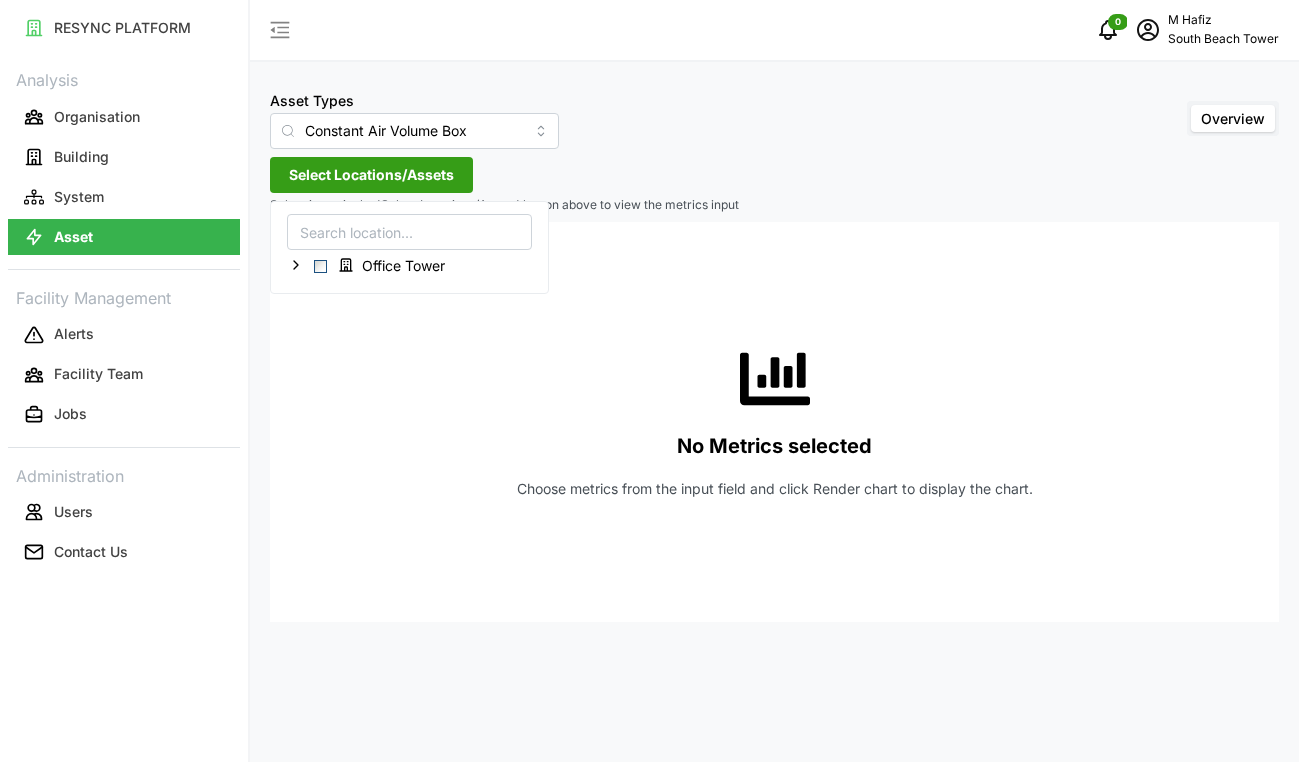 click on "Office Tower" at bounding box center [409, 247] 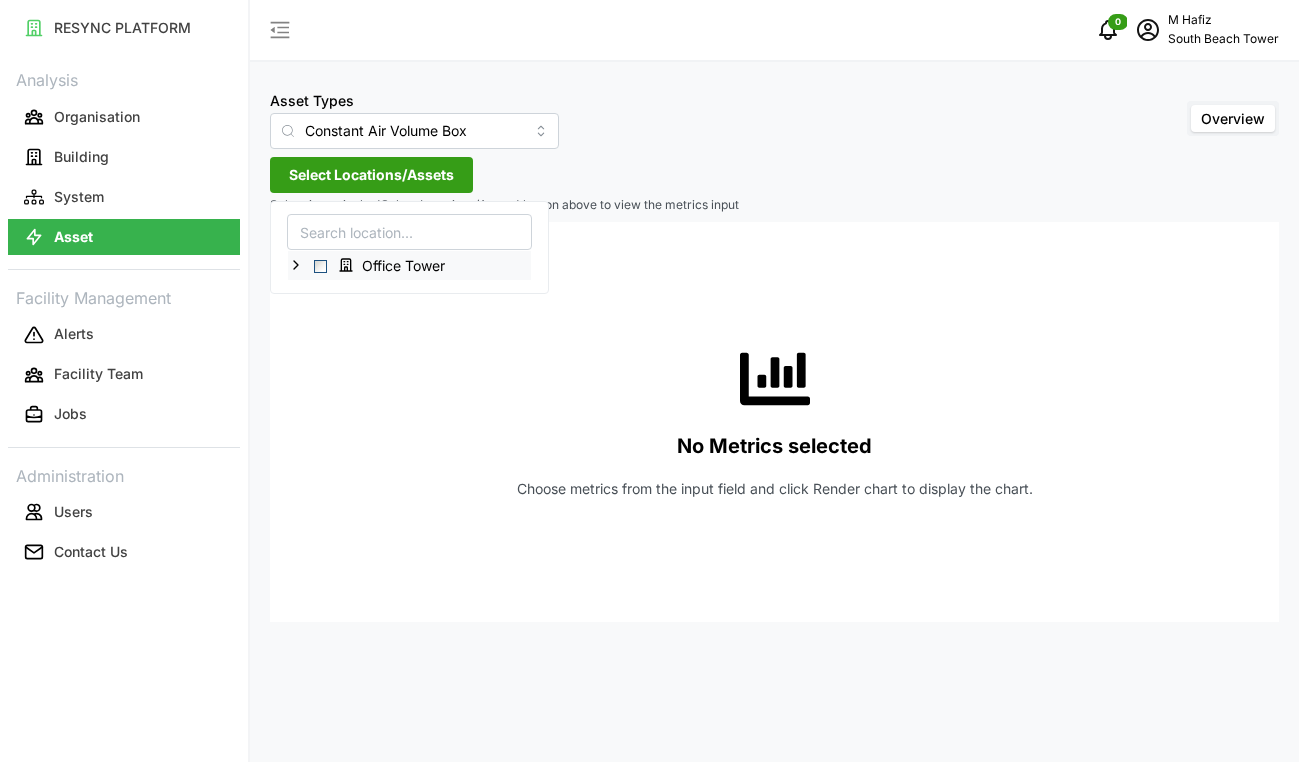 click 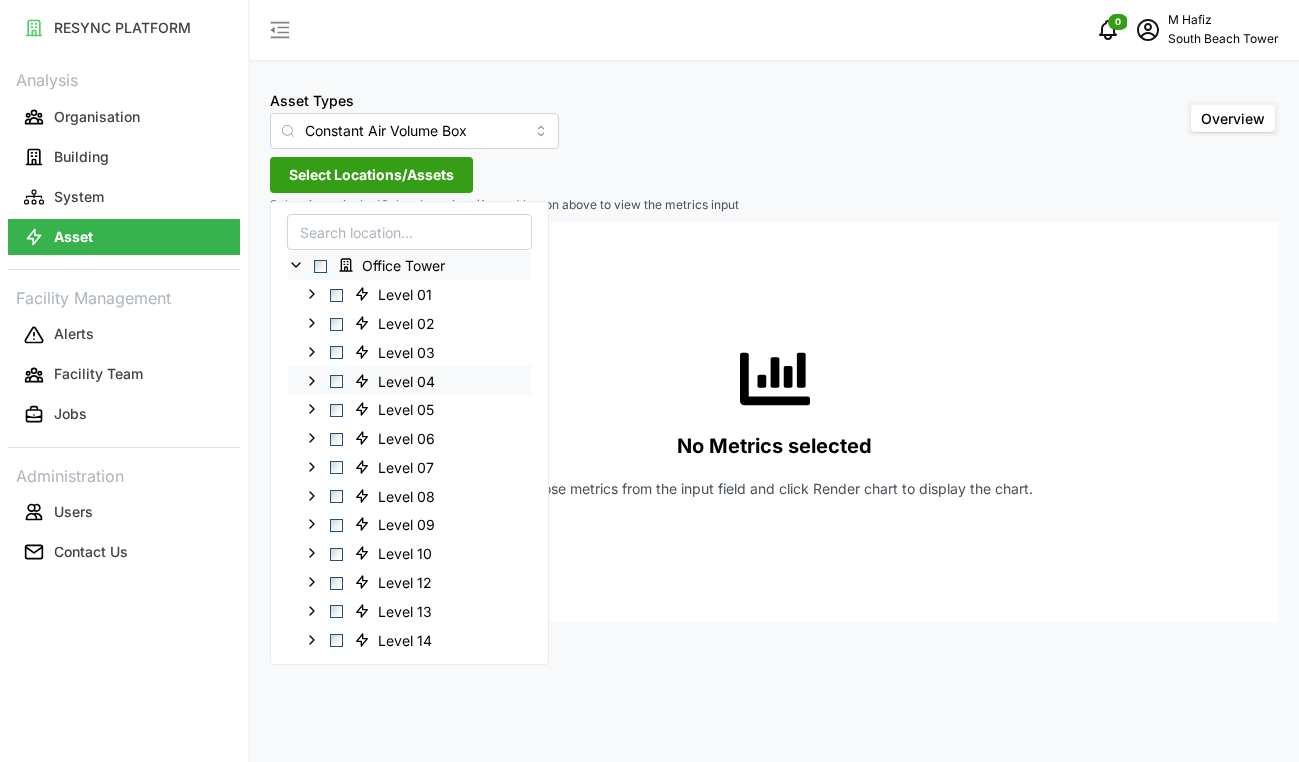 click at bounding box center (336, 381) 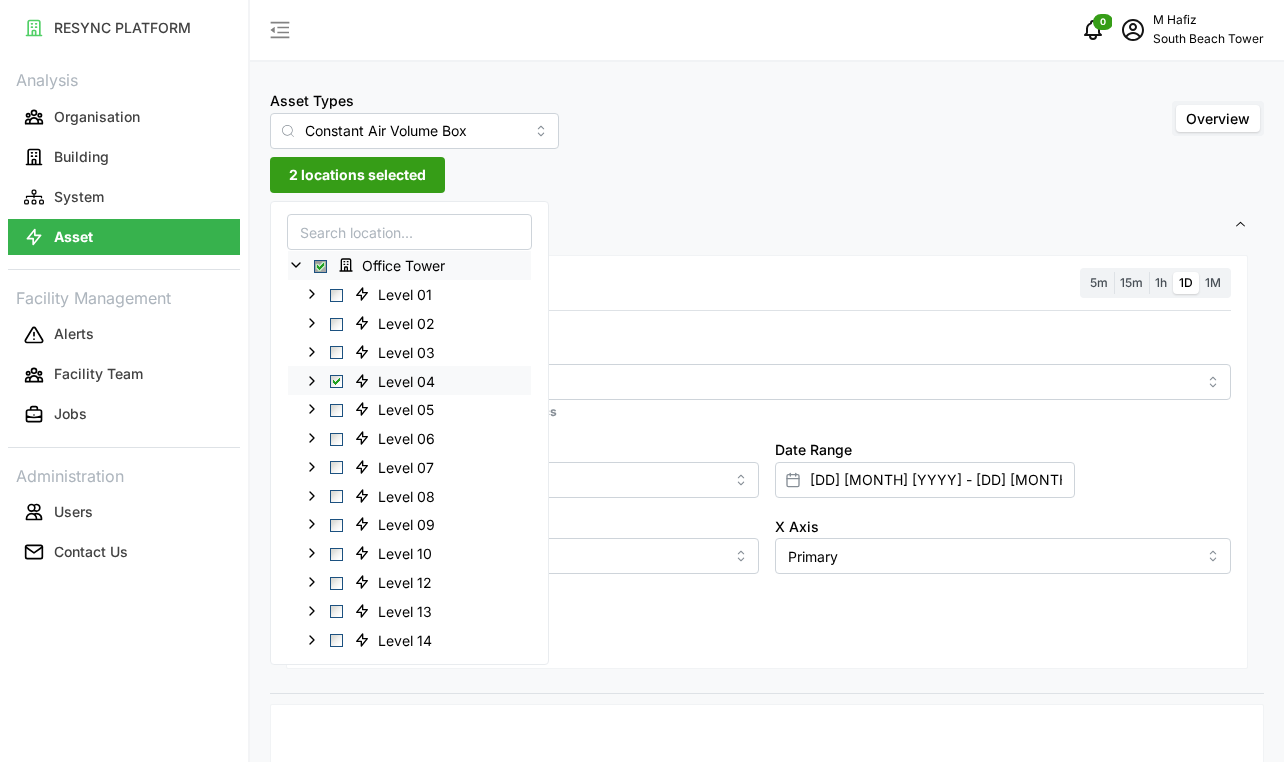 click 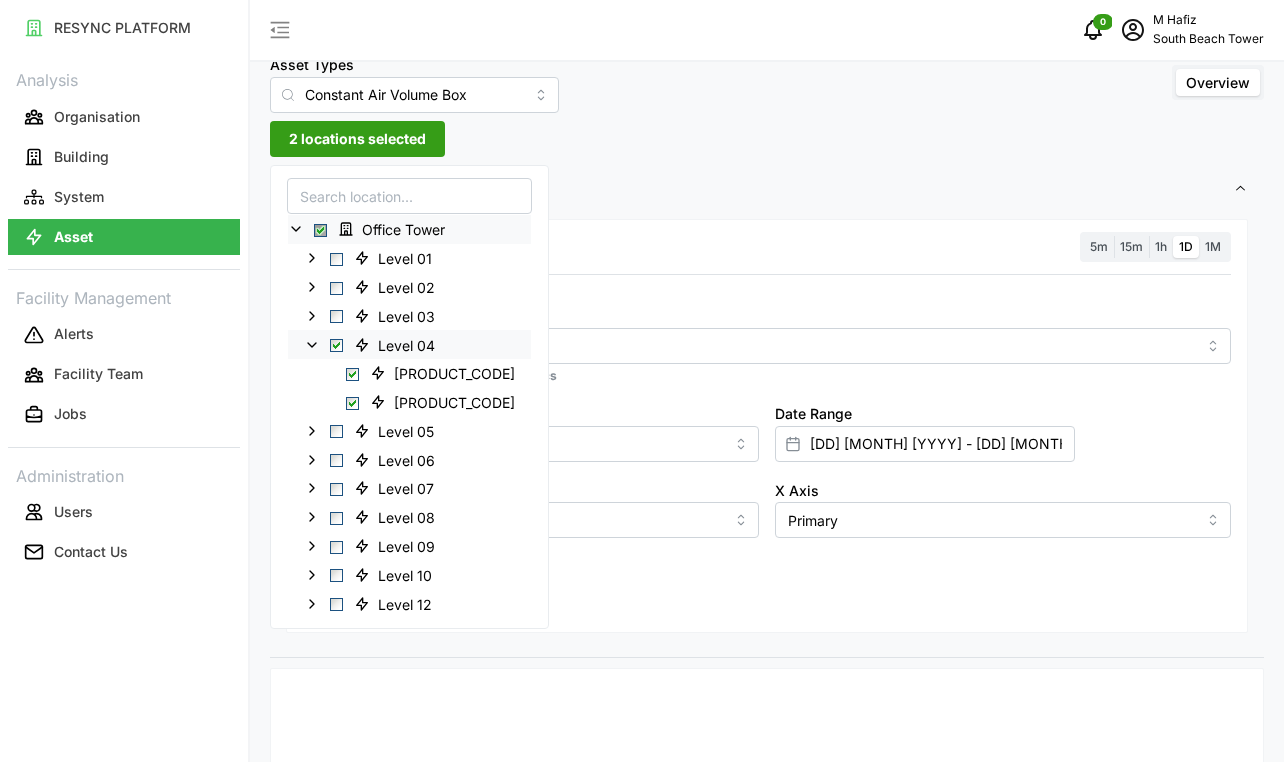 scroll, scrollTop: 0, scrollLeft: 0, axis: both 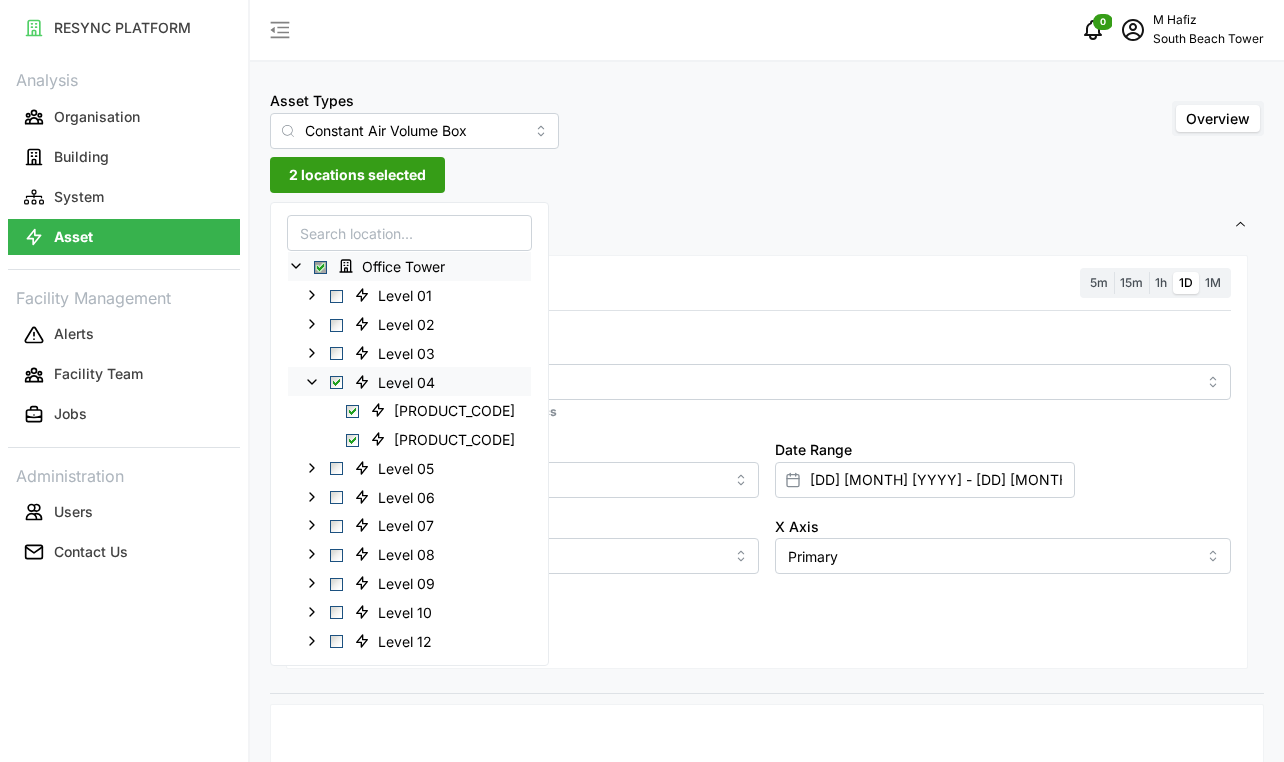 click on "2 locations selected" at bounding box center [357, 175] 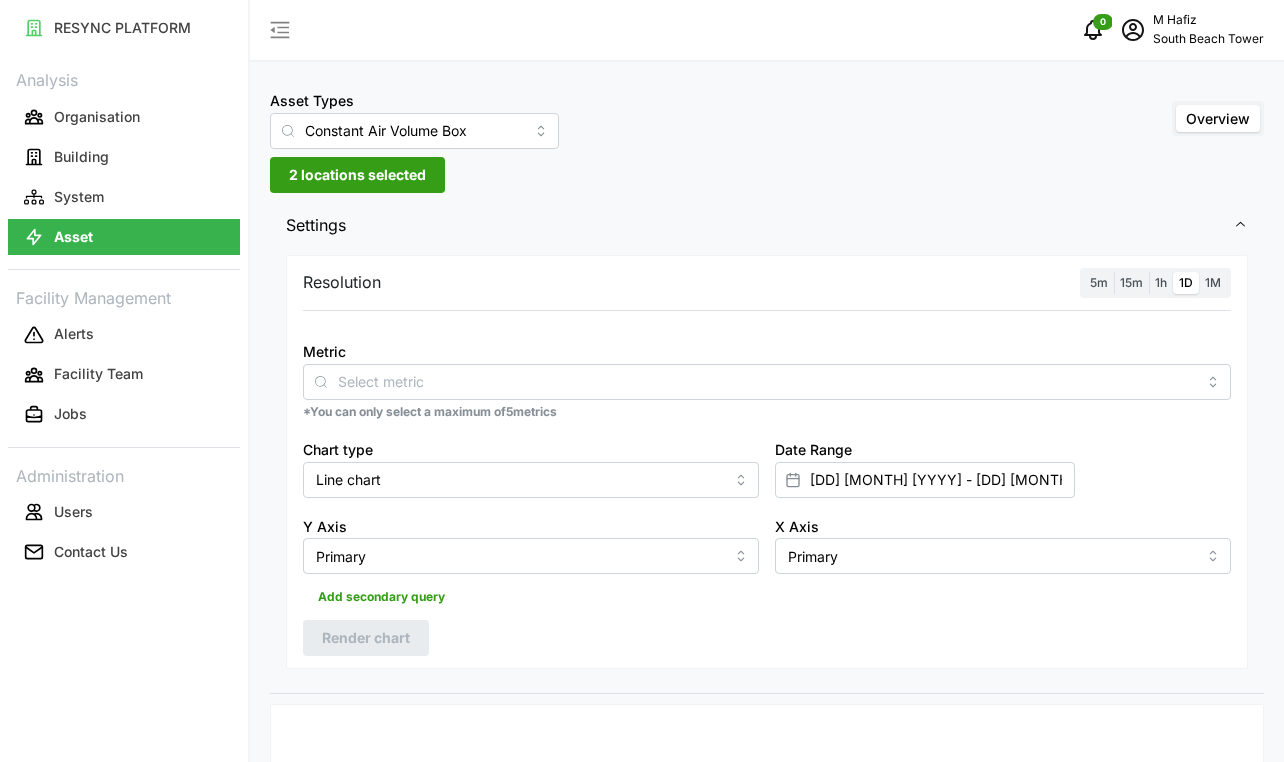 click on "Asset Types Constant Air Volume Box Overview 2 locations selected Settings Resolution 5m 15m 1h 1D 1M Metric *You can only select a maximum of  5  metrics Chart type Line chart Date Range 01 Jul 2025 - 11 Jul 2025 Y Axis Primary X Axis Primary Add secondary query Render chart No Metrics selected Choose metrics from the input field and click Render chart to display the chart." at bounding box center [767, 860] 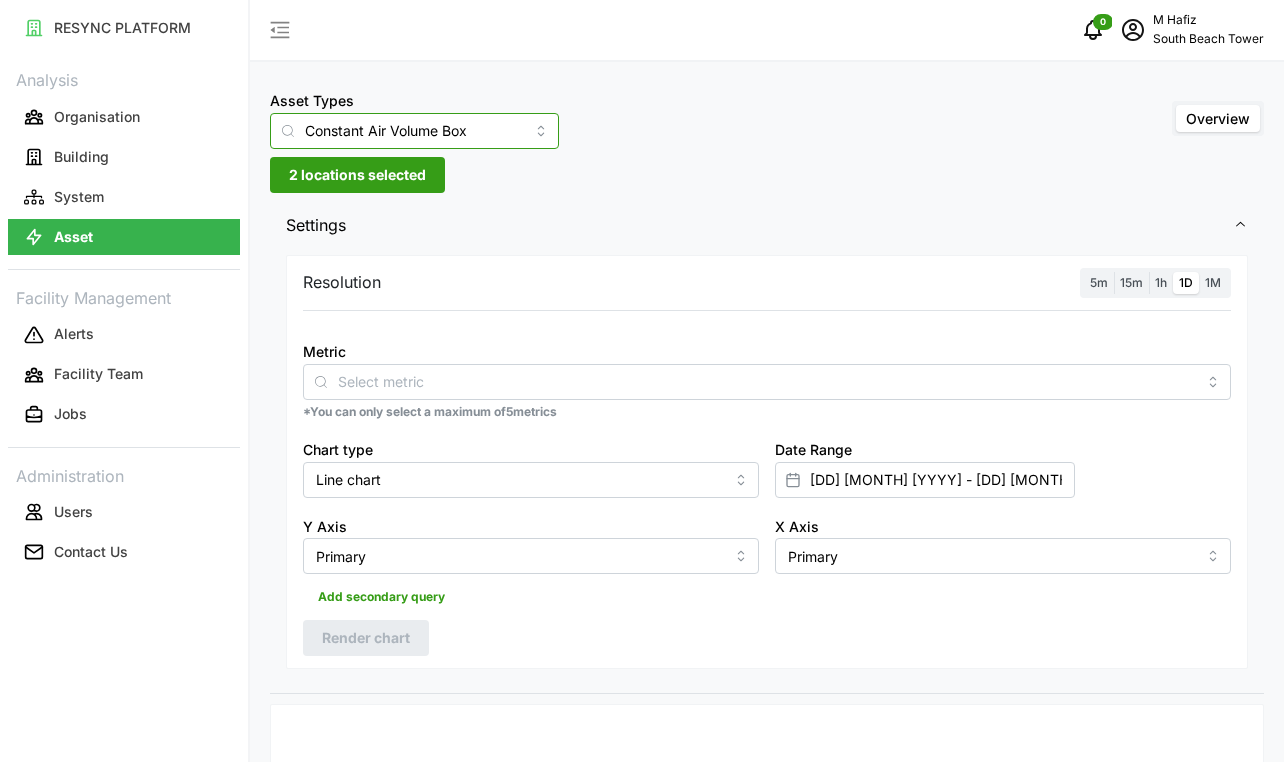 click on "Constant Air Volume Box" at bounding box center [414, 131] 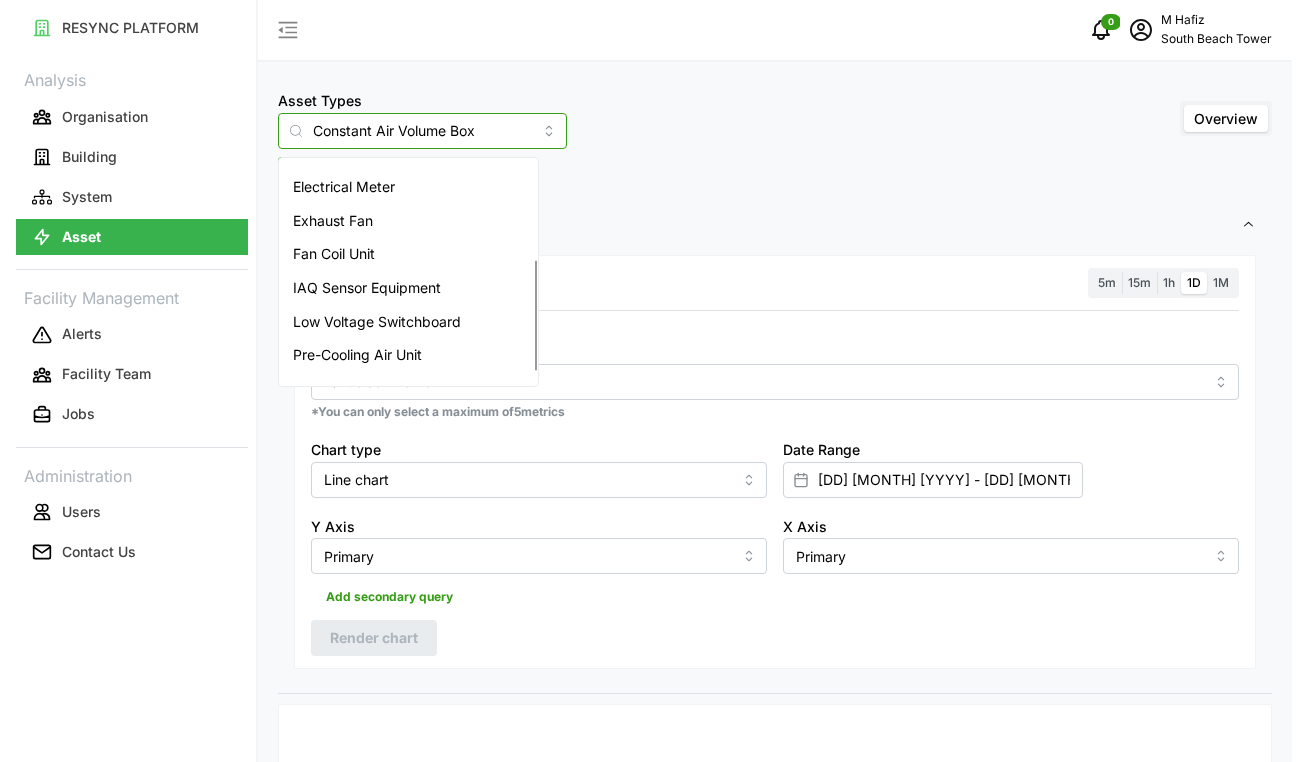 scroll, scrollTop: 218, scrollLeft: 0, axis: vertical 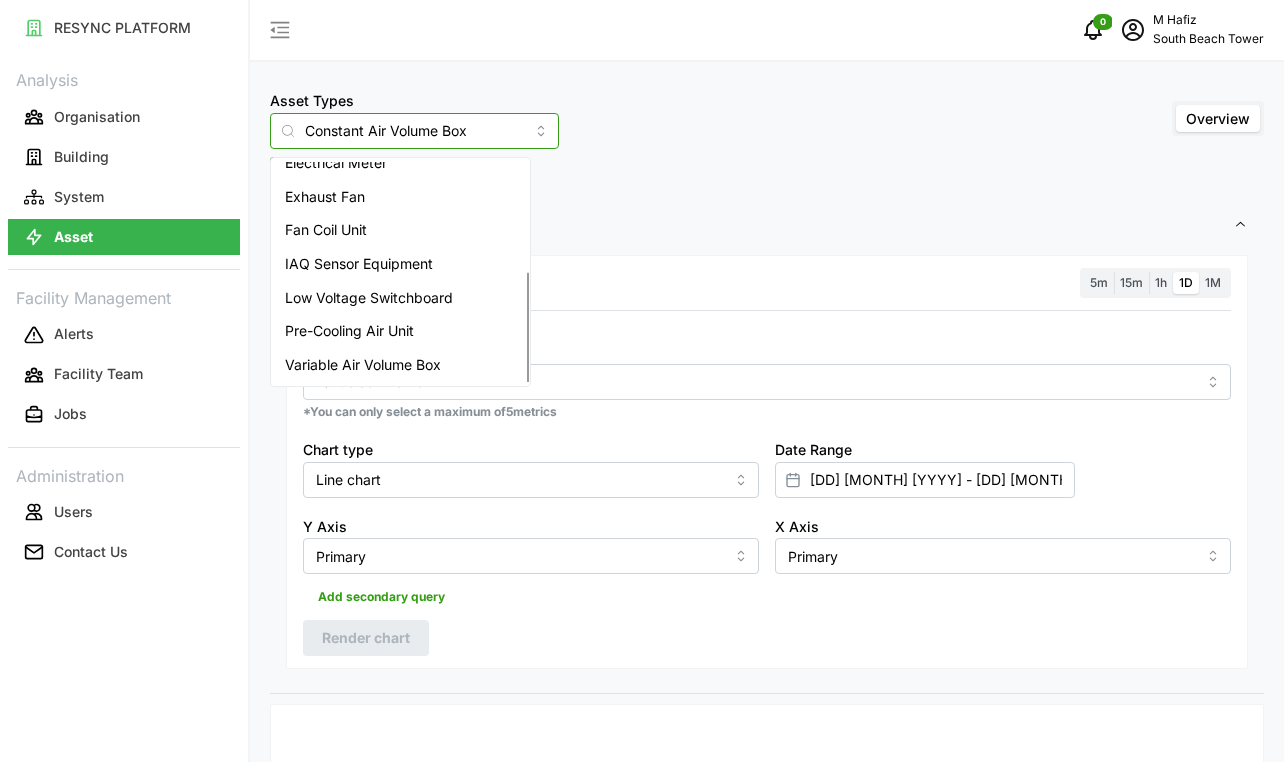 click on "Variable Air Volume Box" at bounding box center (363, 365) 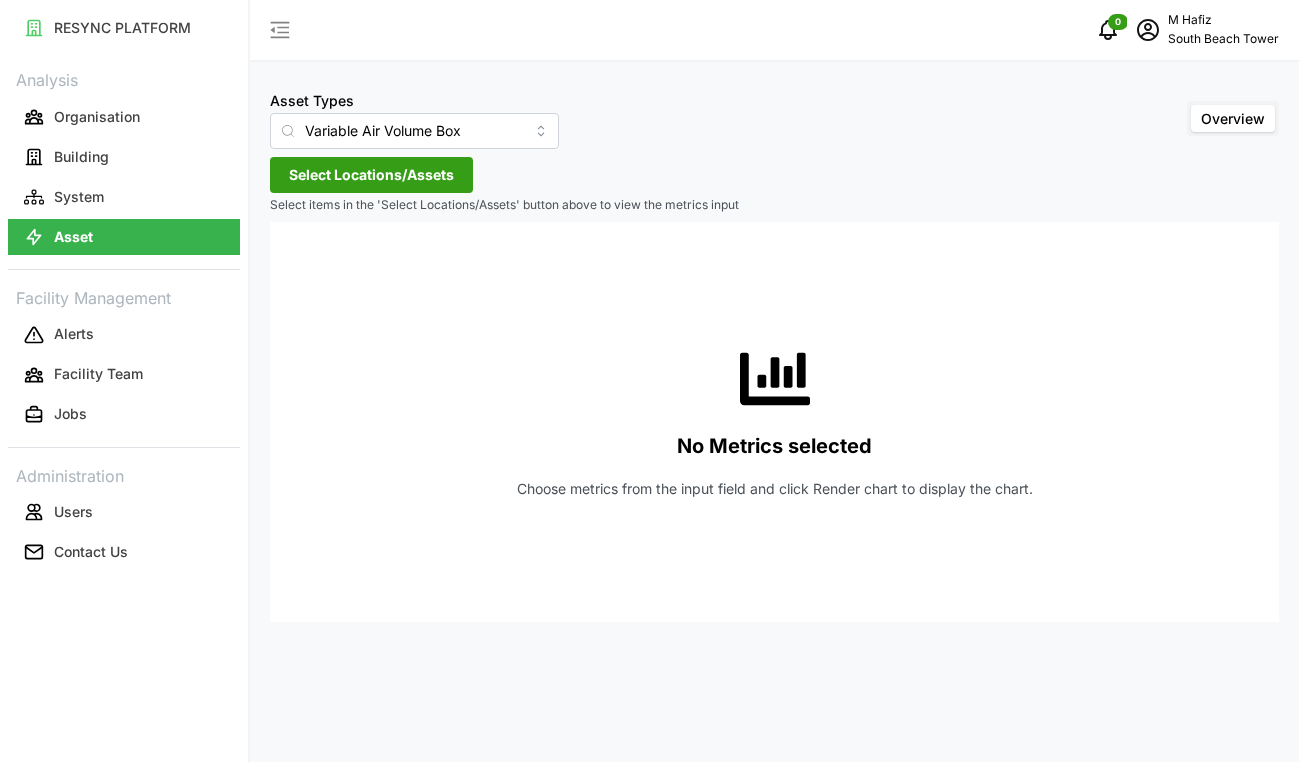 click on "Select Locations/Assets" at bounding box center (371, 175) 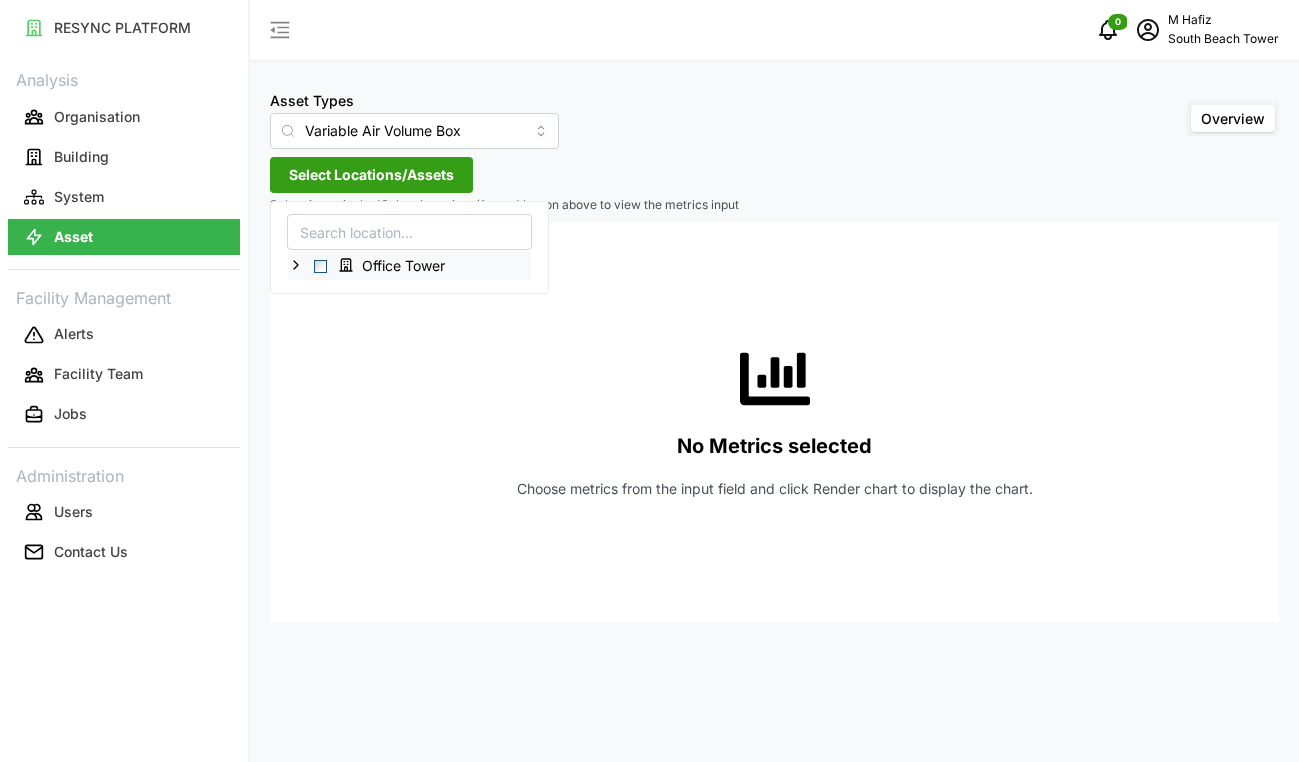 click 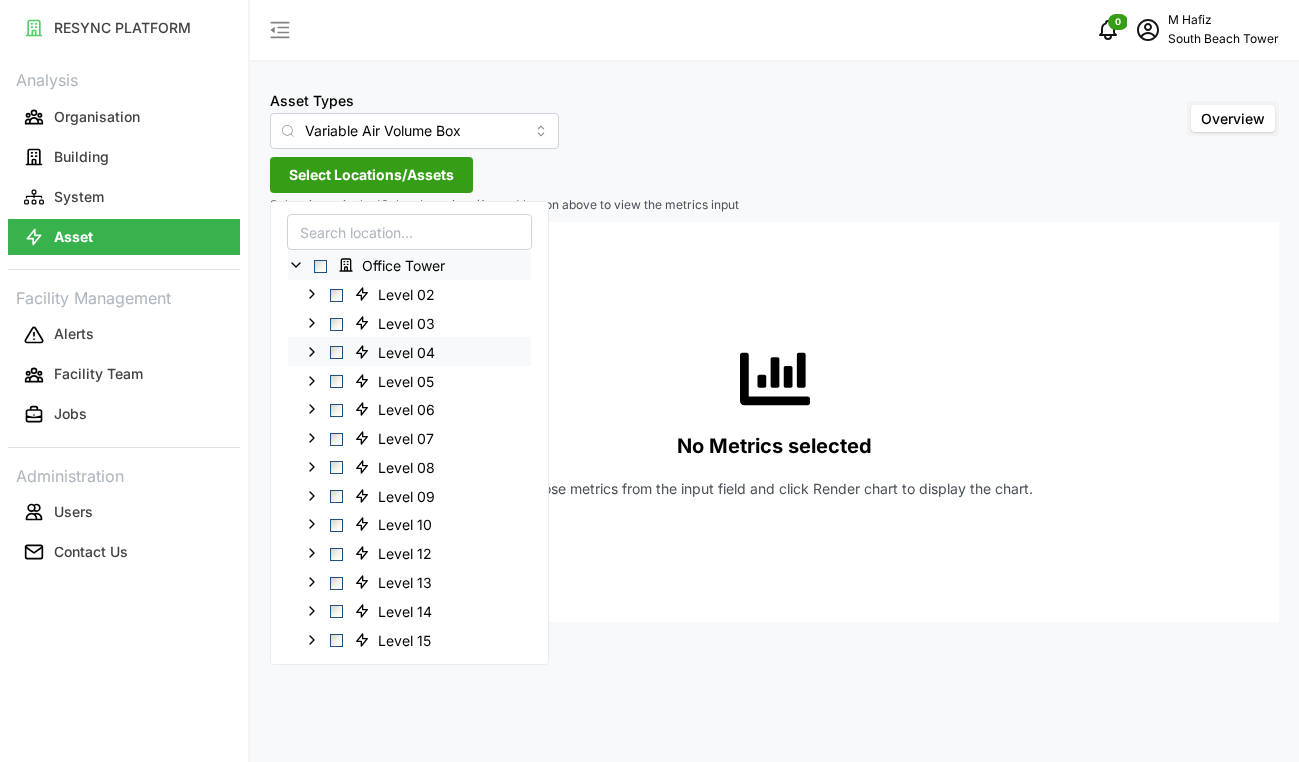 click 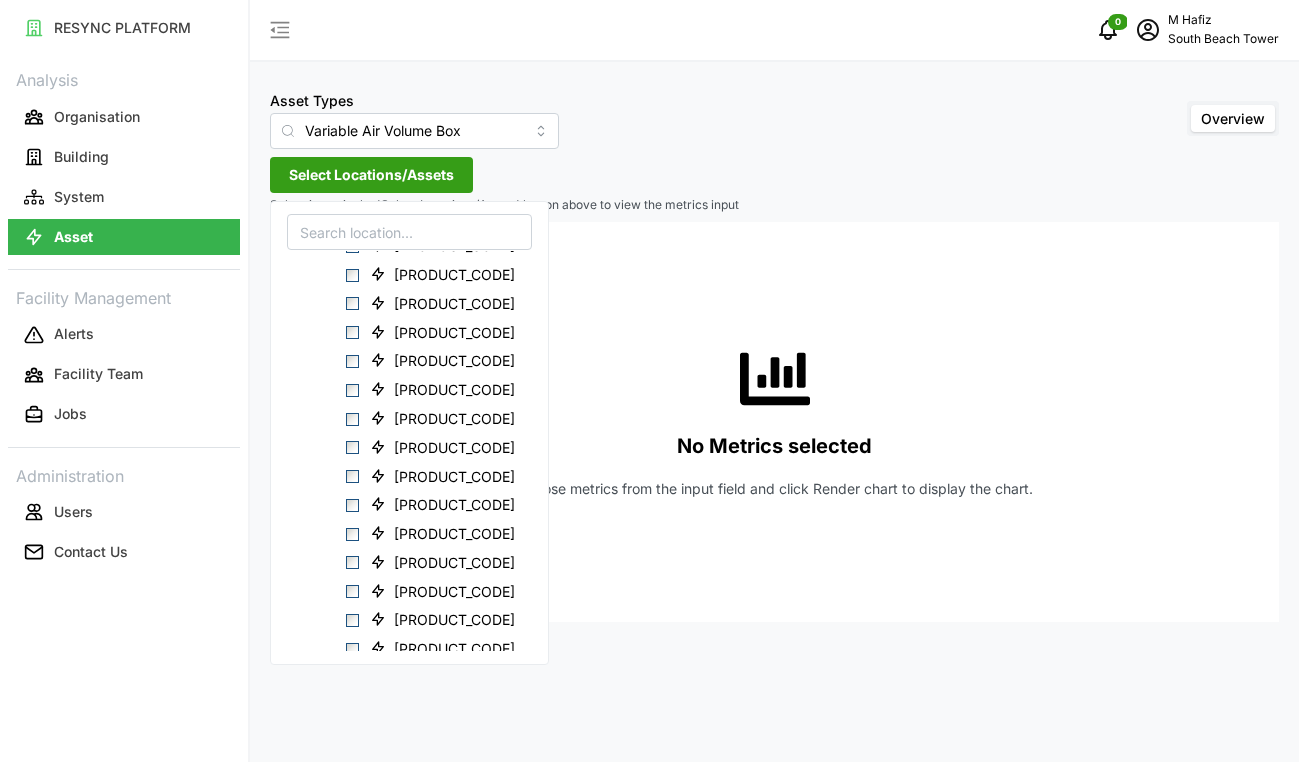scroll, scrollTop: 200, scrollLeft: 0, axis: vertical 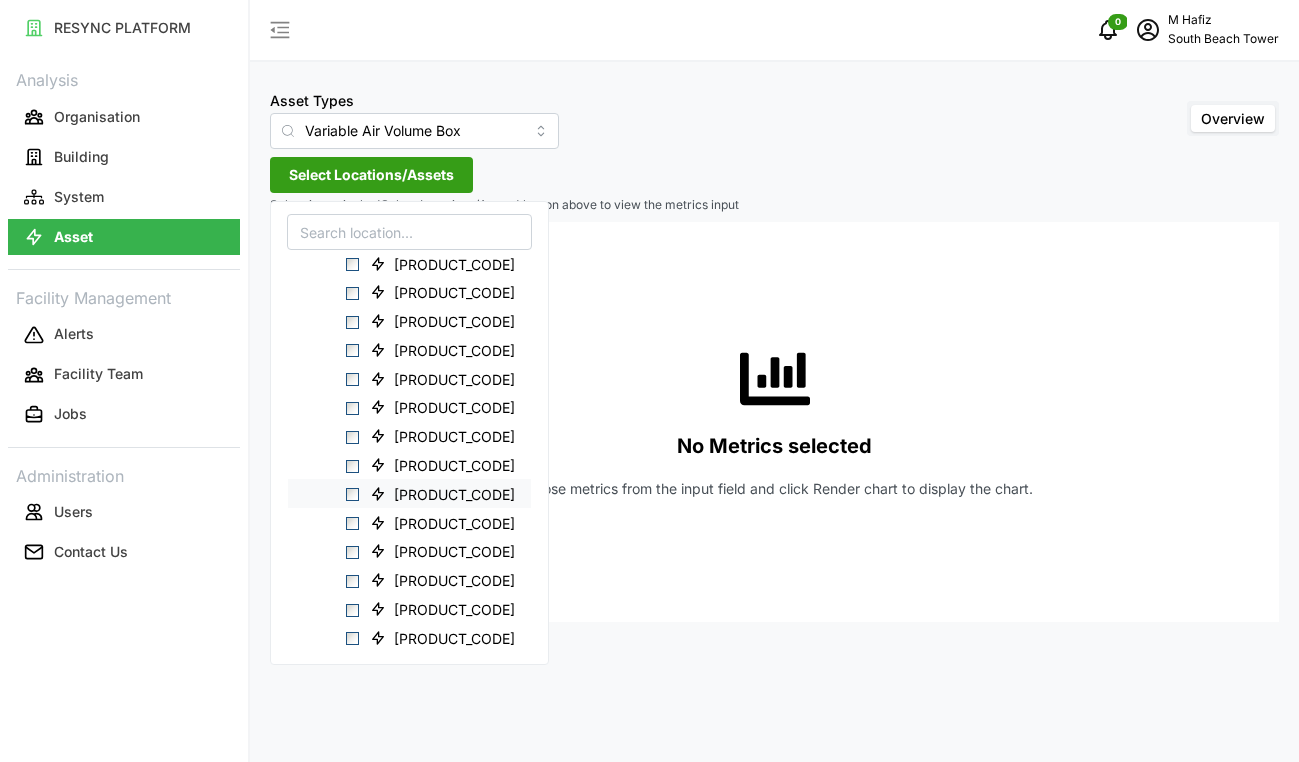 click at bounding box center [352, 494] 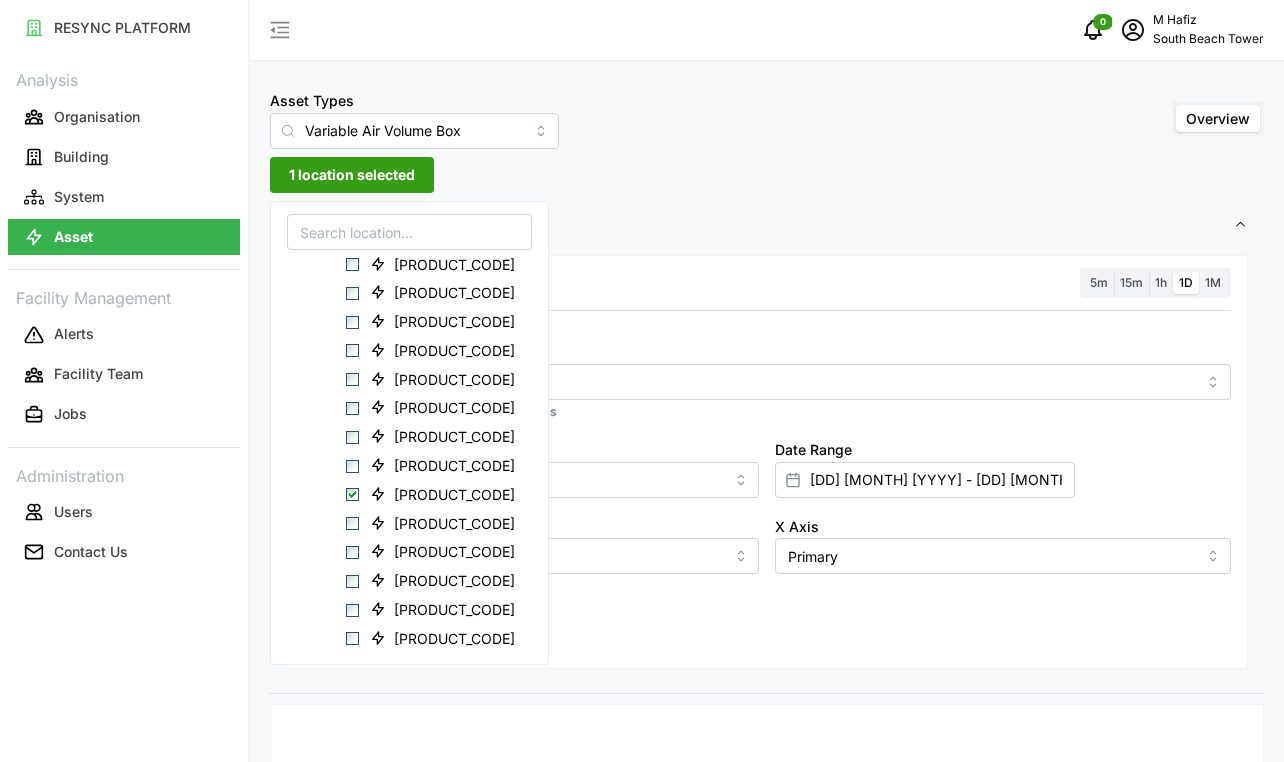 click on "Resolution 5m 15m 1h 1D 1M" at bounding box center (767, 283) 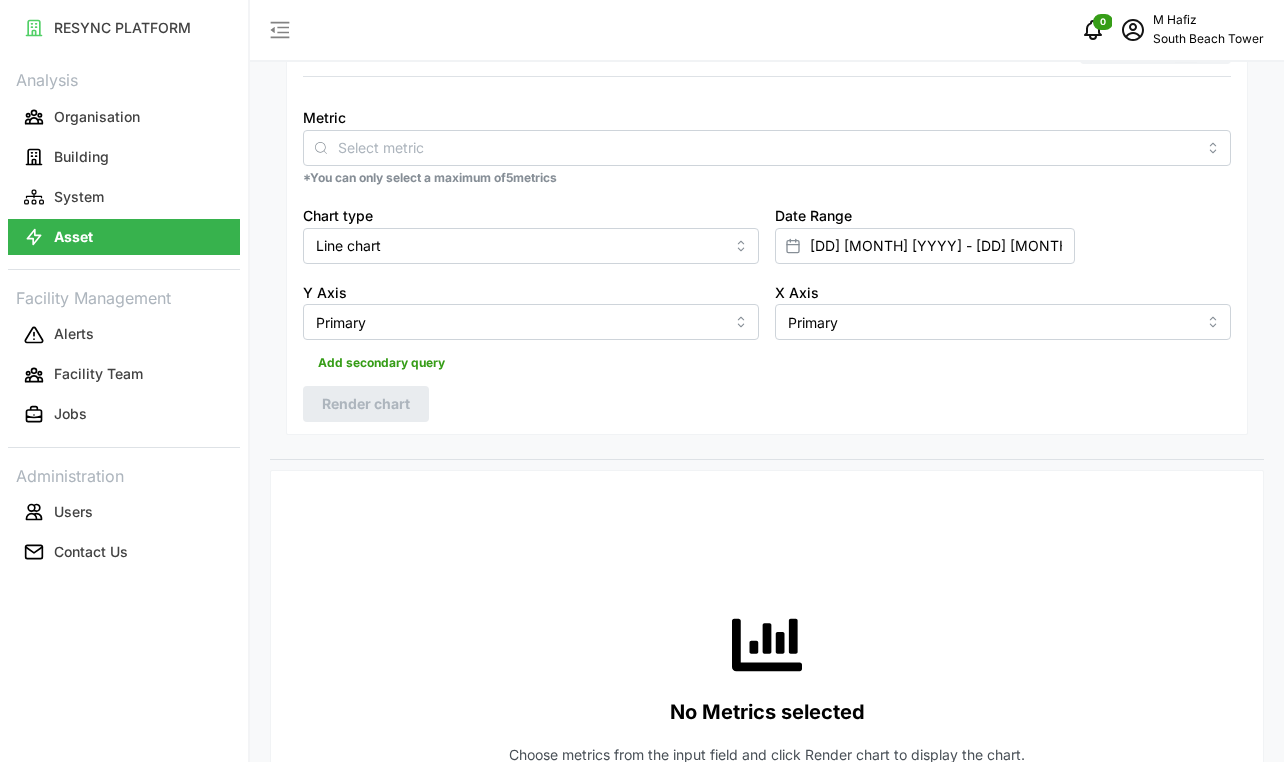 scroll, scrollTop: 200, scrollLeft: 0, axis: vertical 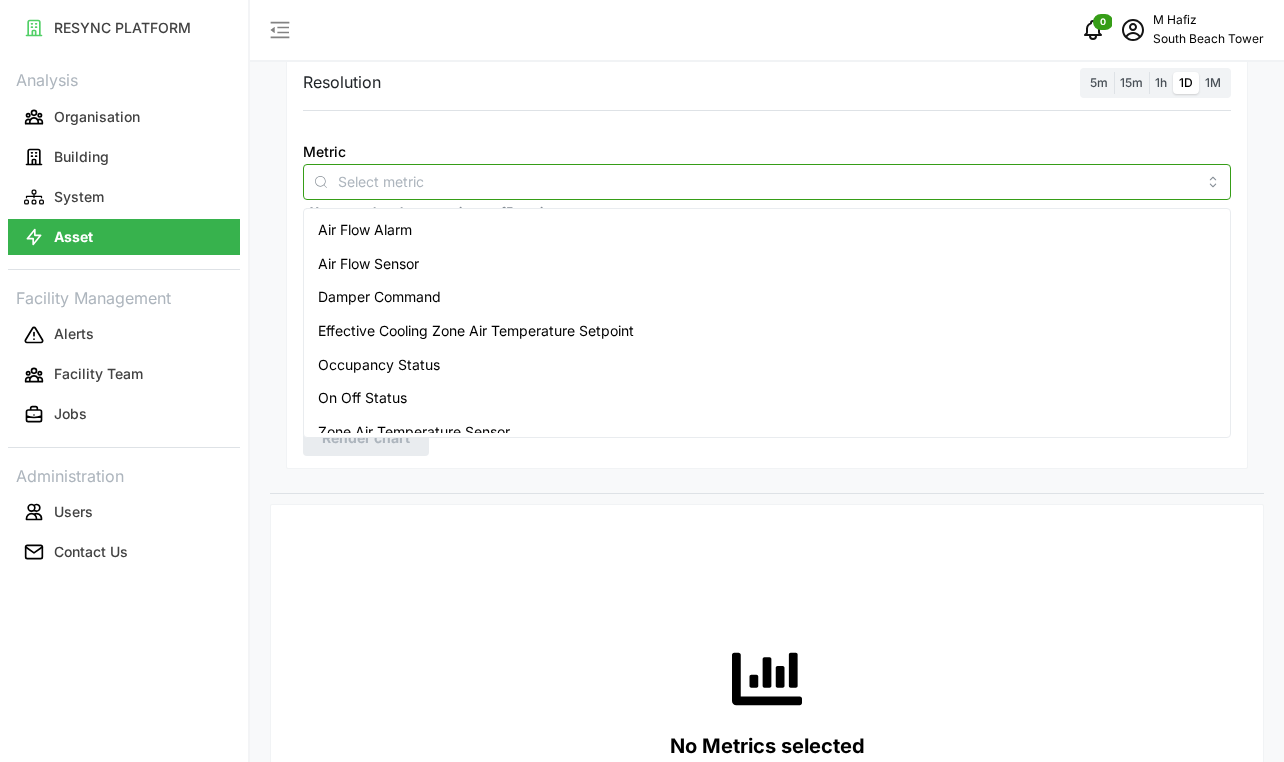 click at bounding box center (767, 182) 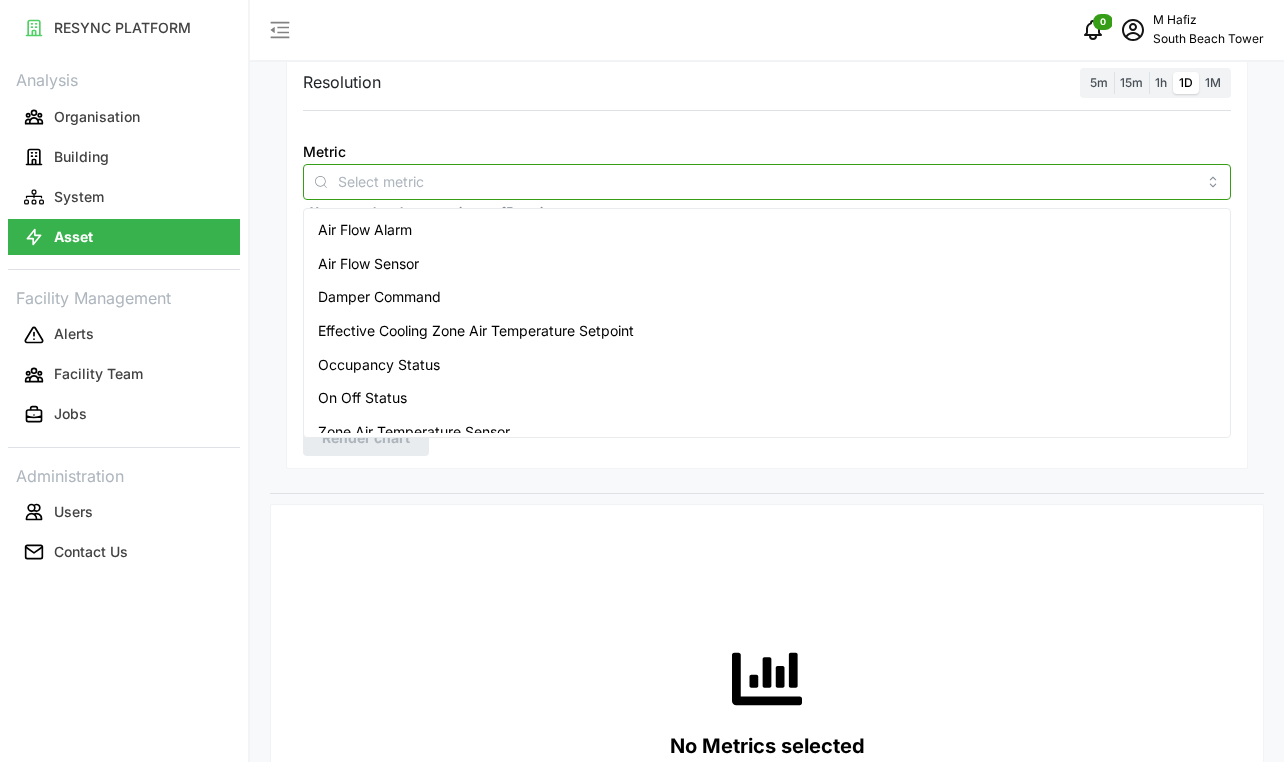 click on "Air Flow Sensor" at bounding box center (368, 264) 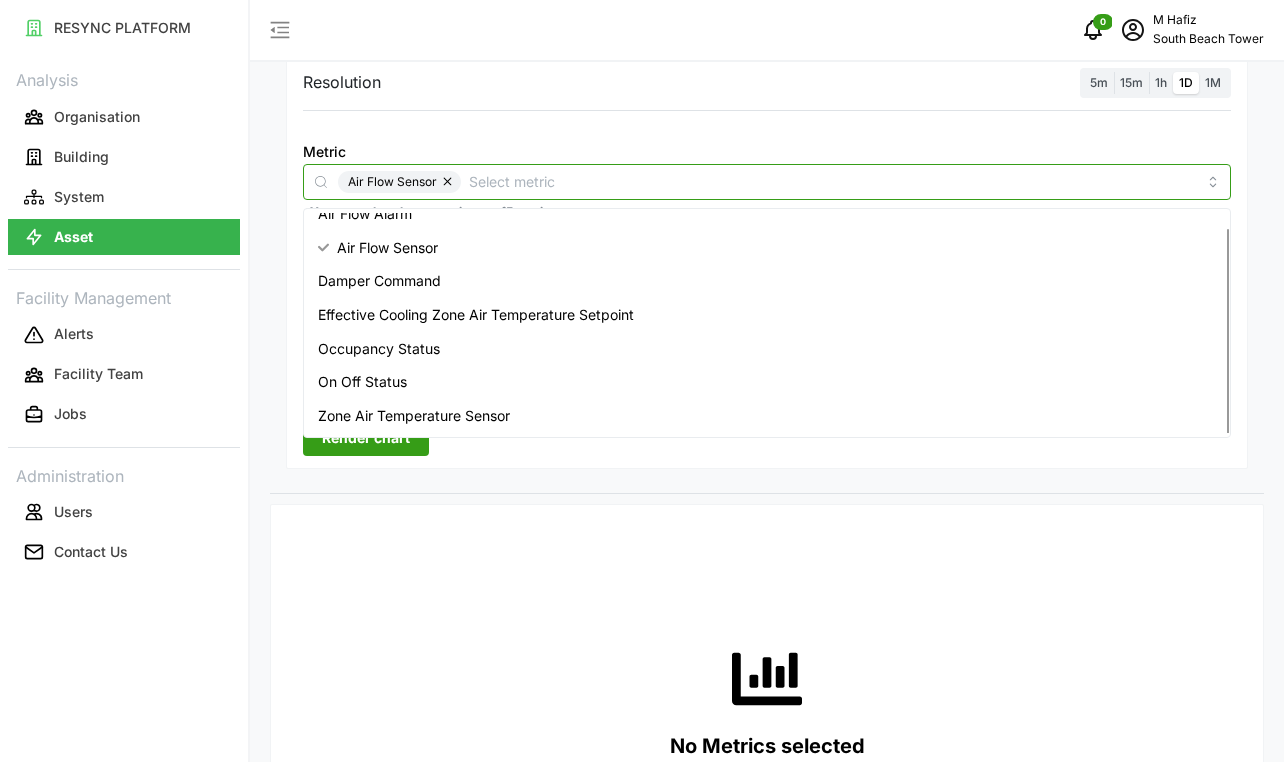 click on "Zone Air Temperature Sensor" at bounding box center (414, 416) 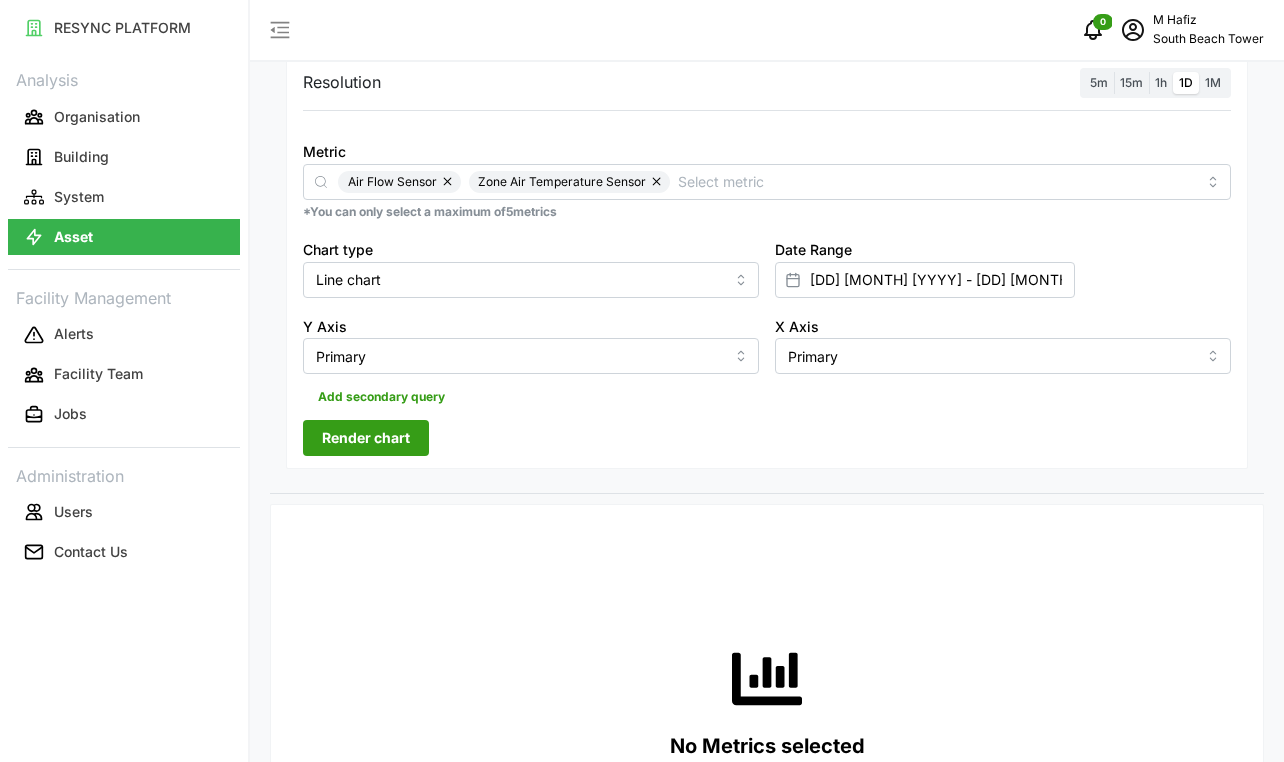 click at bounding box center (767, 123) 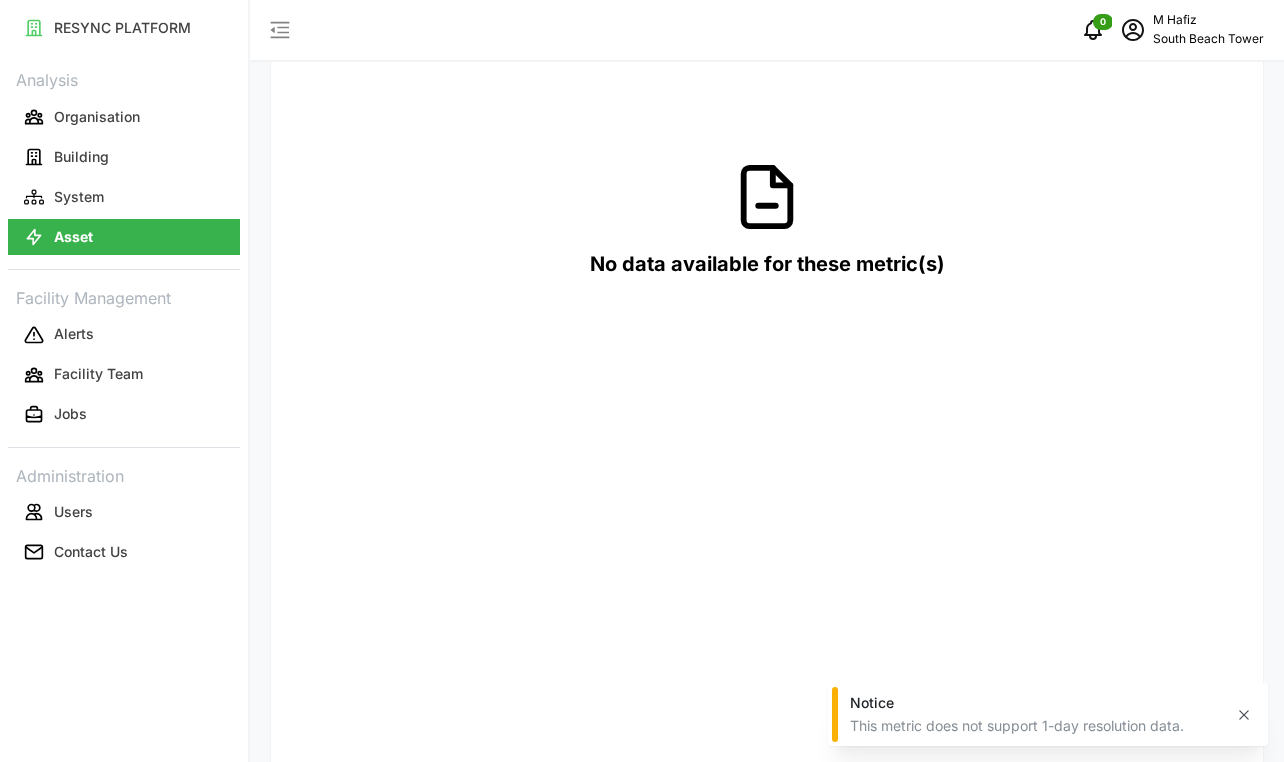 scroll, scrollTop: 200, scrollLeft: 0, axis: vertical 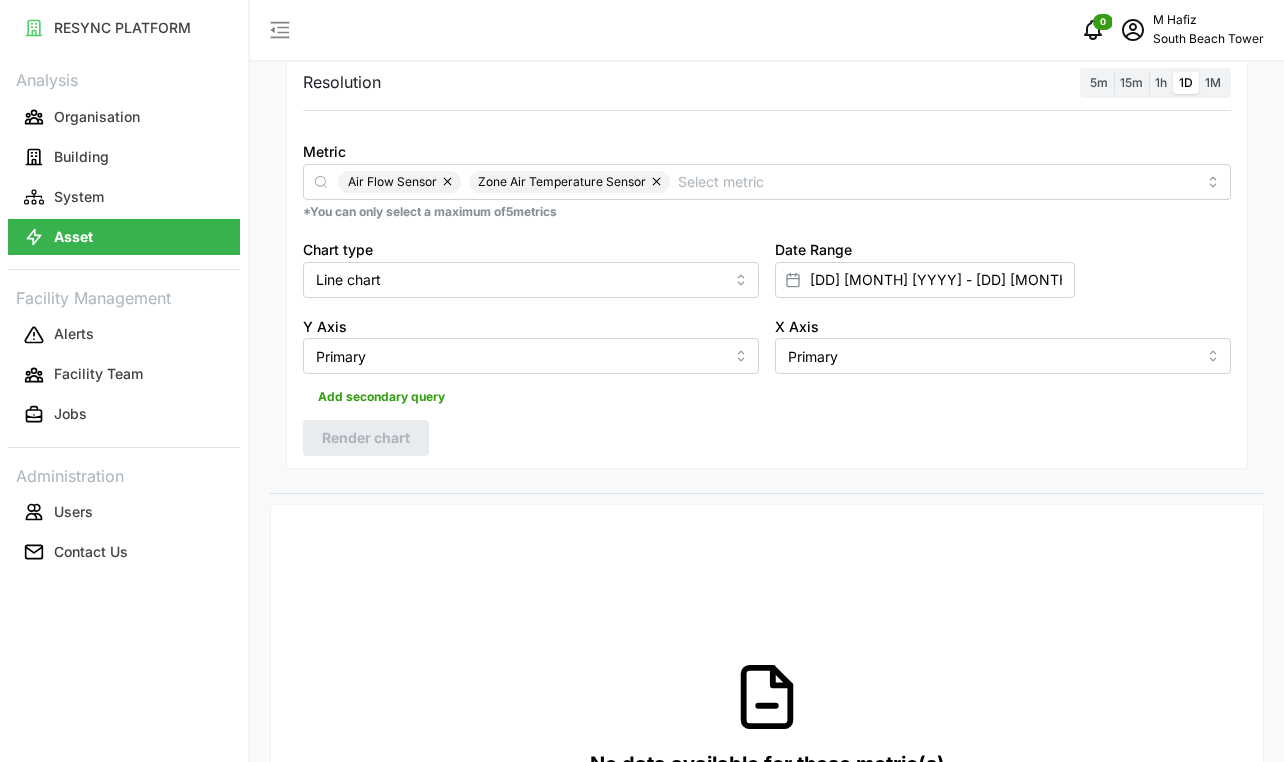 click 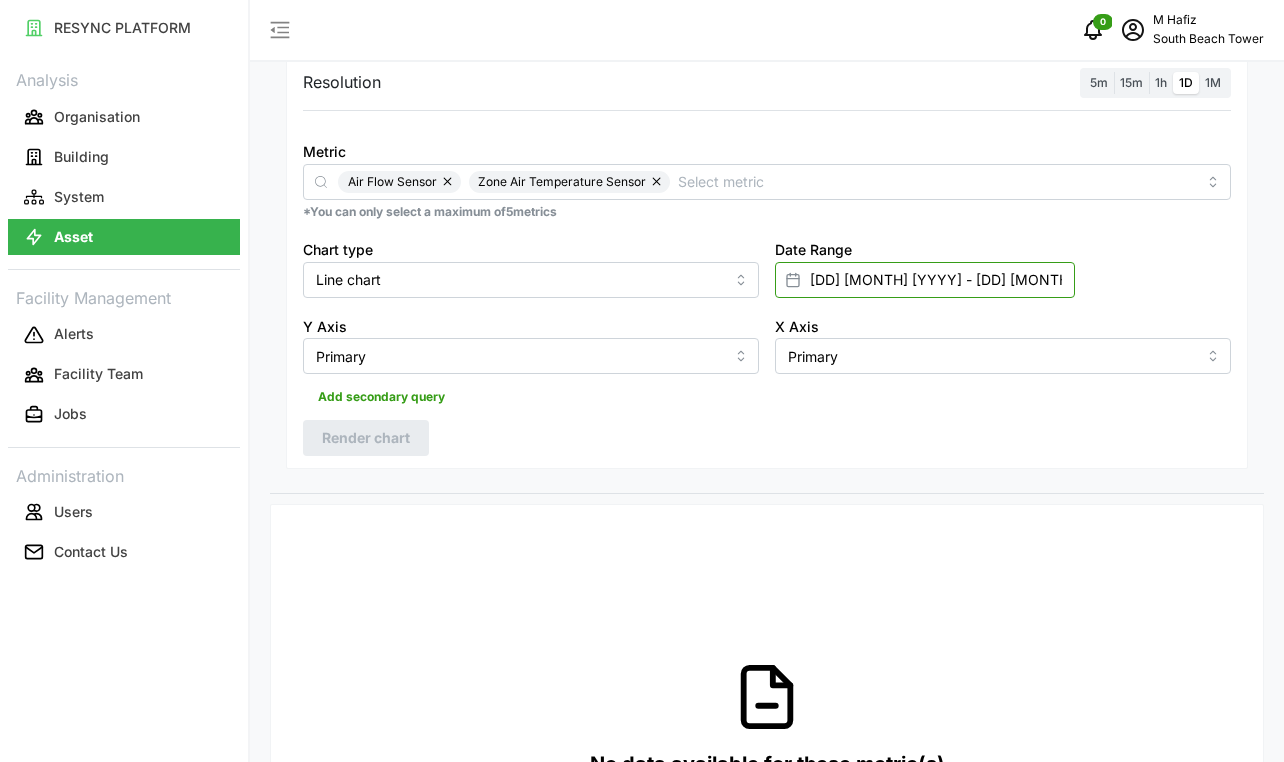click on "01 Jul 2025 - 11 Jul 2025" at bounding box center (925, 280) 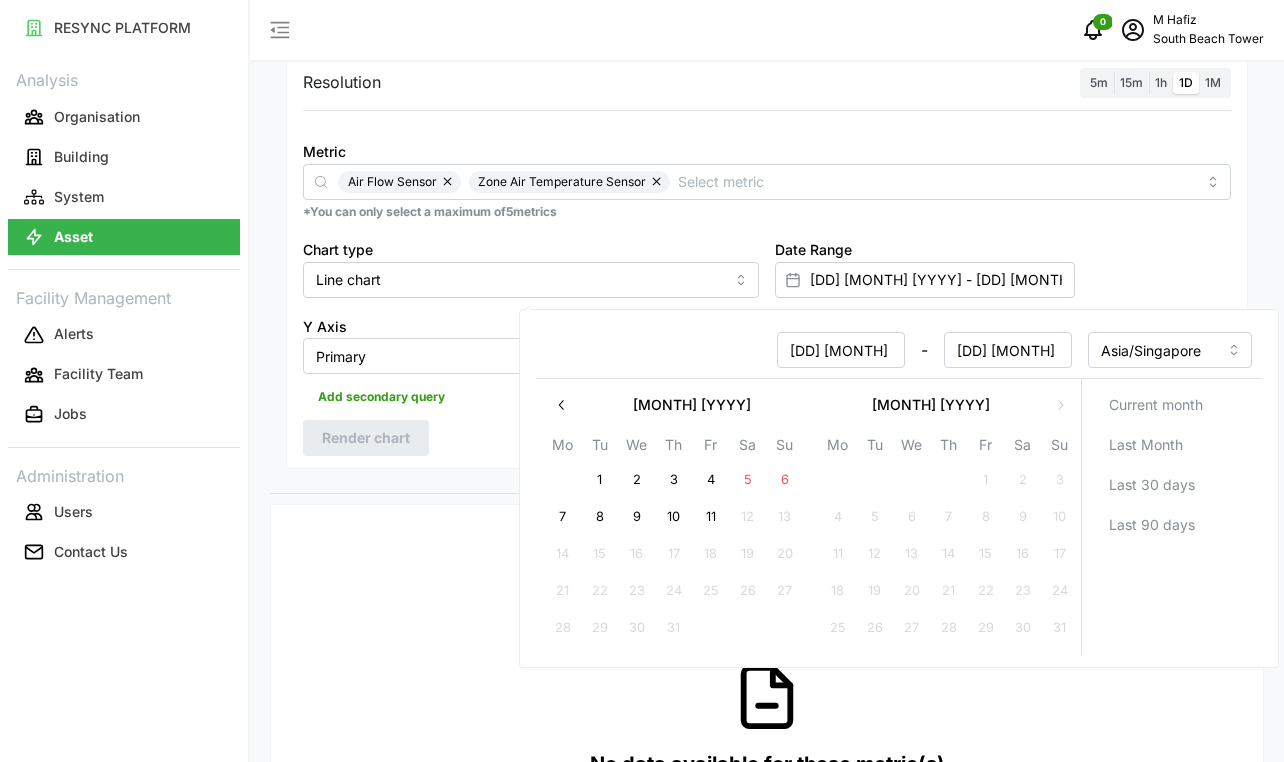 click on "1" at bounding box center (600, 480) 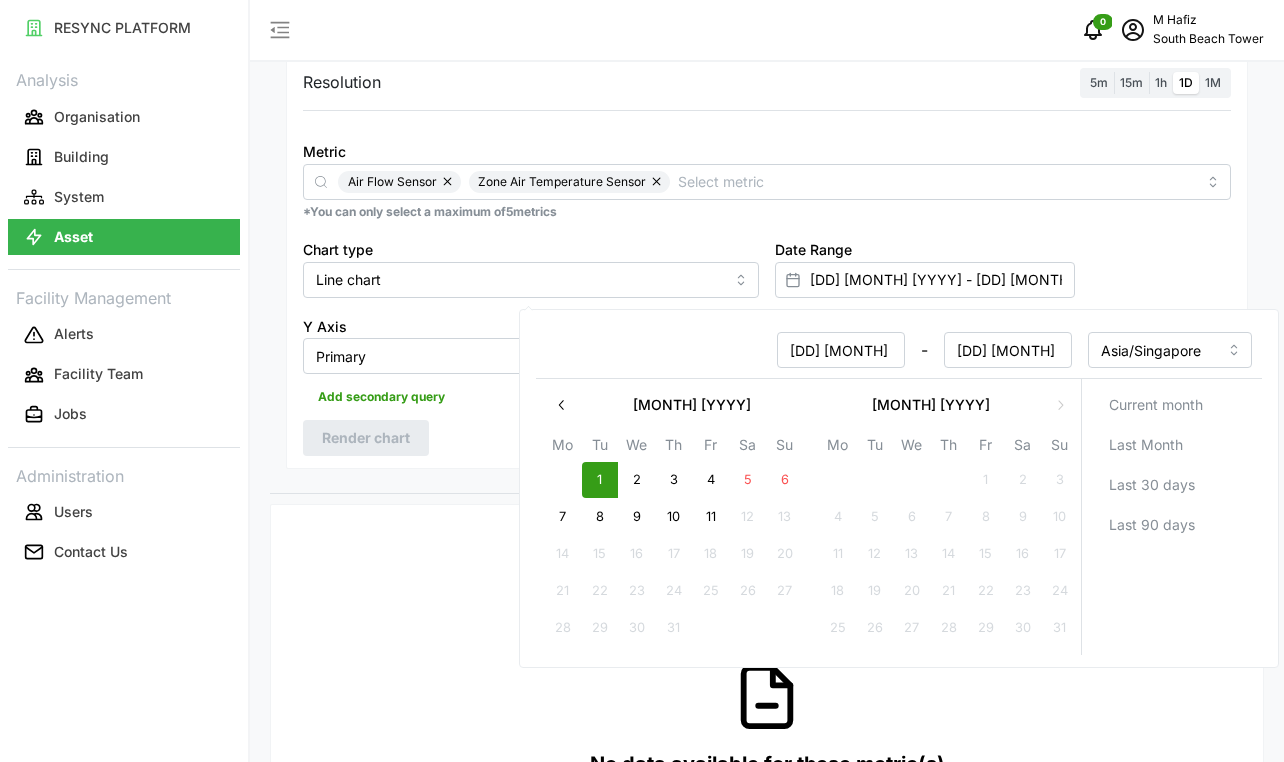 click 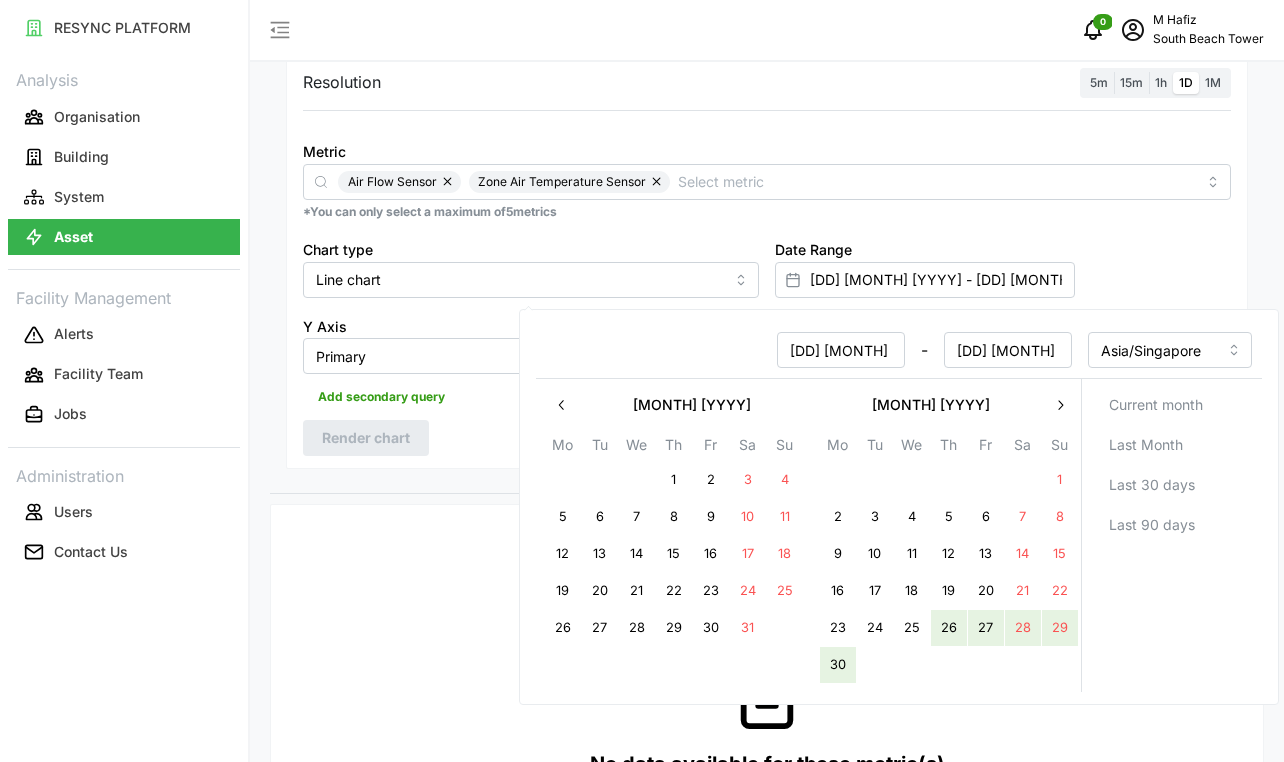 click on "2" at bounding box center (911, 665) 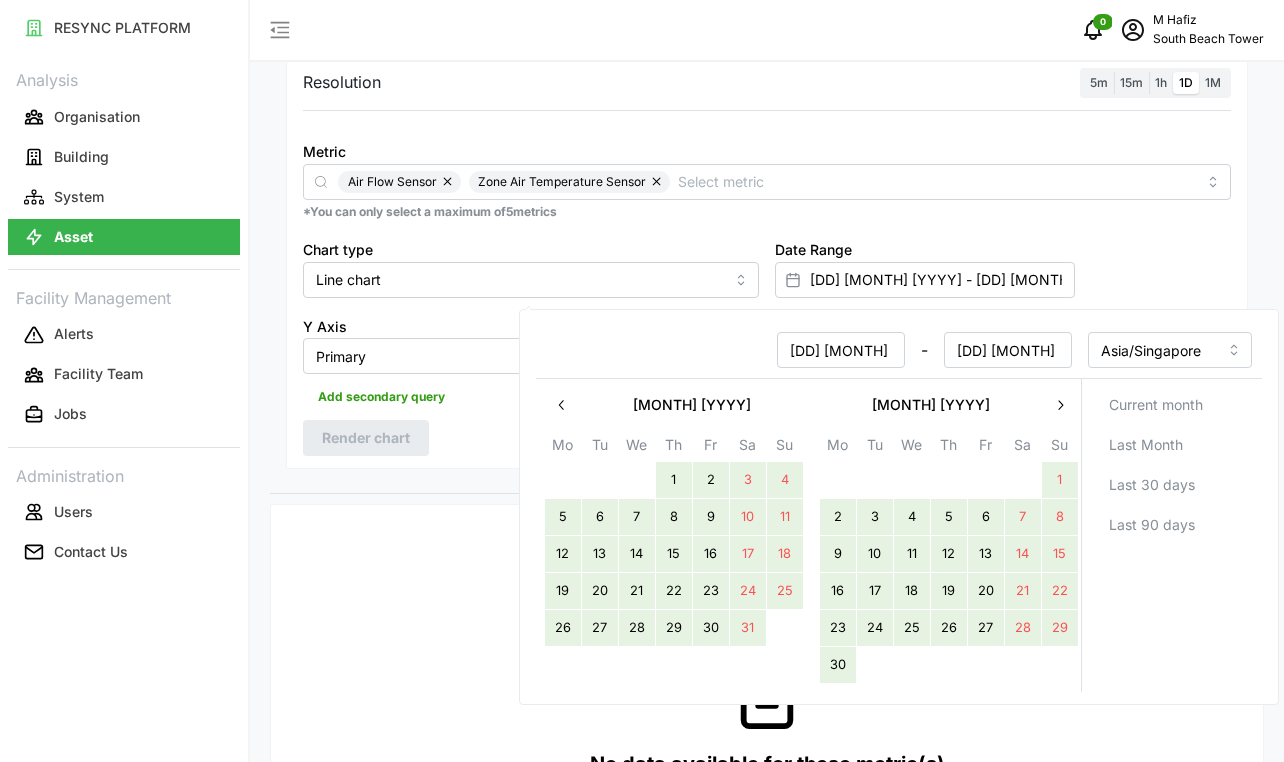 click on "1" at bounding box center [674, 480] 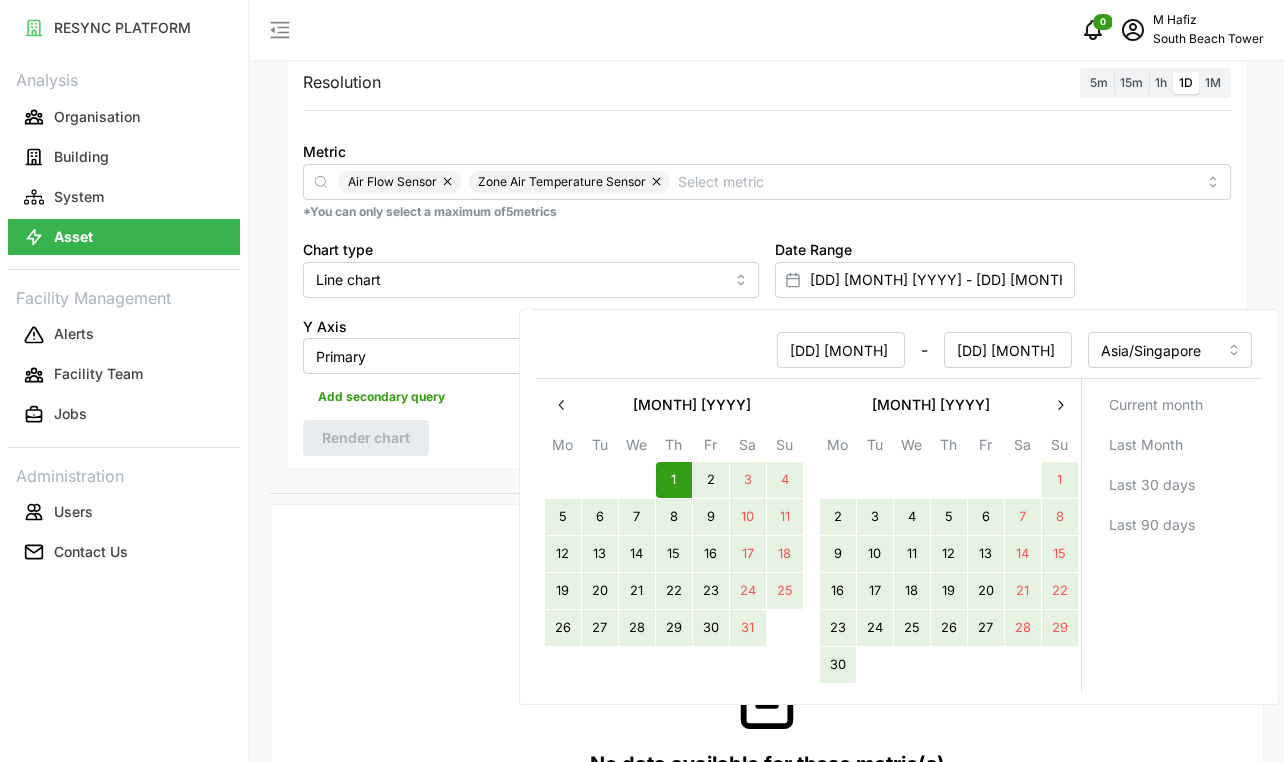 click on "Date Range 01 May 2025 - 01 Jul 2025" at bounding box center (1003, 267) 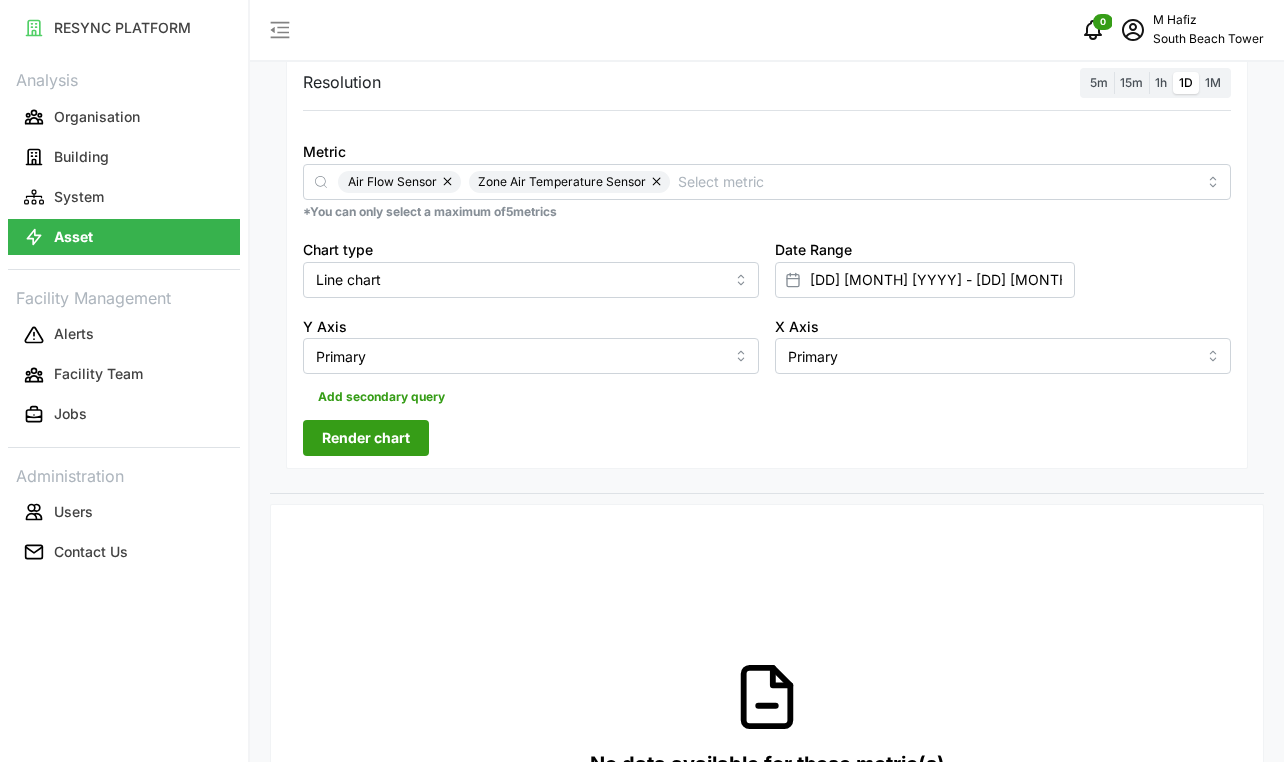 click on "Render chart" at bounding box center [366, 438] 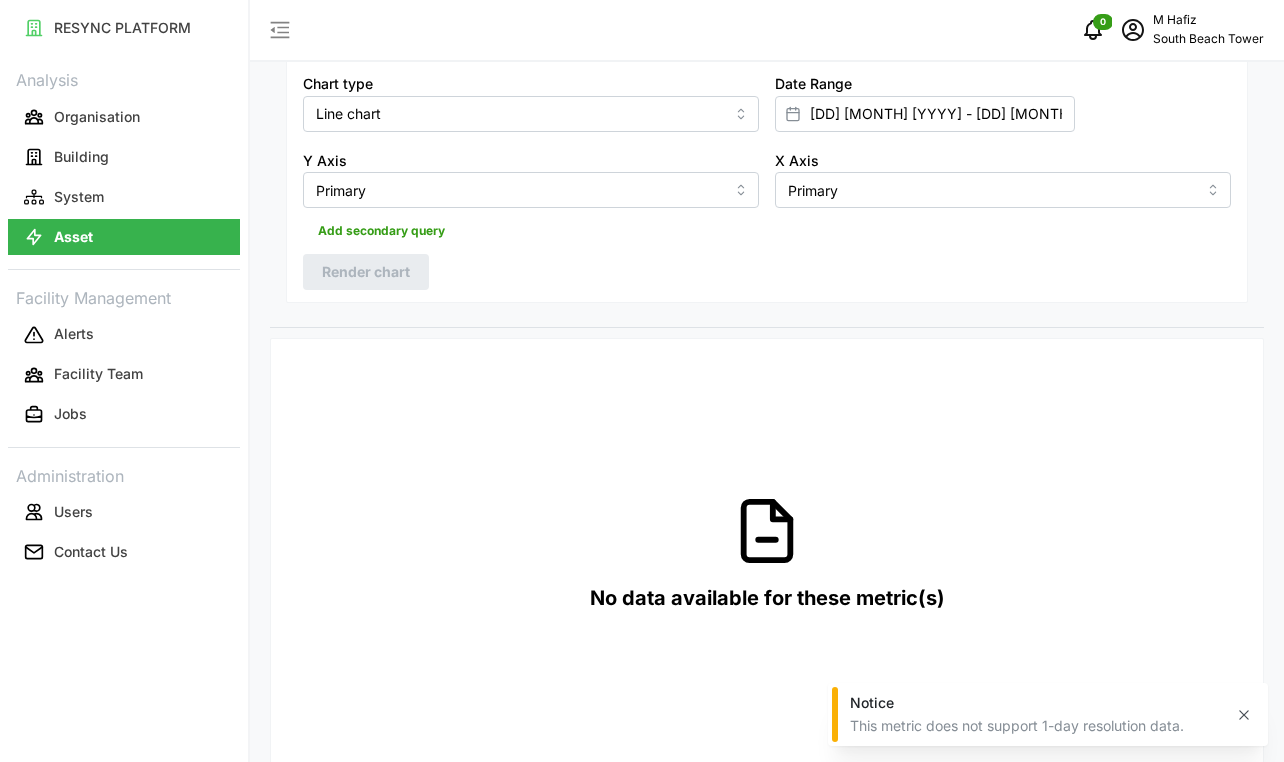 scroll, scrollTop: 300, scrollLeft: 0, axis: vertical 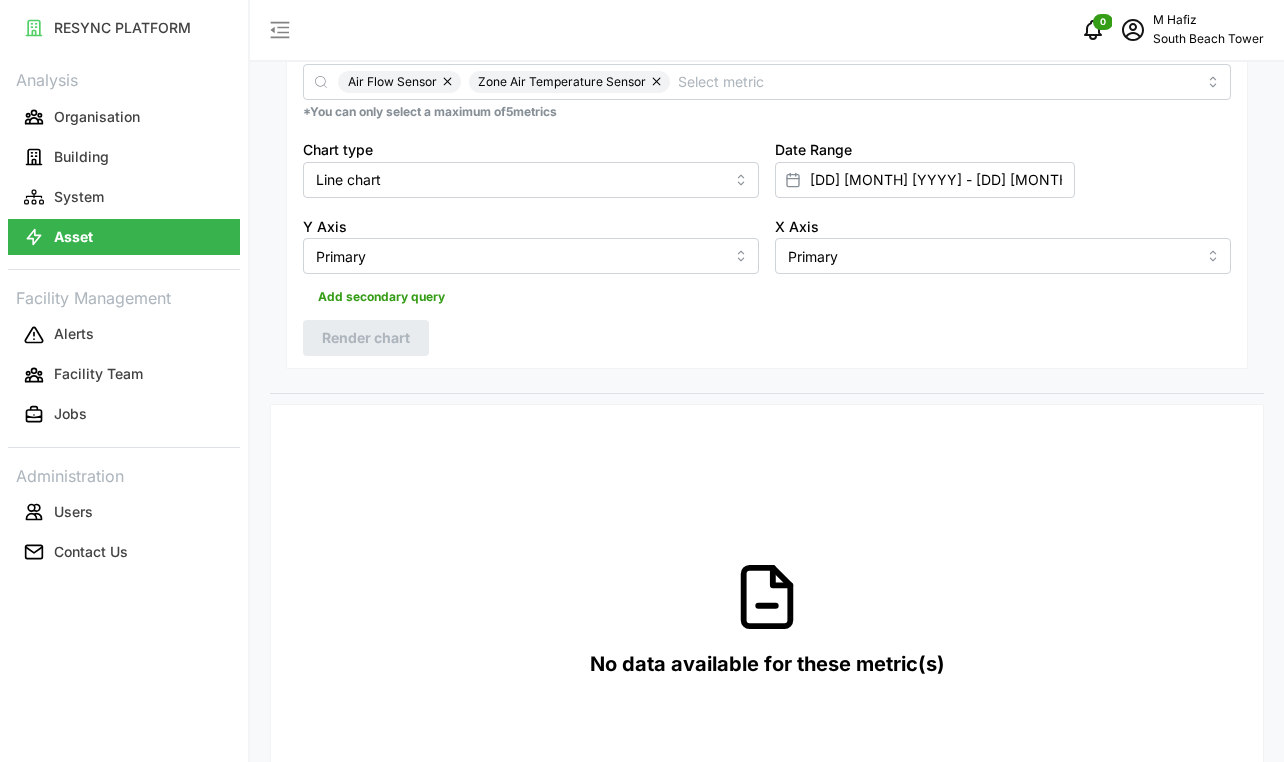 click 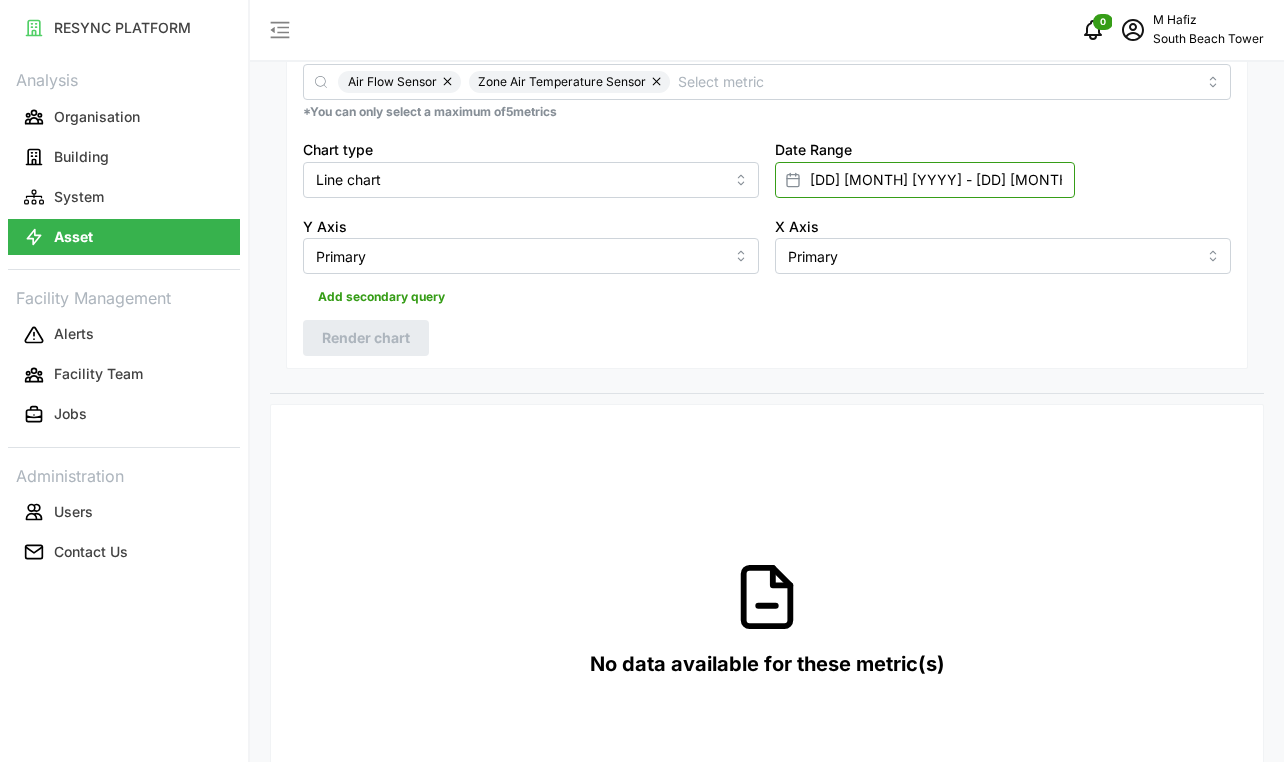 click on "01 May 2025 - 01 Jul 2025" at bounding box center (925, 180) 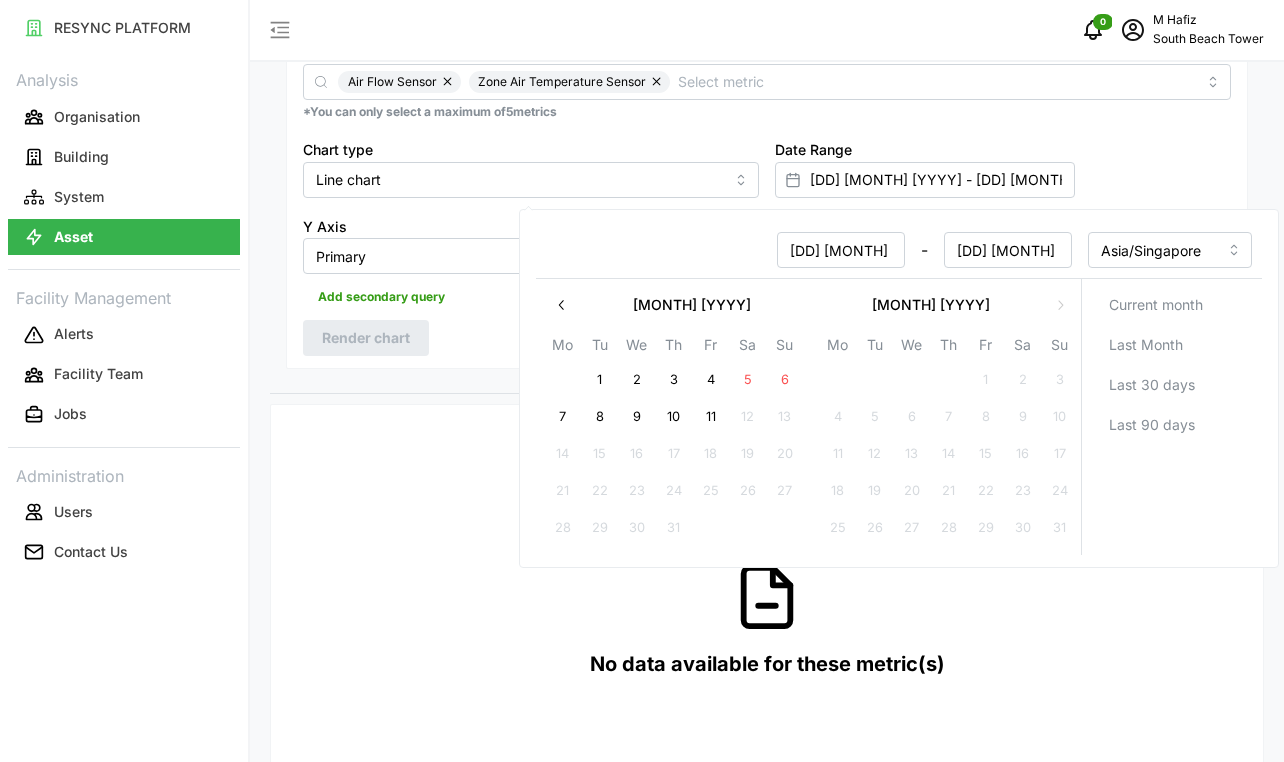 click 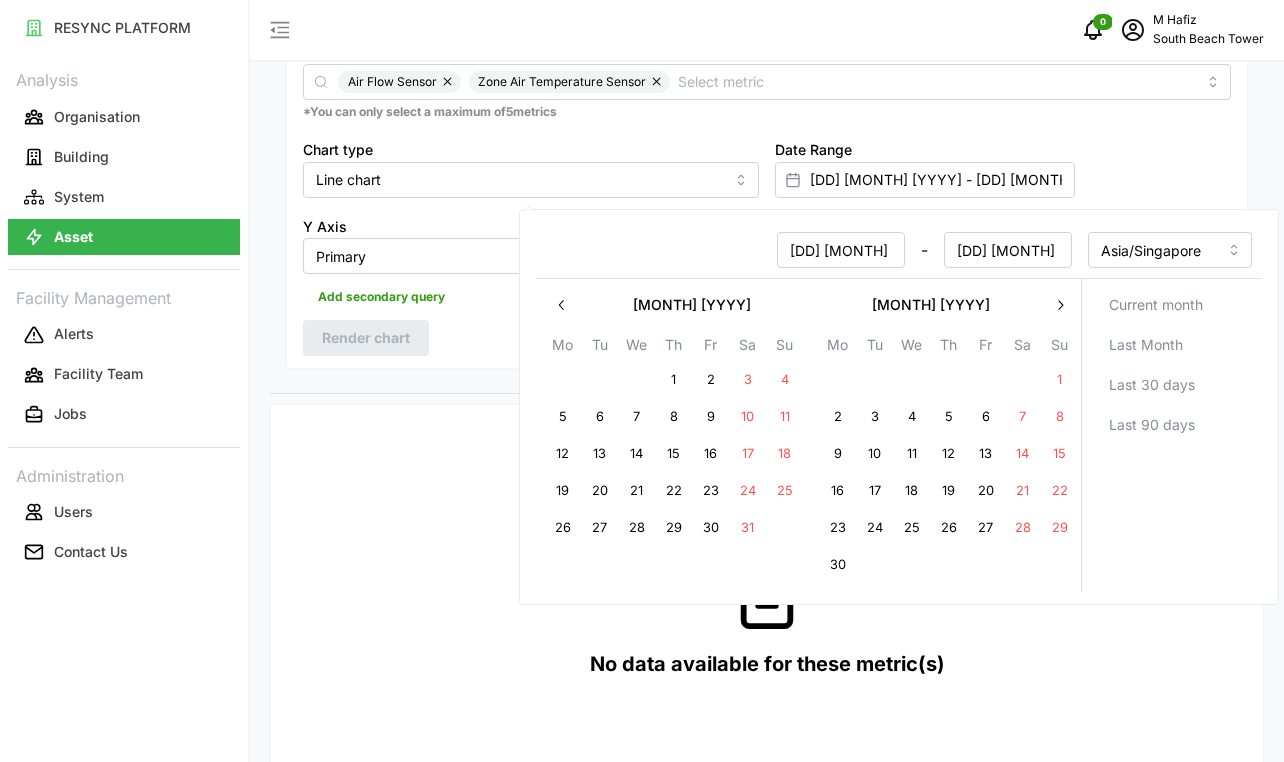 click on "1" at bounding box center [674, 380] 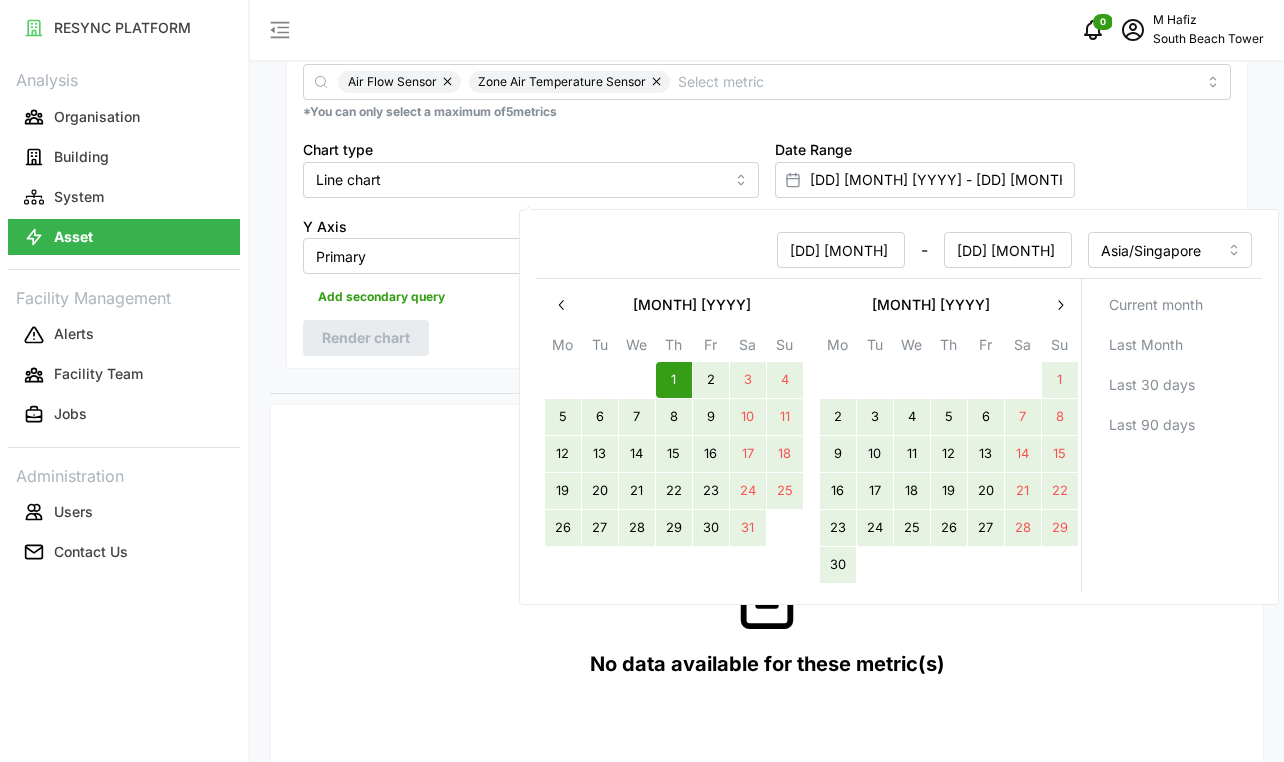 click on "30" at bounding box center [838, 565] 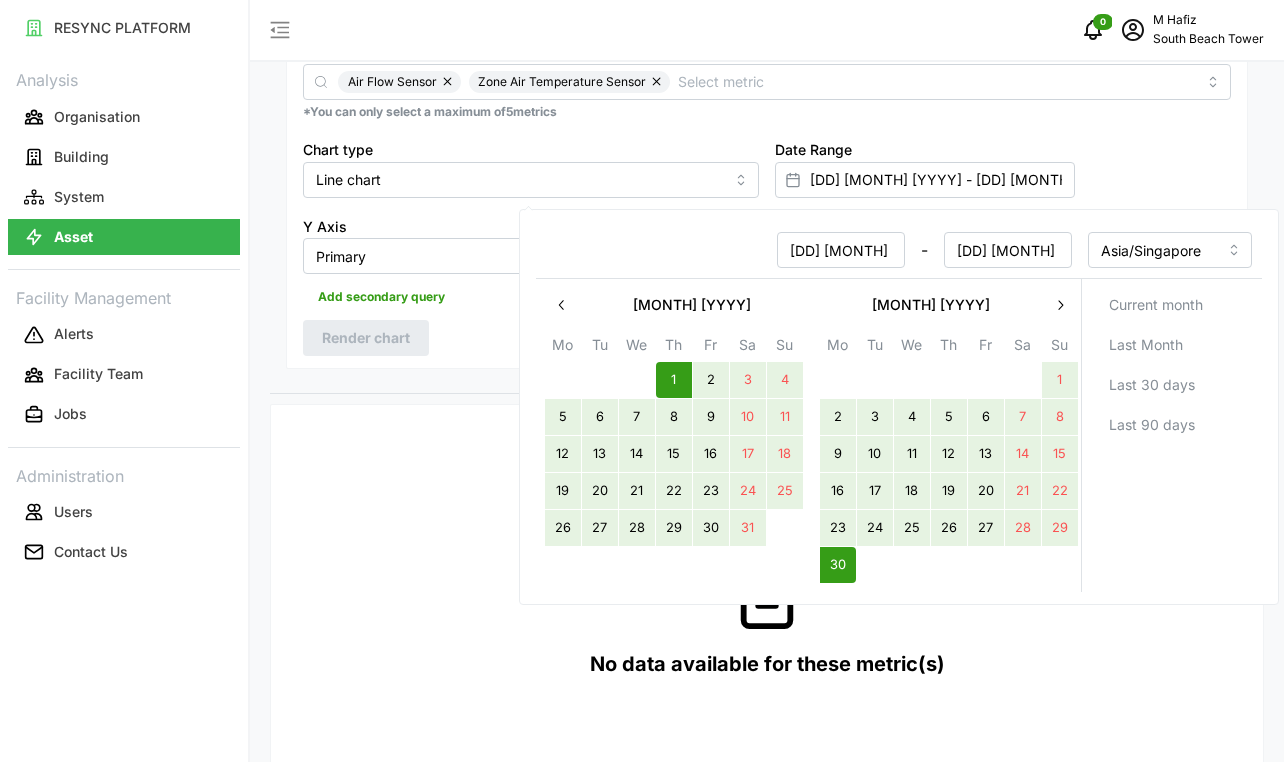 click at bounding box center [1060, 305] 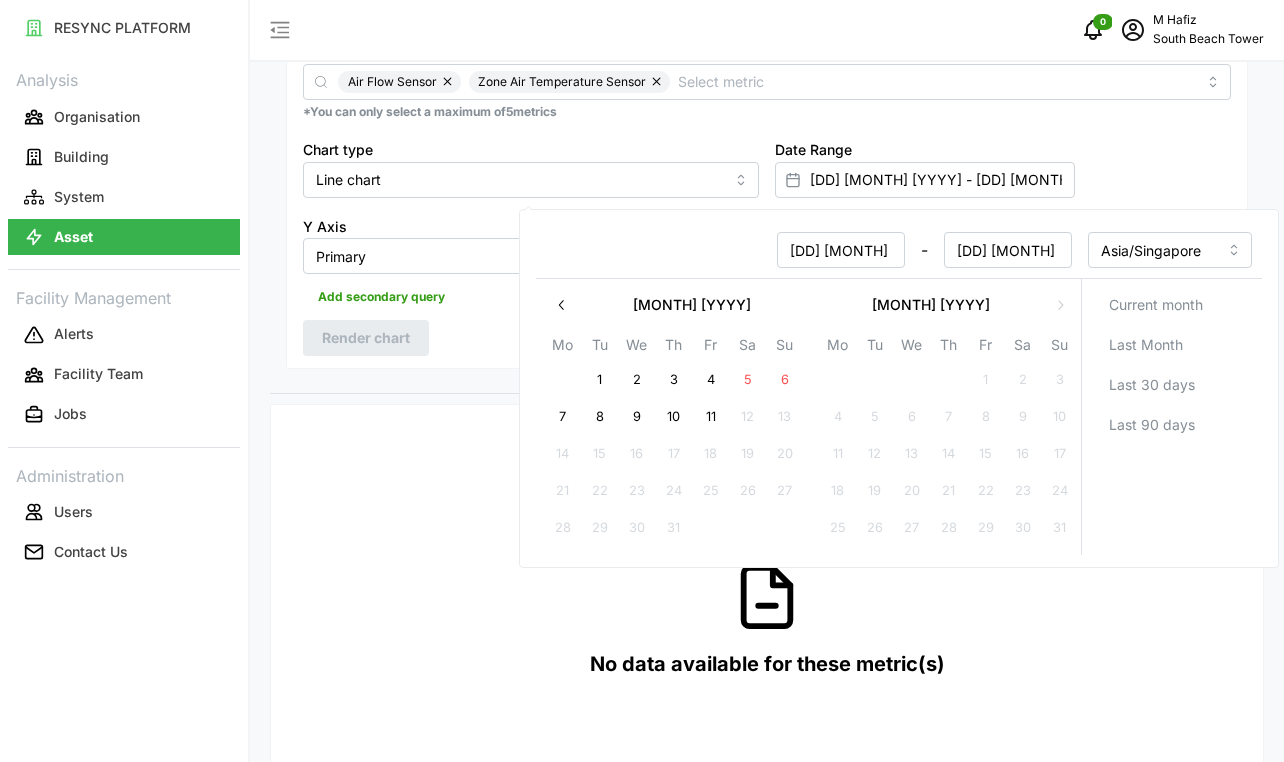 click 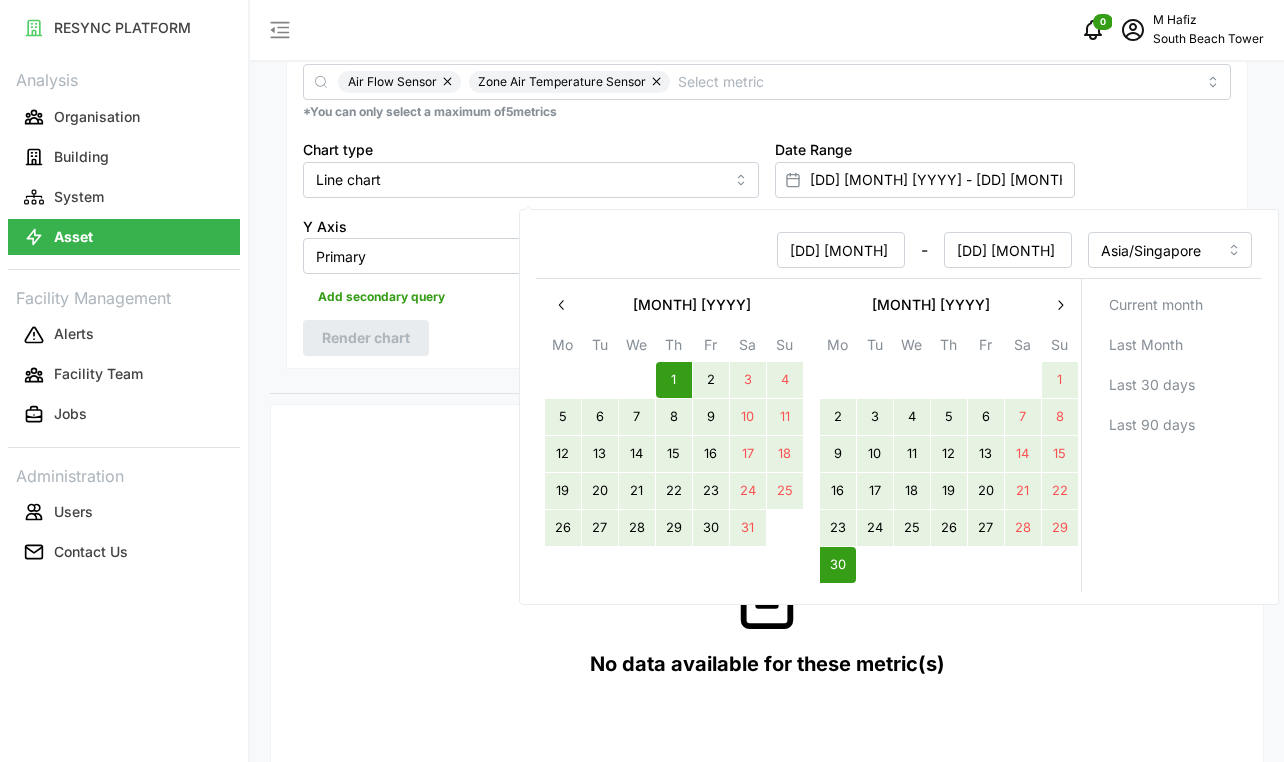 click 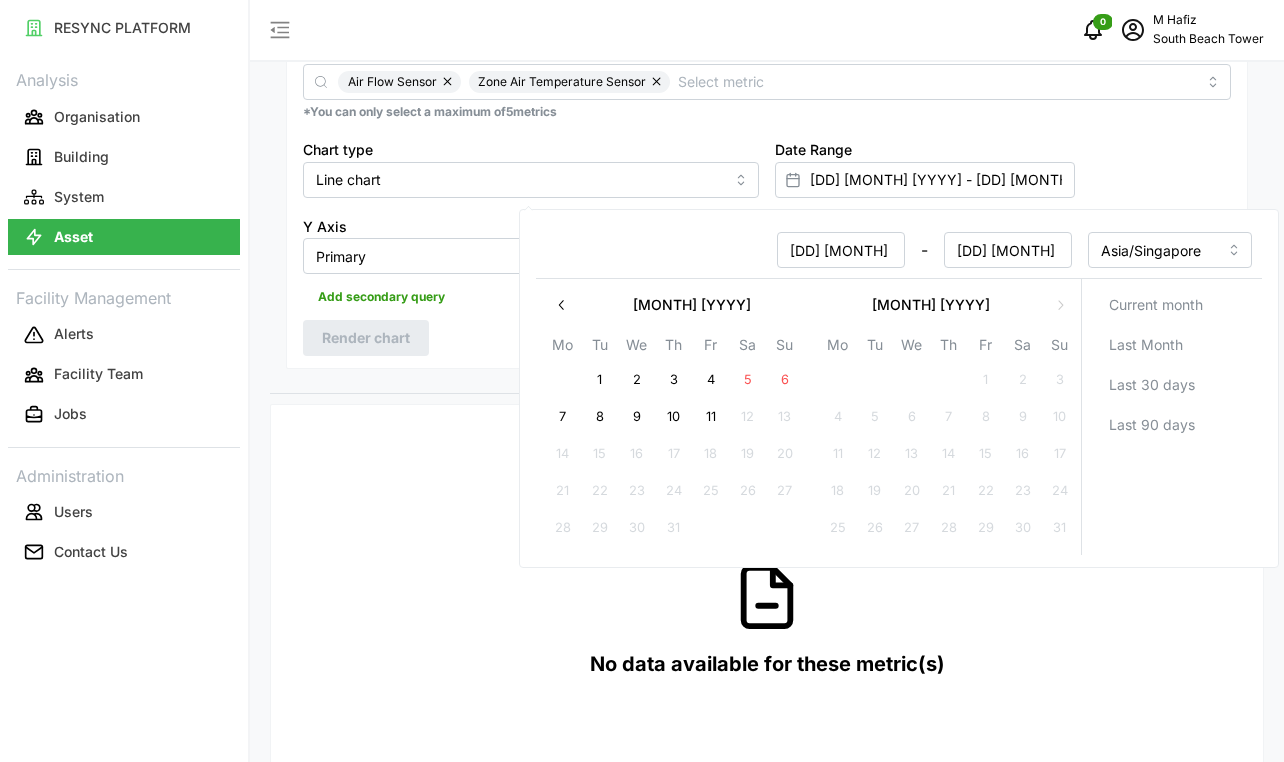 click 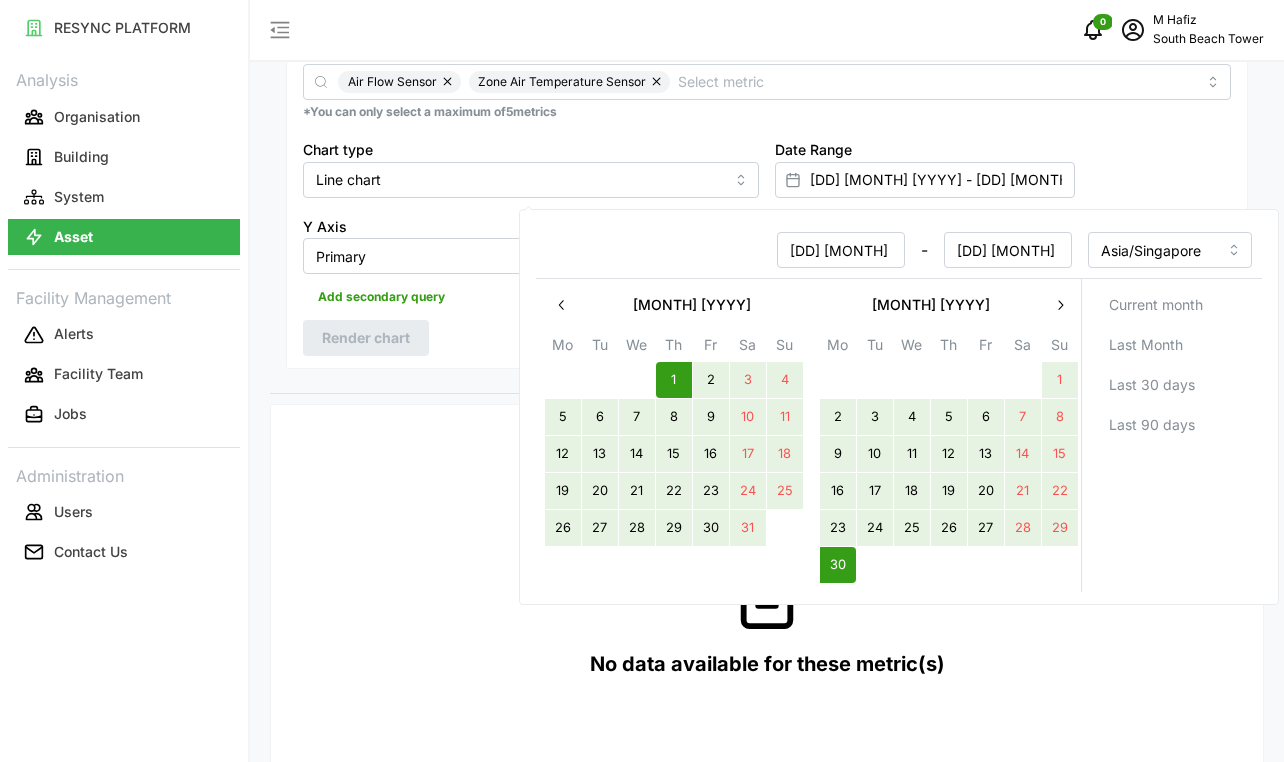 click 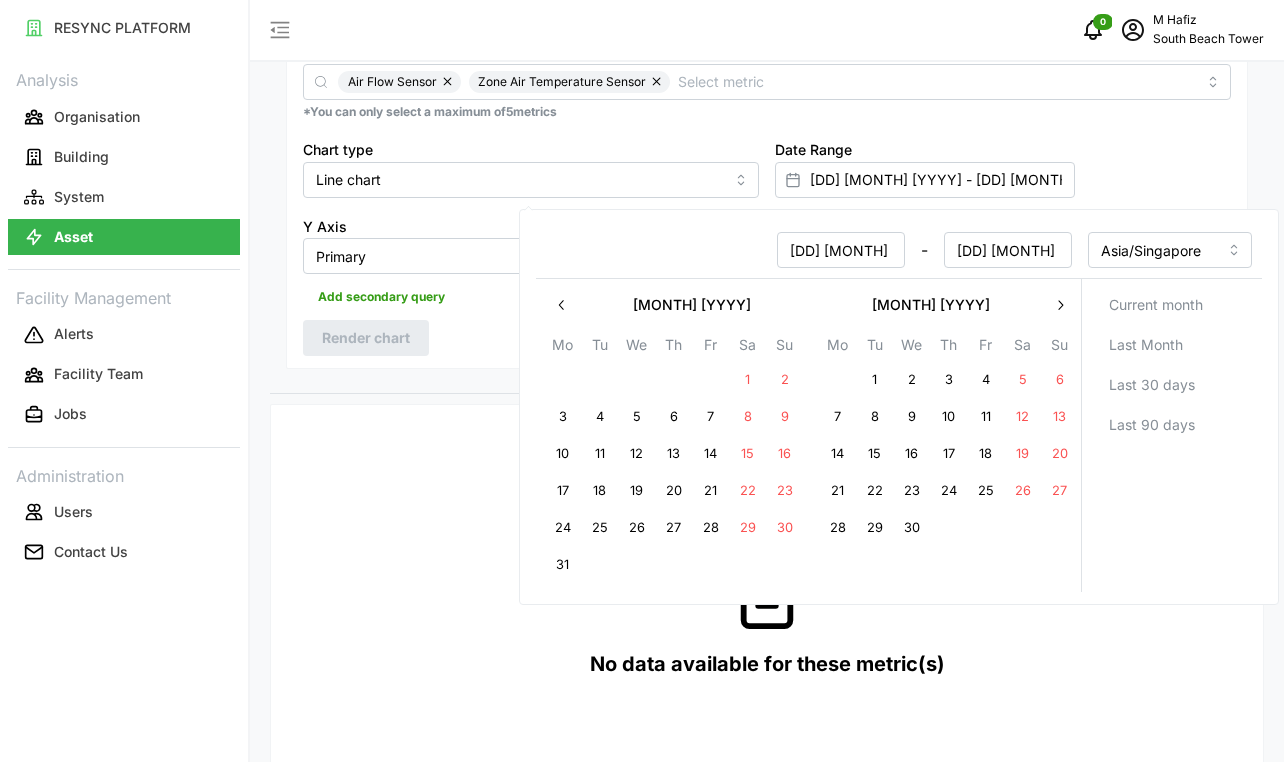 click on "1" at bounding box center (748, 380) 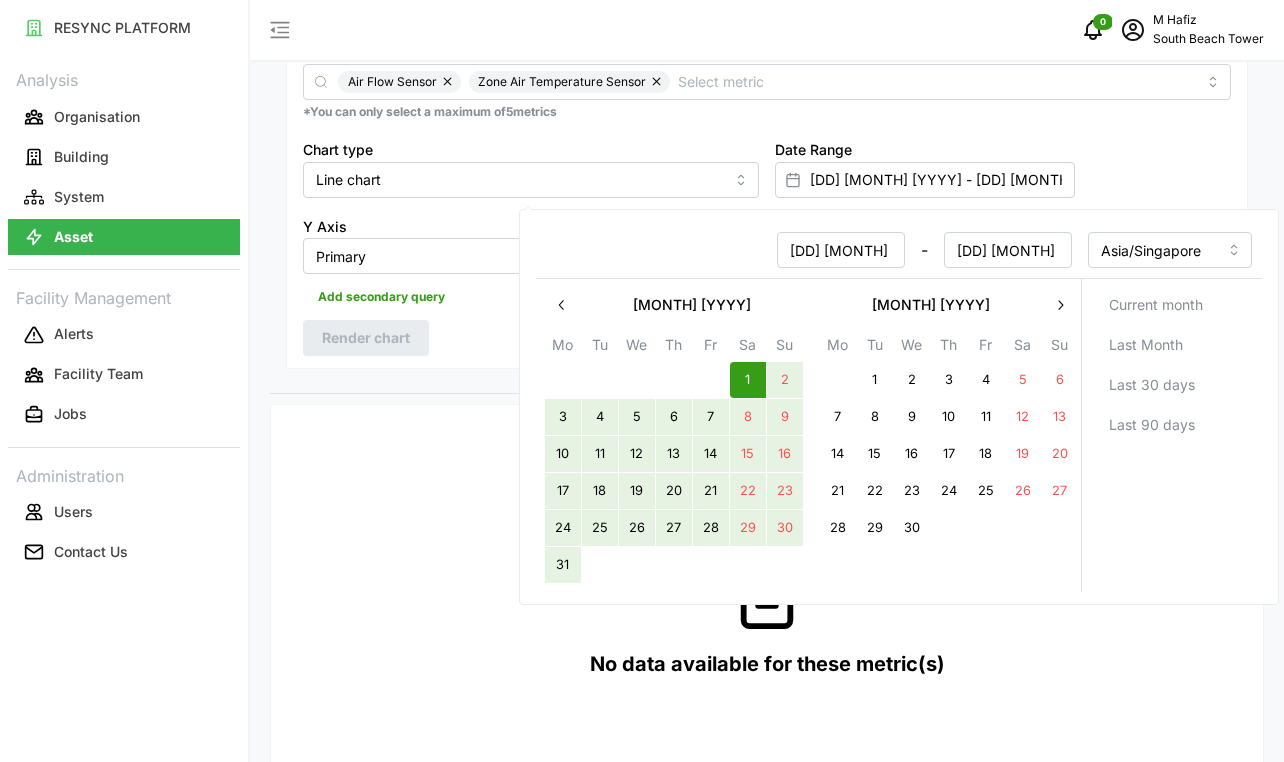 click on "31" at bounding box center [563, 565] 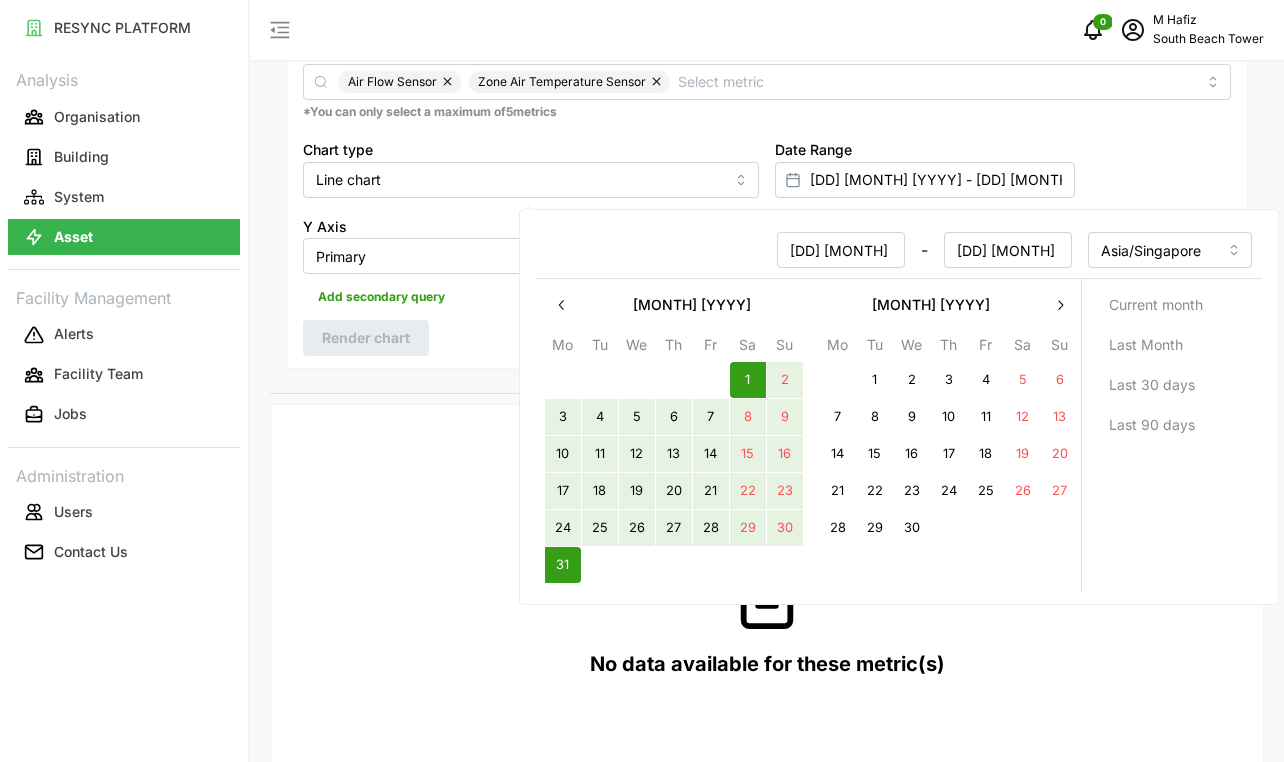 click on "30" at bounding box center [912, 528] 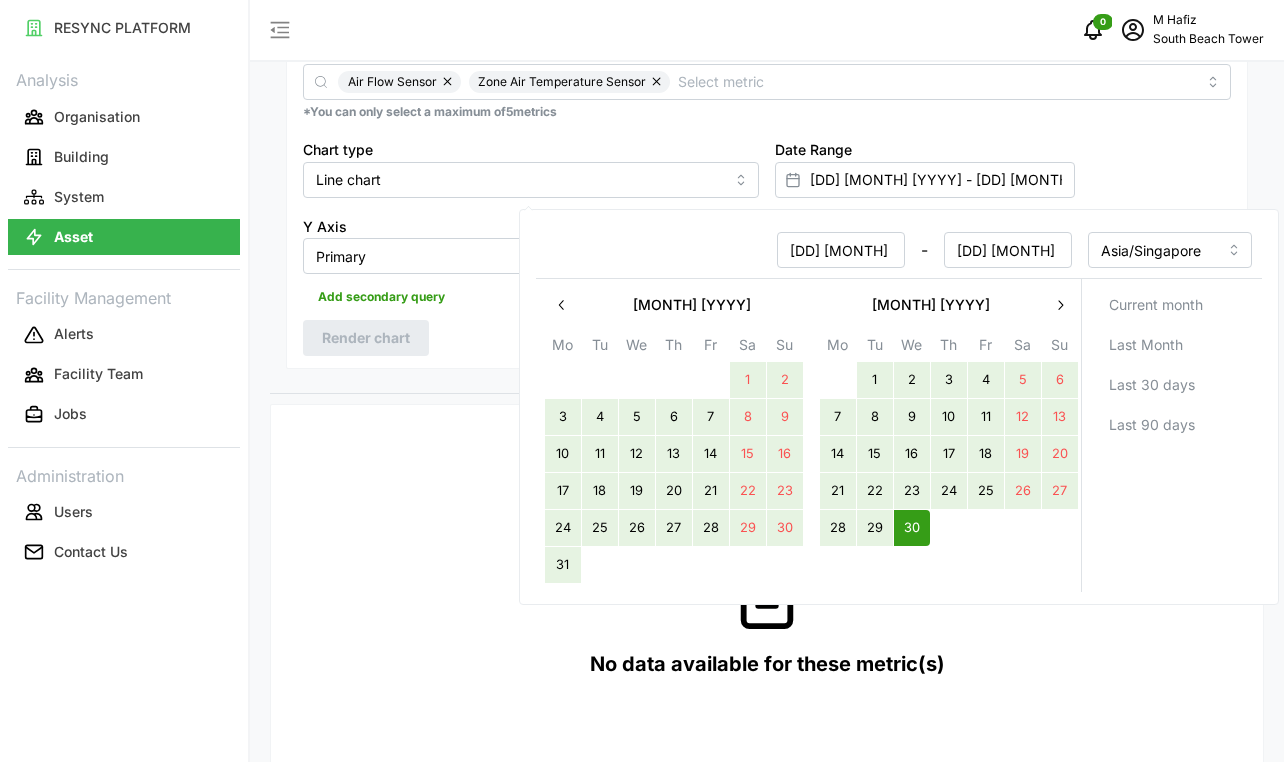 click 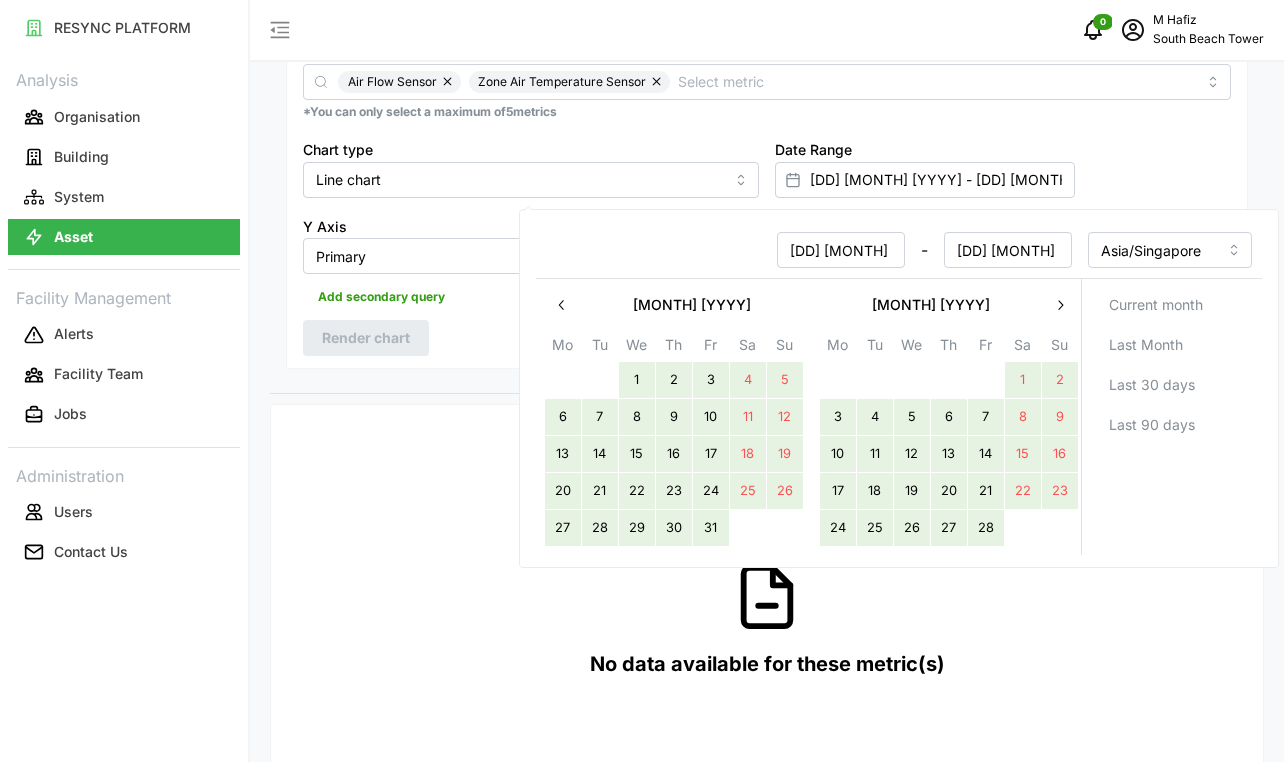 click on "1" at bounding box center [637, 380] 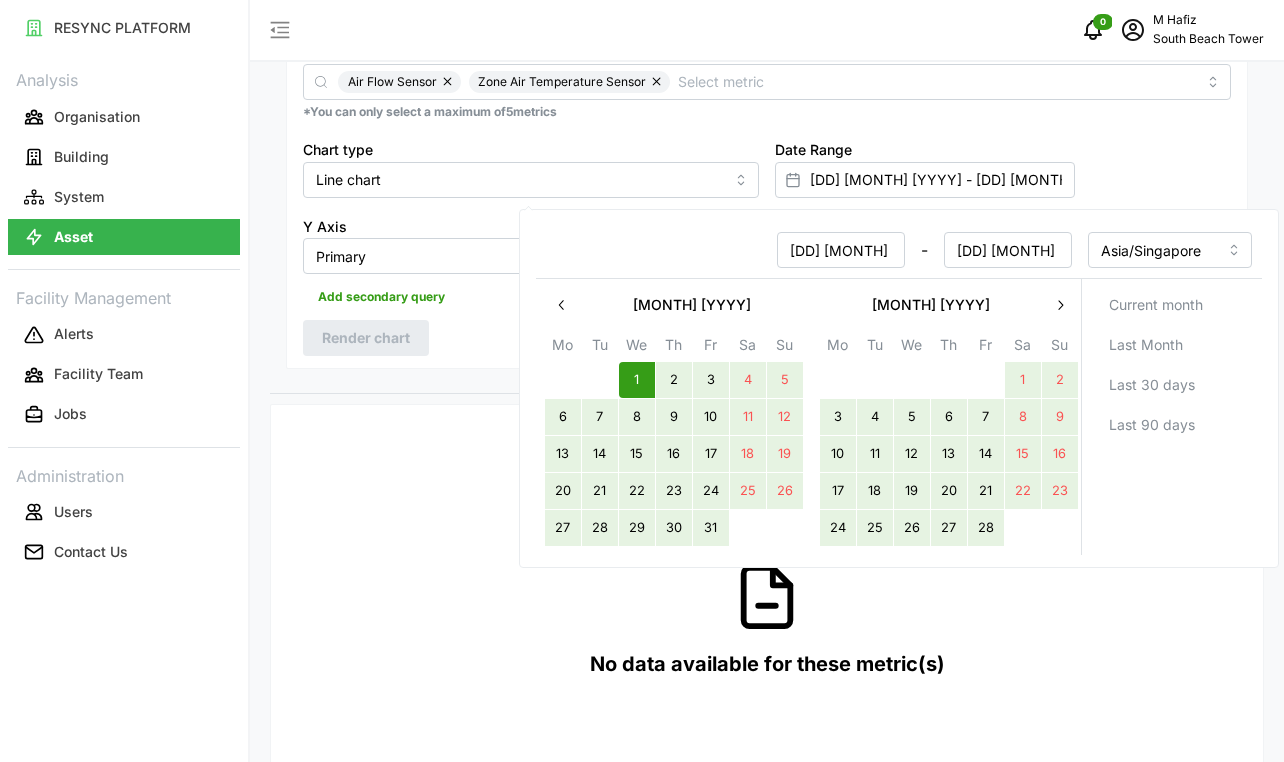 click at bounding box center (1060, 305) 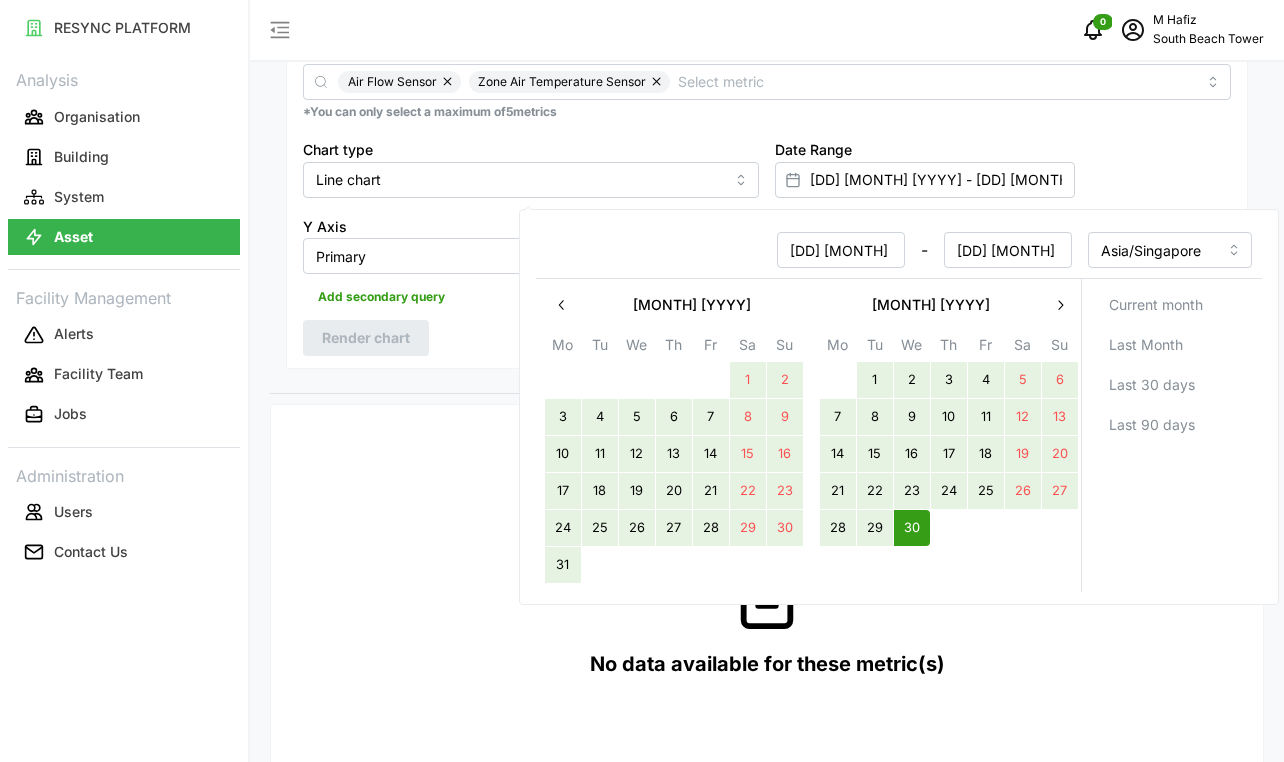 click at bounding box center (562, 305) 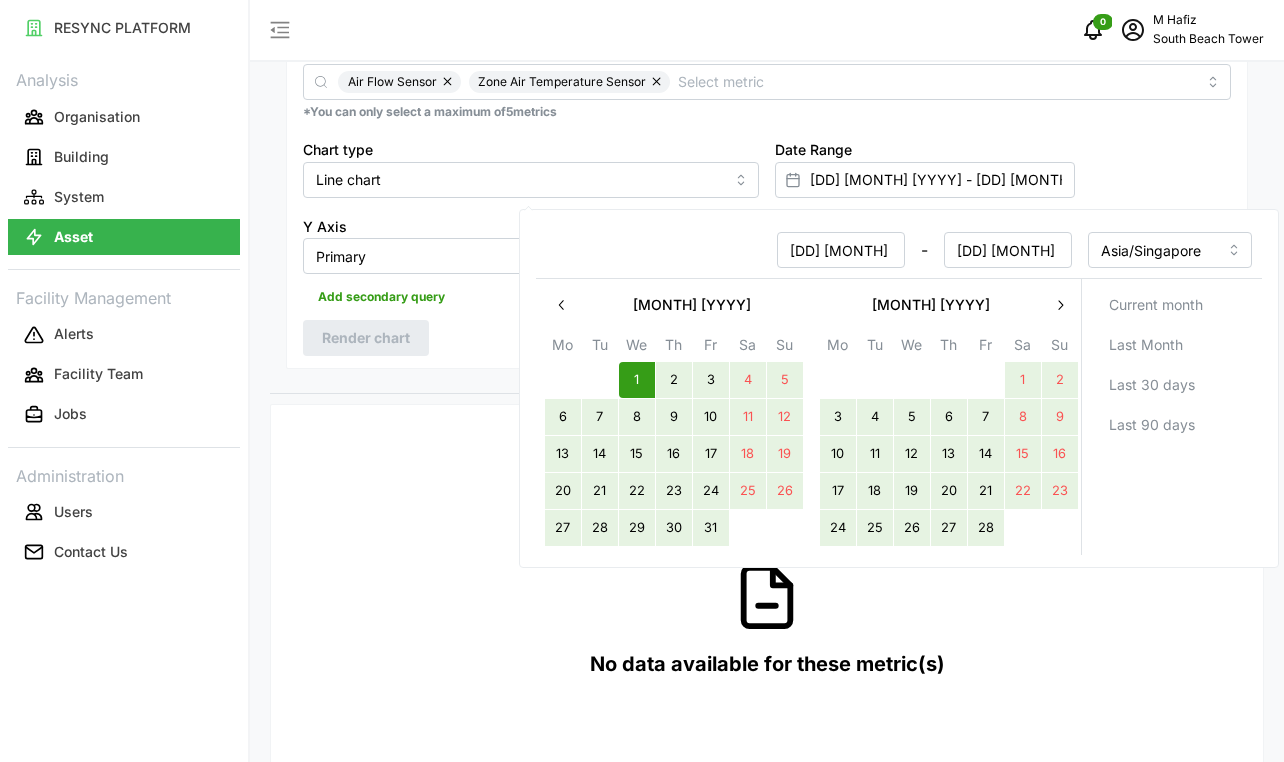 click 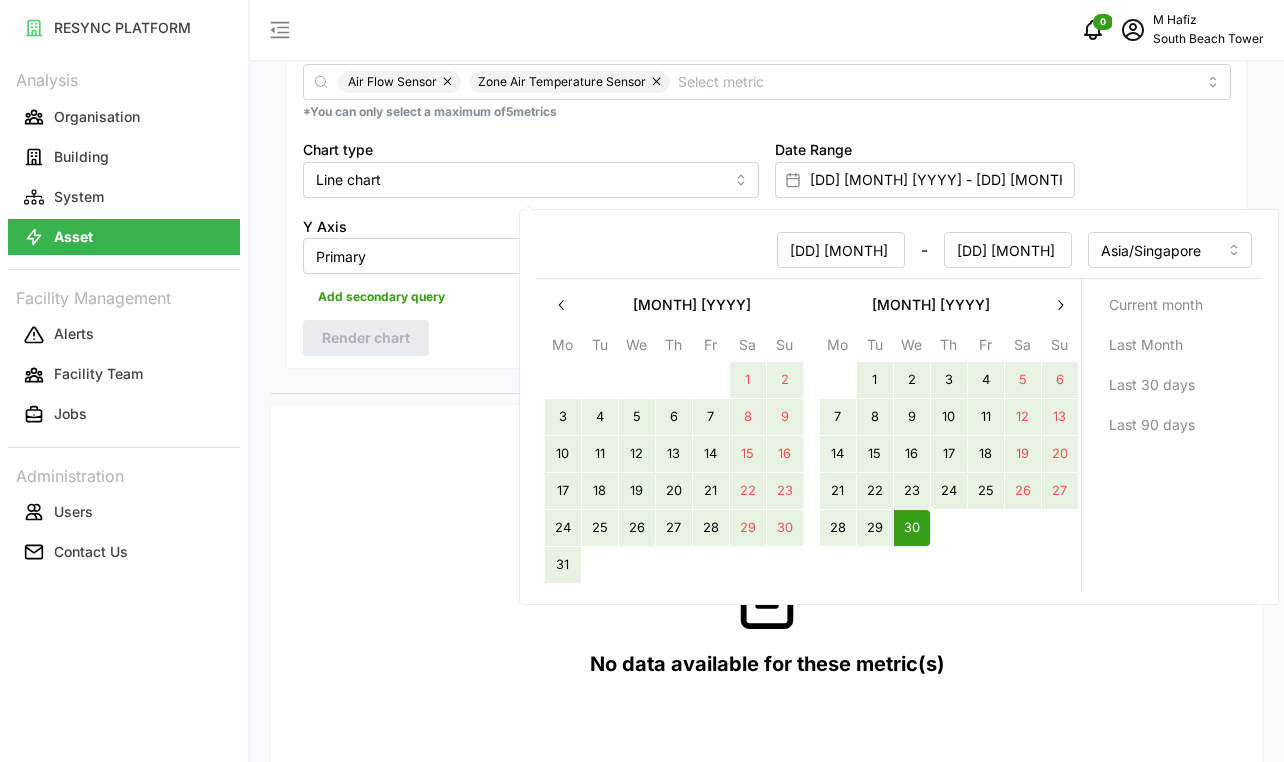 click 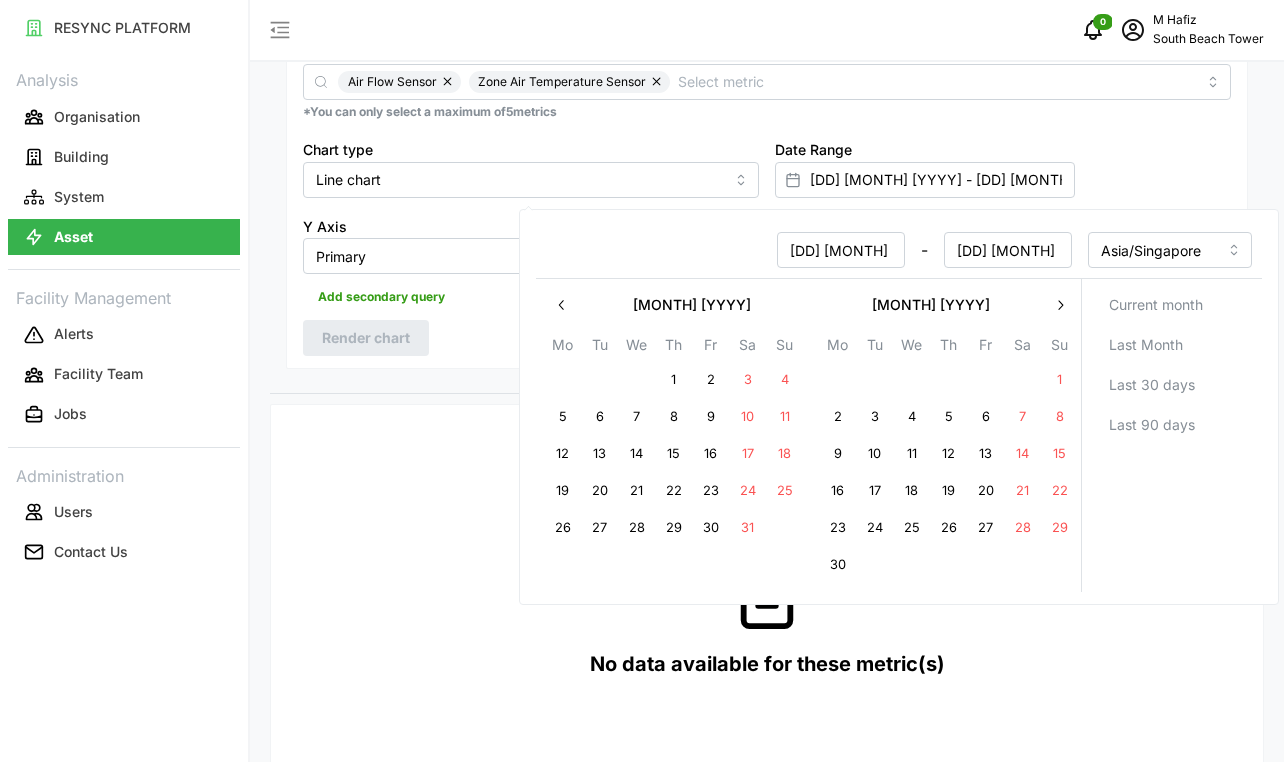 click 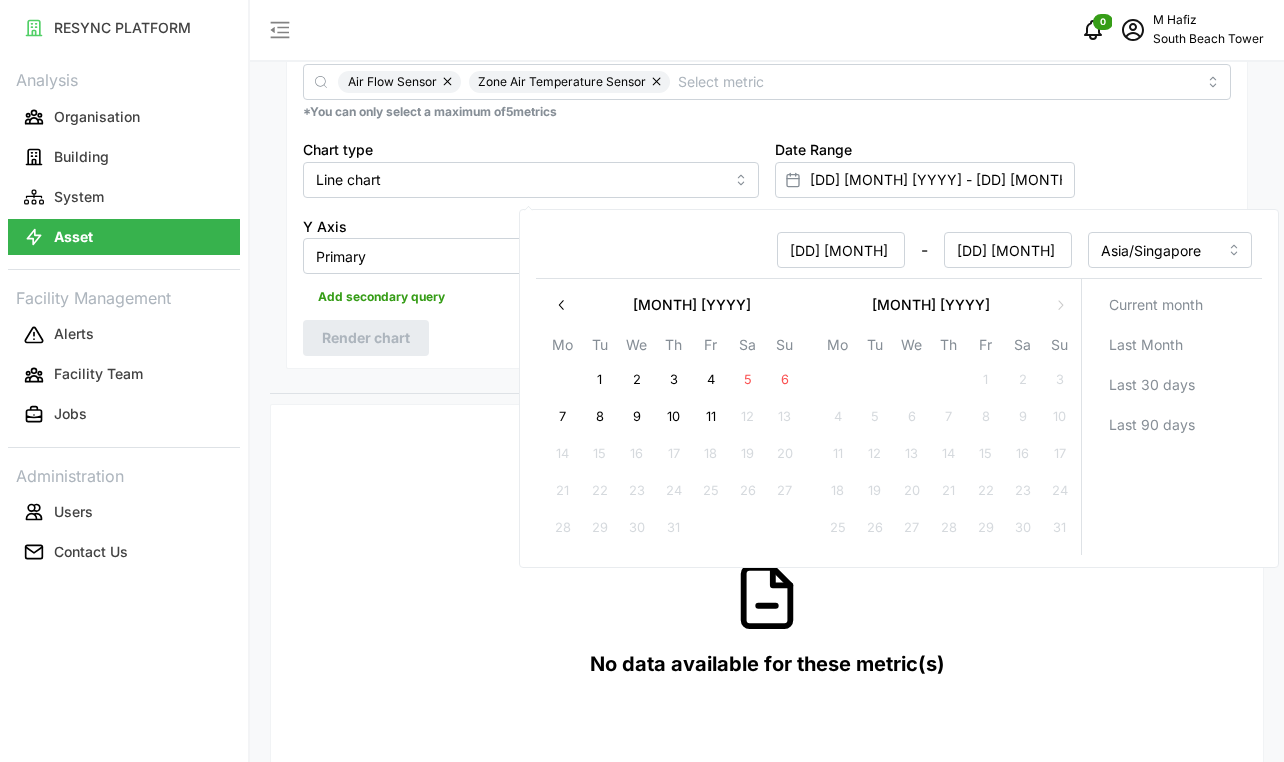 click on "11" at bounding box center (711, 417) 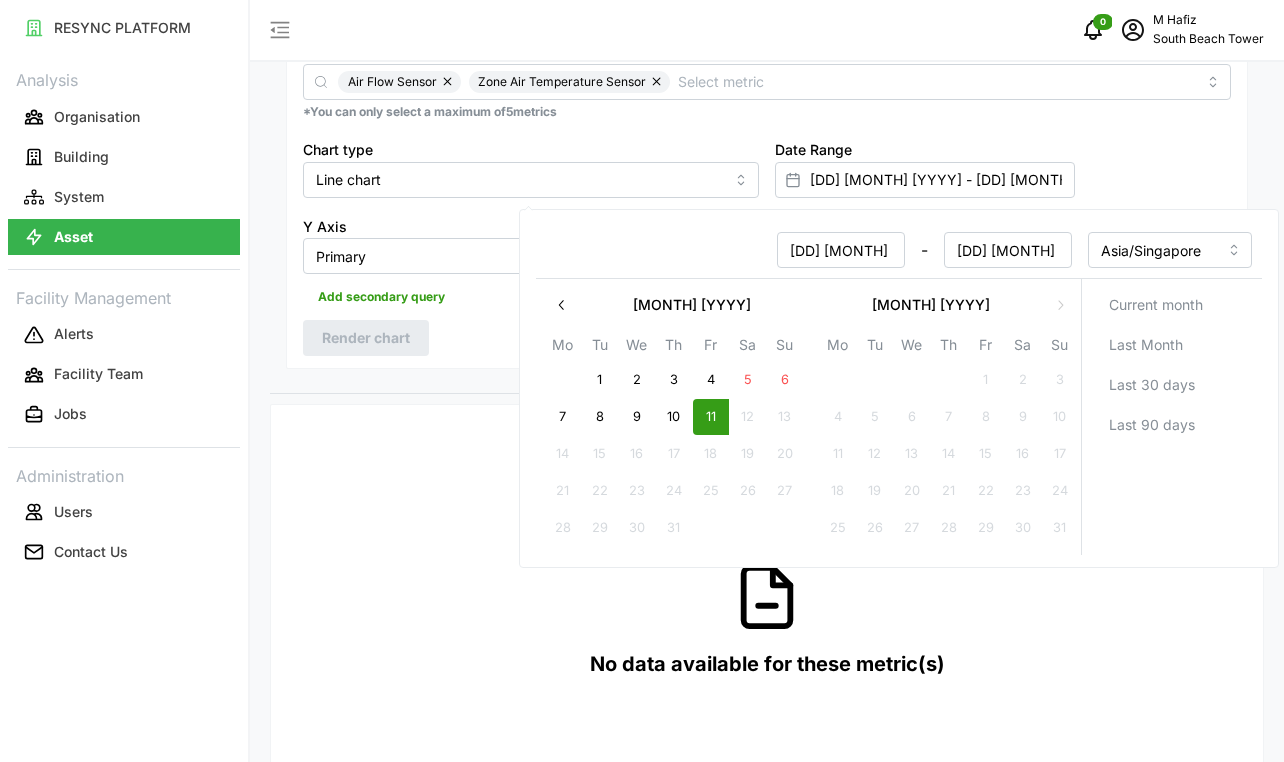 click on "30 Apr 2025 - 11 Jul 2025" at bounding box center [809, 250] 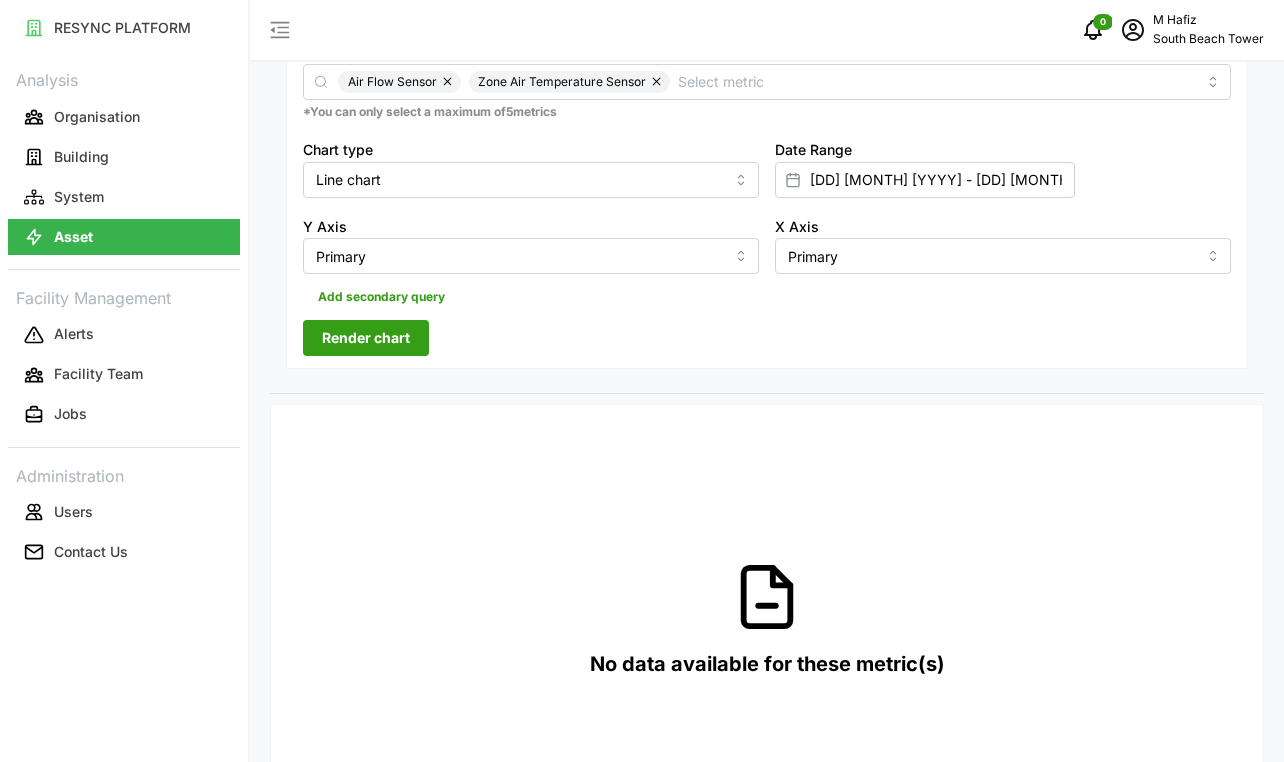 click on "Render chart" at bounding box center [366, 338] 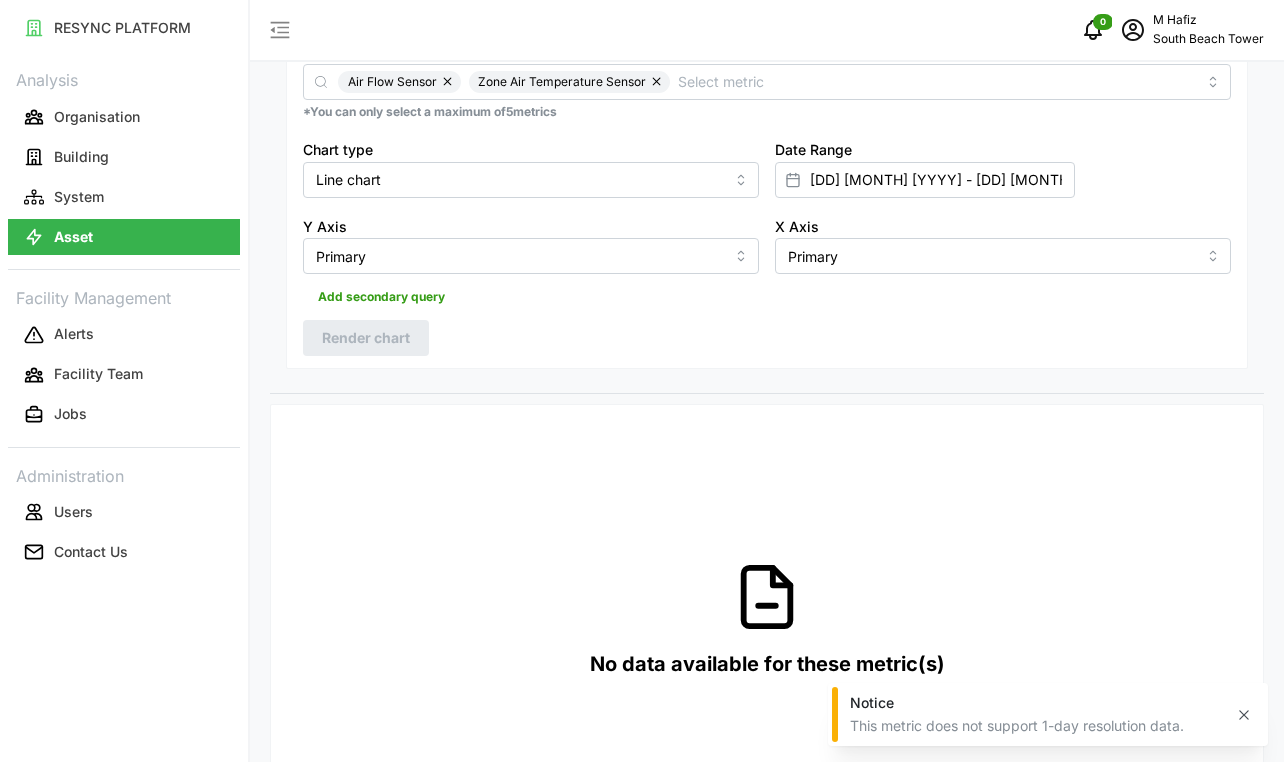 click 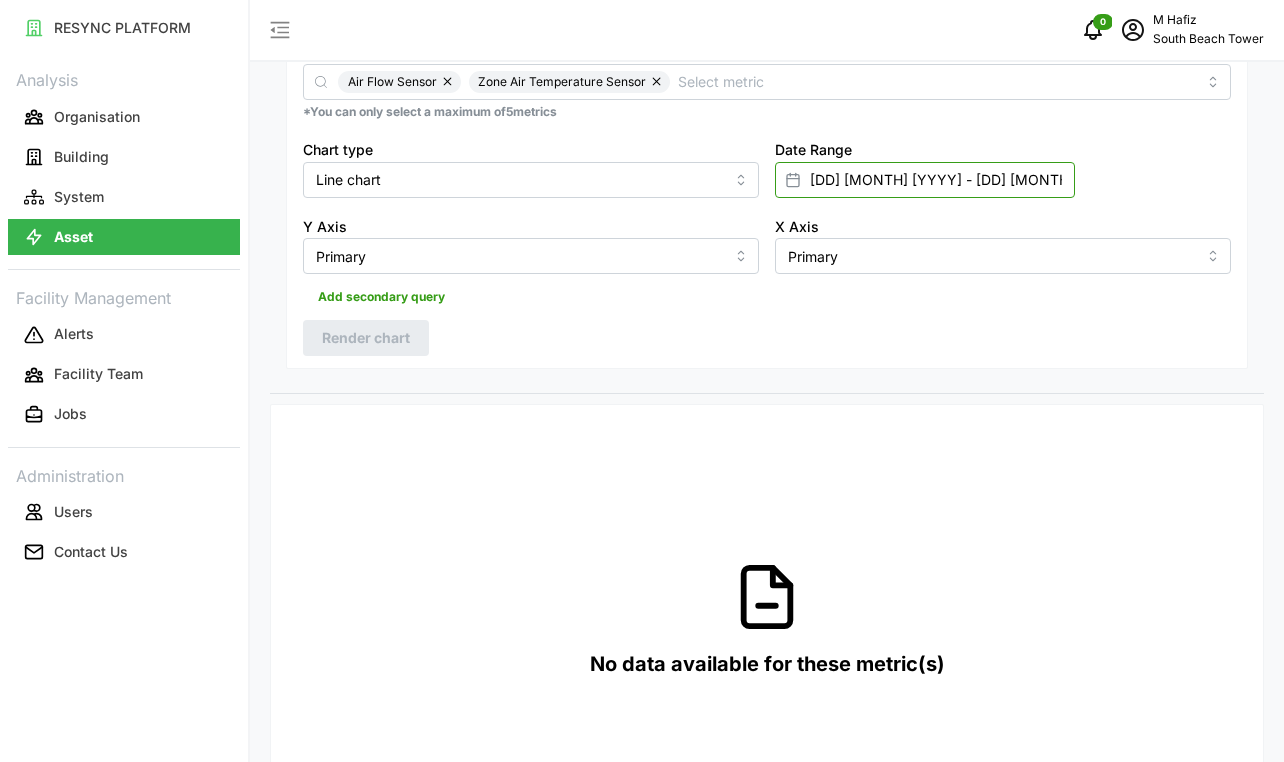 click on "30 Apr 2025 - 11 Jul 2025" at bounding box center (925, 180) 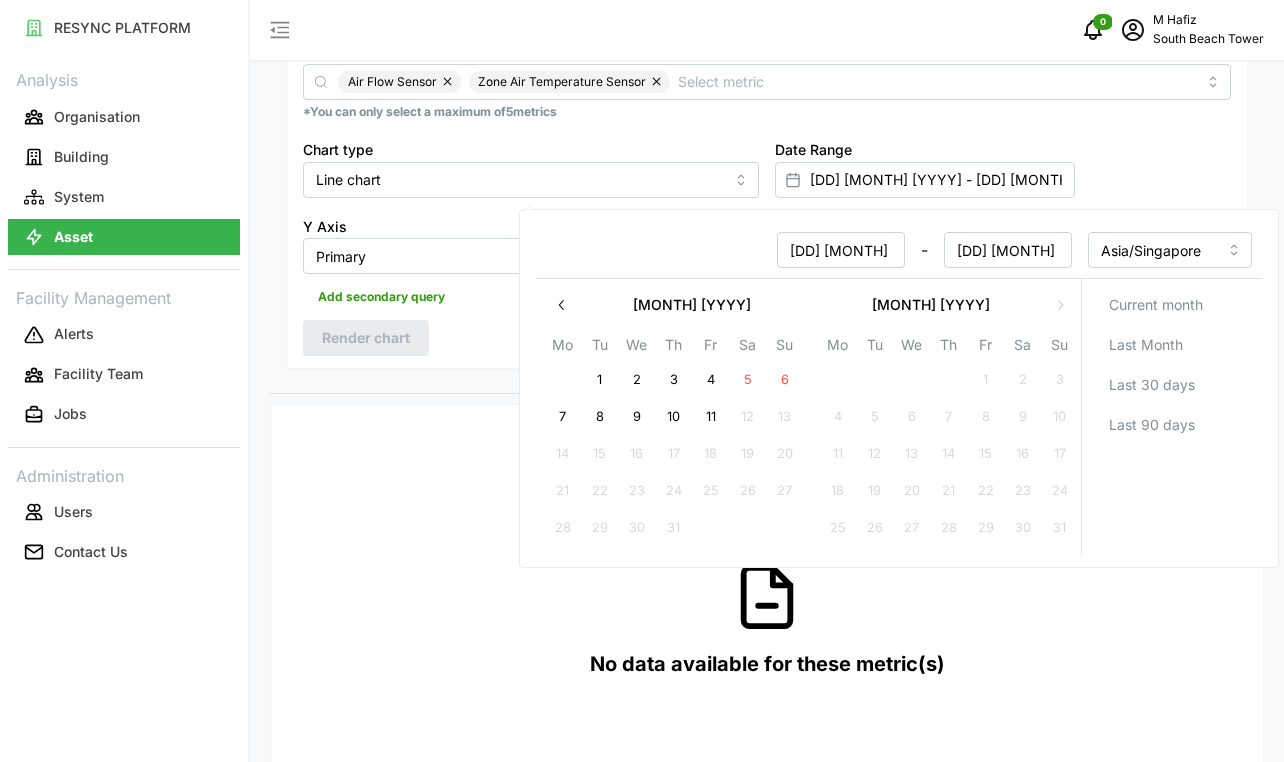 click 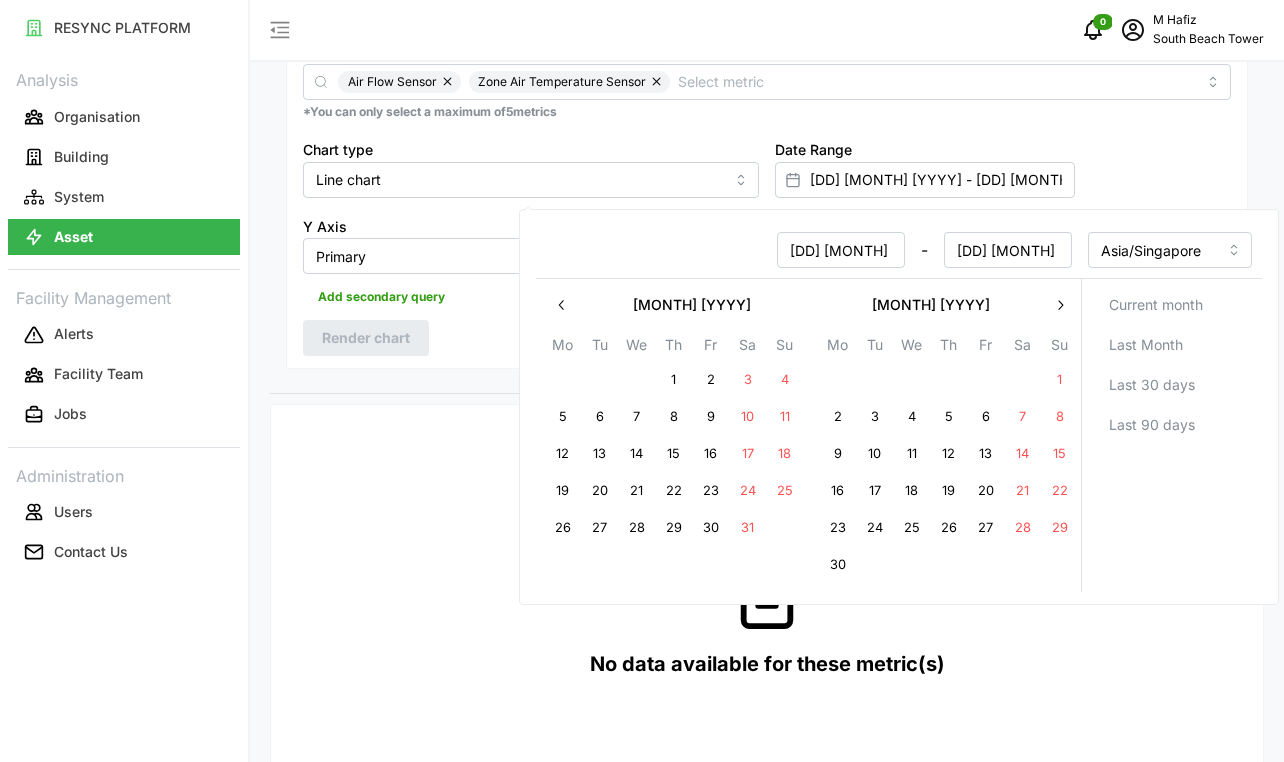 click 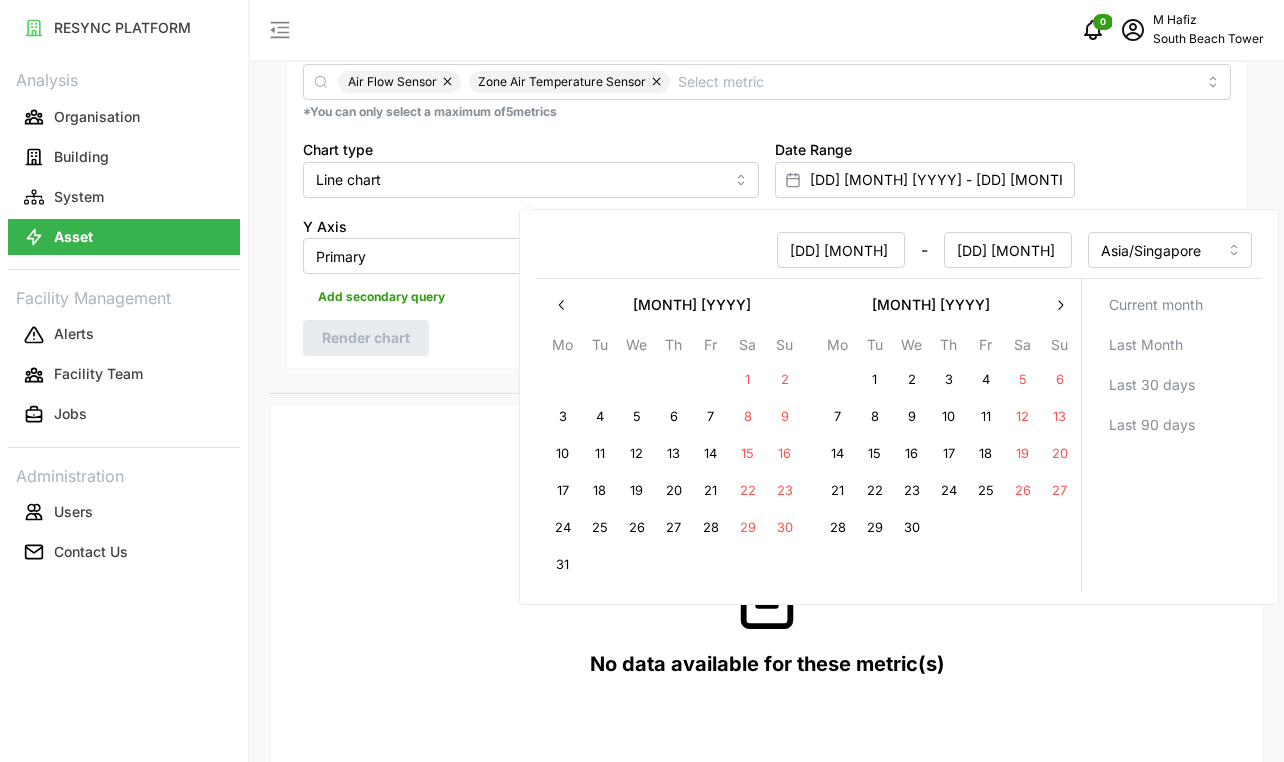 click at bounding box center [562, 305] 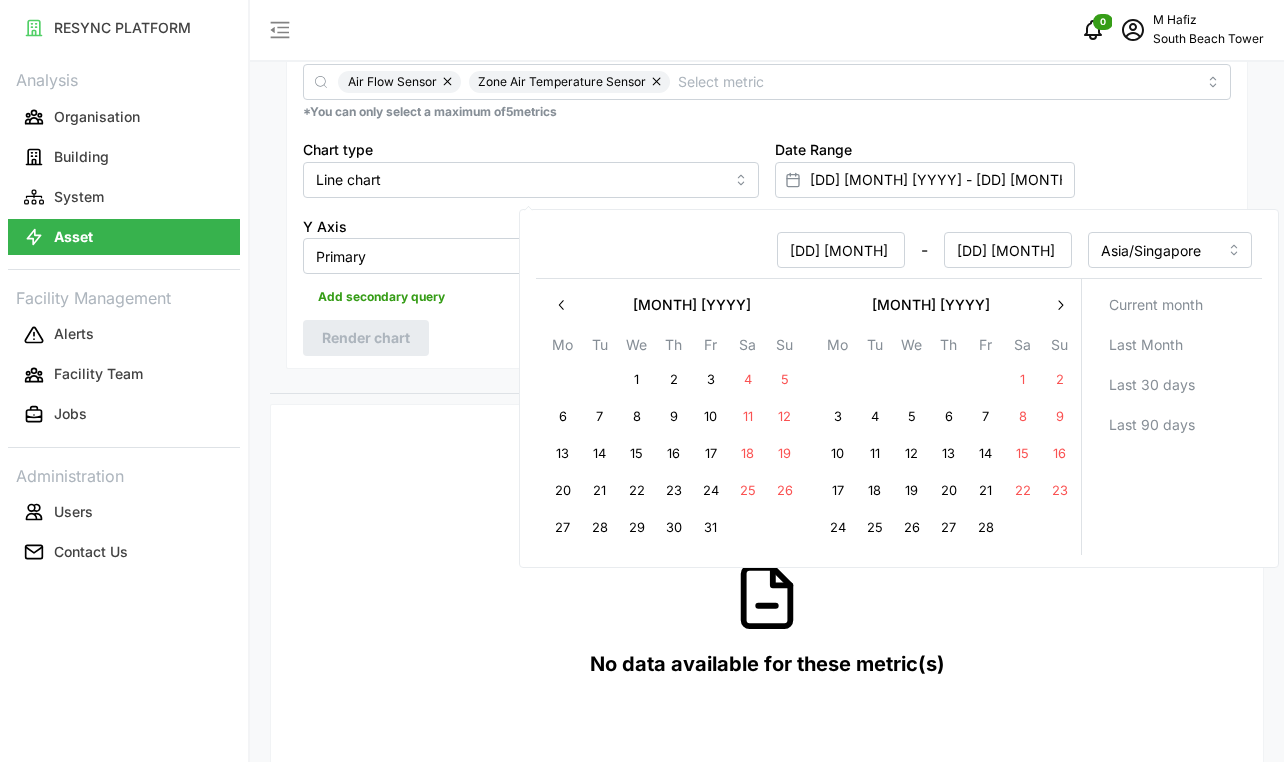 click on "1" at bounding box center [637, 380] 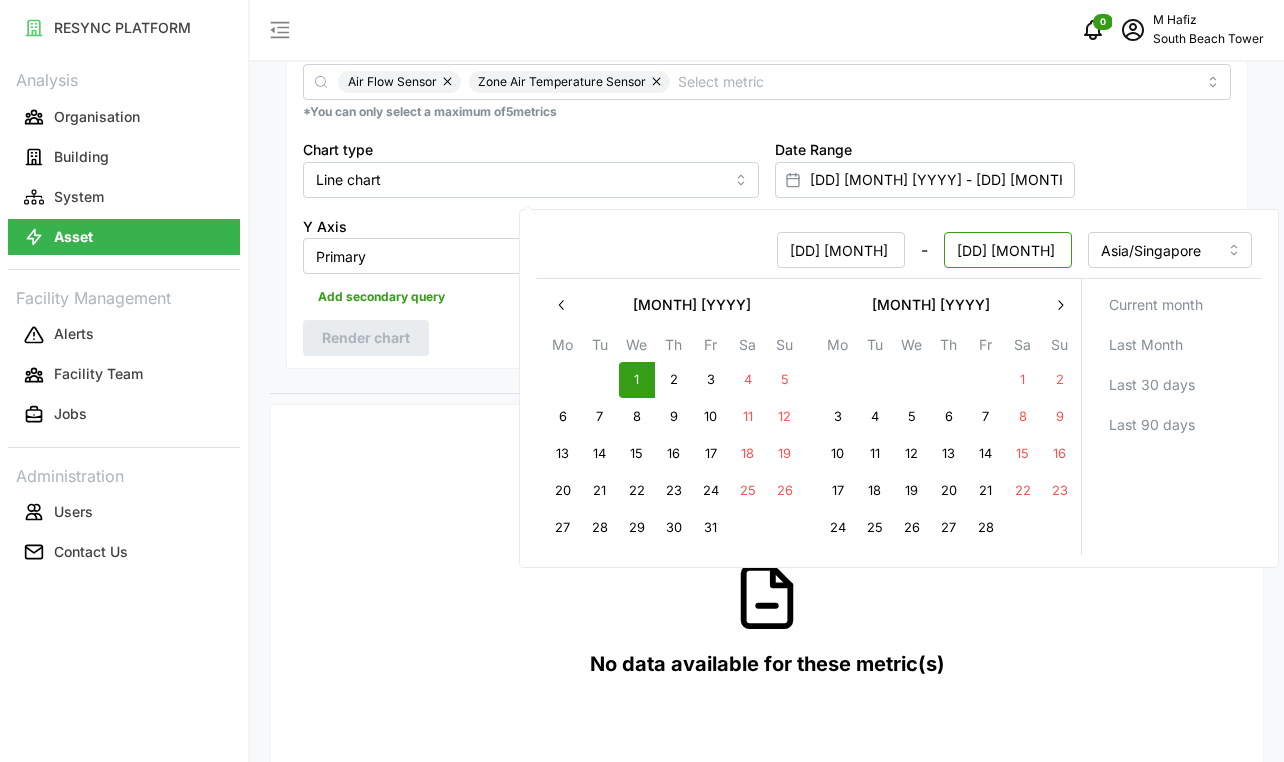 click on "11 Jul 2025" at bounding box center (1008, 250) 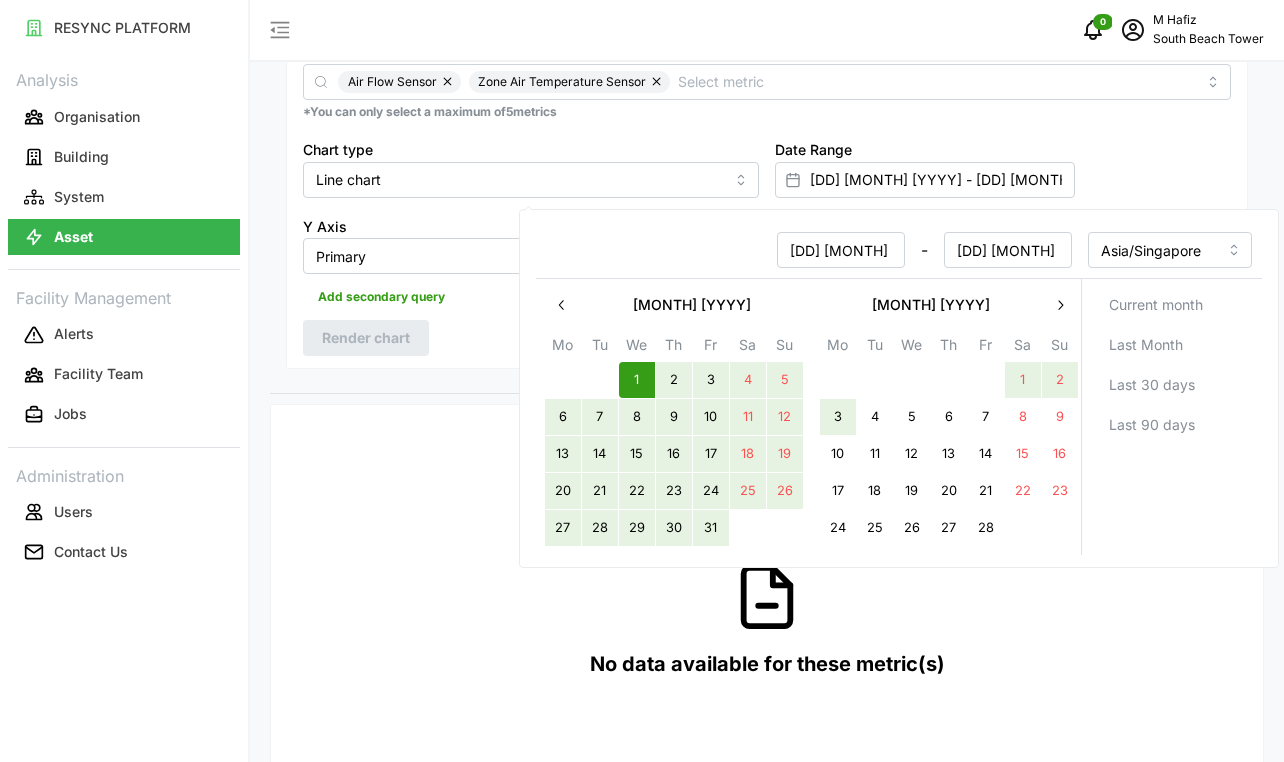 click 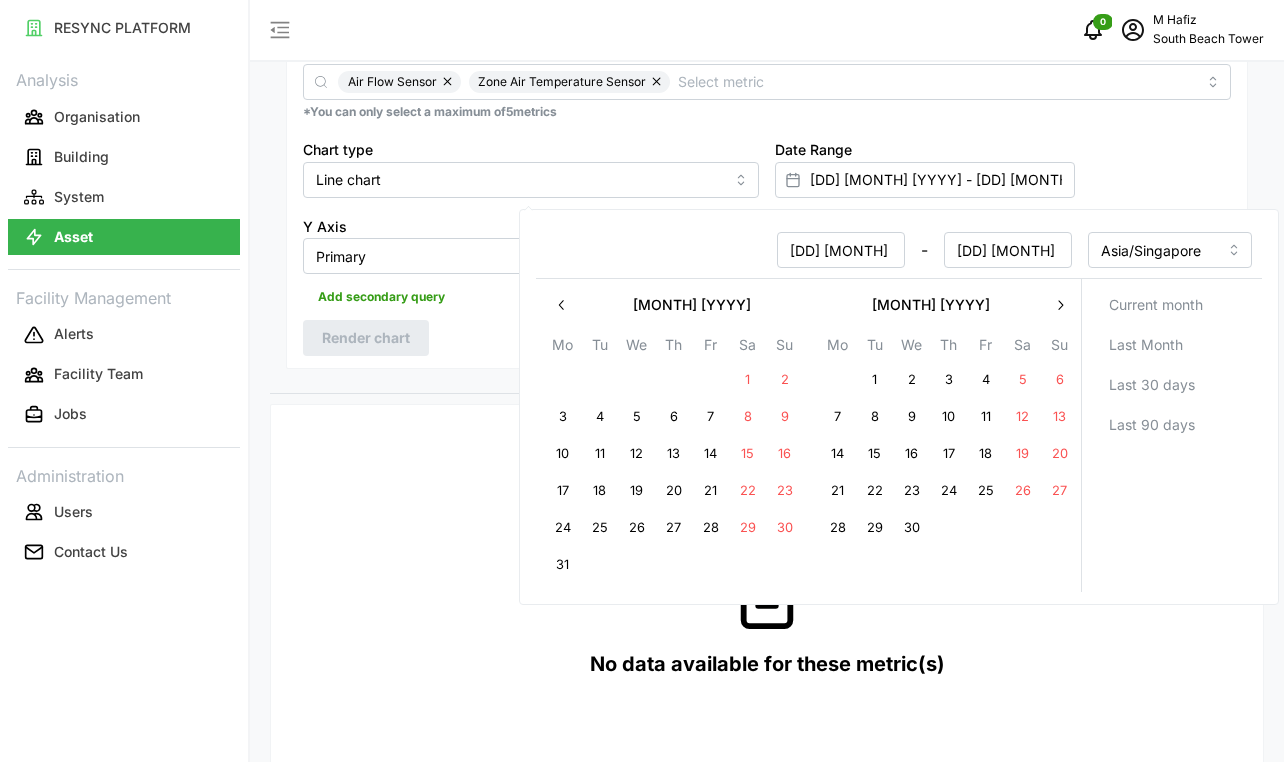 click 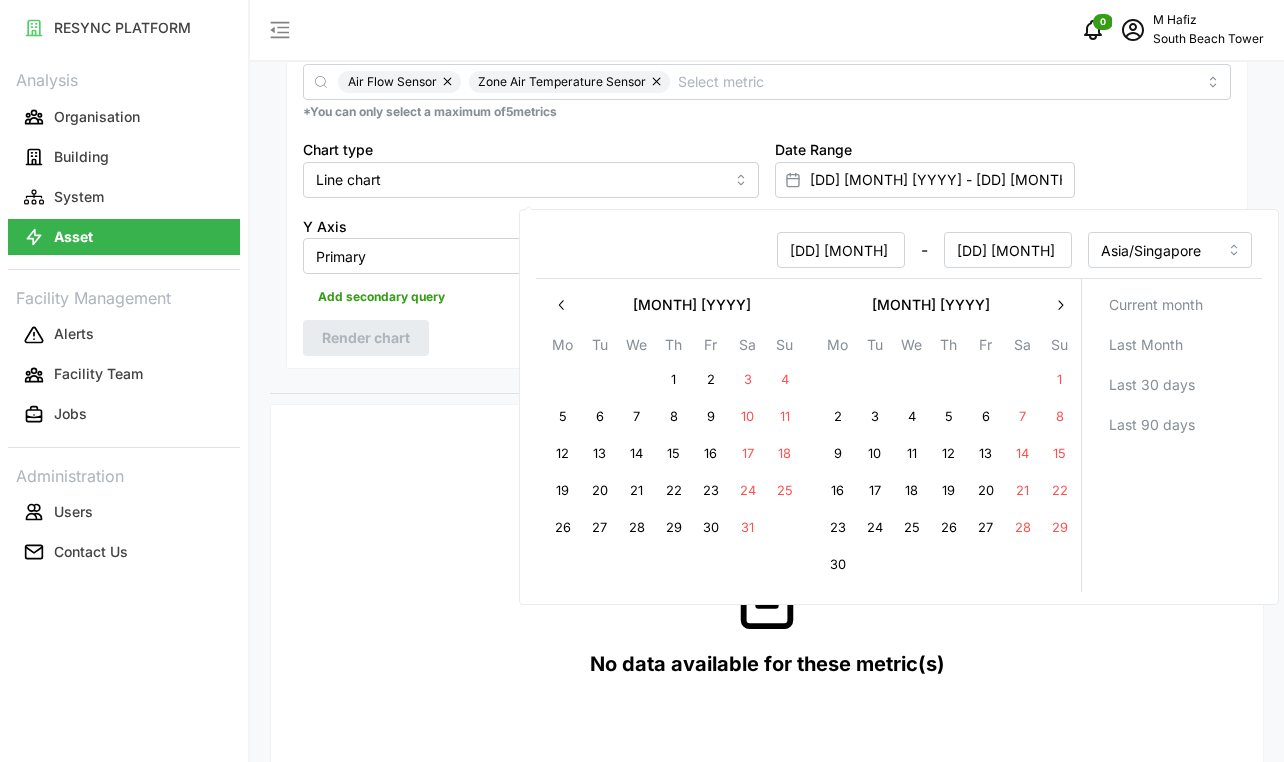 click 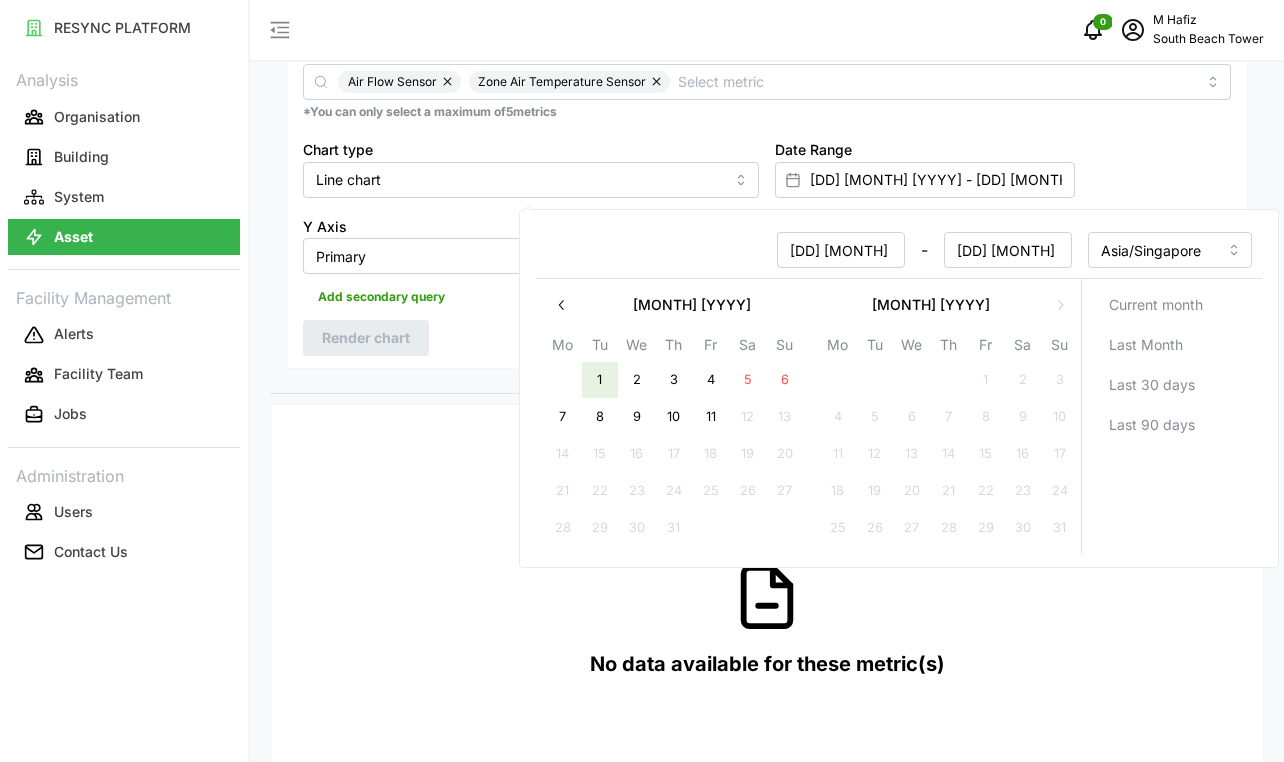 click 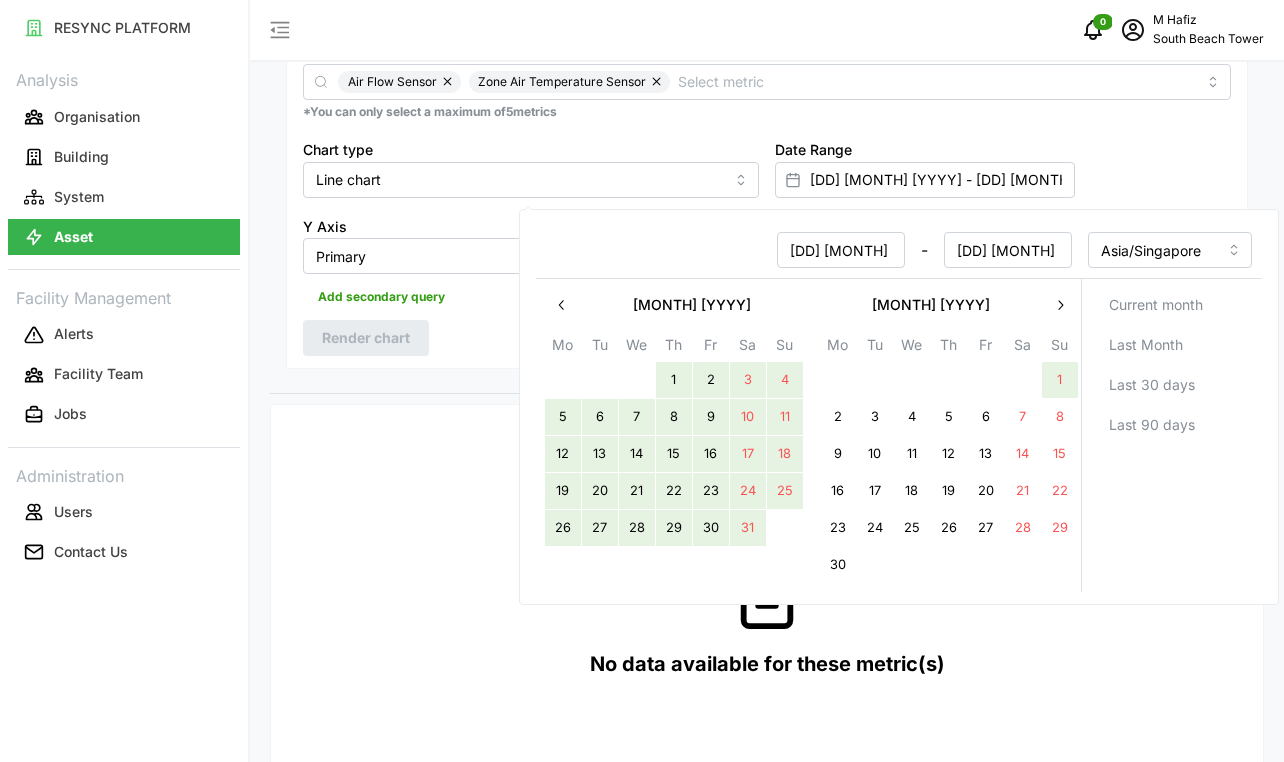 click on "1" at bounding box center (1060, 380) 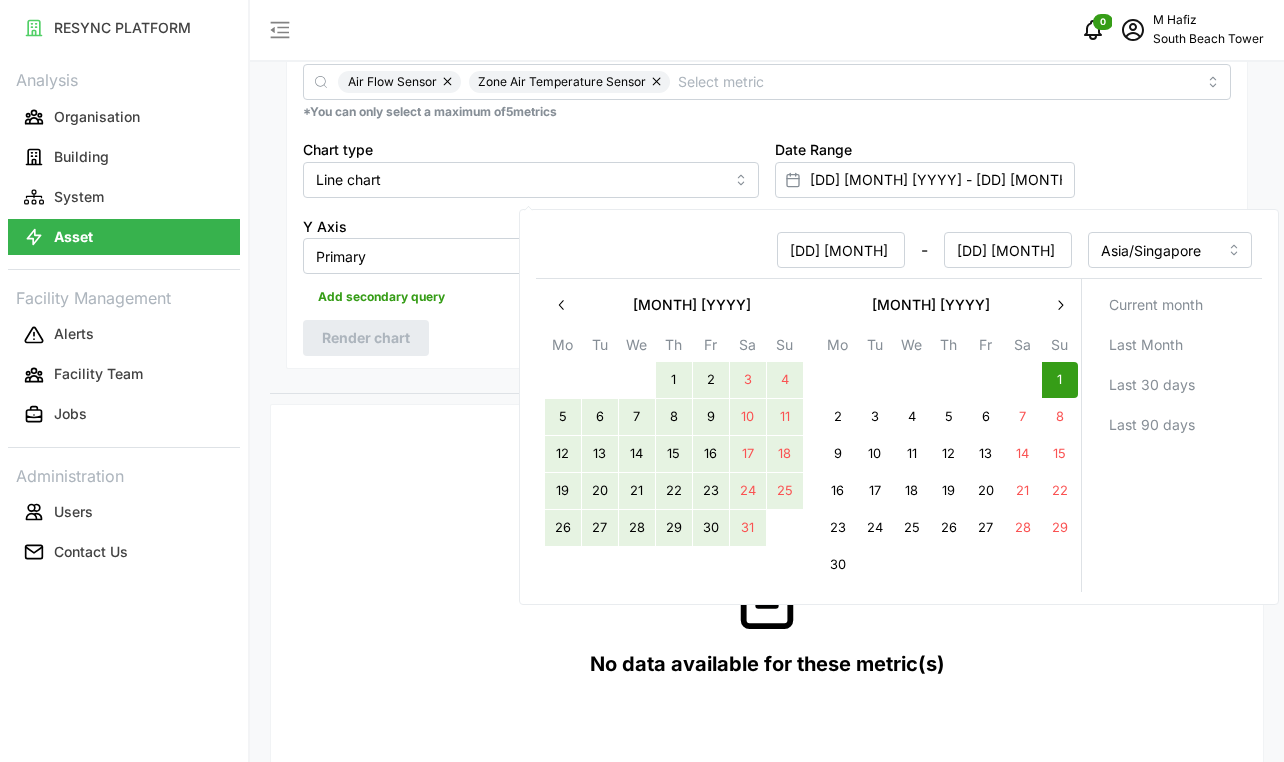 click on "30" at bounding box center (838, 565) 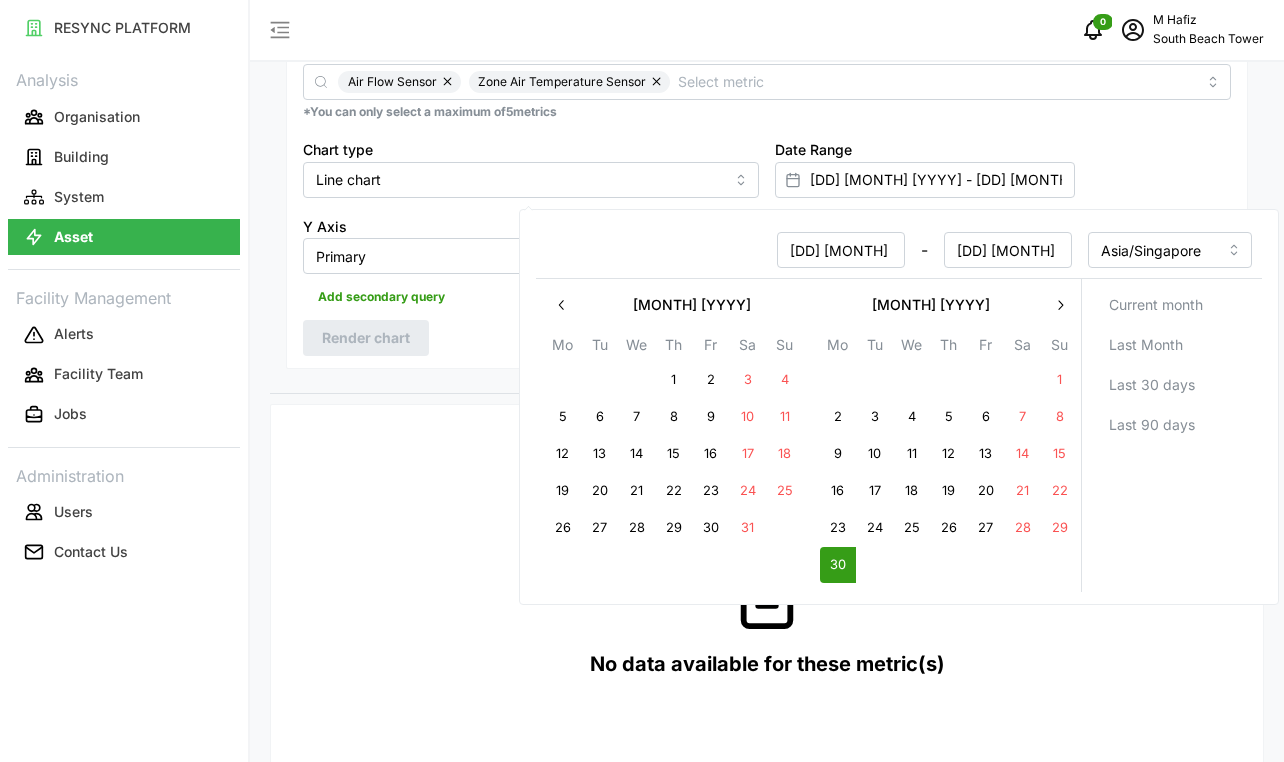 click on "Resolution 5m 15m 1h 1D 1M Metric Air Flow Sensor Zone Air Temperature Sensor *You can only select a maximum of  5  metrics Chart type Line chart Date Range 01 Jun 2025 - 30 Jun 2025 Y Axis Primary X Axis Primary Add secondary query Render chart" at bounding box center (767, 162) 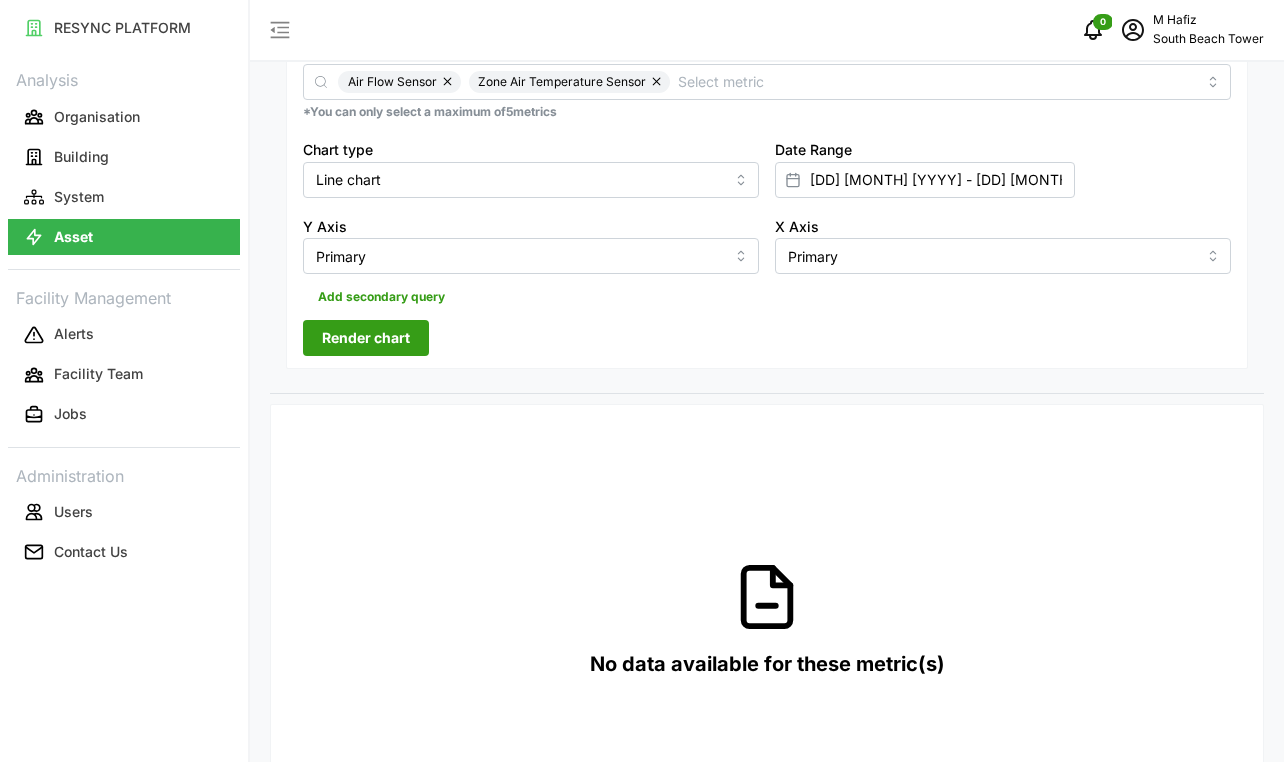 click on "Render chart" at bounding box center (366, 338) 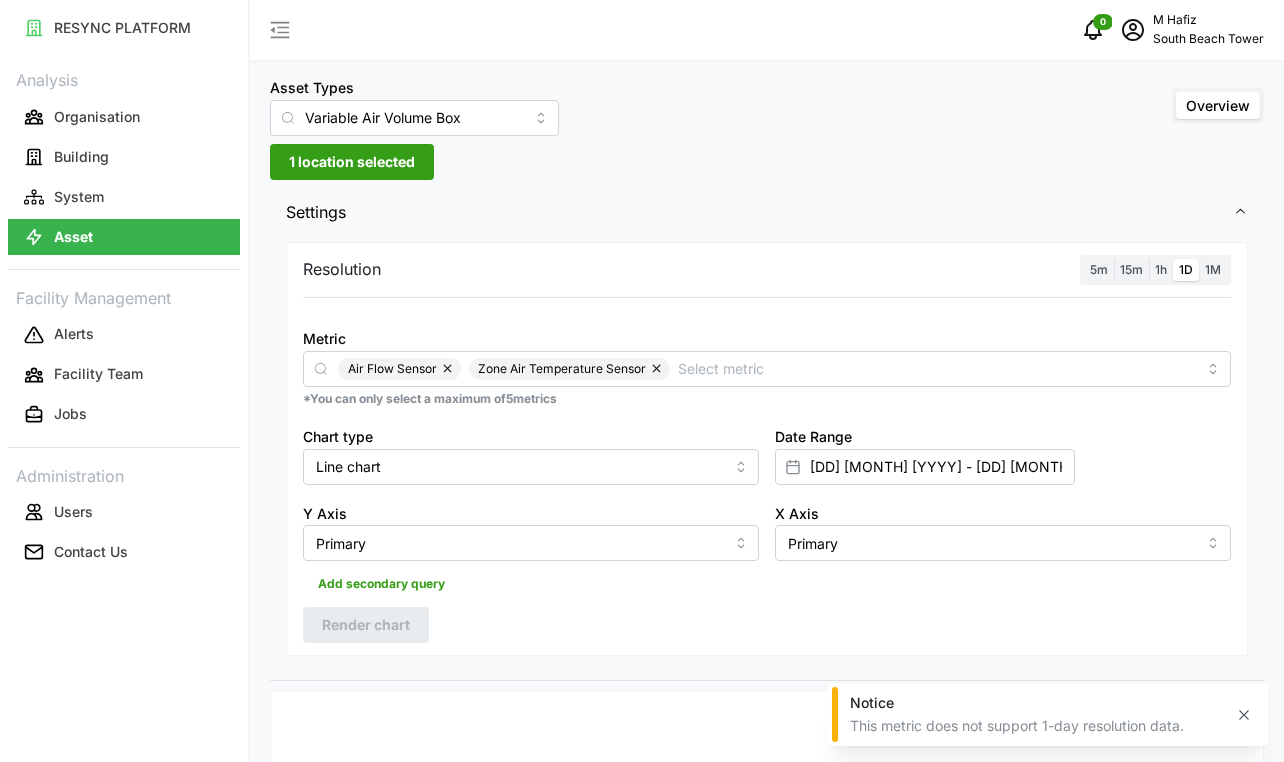 scroll, scrollTop: 0, scrollLeft: 0, axis: both 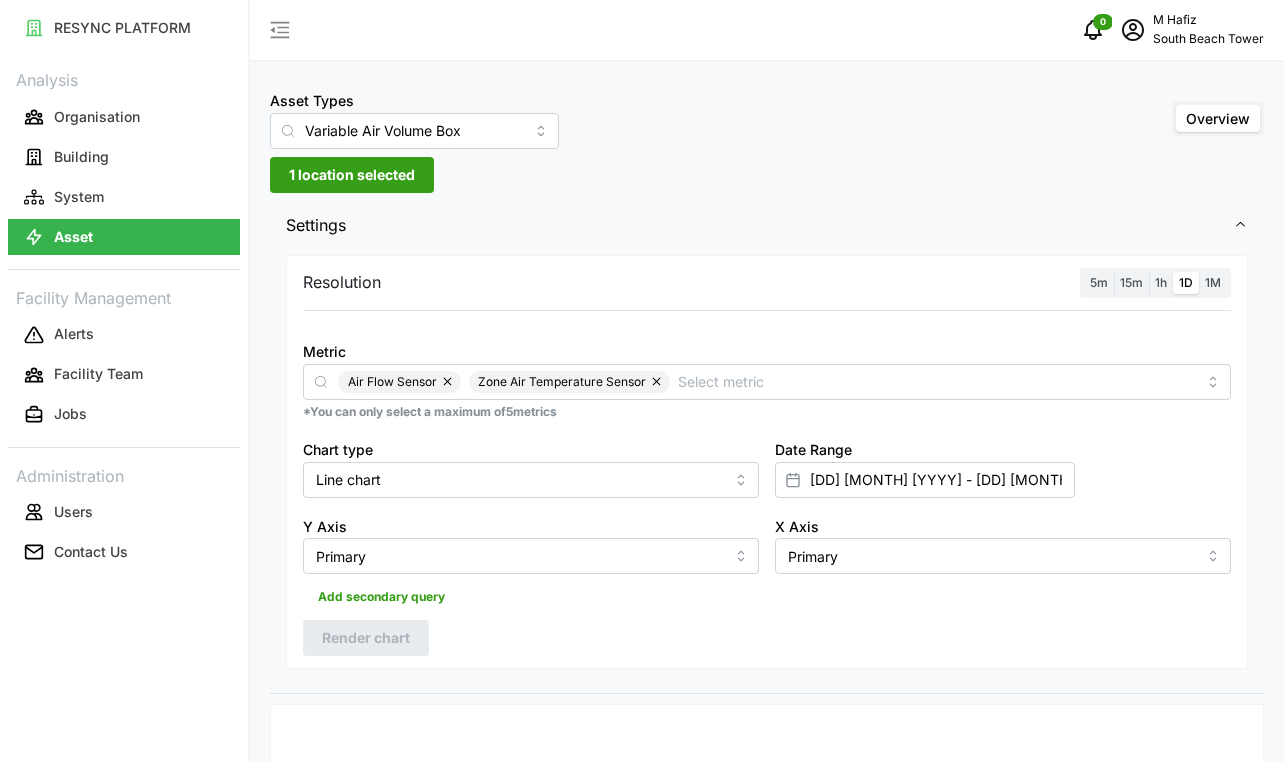 click on "5m" at bounding box center (1099, 283) 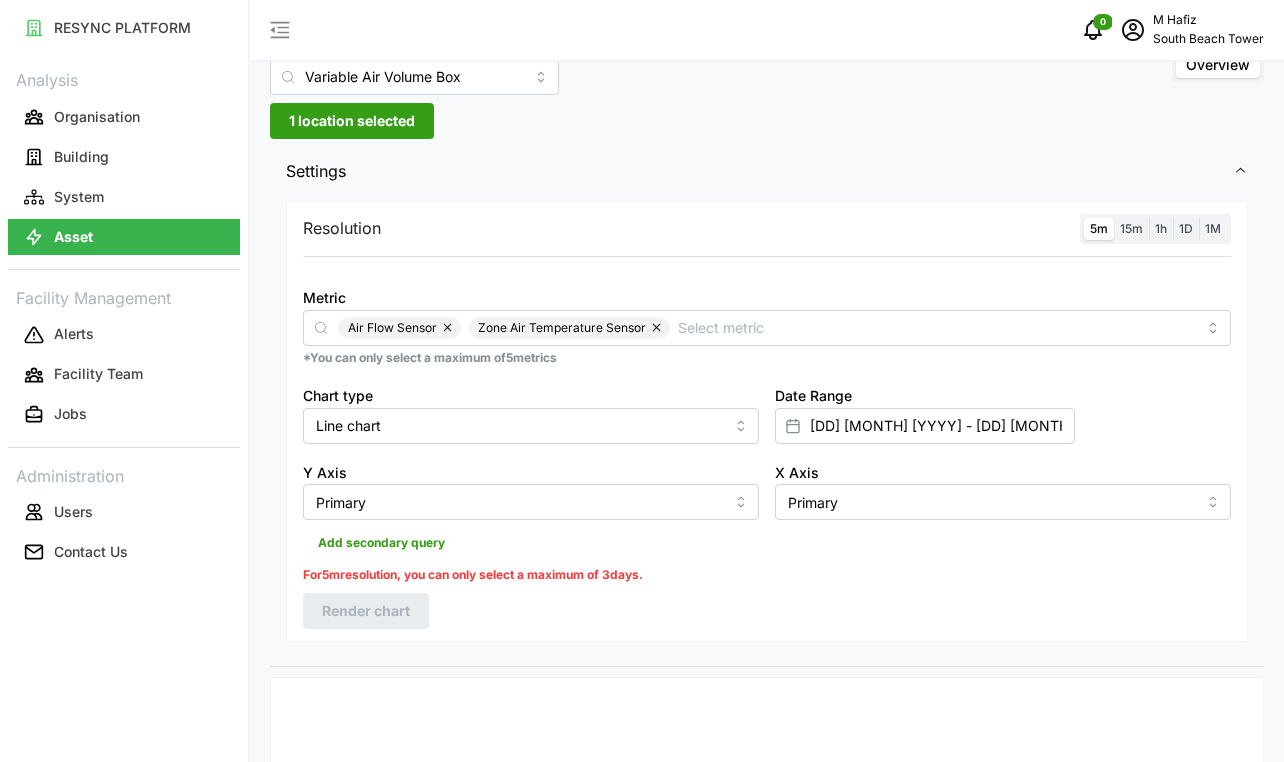 scroll, scrollTop: 100, scrollLeft: 0, axis: vertical 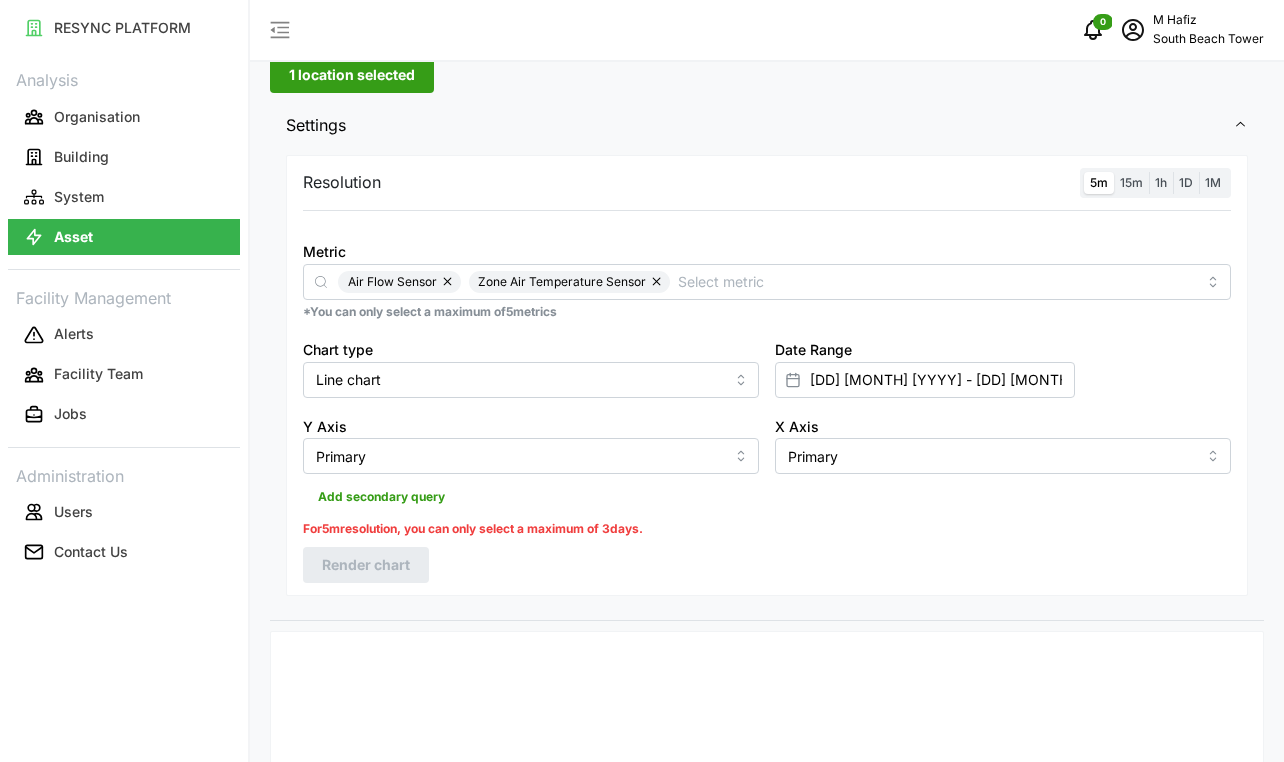 click on "15m" at bounding box center [1131, 182] 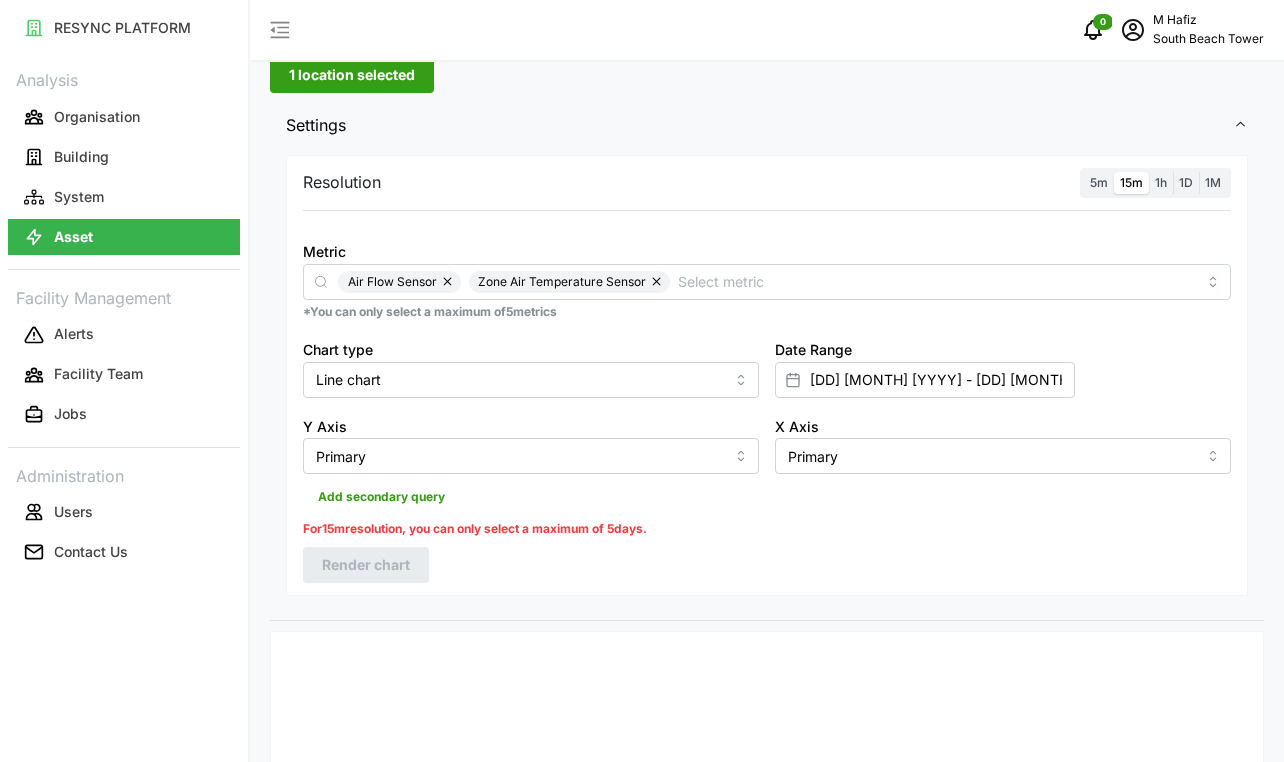 click on "5m" at bounding box center (1099, 182) 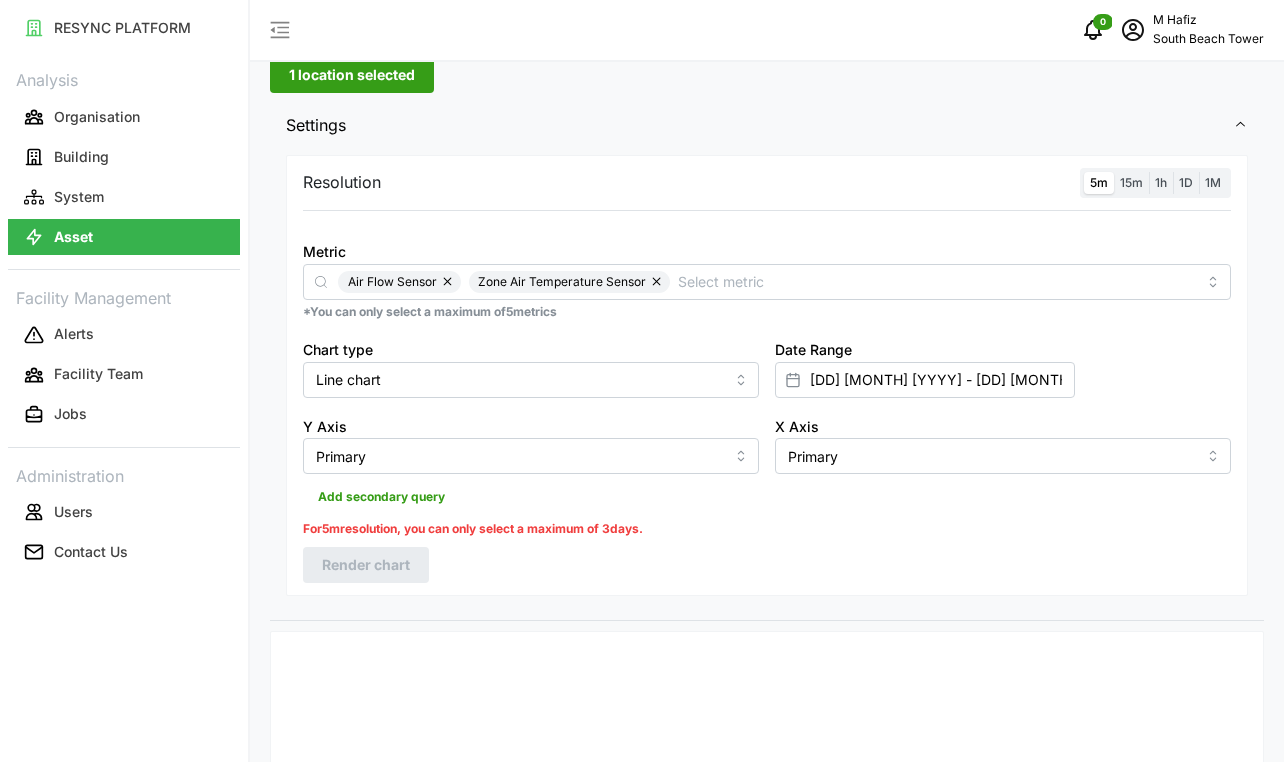 click 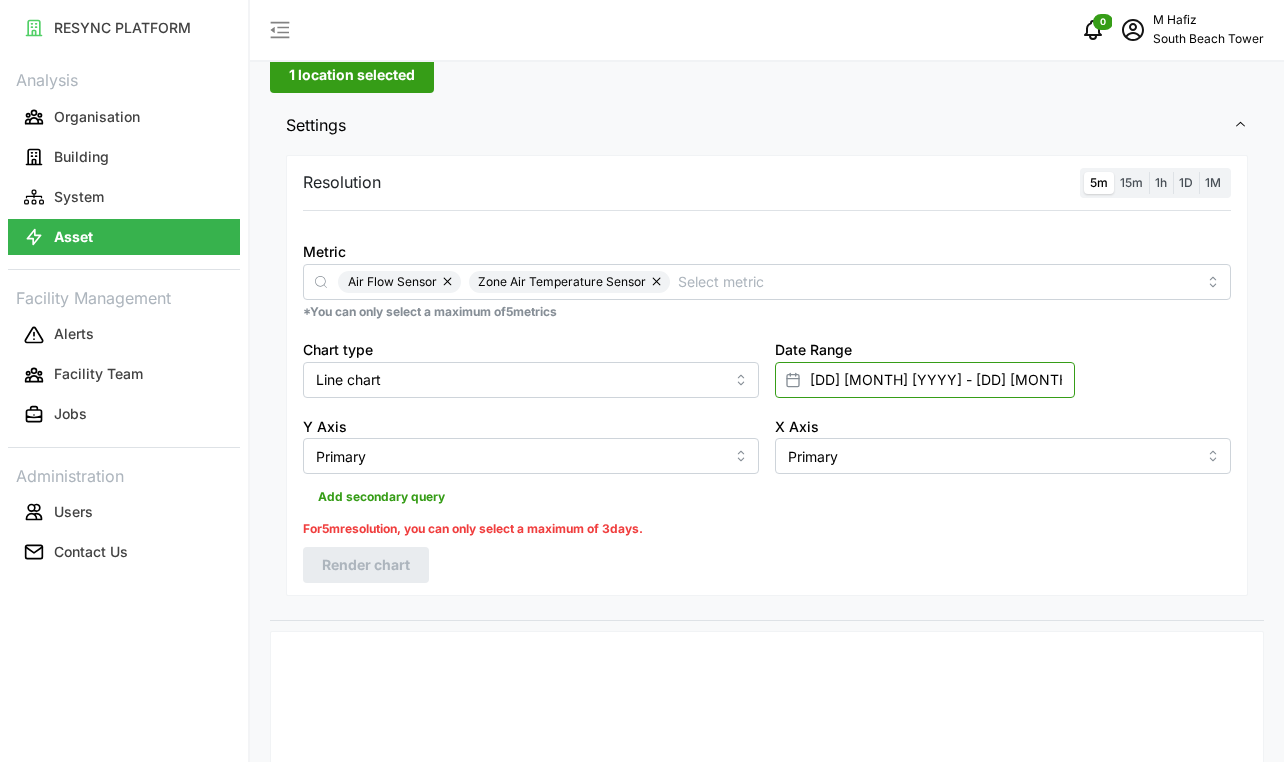 click on "01 Jun 2025 - 30 Jun 2025" at bounding box center (925, 380) 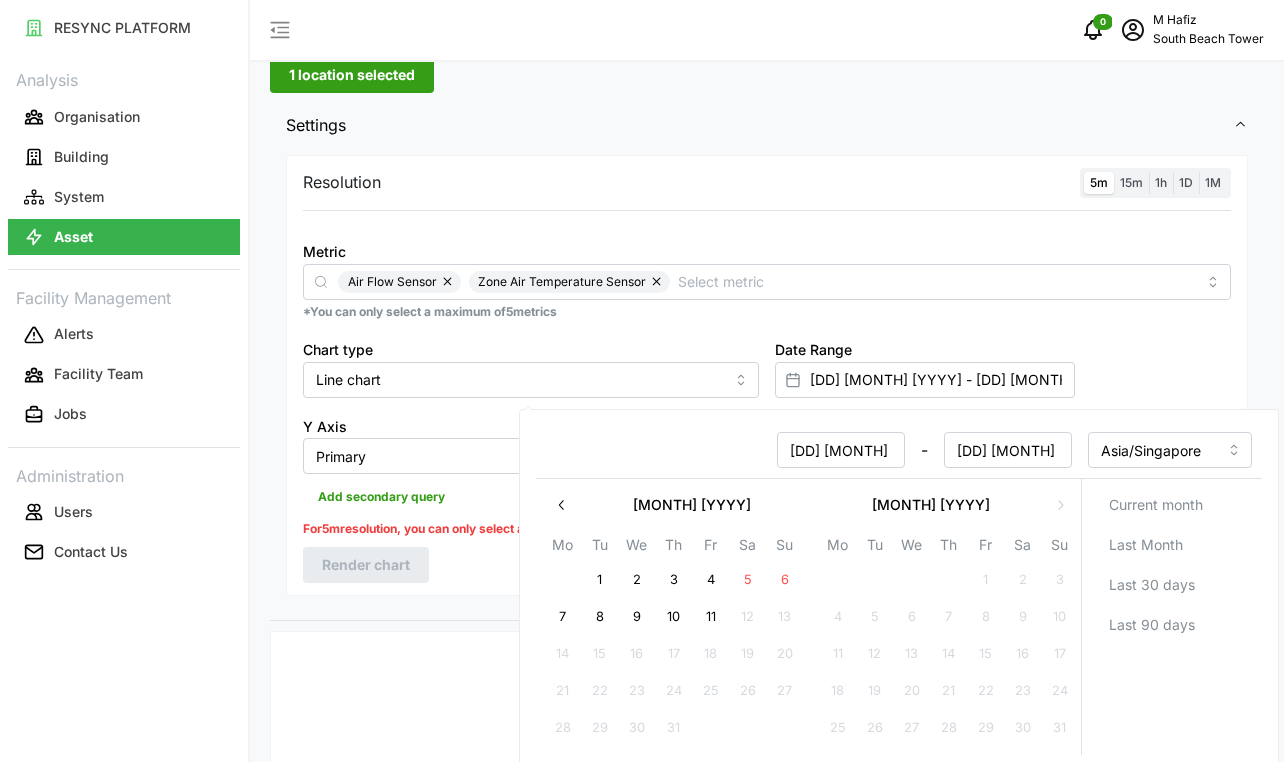 click on "1" at bounding box center (600, 580) 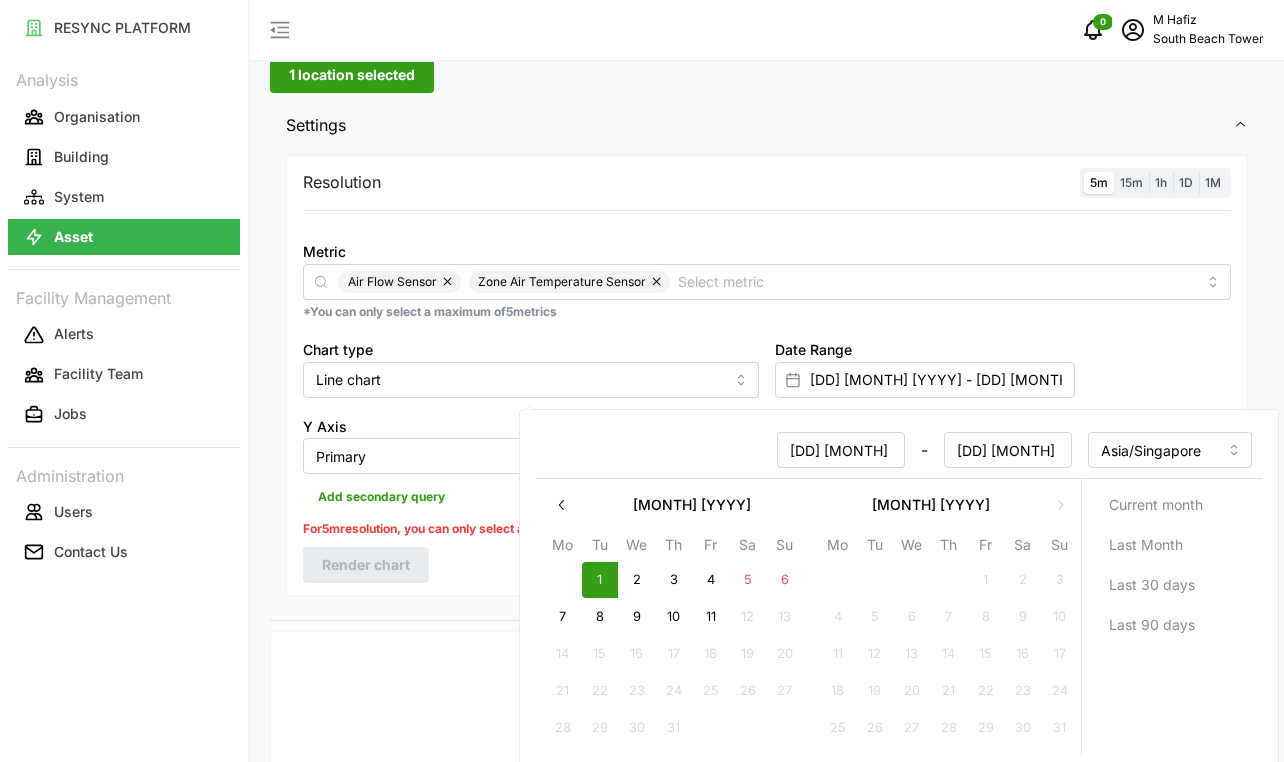 click on "Resolution 5m 15m 1h 1D 1M Metric Air Flow Sensor Zone Air Temperature Sensor *You can only select a maximum of  5  metrics Chart type Line chart Date Range 30 Jun 2025 - 01 Jul 2025 Y Axis Primary X Axis Primary Add secondary query For  5m  resolution, you can only select a maximum of   3  days. Render chart" at bounding box center [767, 375] 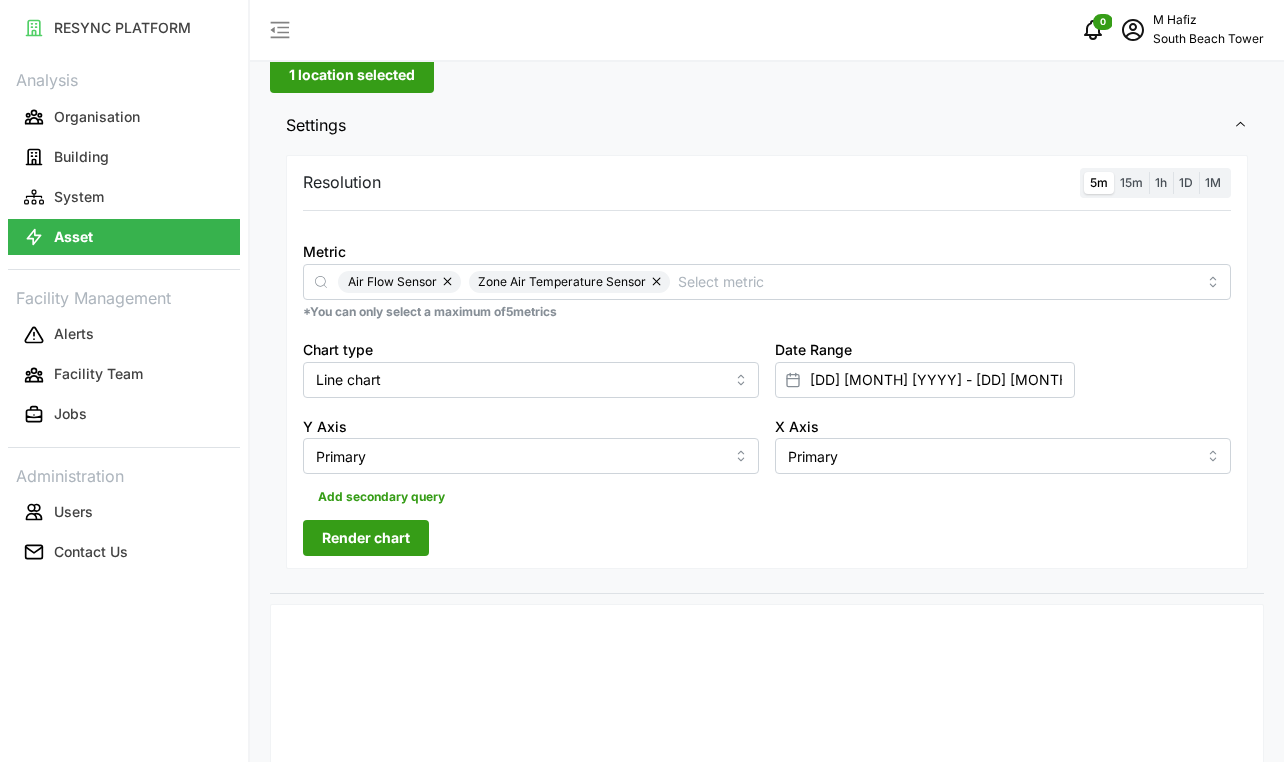 click on "Render chart" at bounding box center [366, 538] 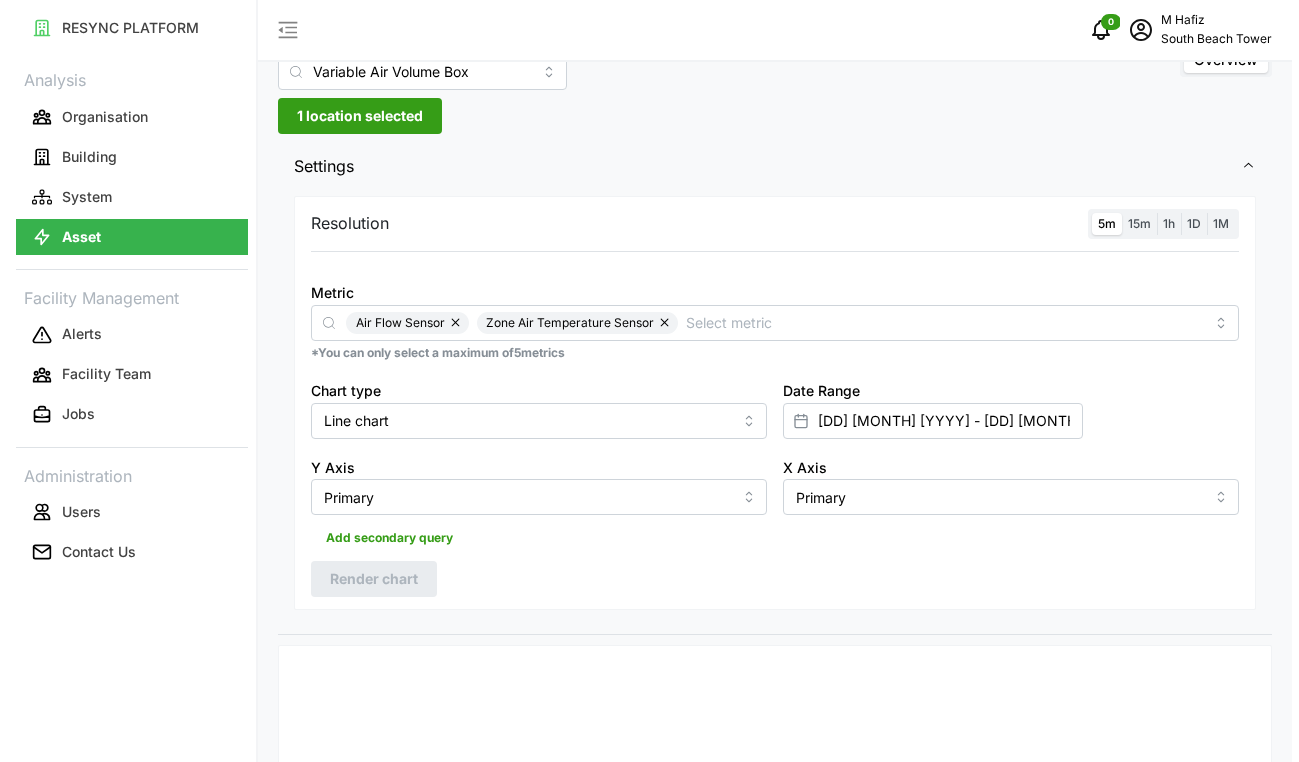 scroll, scrollTop: 0, scrollLeft: 0, axis: both 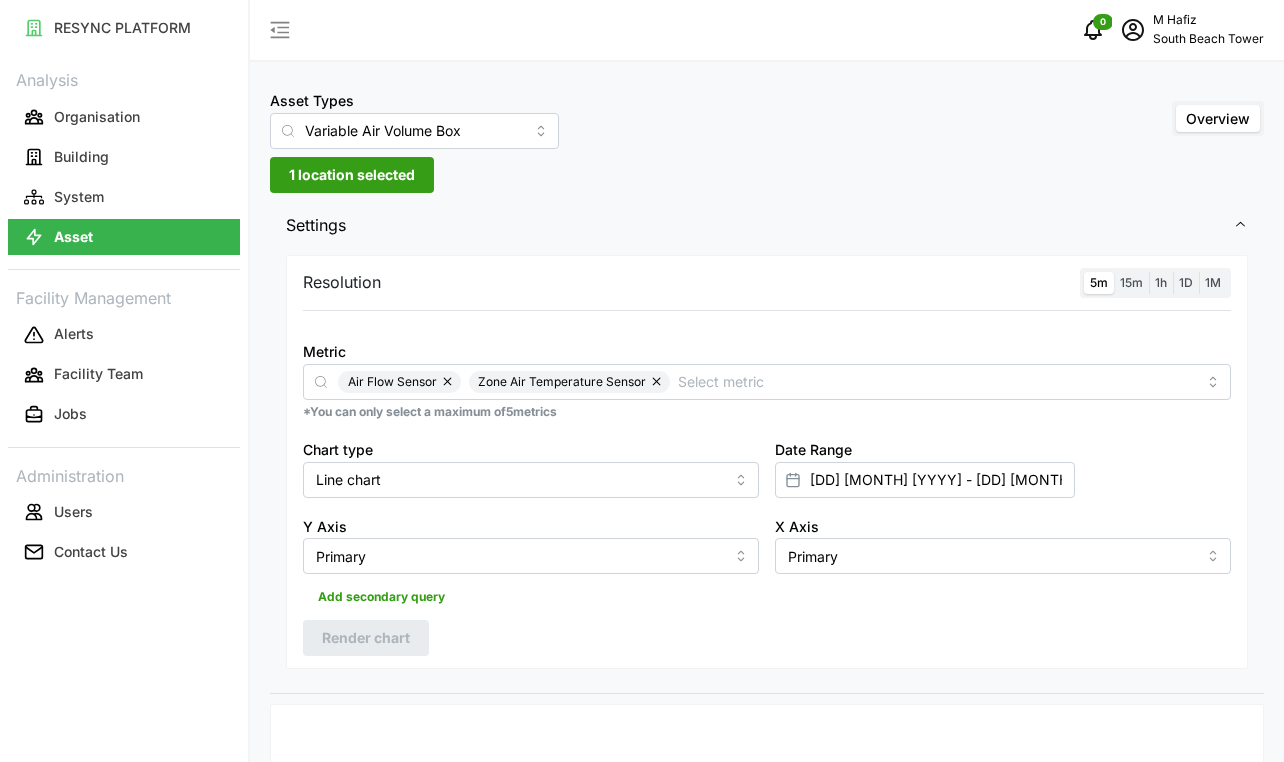 click on "1 location selected" at bounding box center [352, 175] 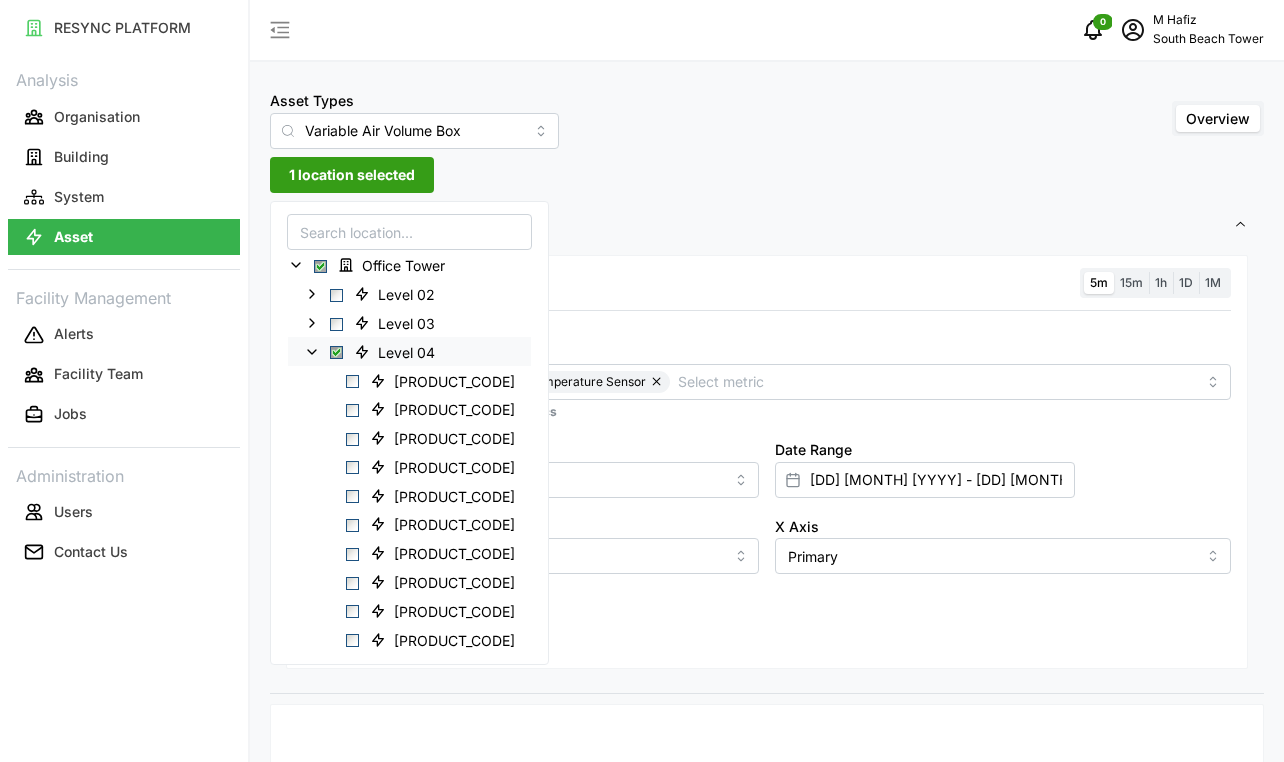 click at bounding box center [336, 352] 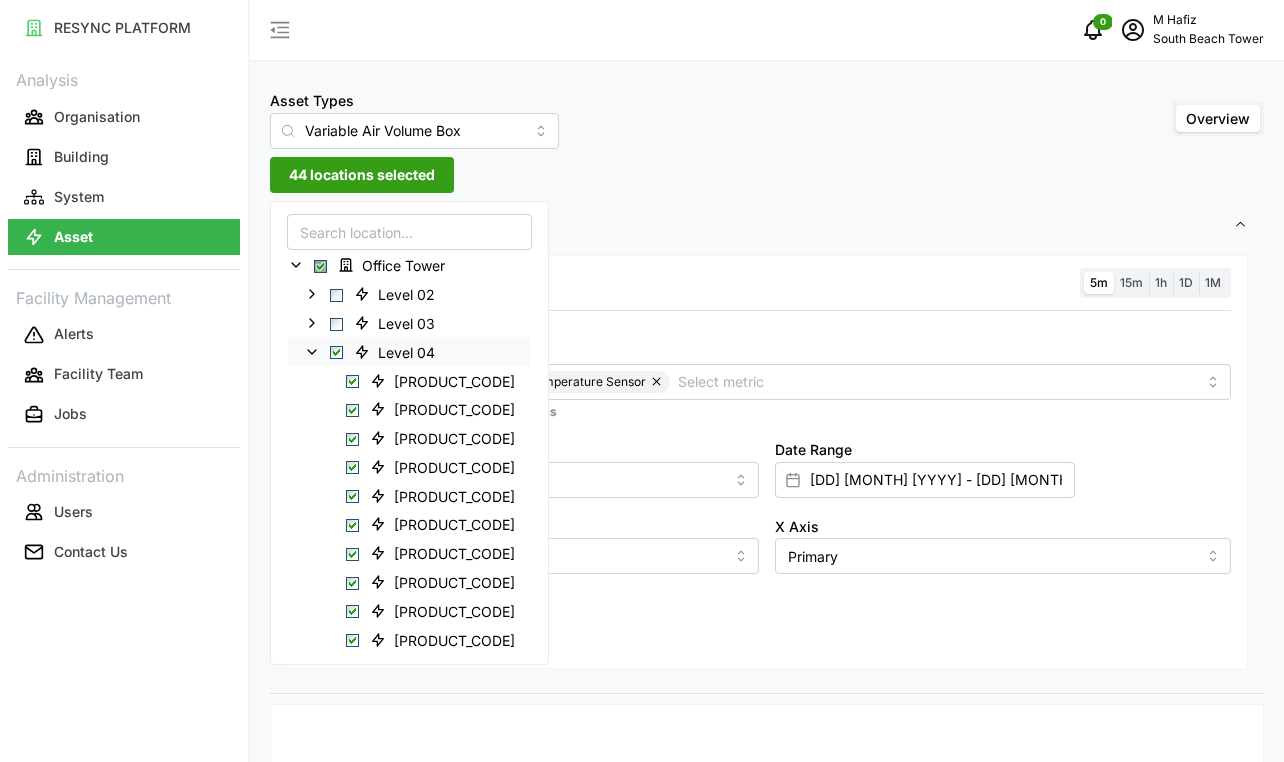 click at bounding box center [336, 352] 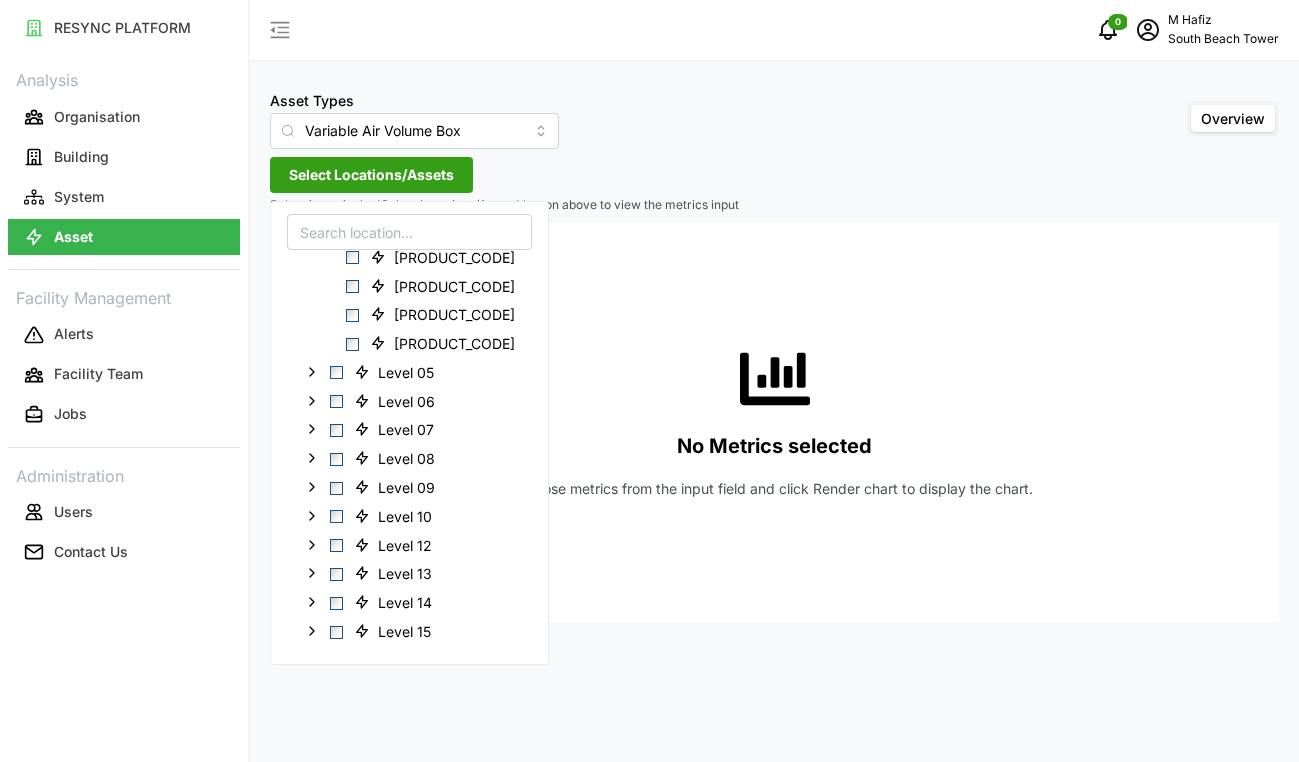 scroll, scrollTop: 1220, scrollLeft: 0, axis: vertical 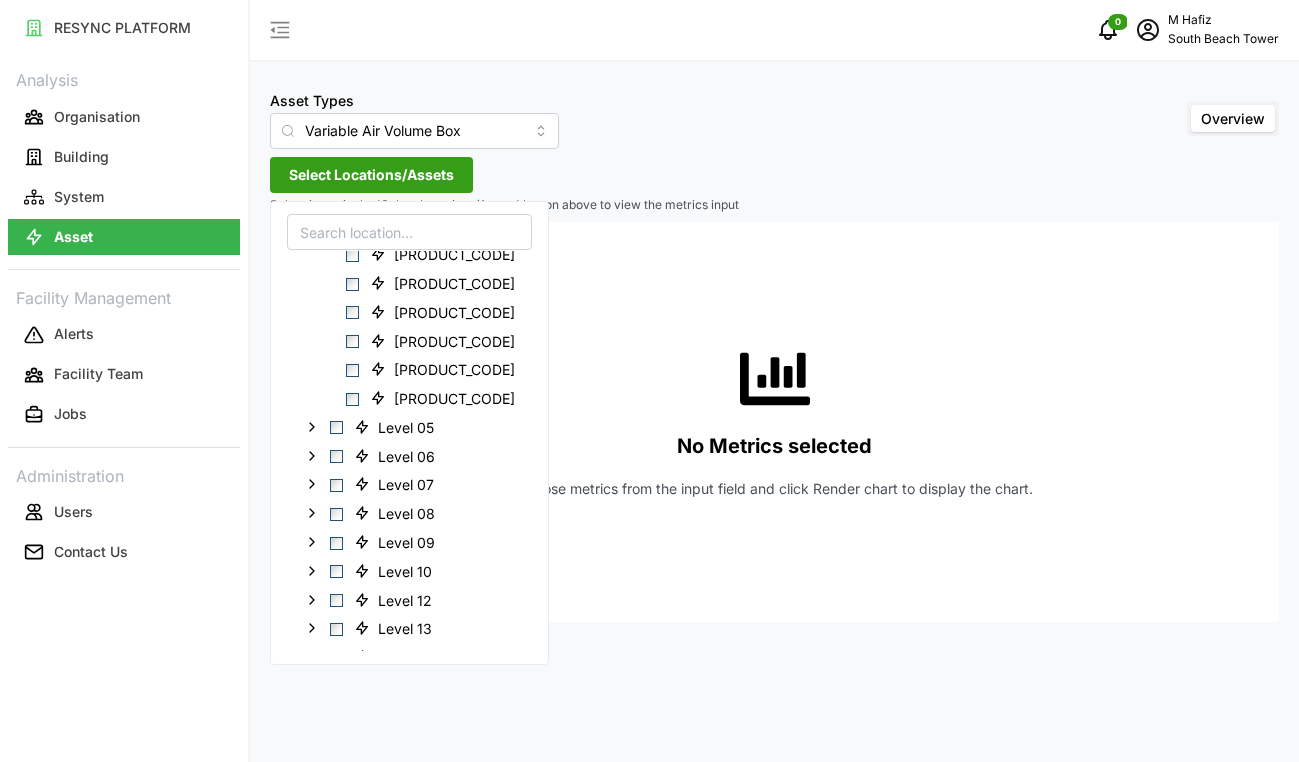 click on "Asset Types Variable Air Volume Box Overview" at bounding box center (774, 118) 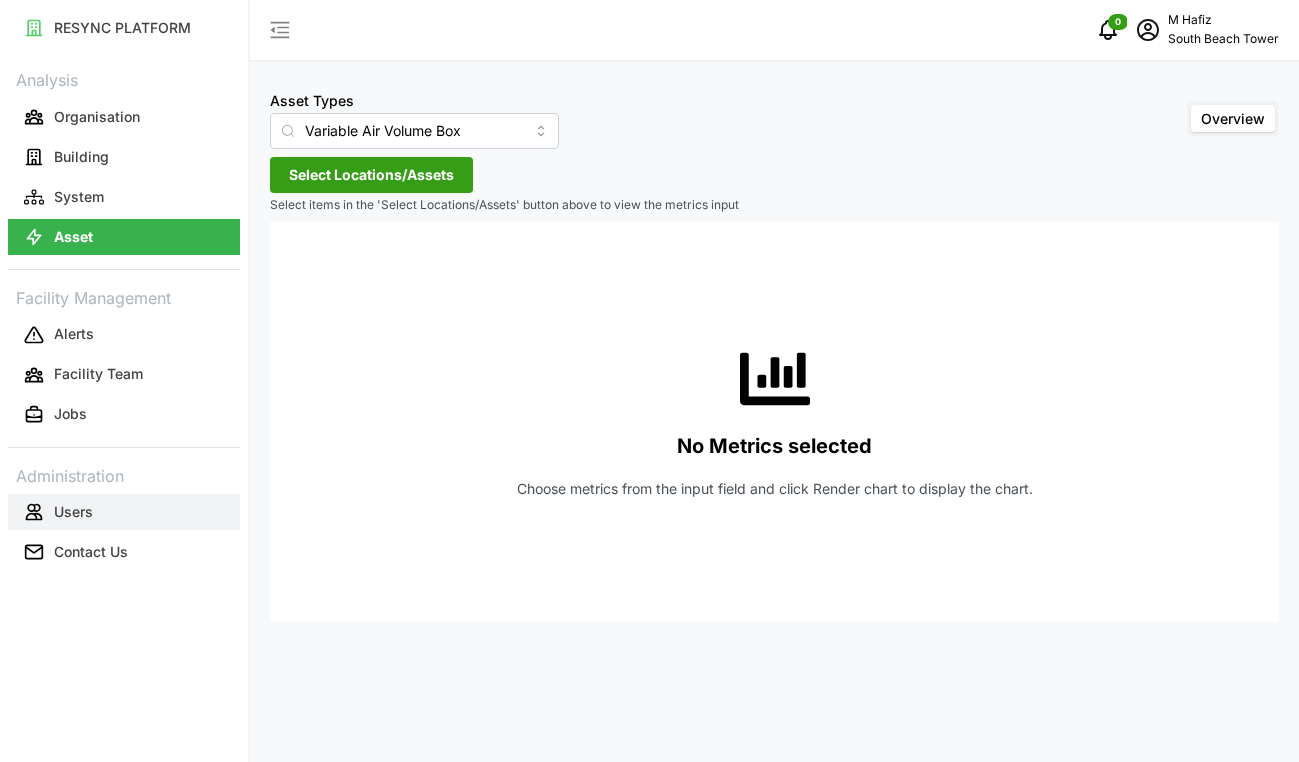 click on "Users" at bounding box center (124, 512) 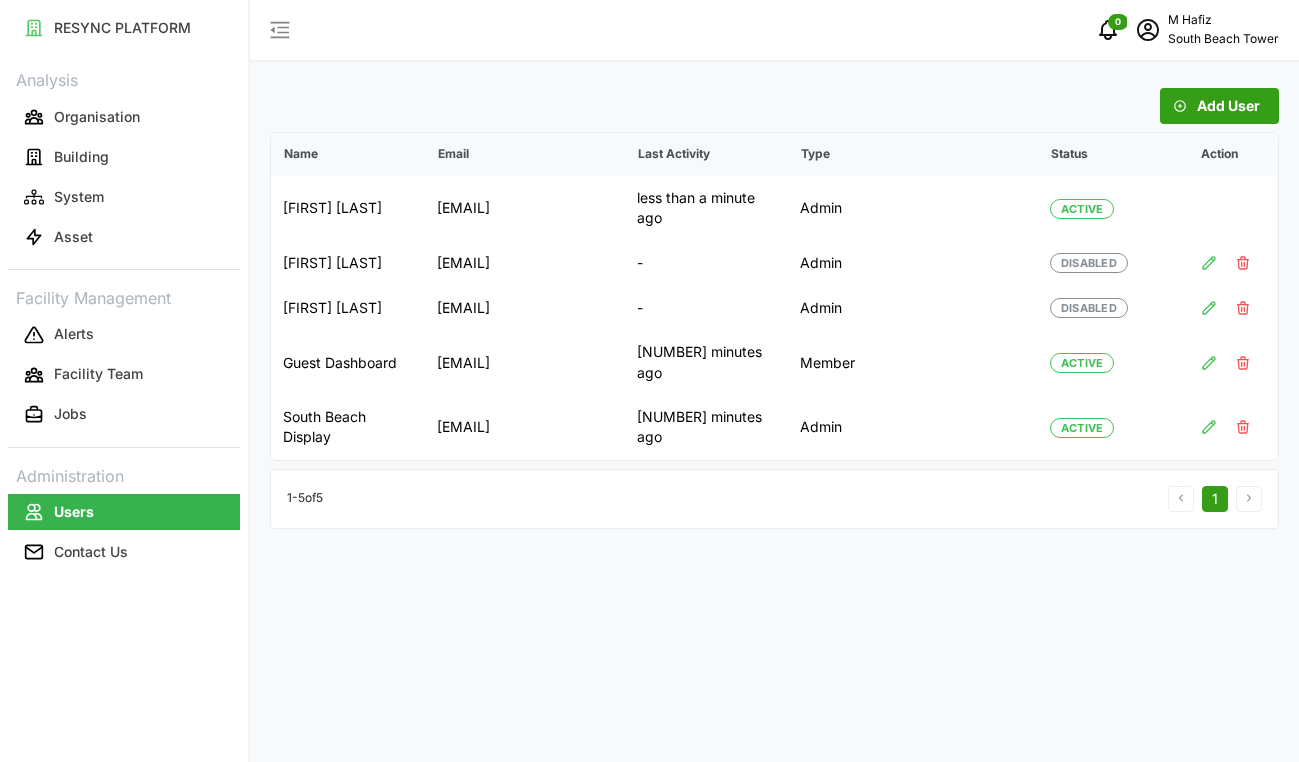 scroll, scrollTop: 0, scrollLeft: 0, axis: both 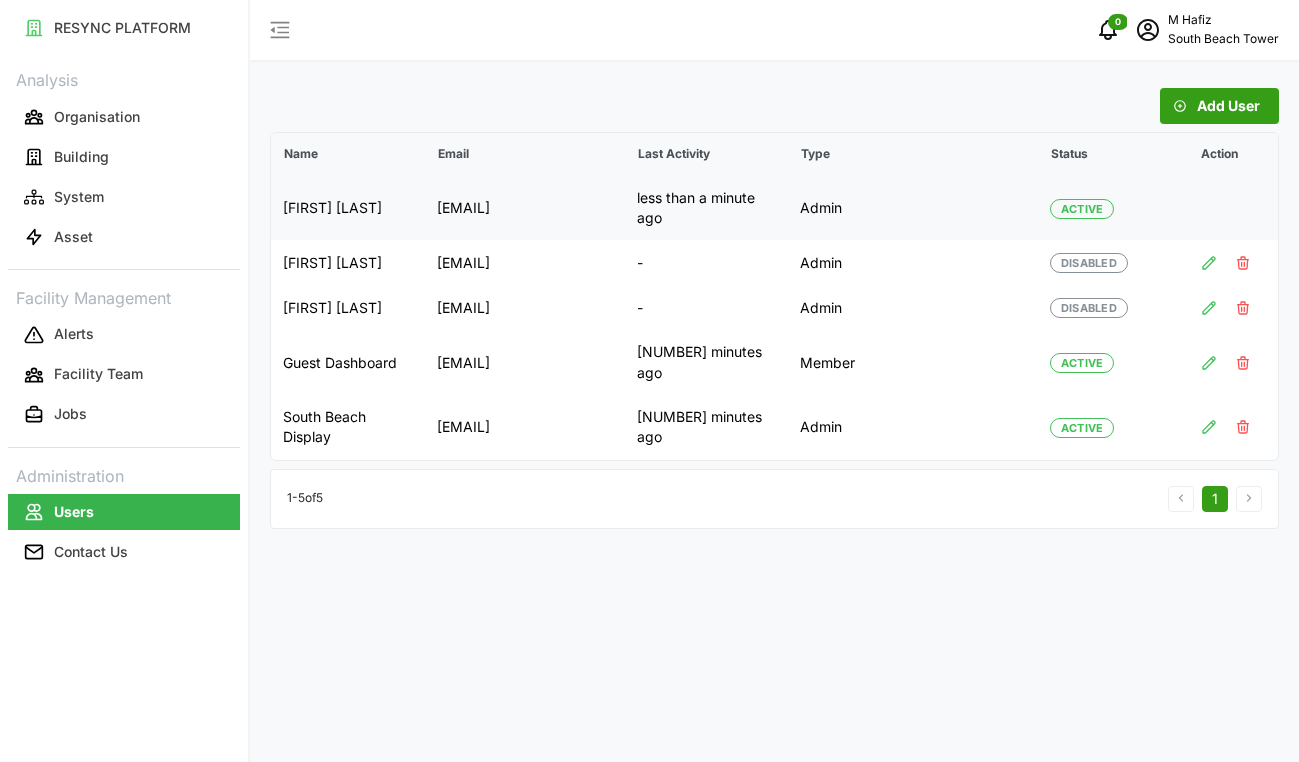 click on "Admin" at bounding box center [913, 208] 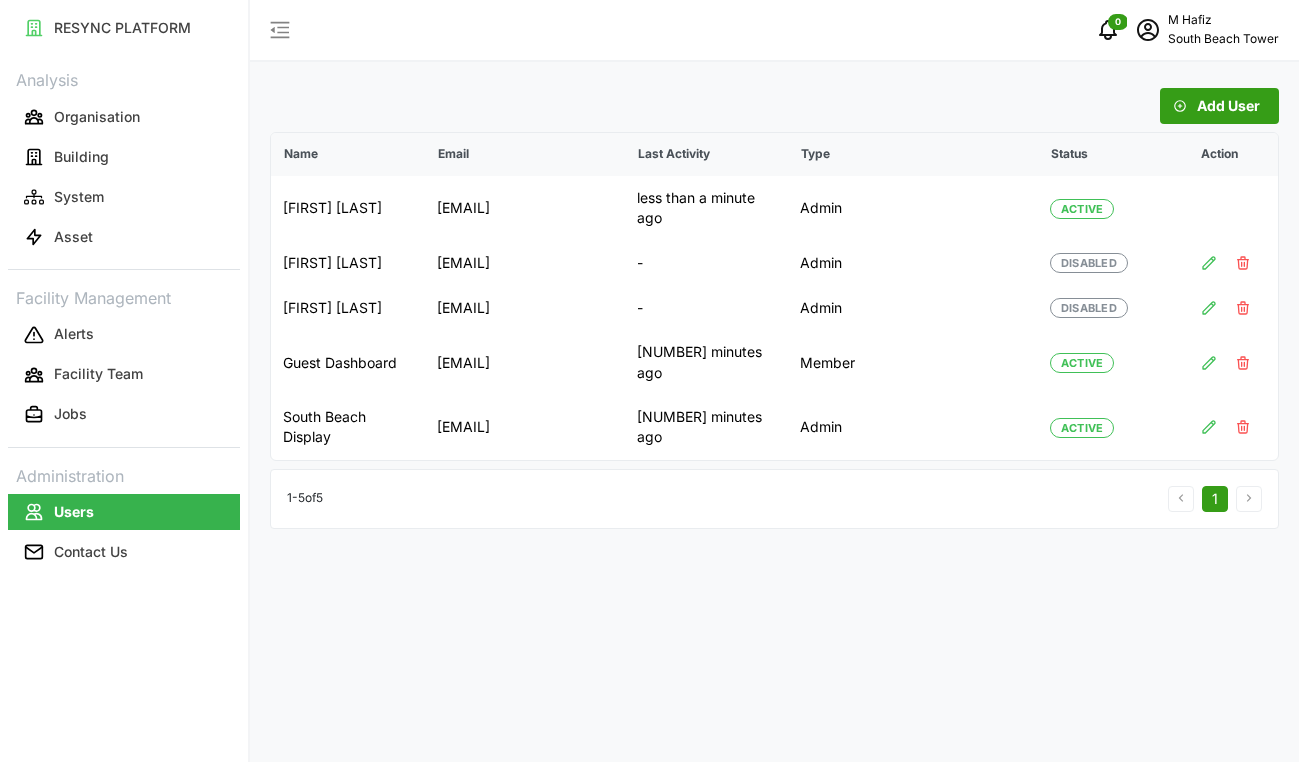 scroll, scrollTop: 0, scrollLeft: 108, axis: horizontal 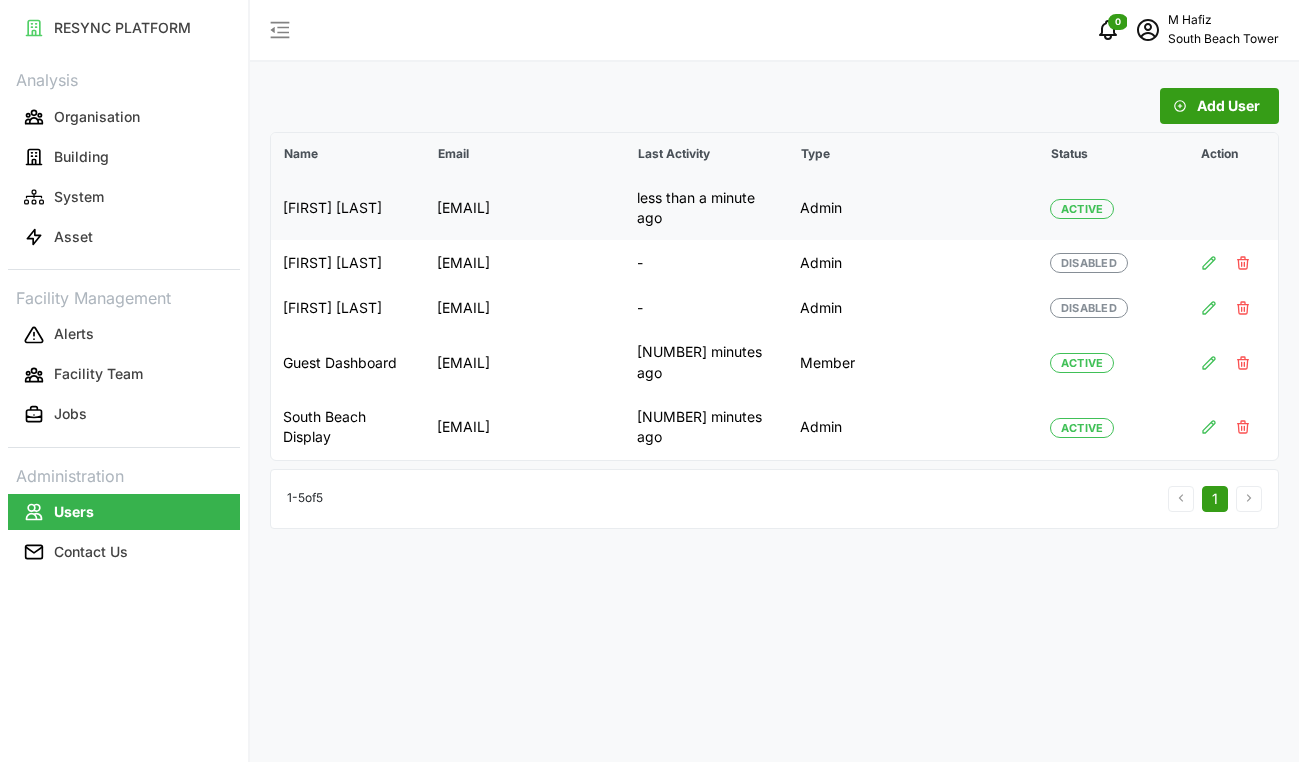 click on "Admin" at bounding box center (913, 208) 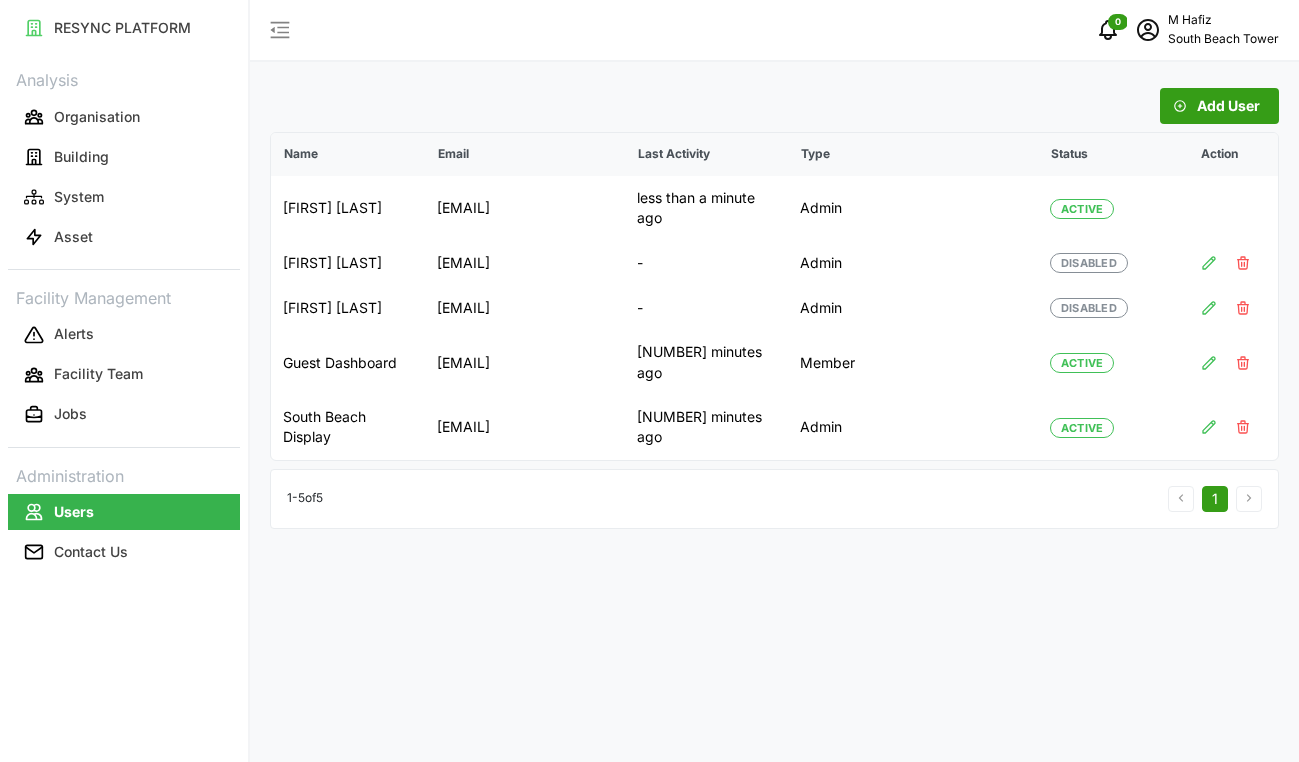 scroll, scrollTop: 0, scrollLeft: 0, axis: both 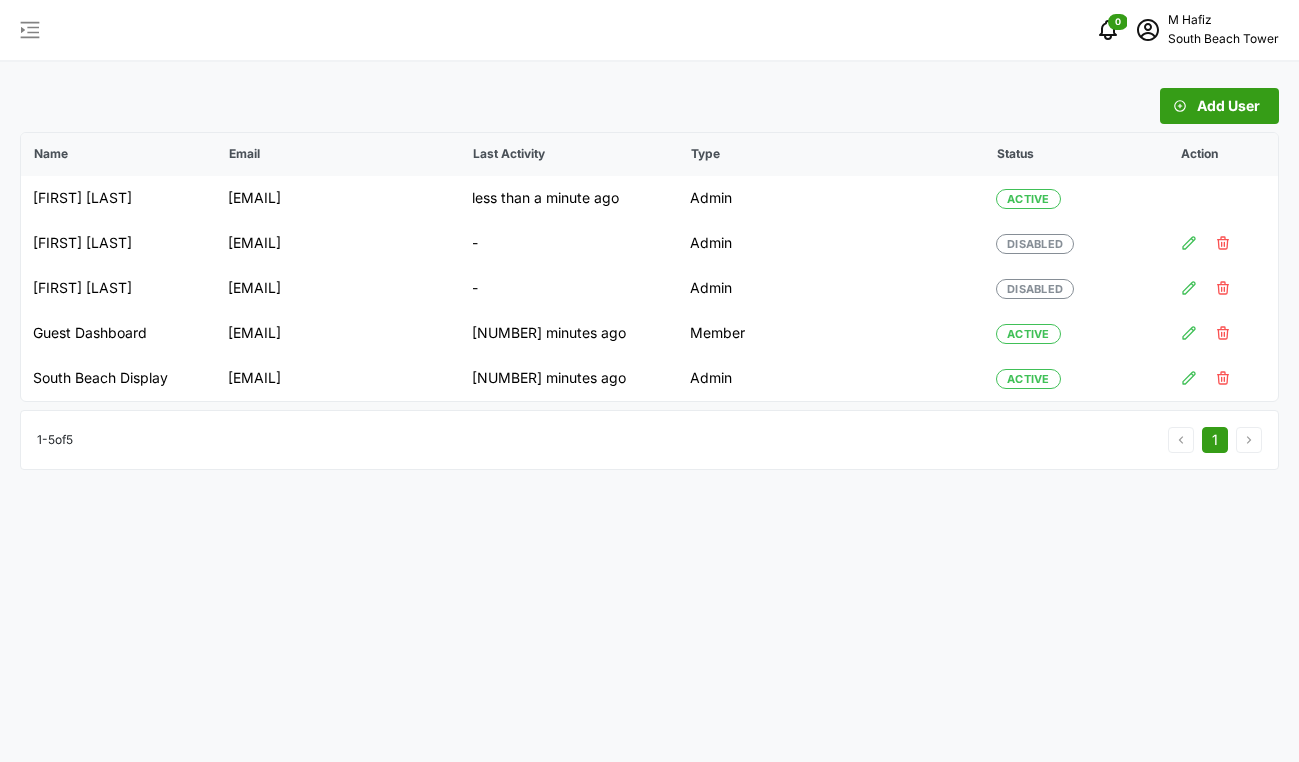 click 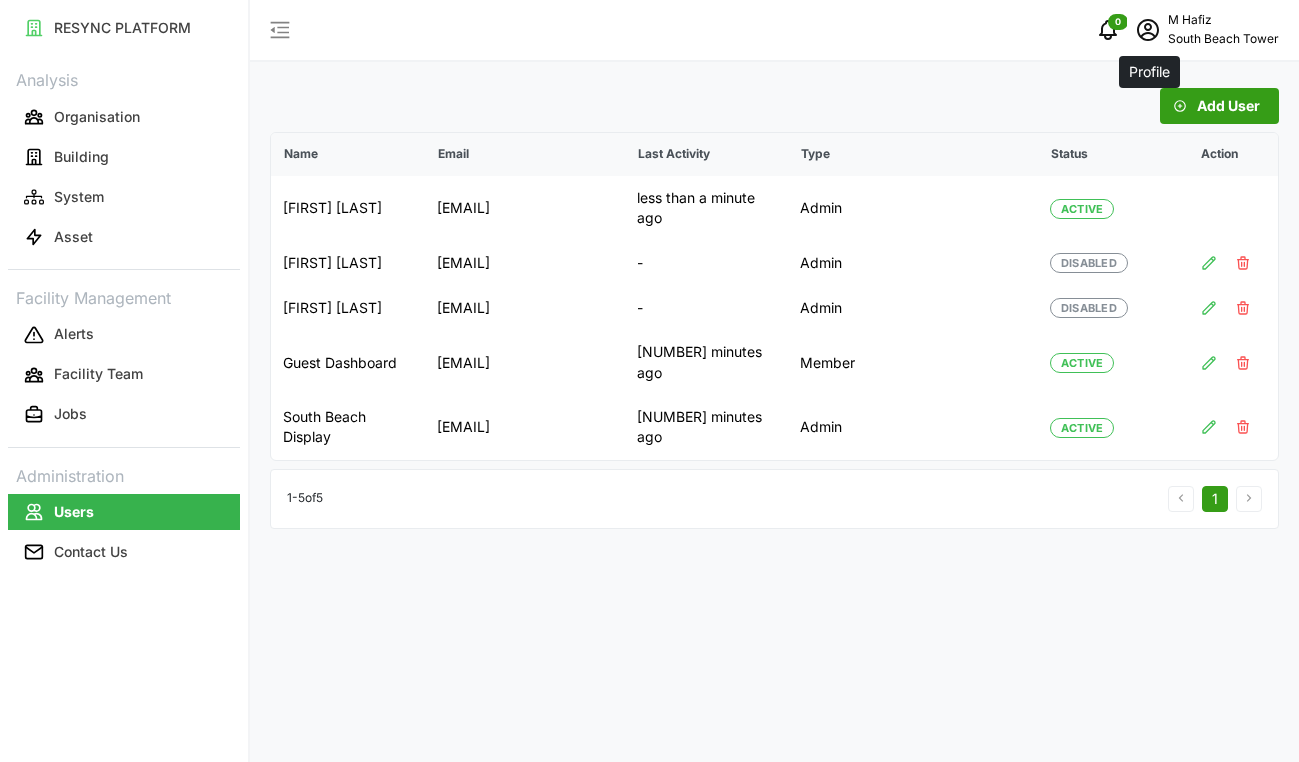 click 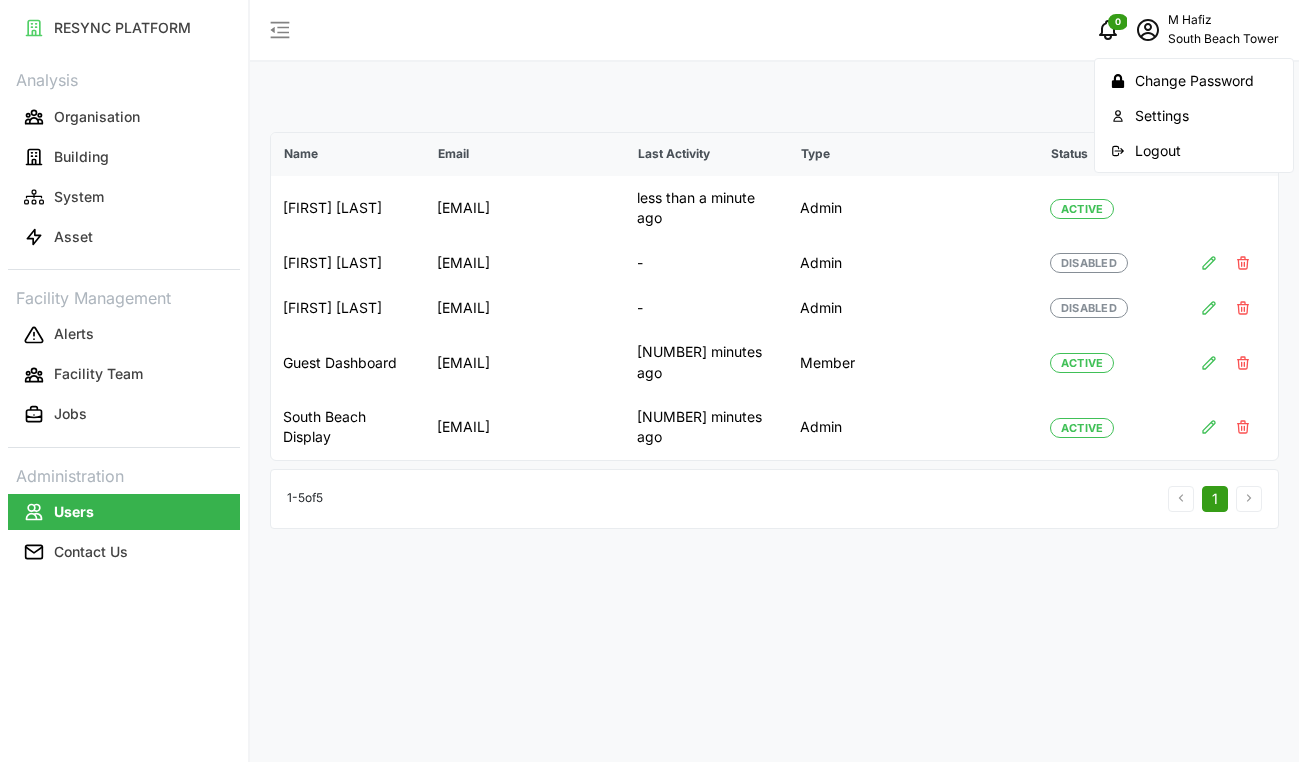 click on "Settings" at bounding box center (1206, 116) 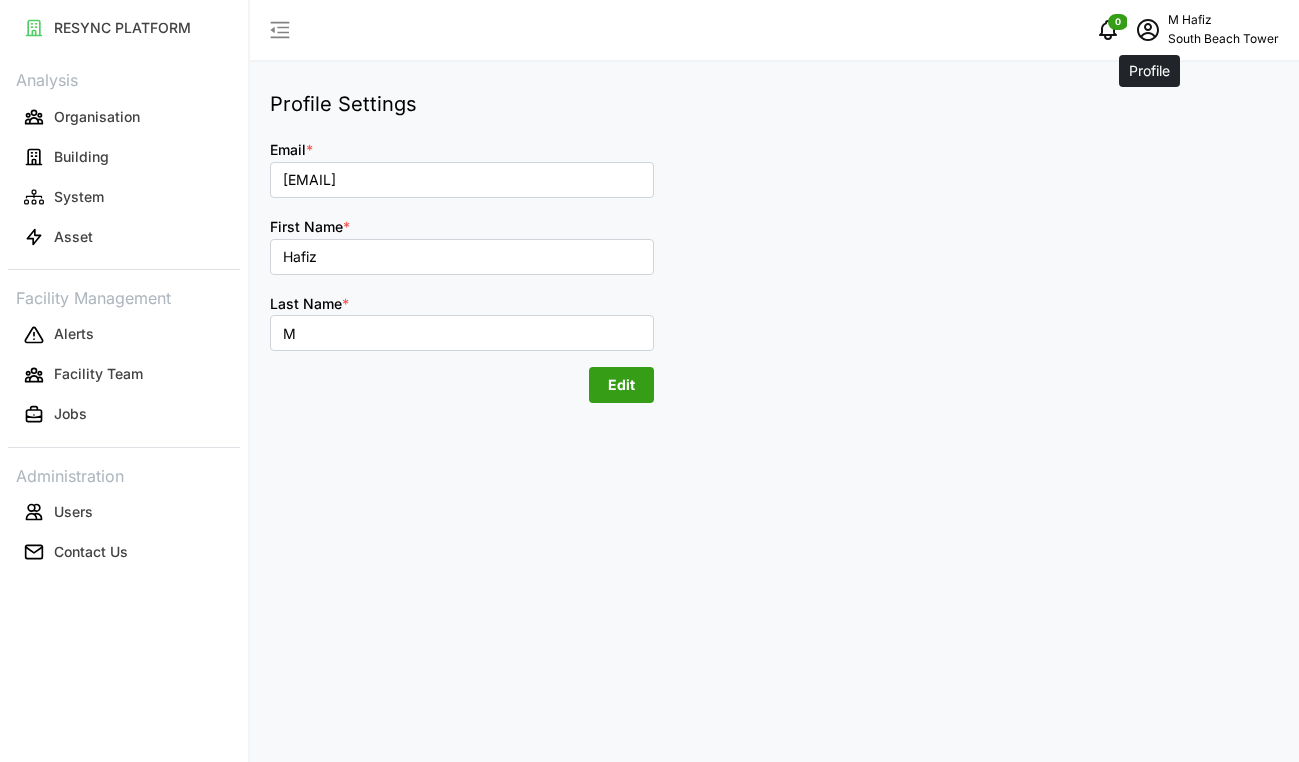 click at bounding box center (1148, 30) 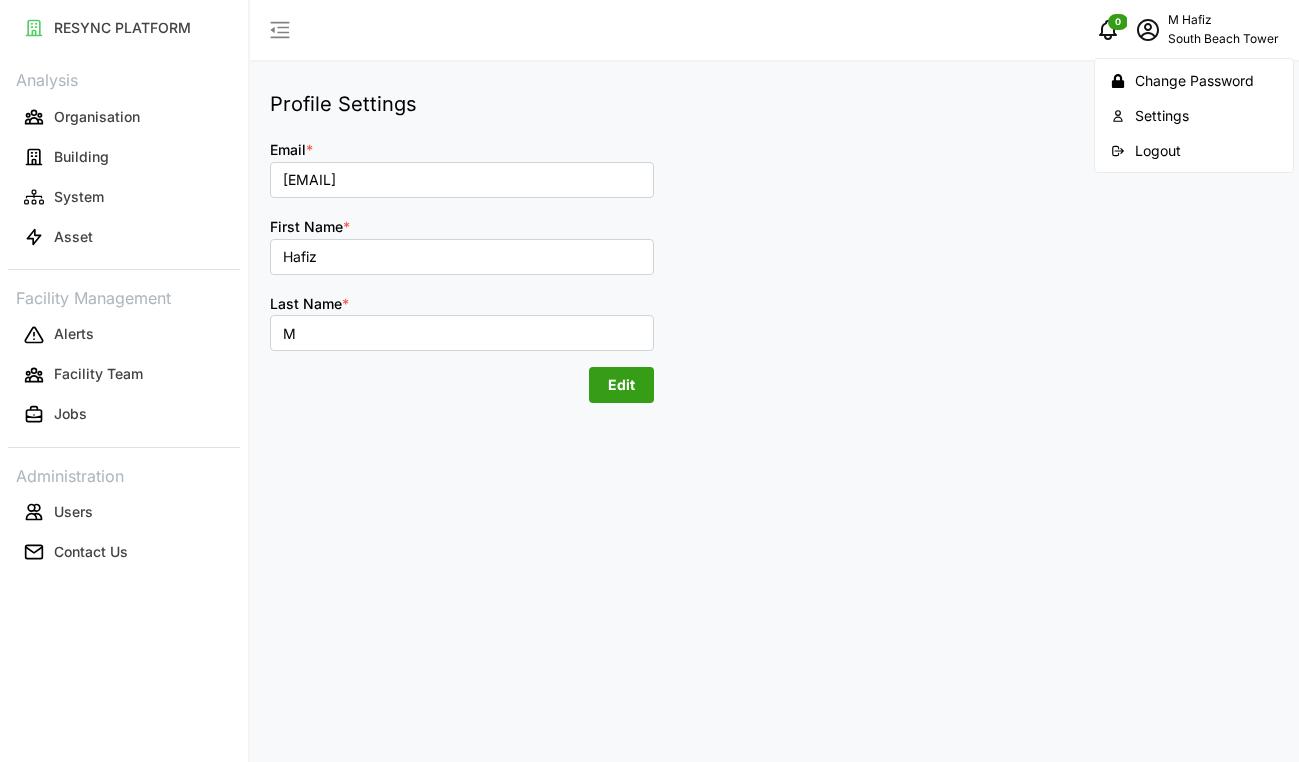 click on "Change Password" at bounding box center (1206, 81) 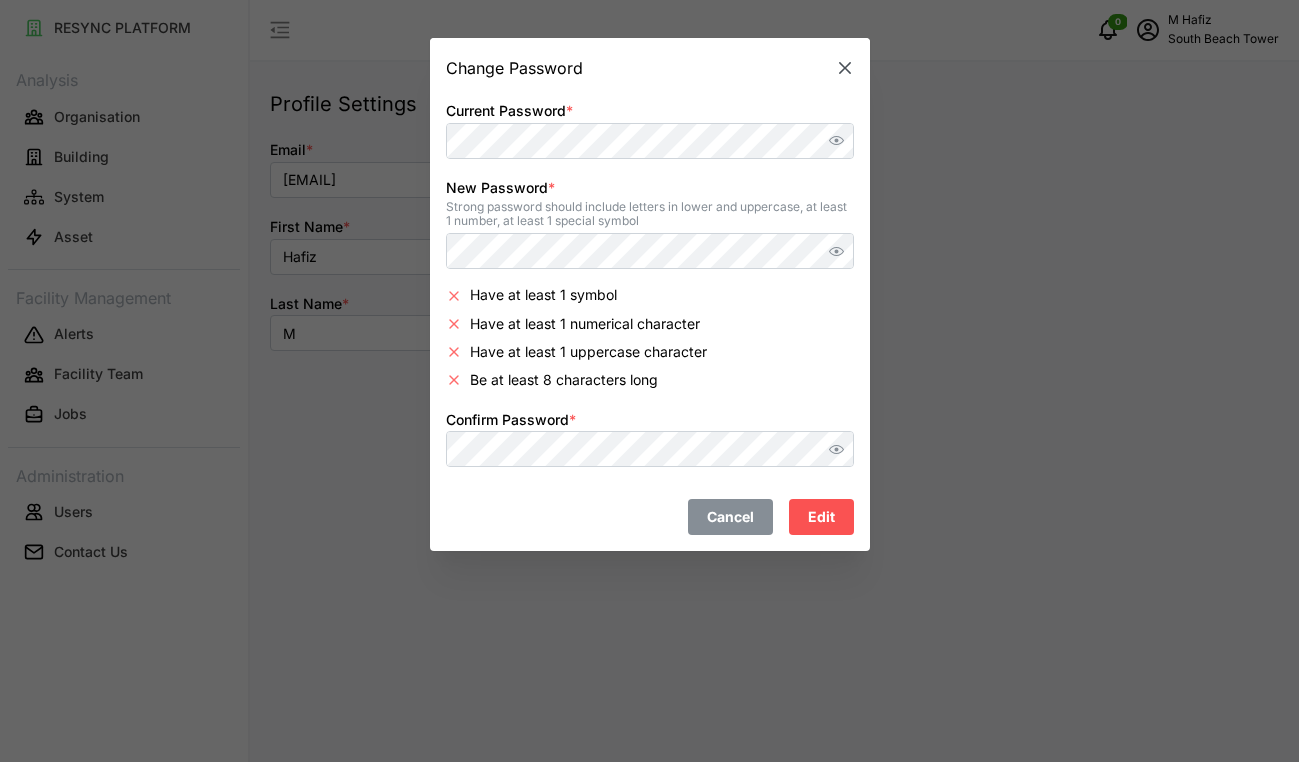 click 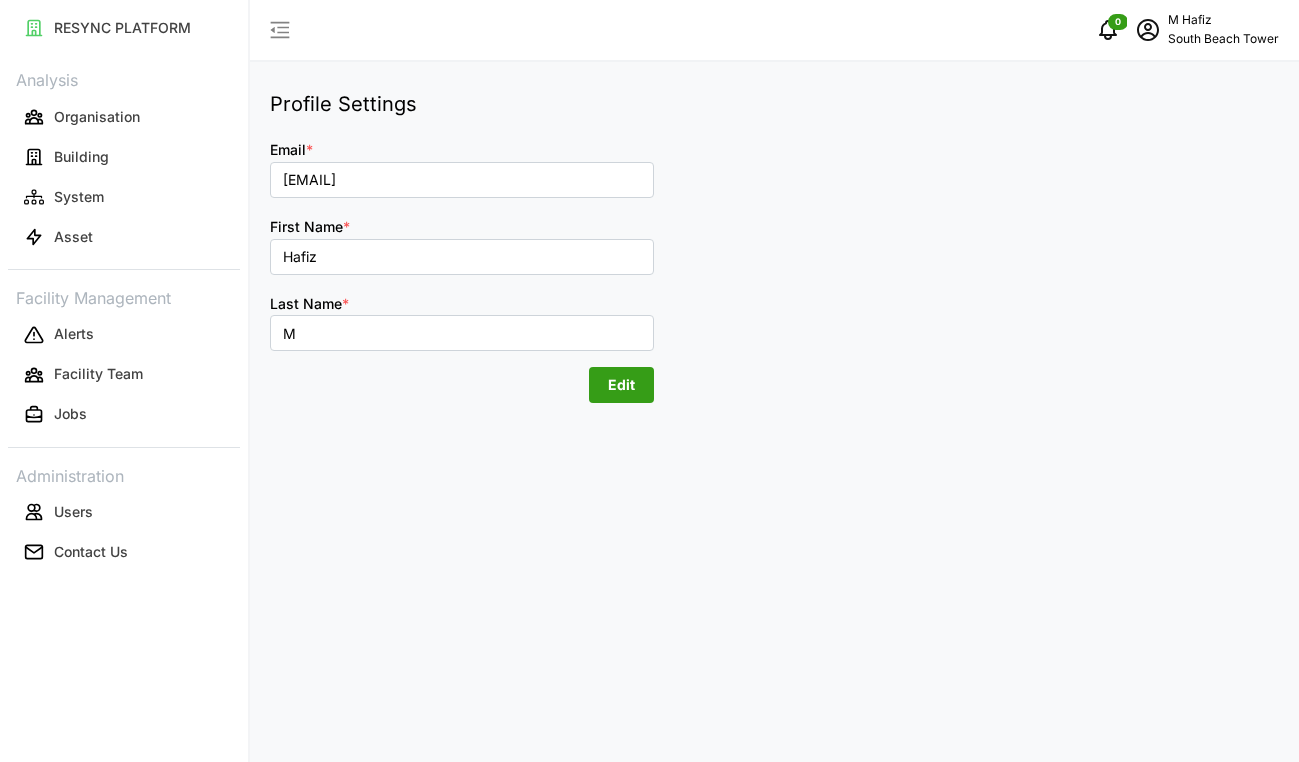 click 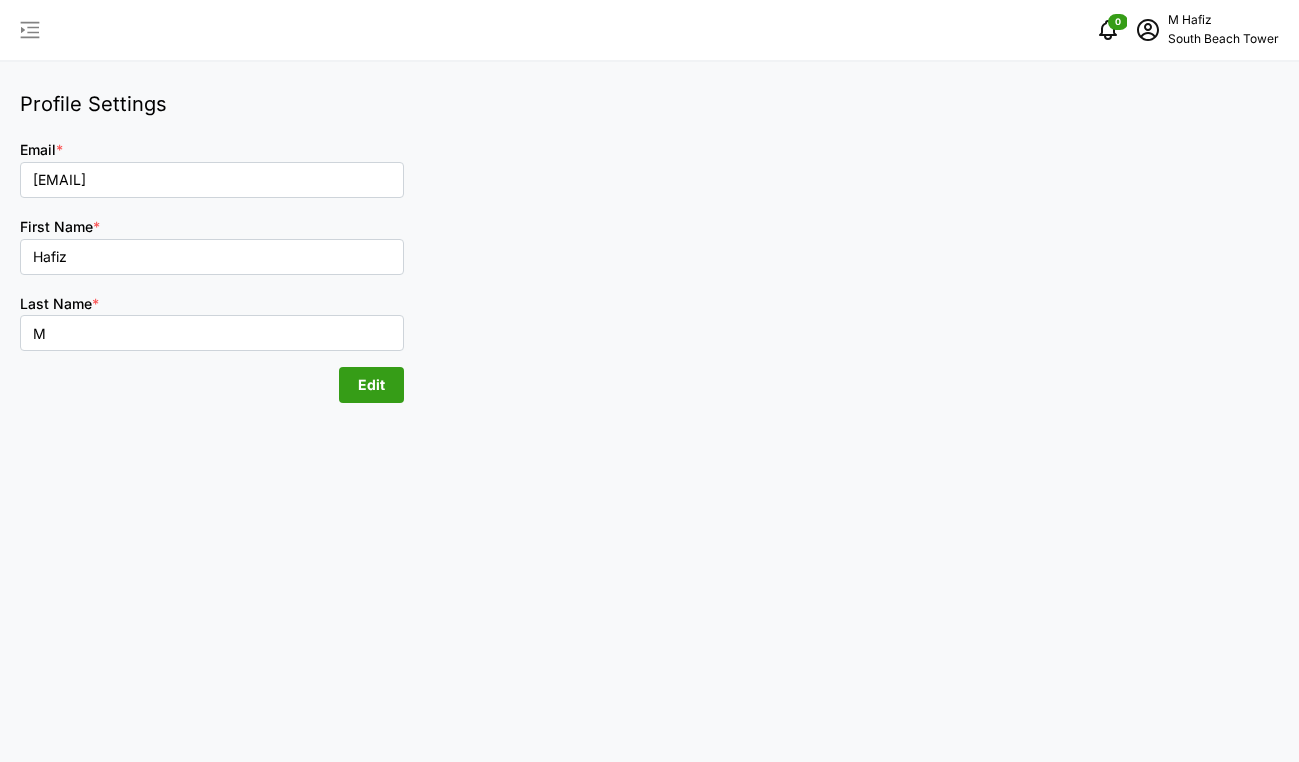 click 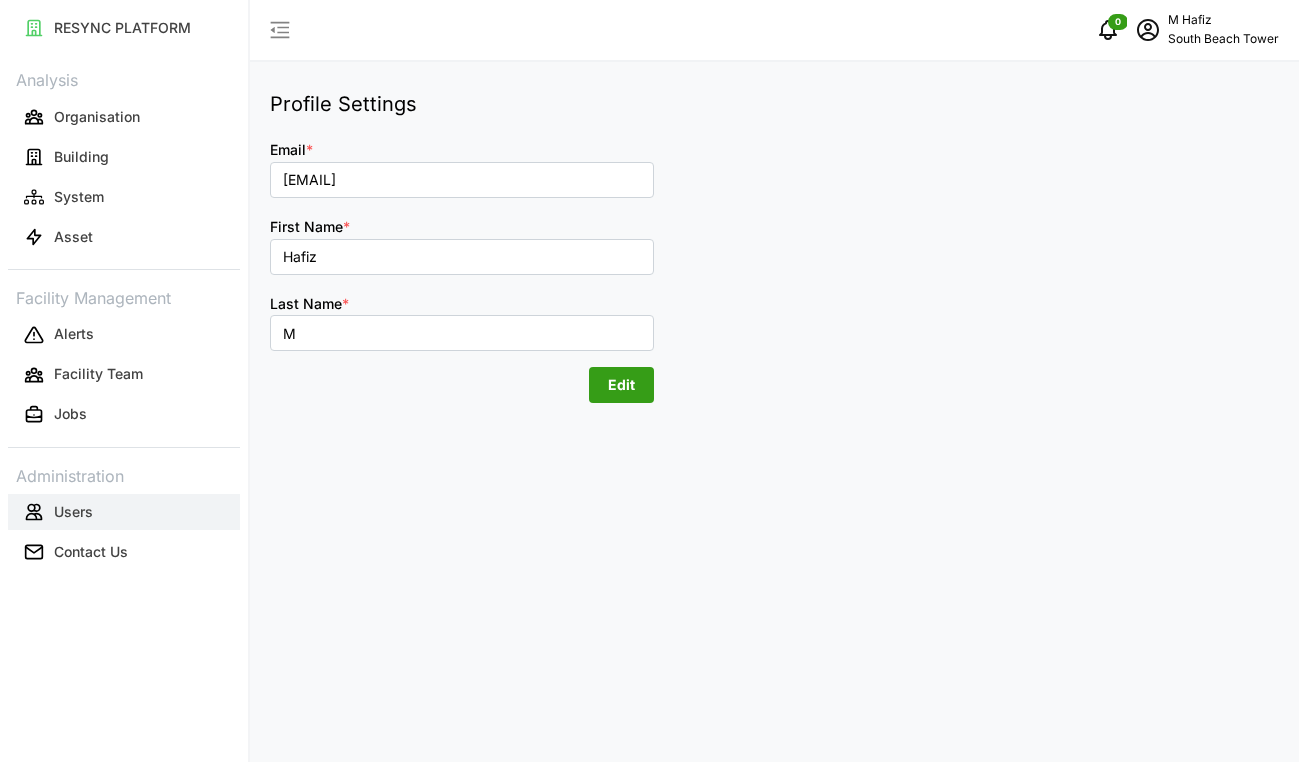 click on "Users" at bounding box center [124, 512] 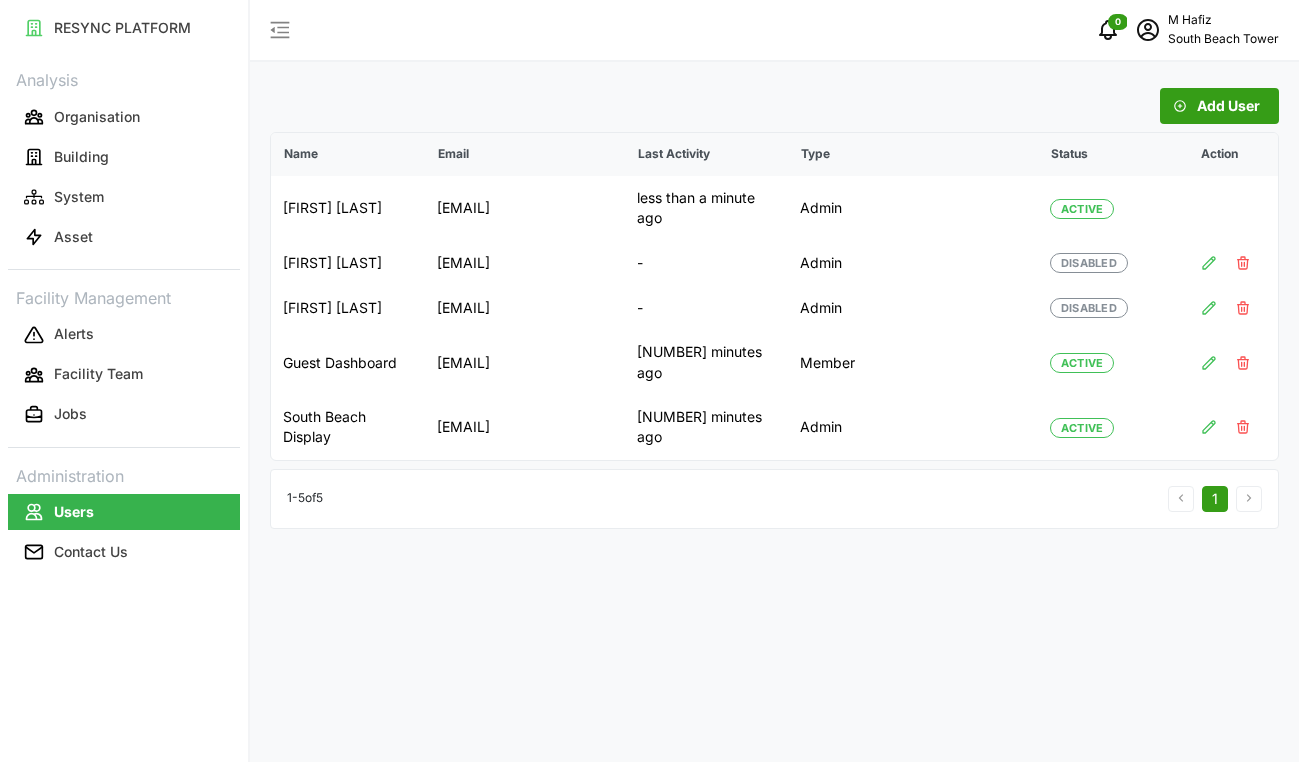 click on "Add User" at bounding box center [1228, 106] 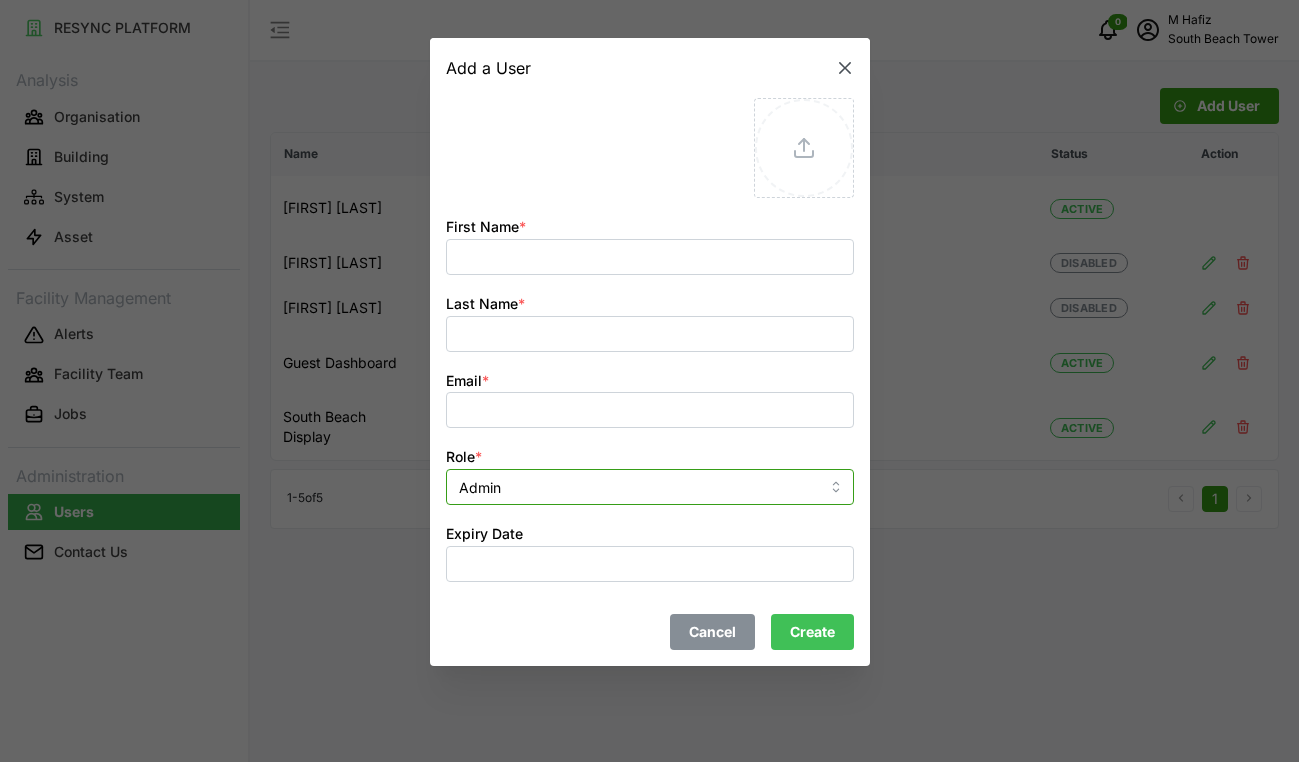 click on "Admin" at bounding box center (650, 487) 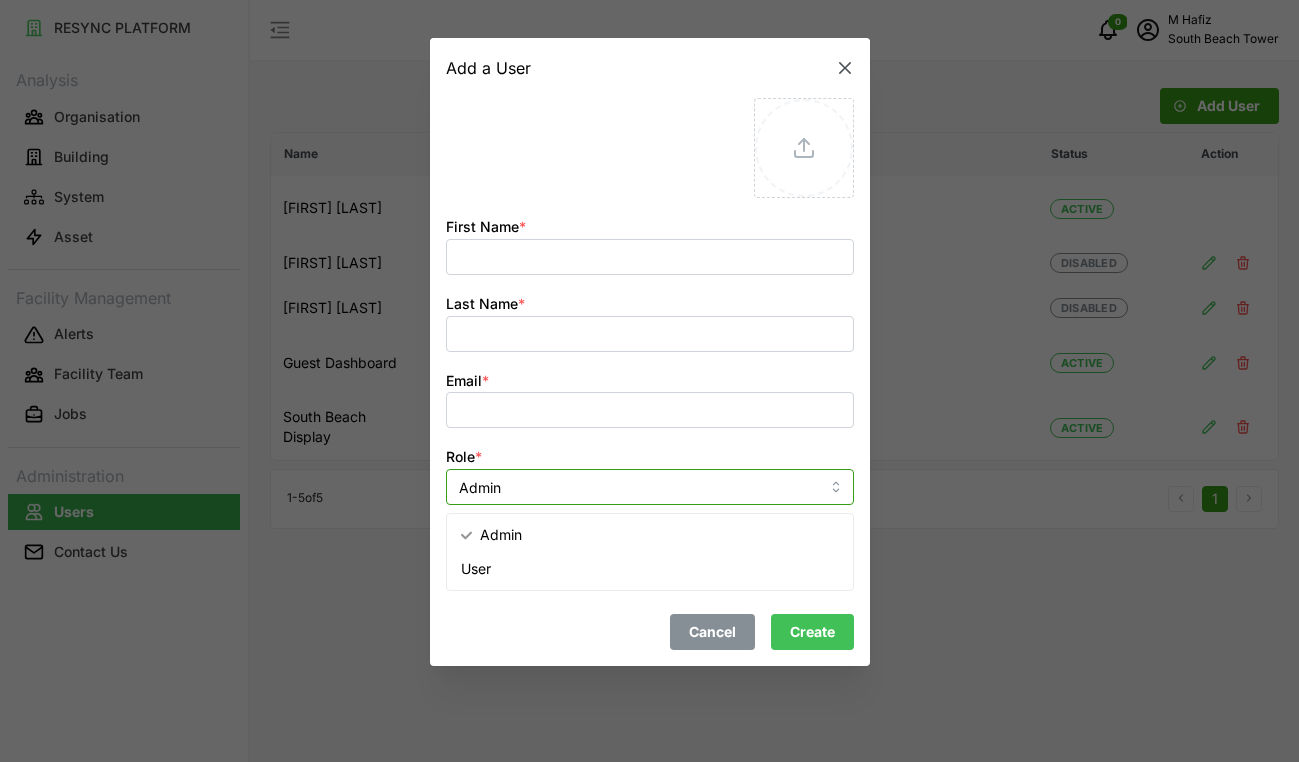 click on "User" at bounding box center [476, 569] 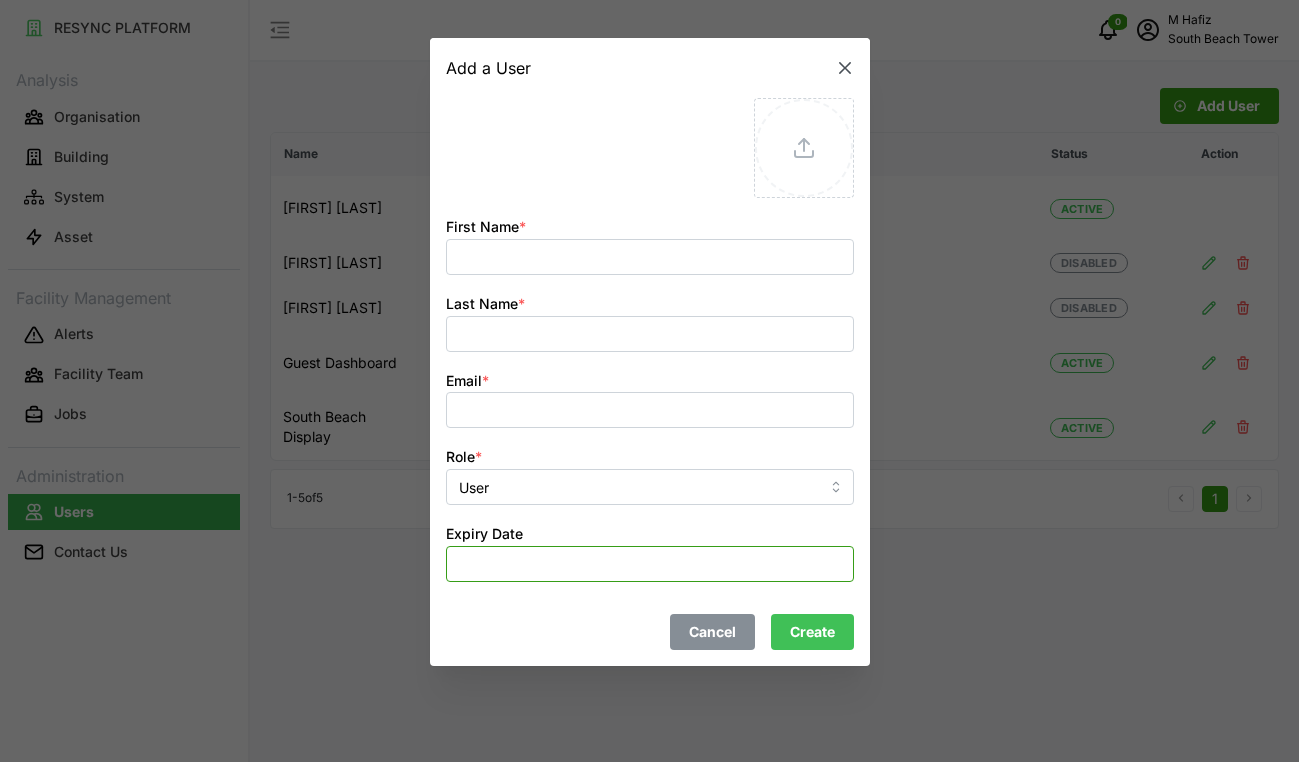 click on "Expiry Date" at bounding box center (650, 564) 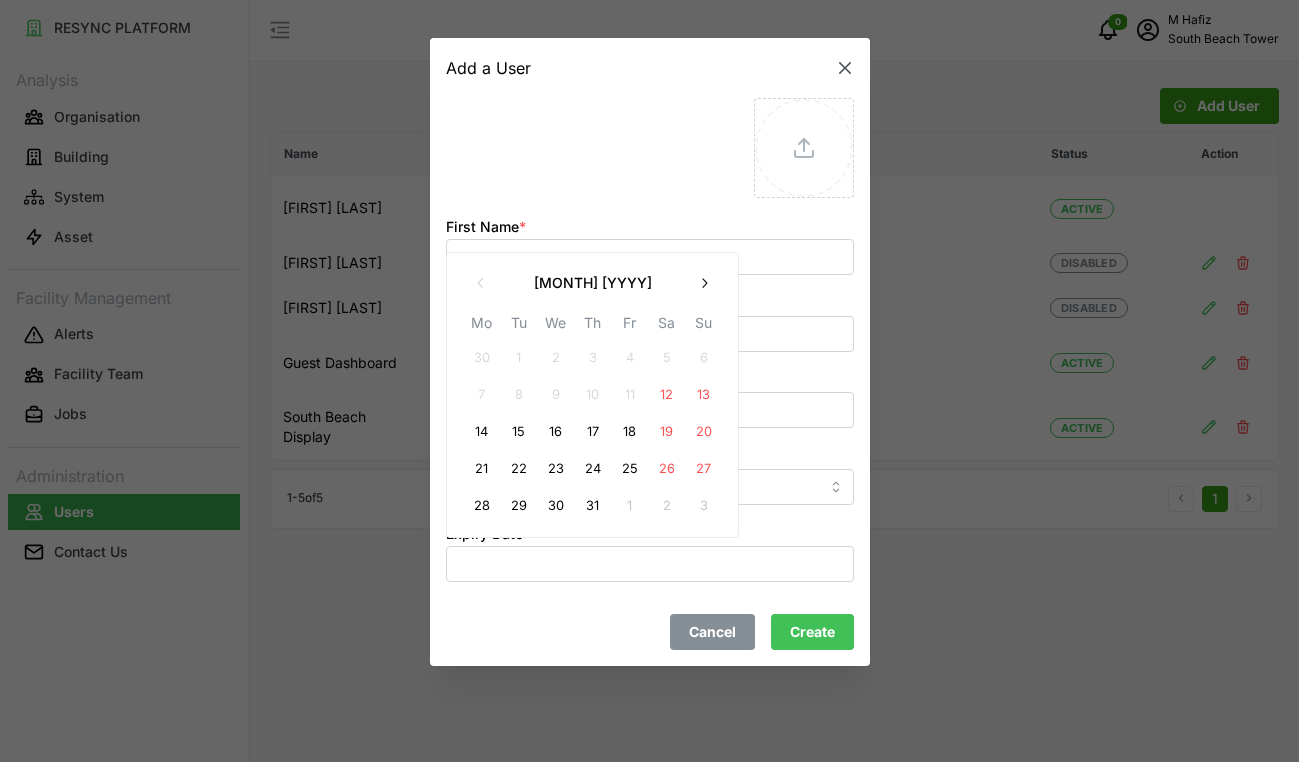 click on "First Name  *" at bounding box center [650, 244] 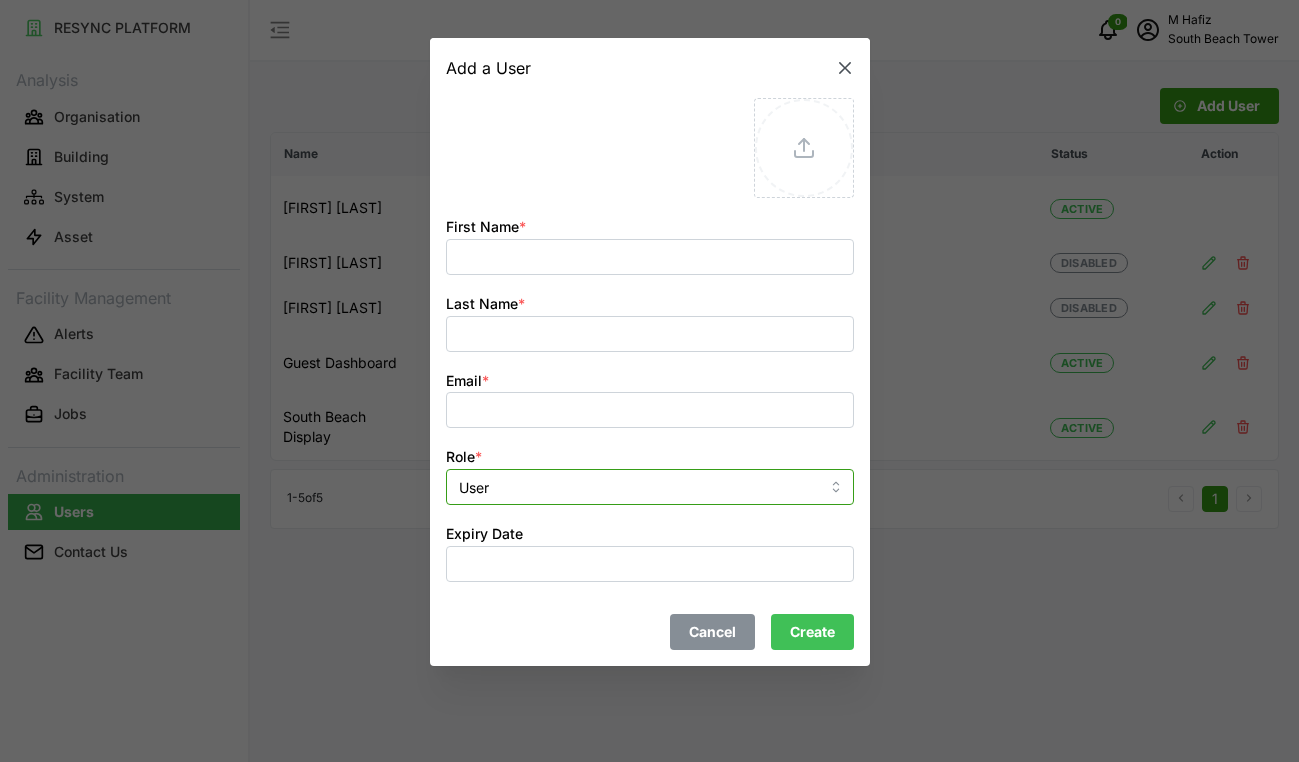 click on "User" at bounding box center [650, 487] 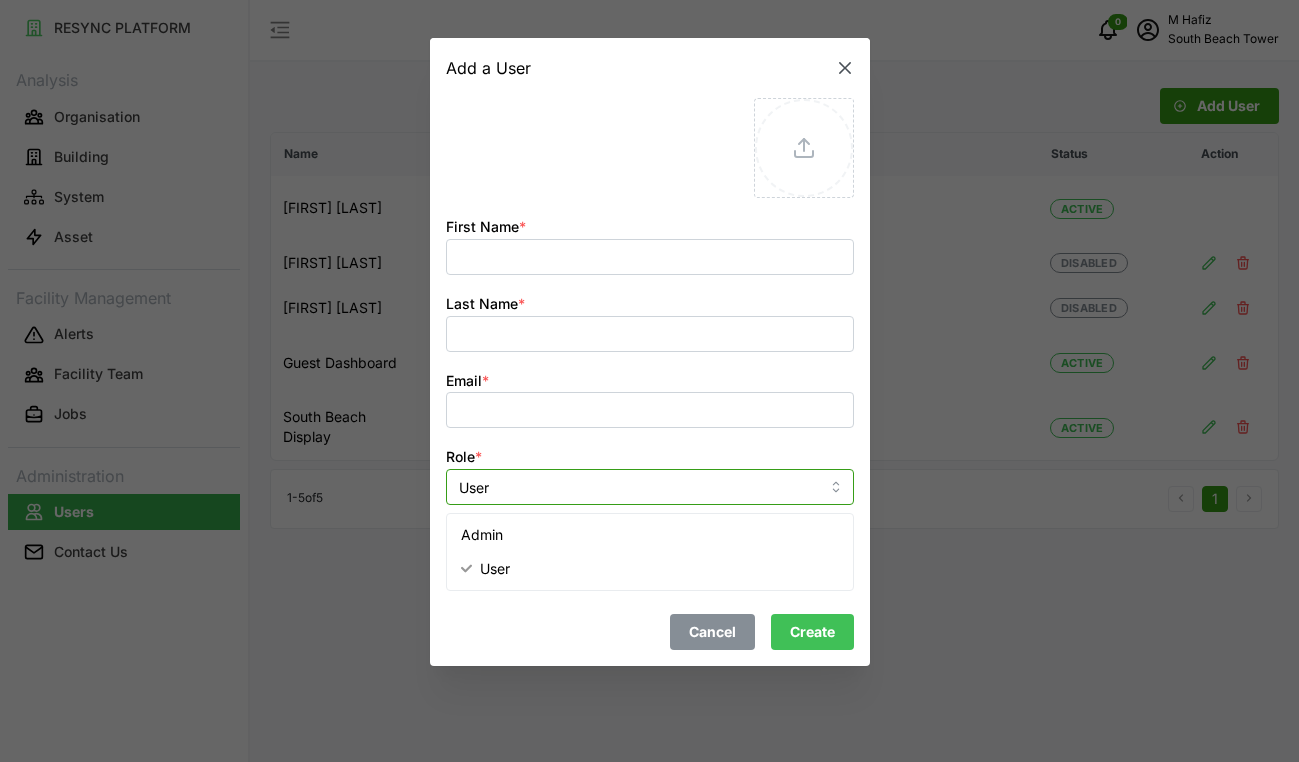 click on "User" at bounding box center [650, 487] 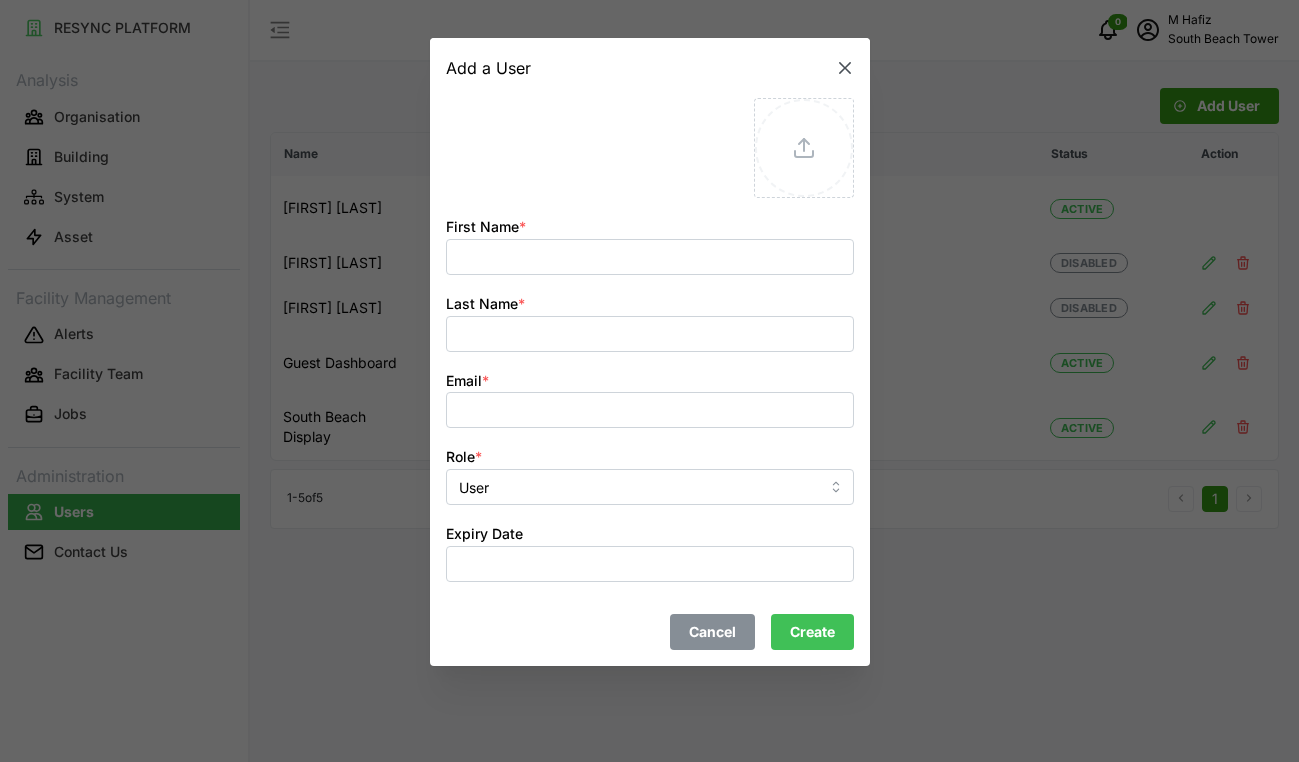 click on "Cancel" at bounding box center [712, 632] 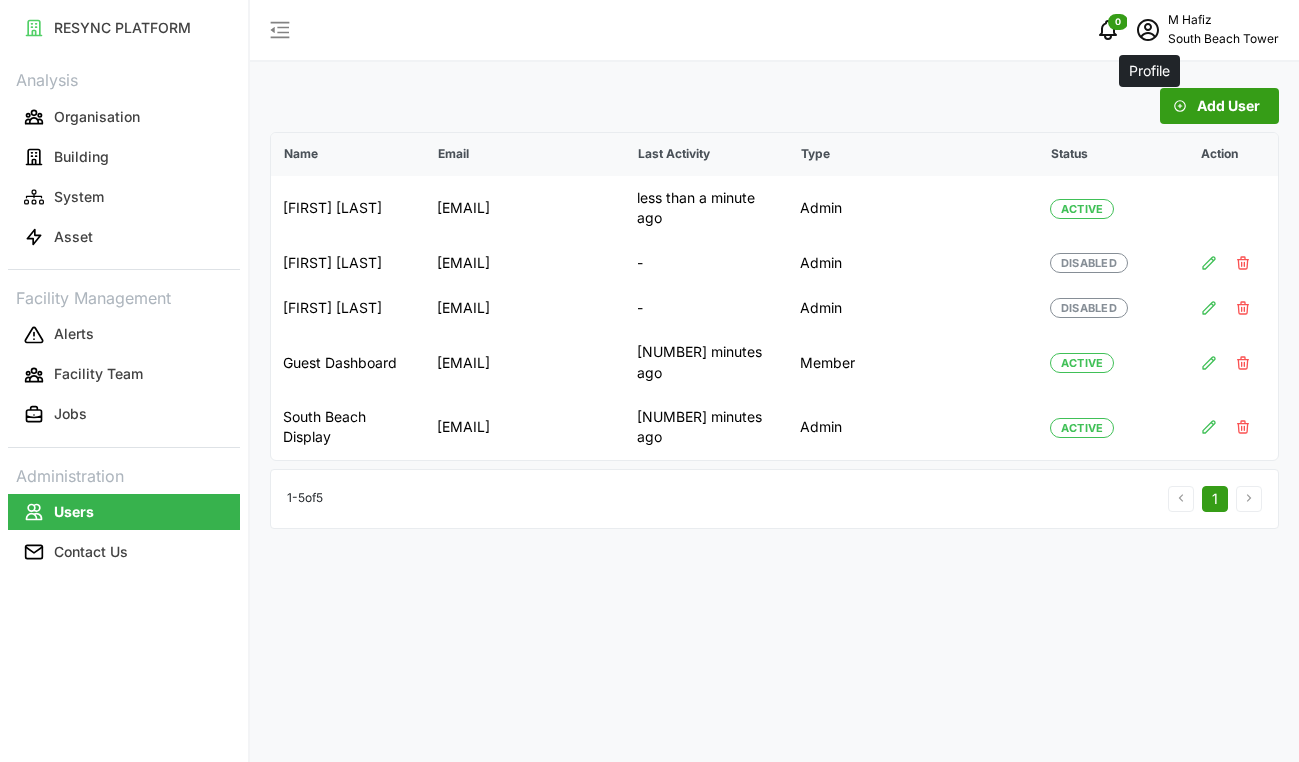 click 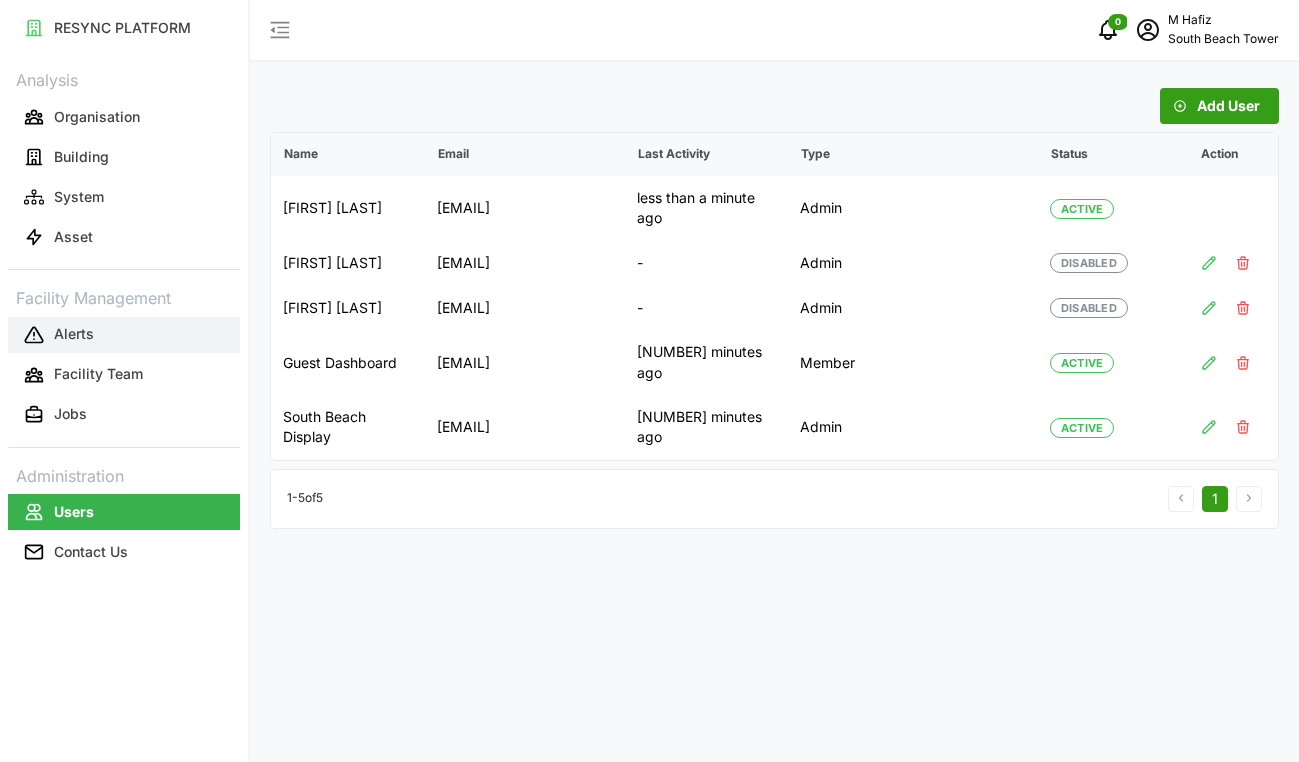 click on "Alerts" at bounding box center (74, 334) 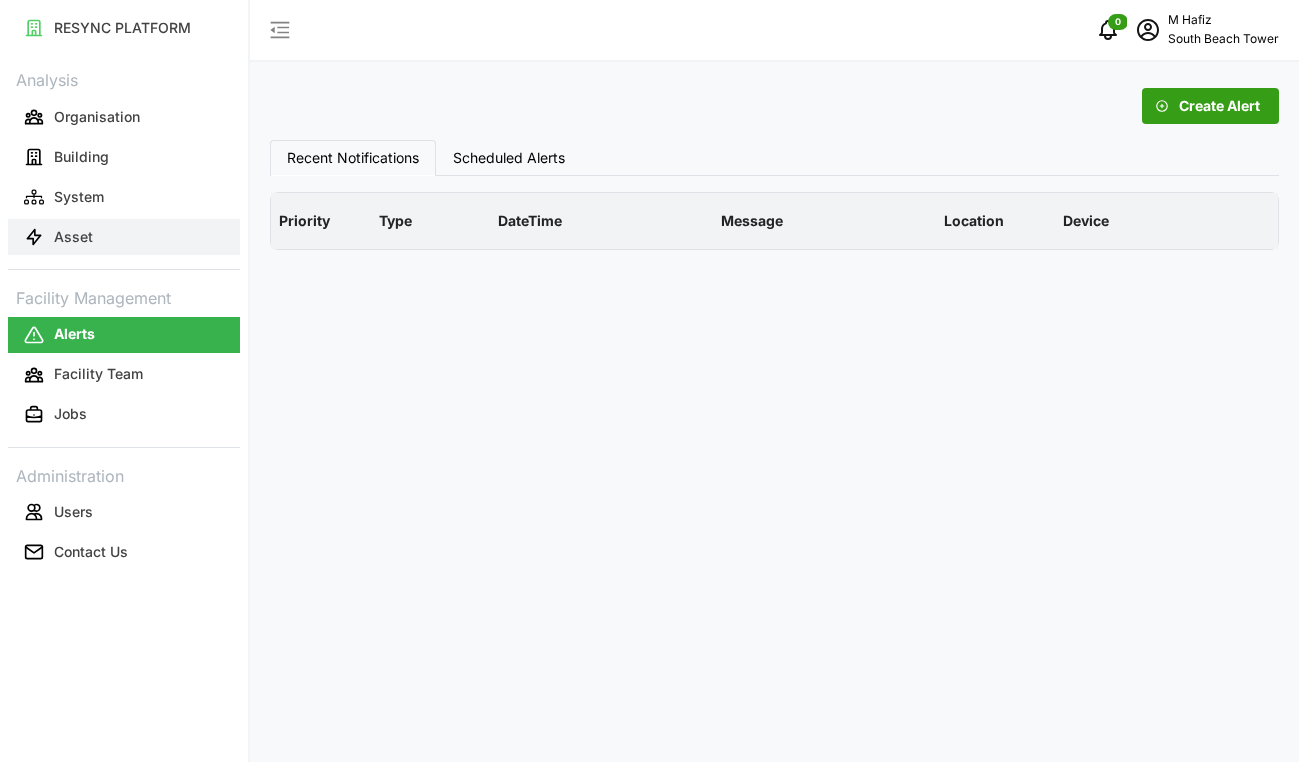 click on "Asset" at bounding box center [73, 237] 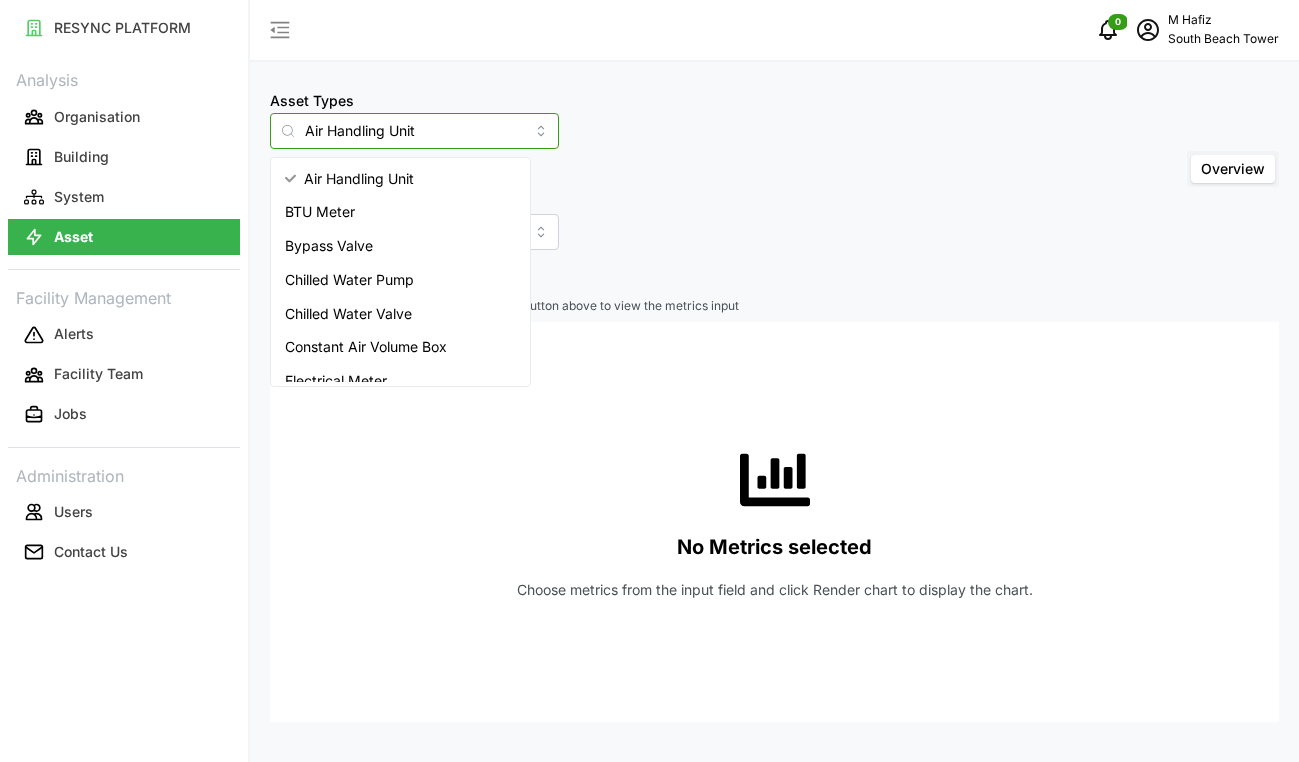 click on "Air Handling Unit" at bounding box center [414, 131] 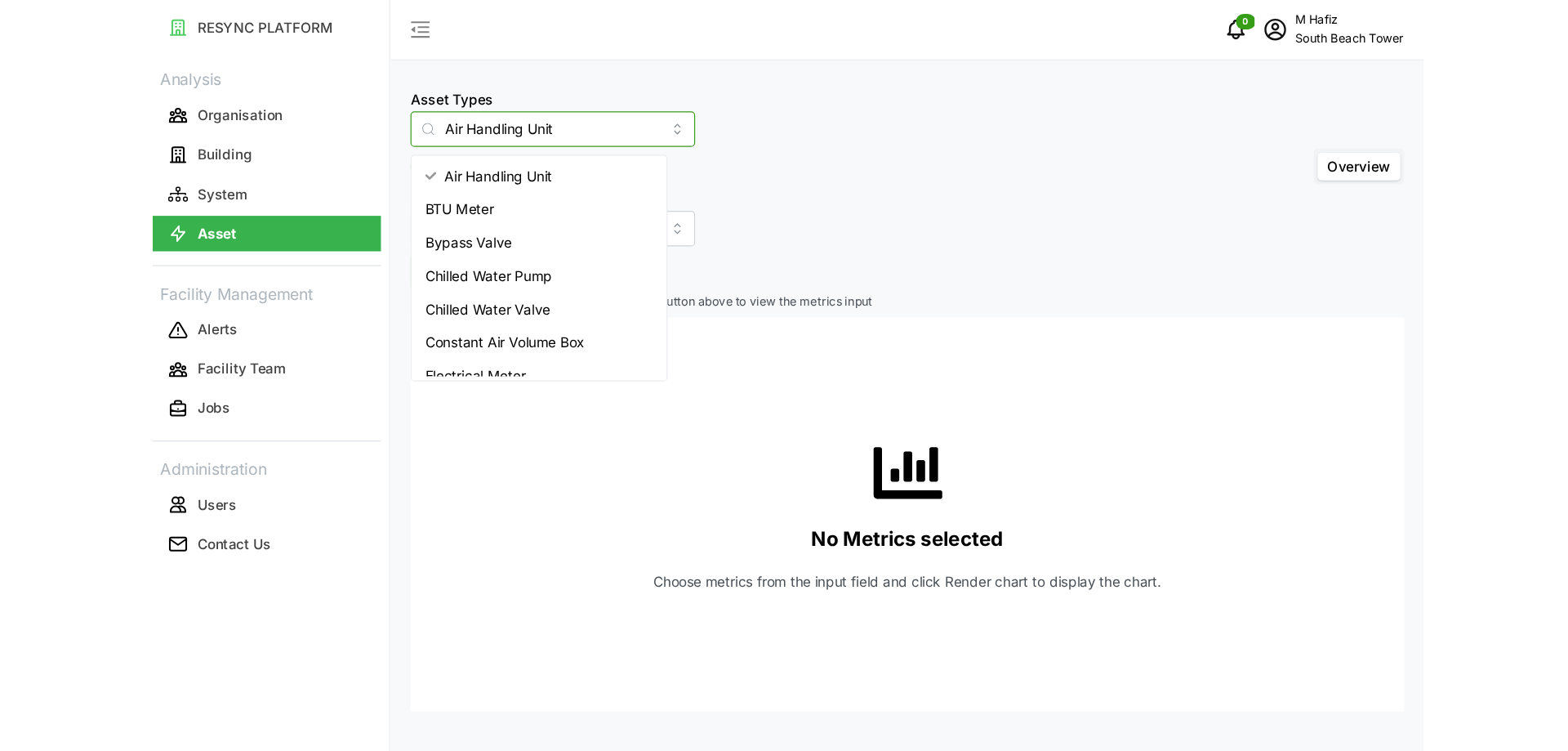 scroll, scrollTop: 178, scrollLeft: 0, axis: vertical 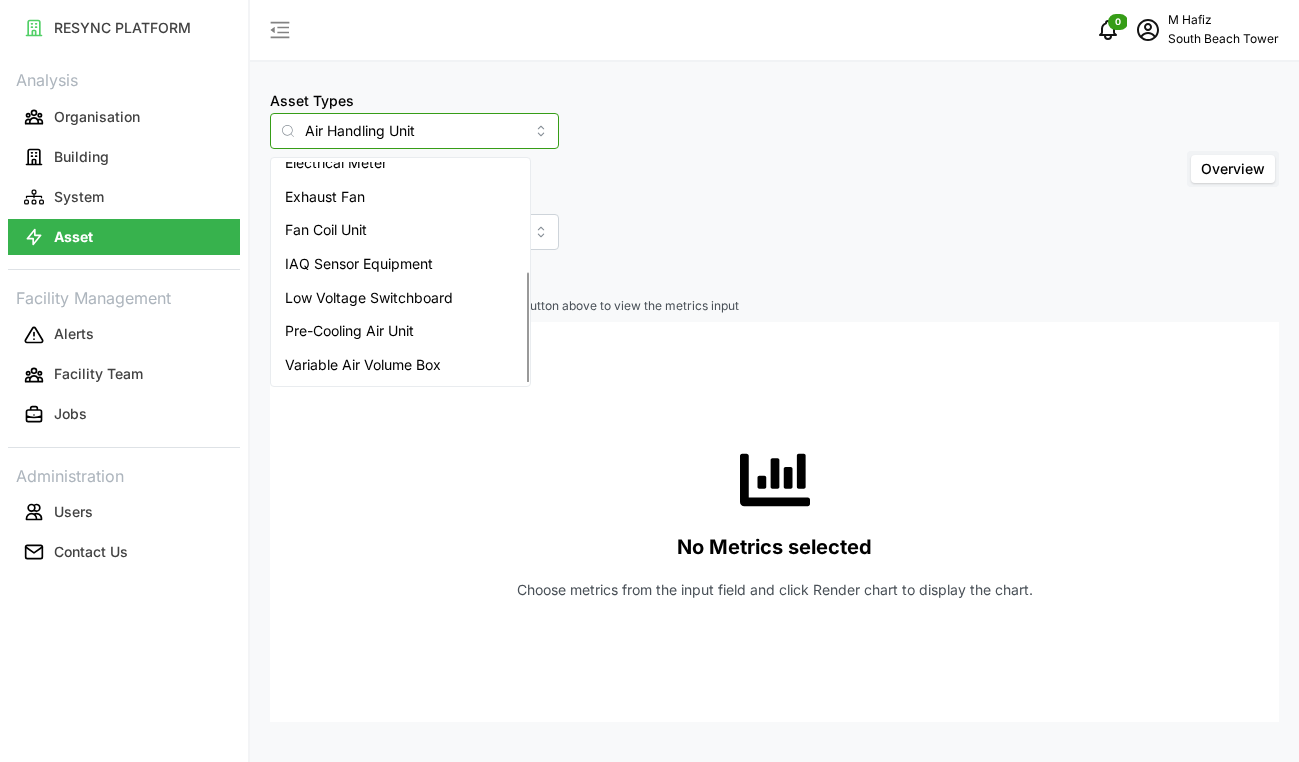 click on "Variable Air Volume Box" at bounding box center (363, 365) 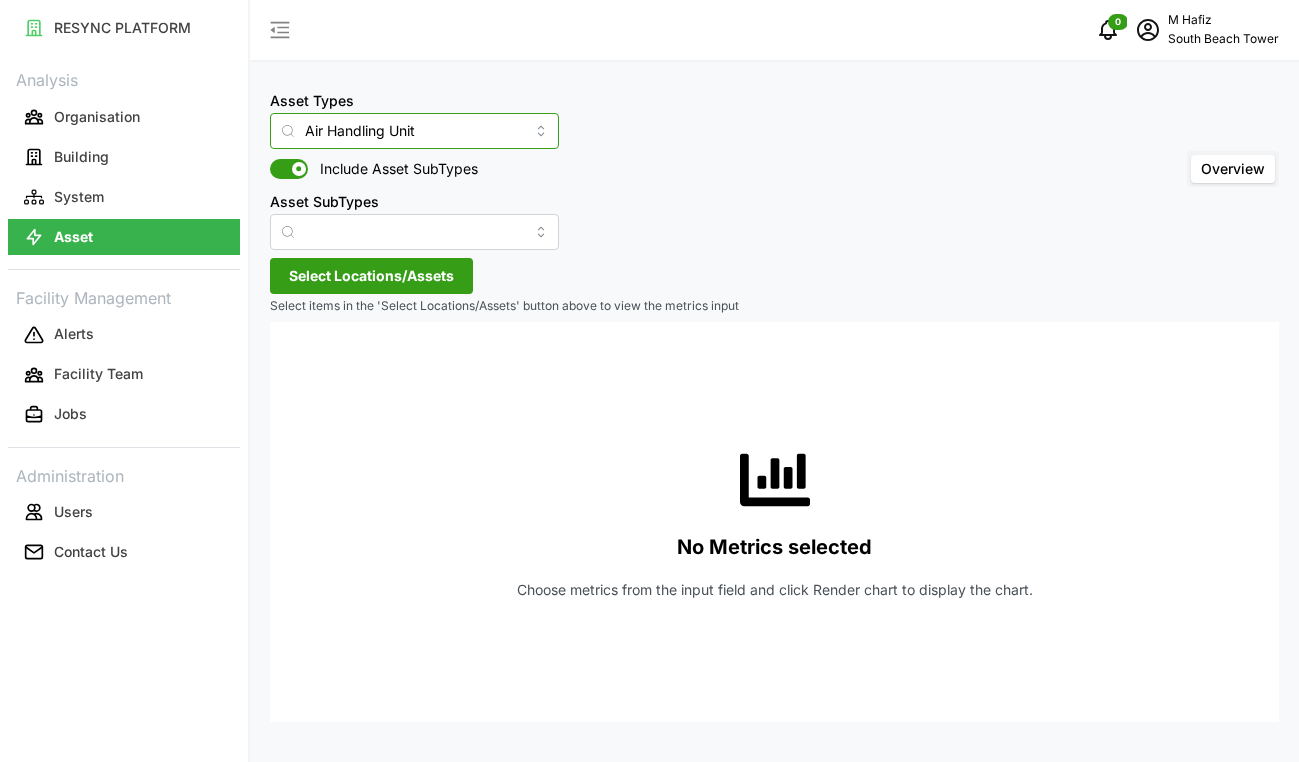 type on "Variable Air Volume Box" 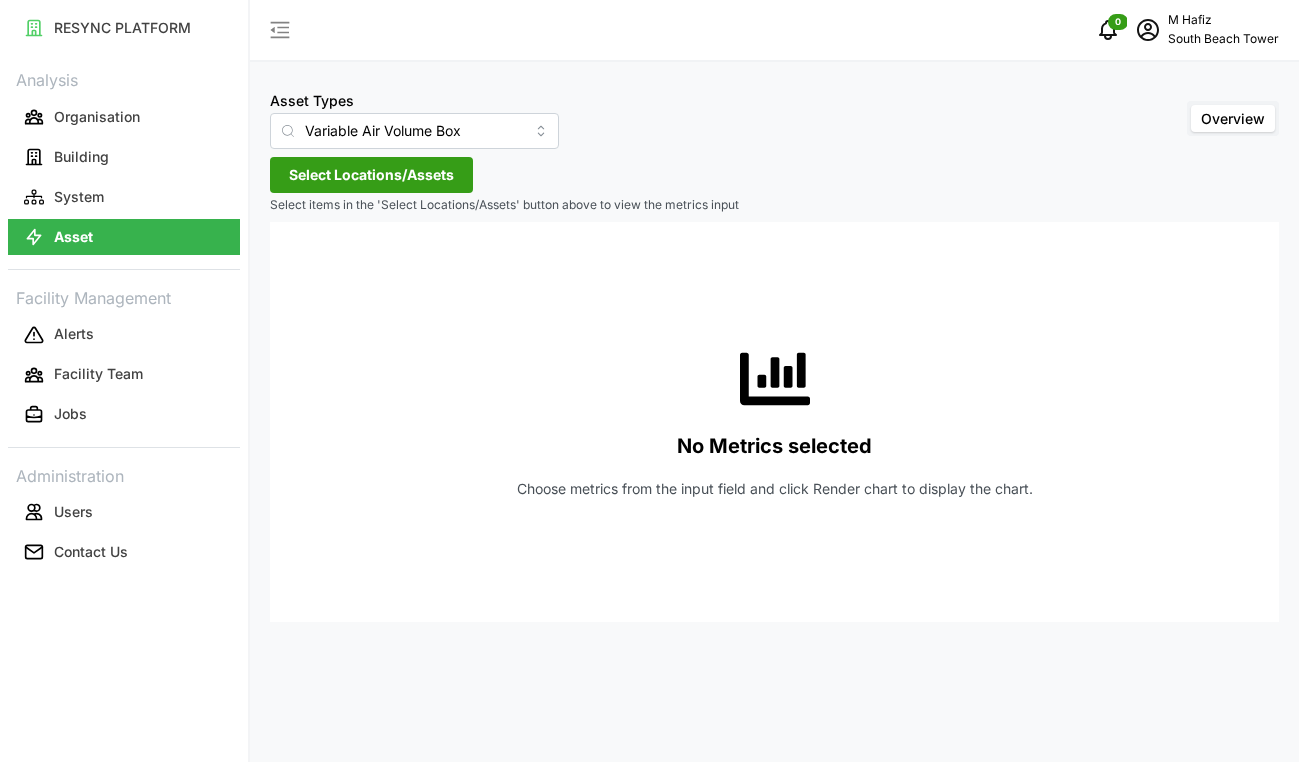 click on "Select Locations/Assets" at bounding box center (371, 175) 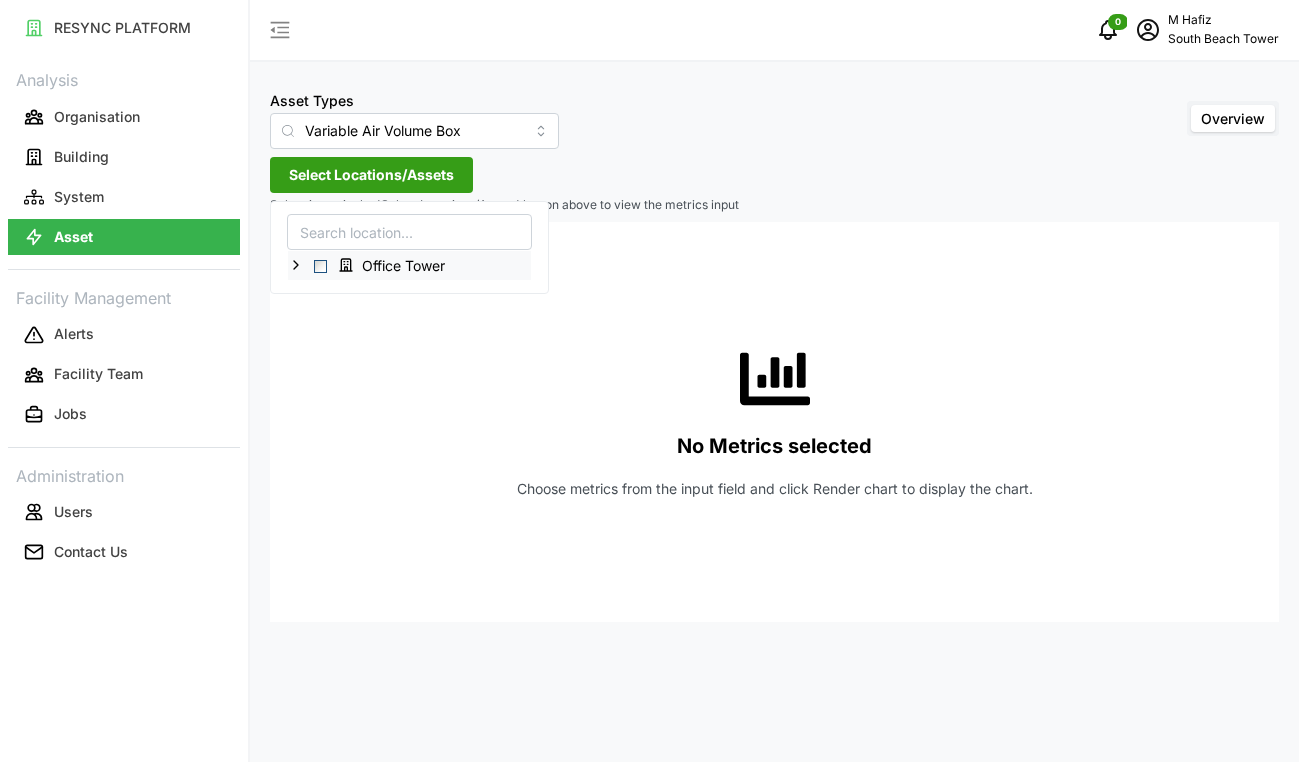 click 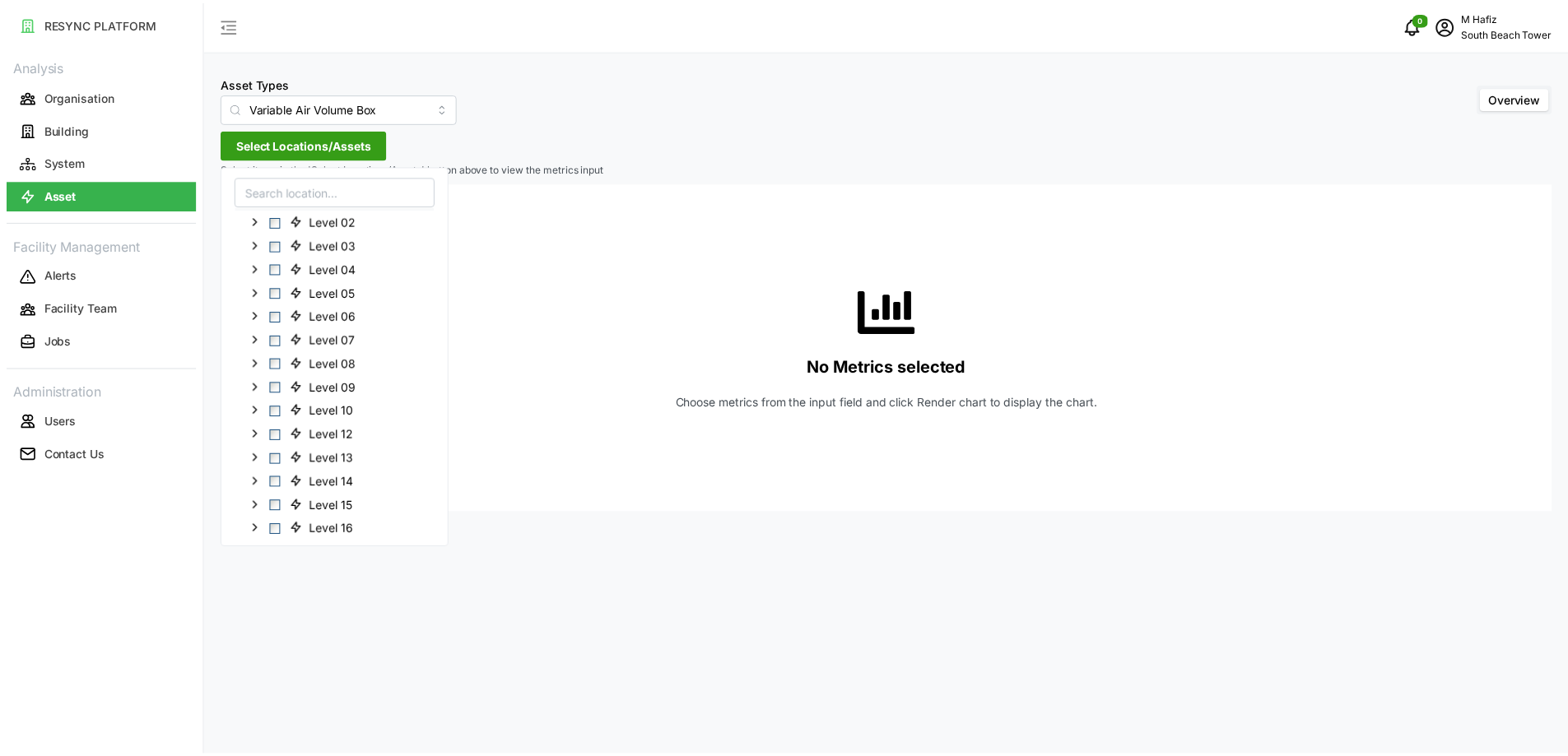 scroll, scrollTop: 0, scrollLeft: 0, axis: both 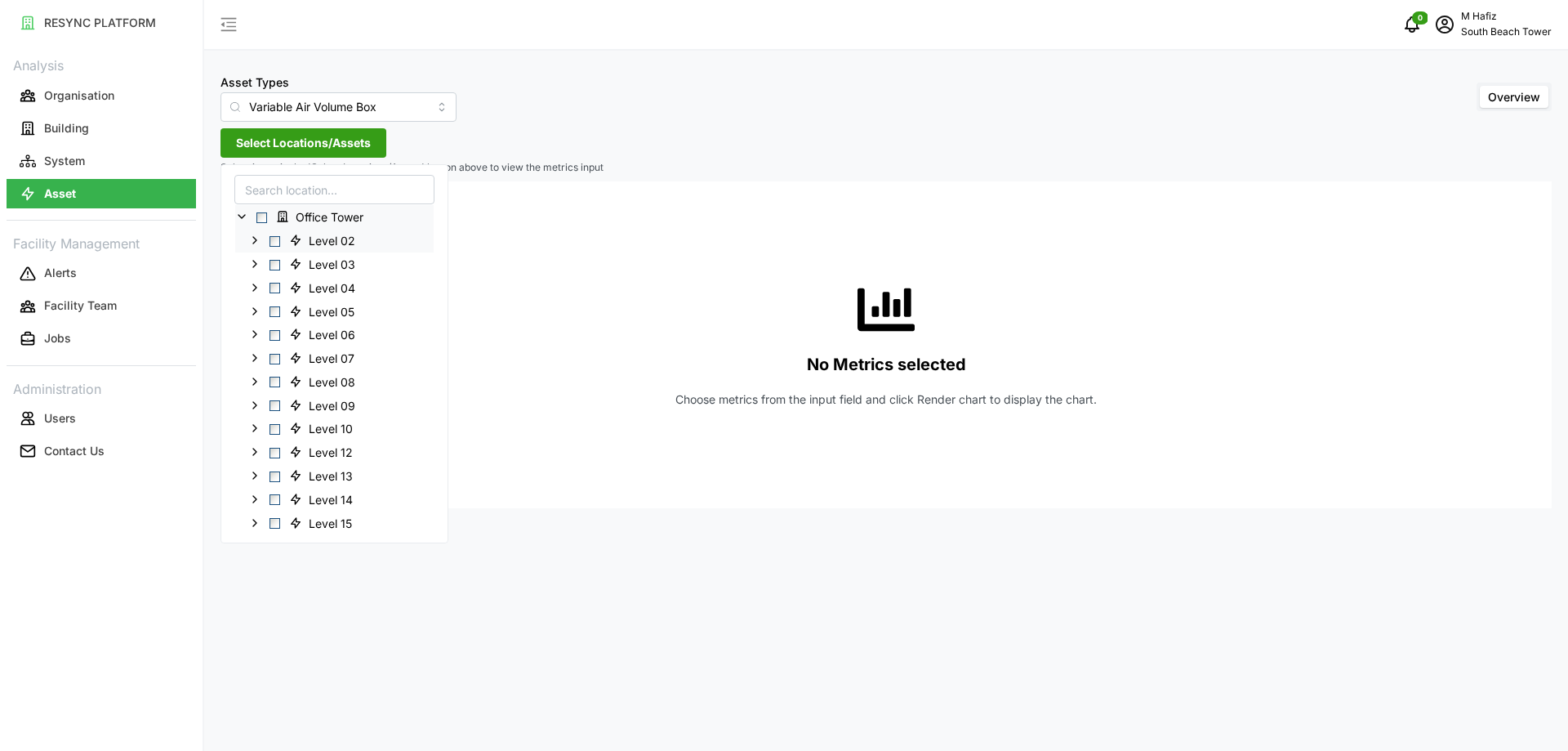 click at bounding box center (274, 241) 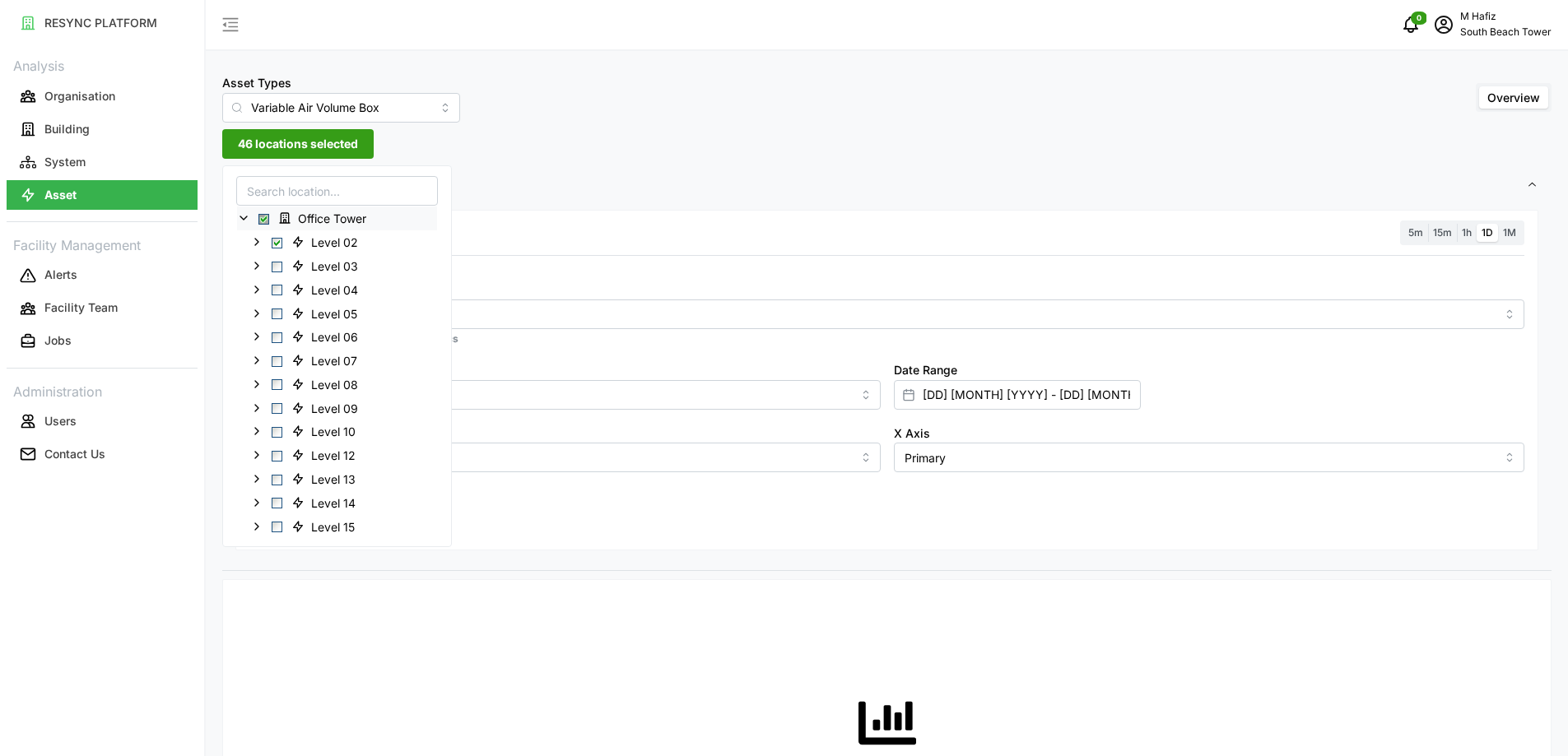click on "Settings" at bounding box center (881, 185) 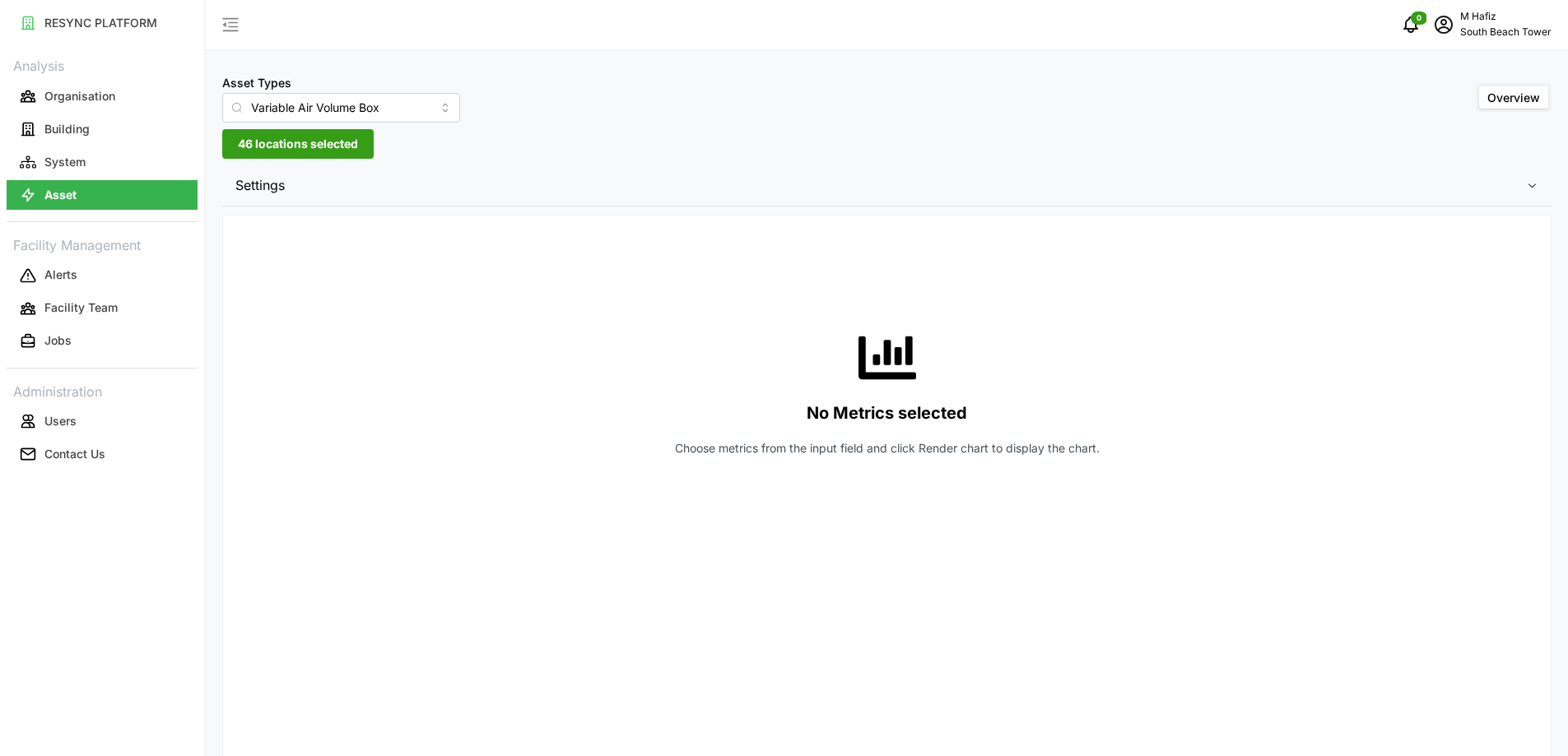 click on "46 locations selected" at bounding box center (298, 144) 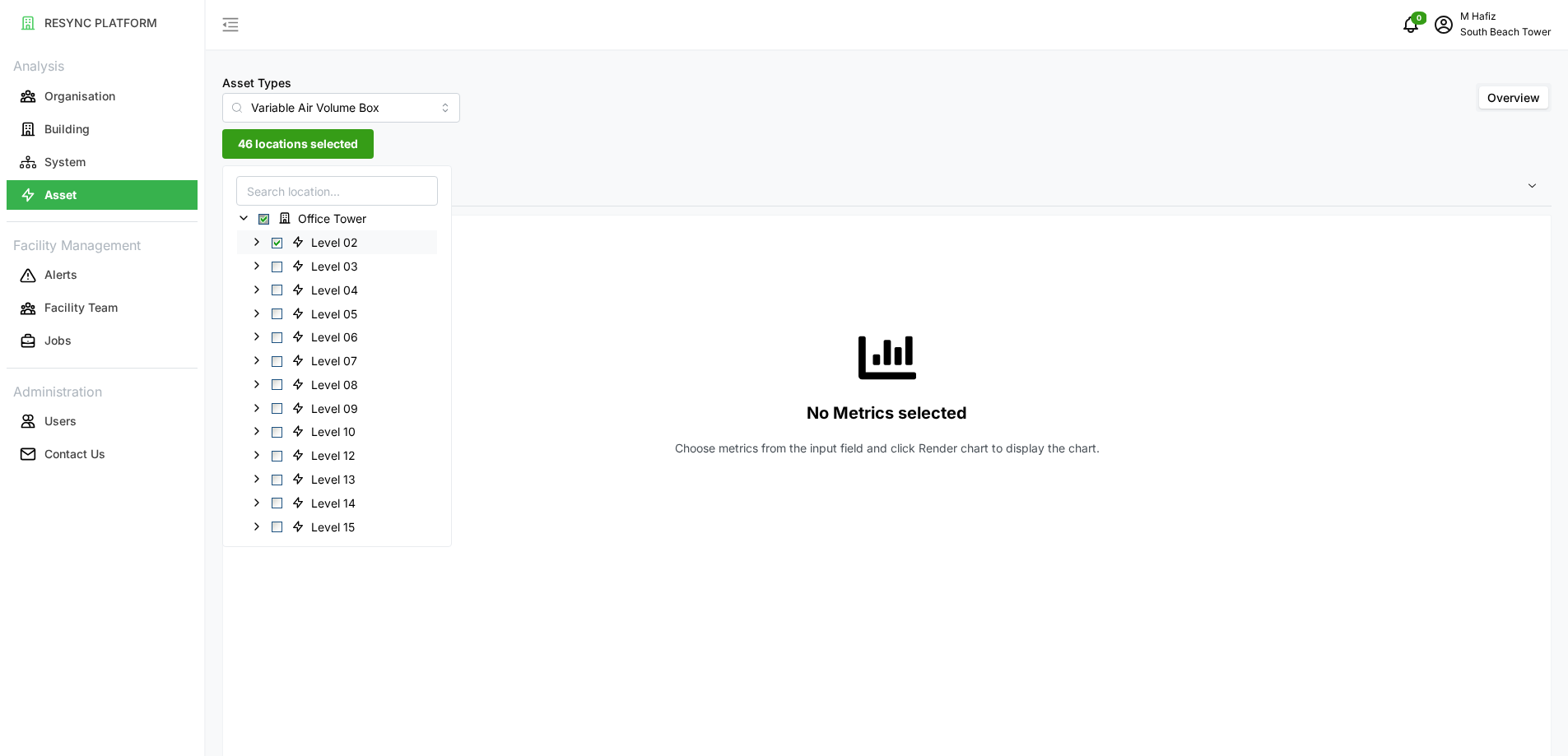 click 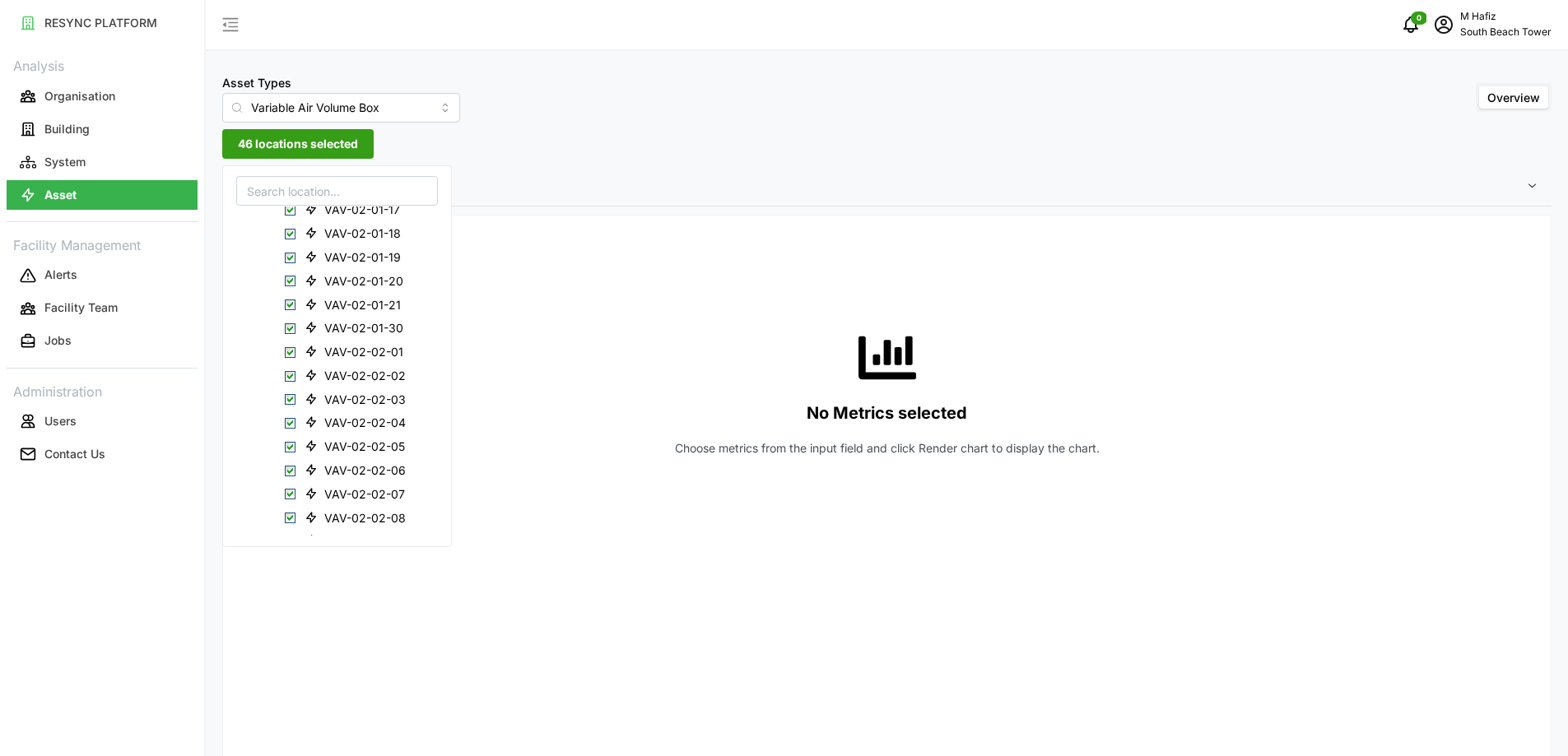 scroll, scrollTop: 174, scrollLeft: 0, axis: vertical 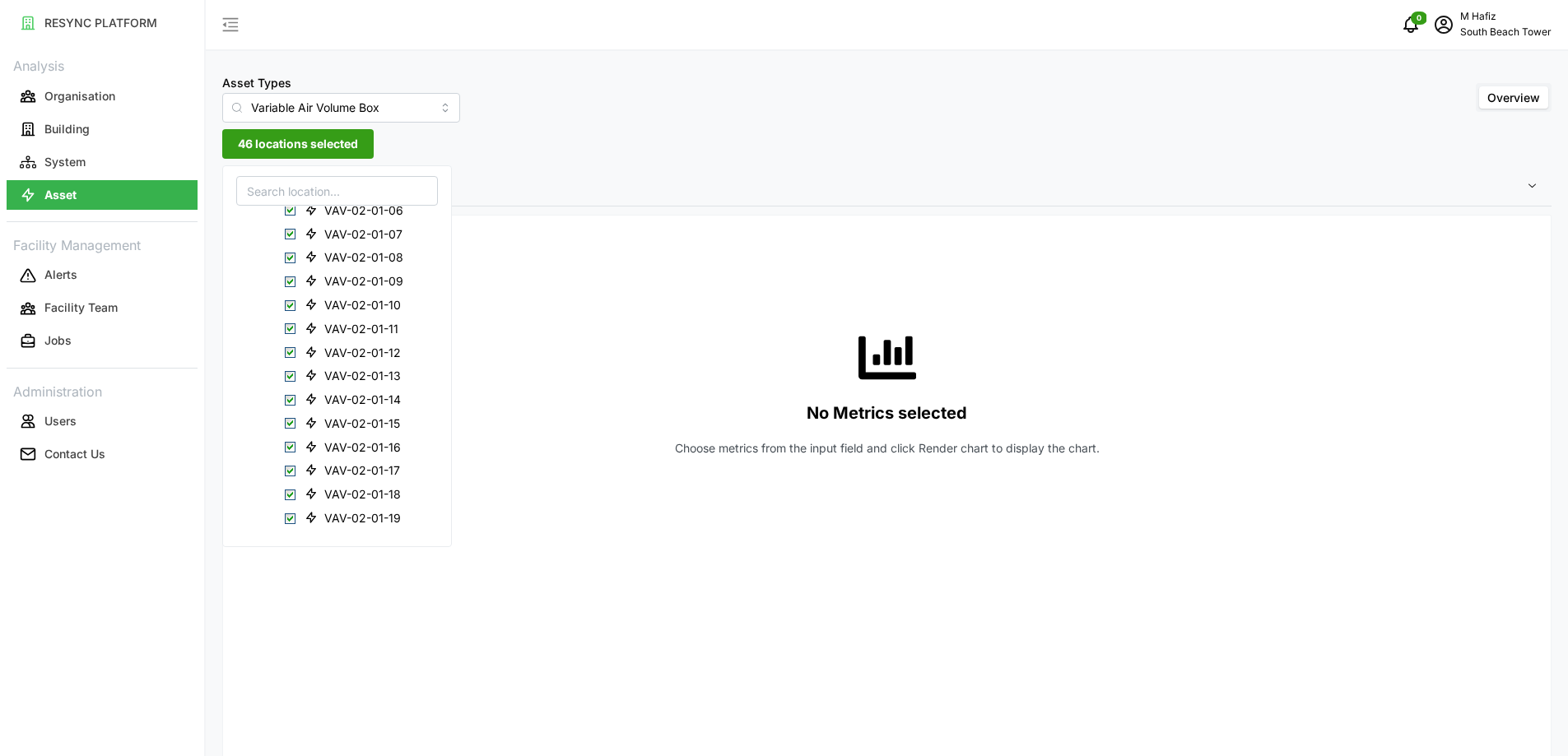 click on "Settings" at bounding box center [881, 185] 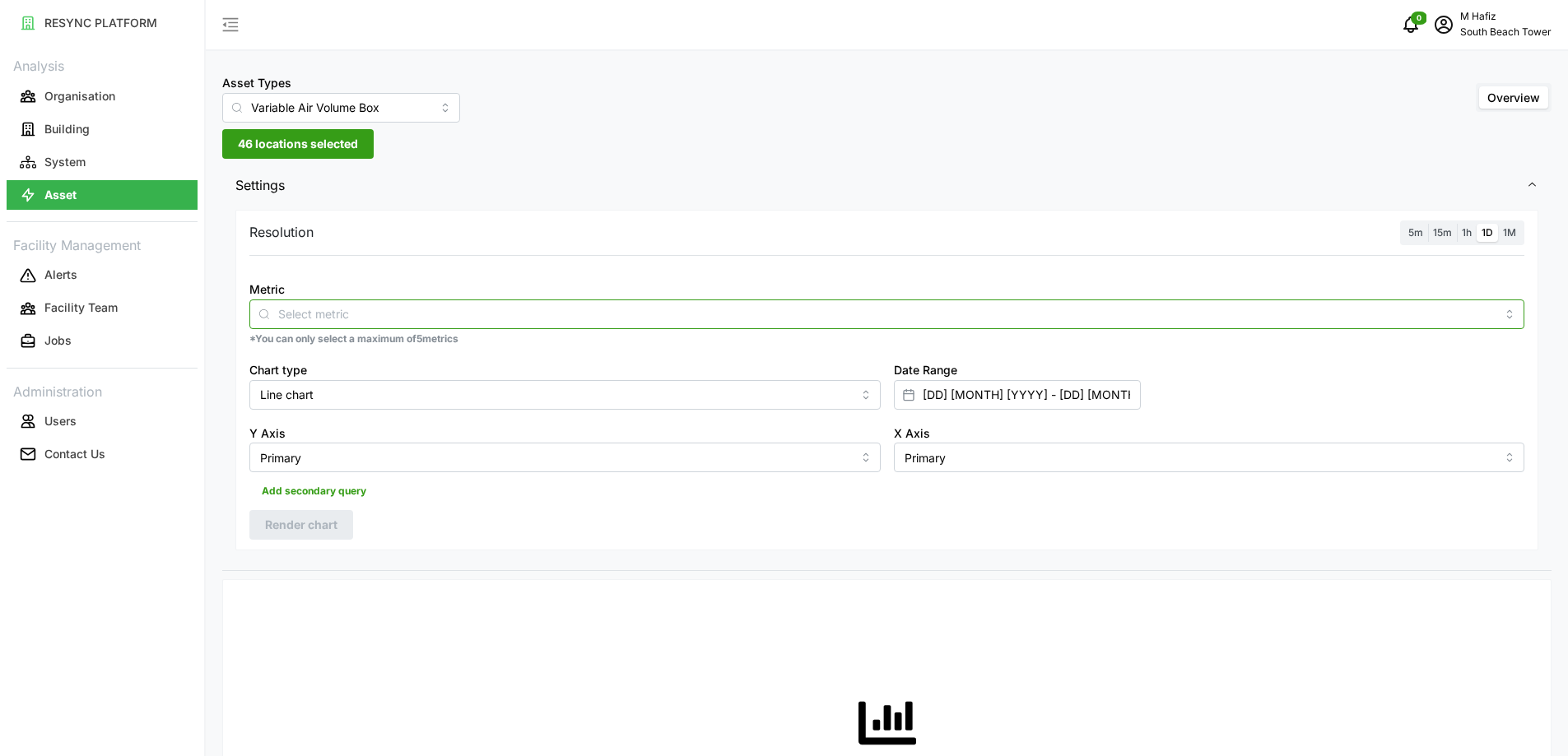 click on "Metric" at bounding box center [886, 313] 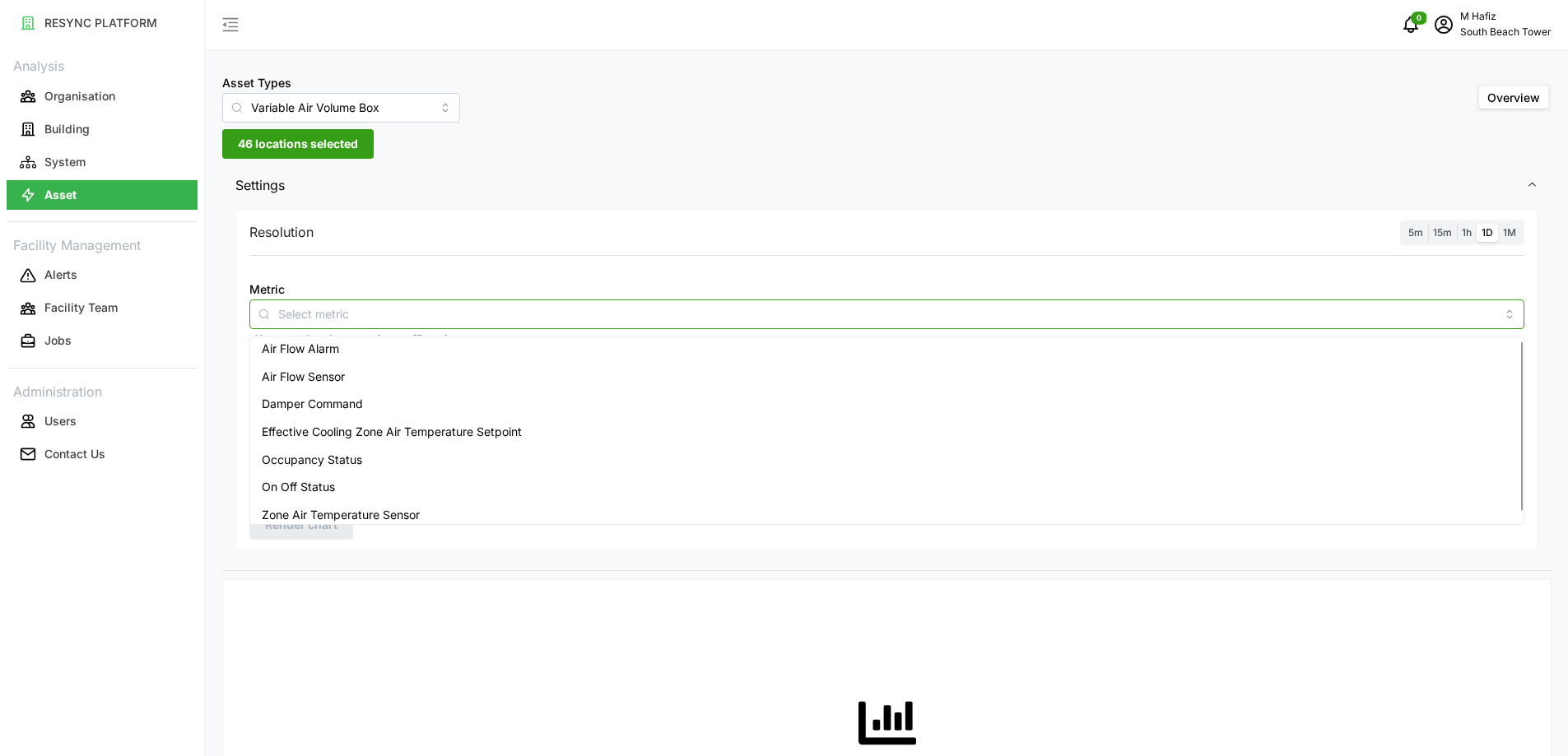 scroll, scrollTop: 0, scrollLeft: 0, axis: both 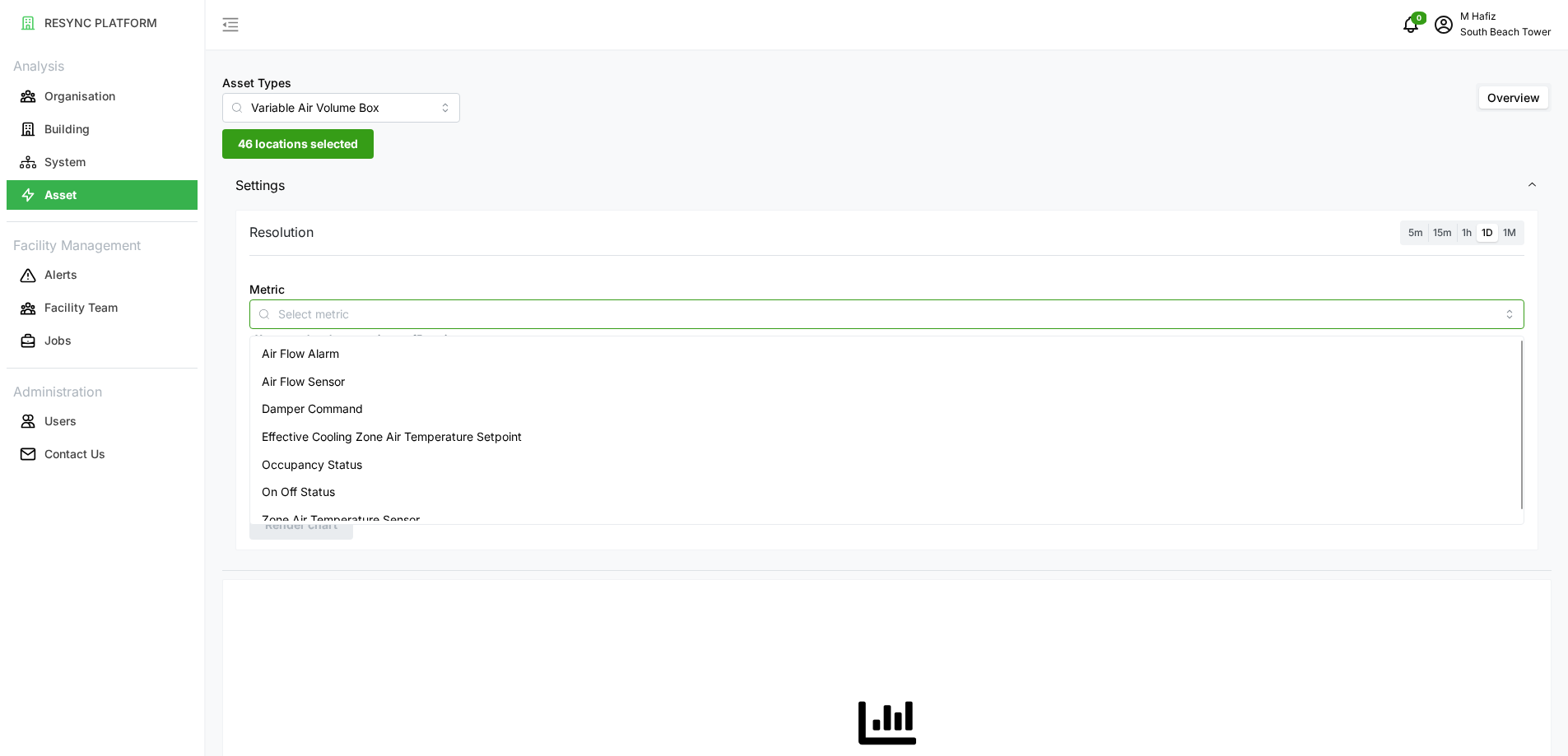 click on "Air Flow Sensor" at bounding box center (886, 382) 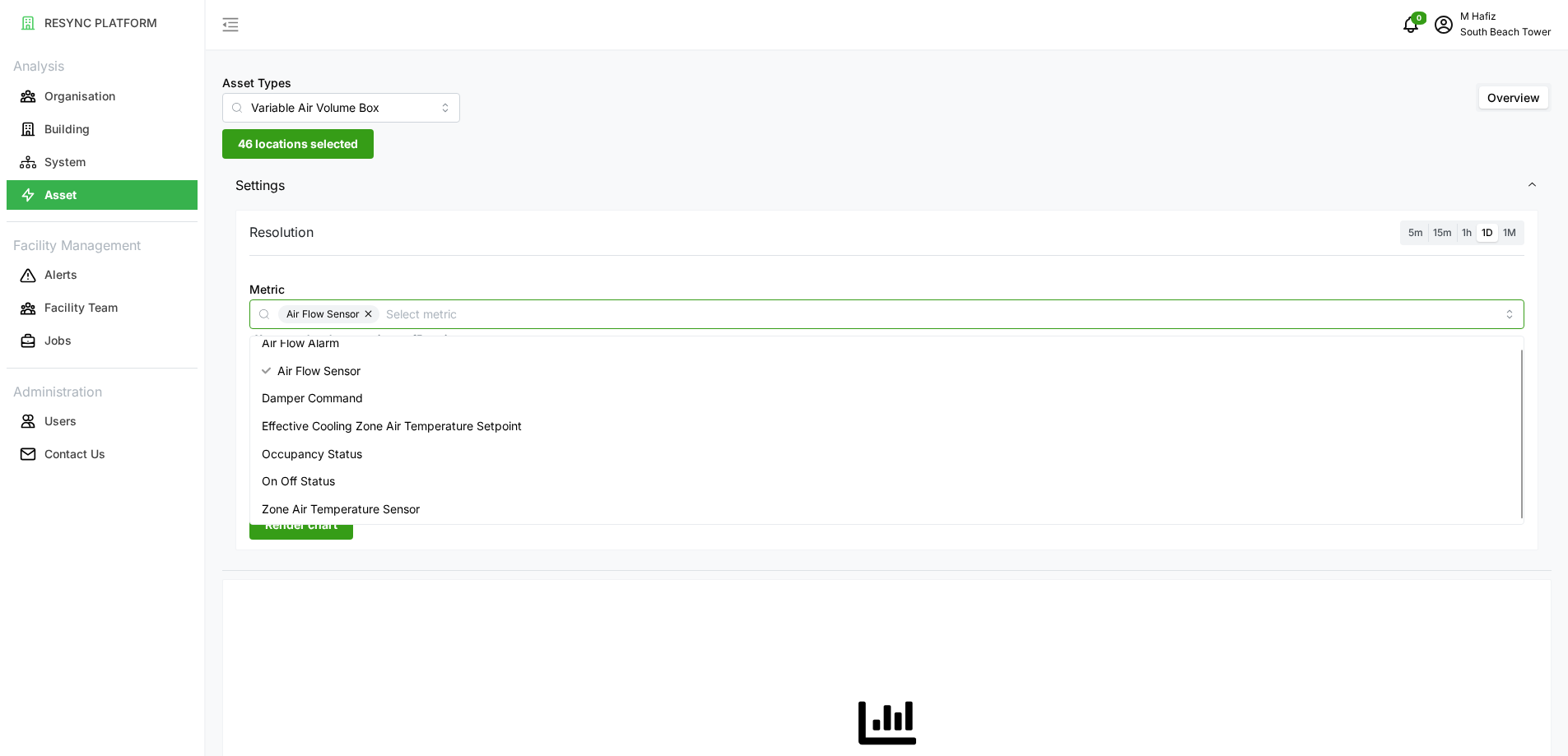 scroll, scrollTop: 13, scrollLeft: 0, axis: vertical 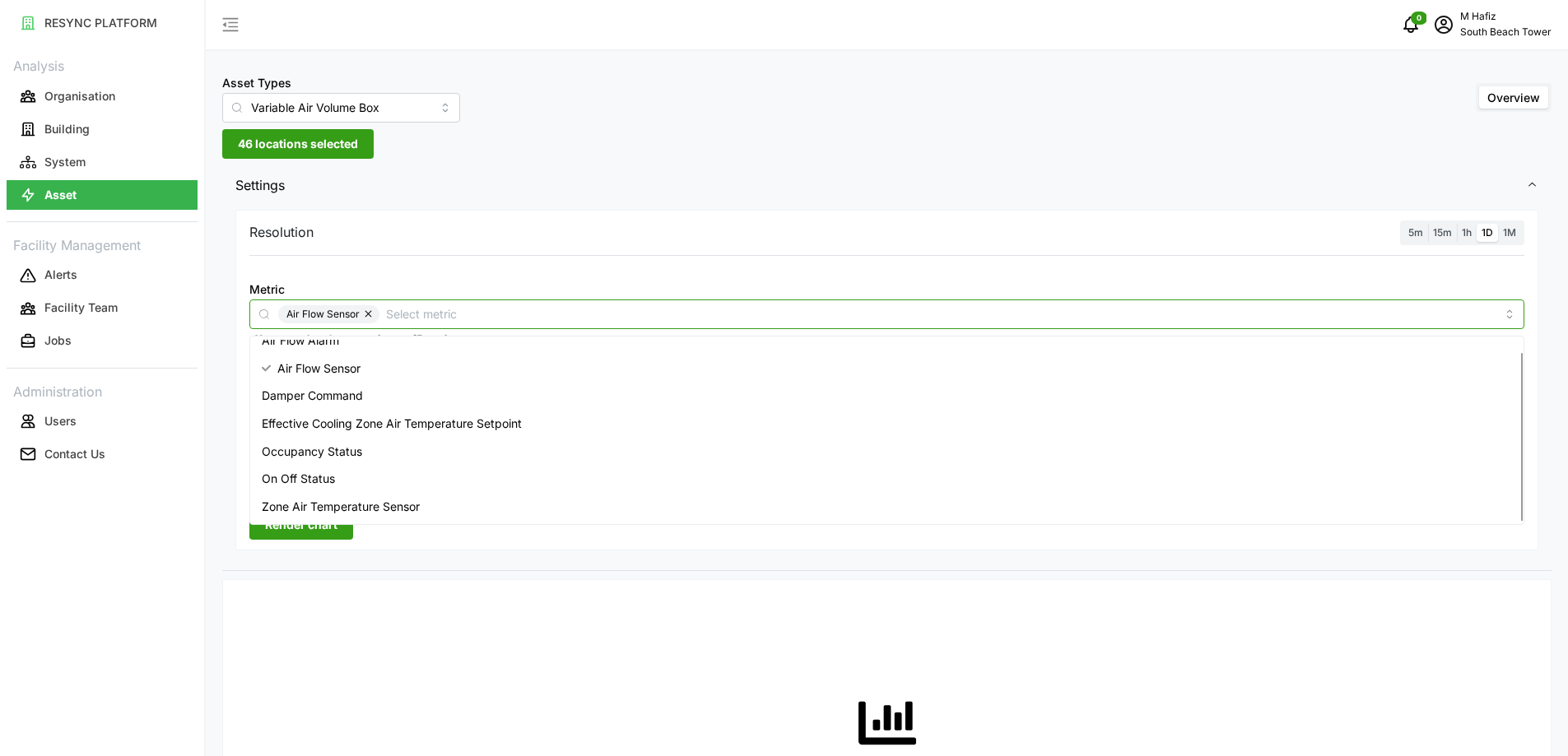 click on "Zone Air Temperature Sensor" at bounding box center [341, 507] 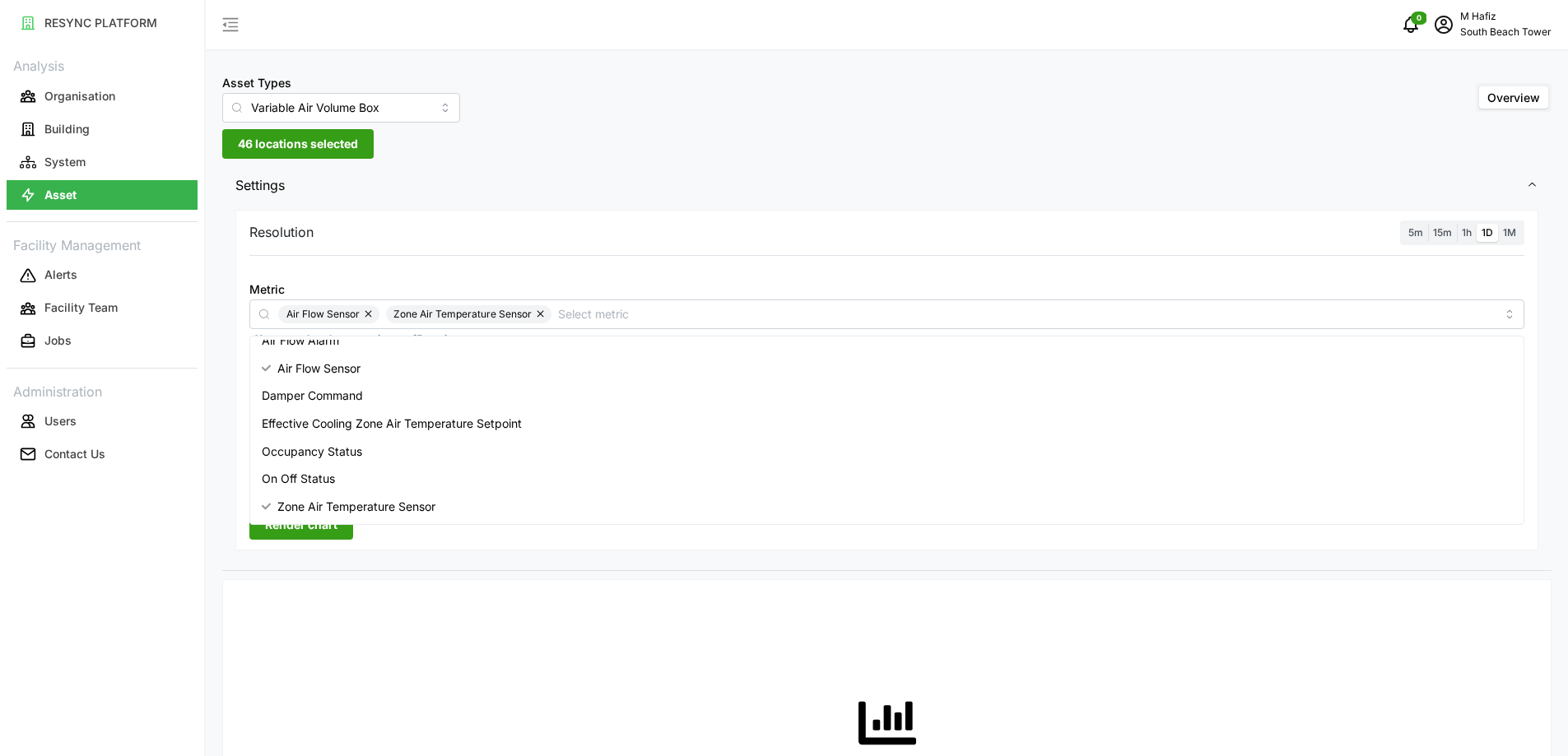 click on "Resolution 5m 15m 1h 1D 1M Metric Air Flow Sensor Zone Air Temperature Sensor *You can only select a maximum of  5  metrics Chart type Line chart Date Range 30 Jun 2025 - 01 Jul 2025 Y Axis Primary X Axis Primary Add secondary query Render chart" at bounding box center (886, 380) 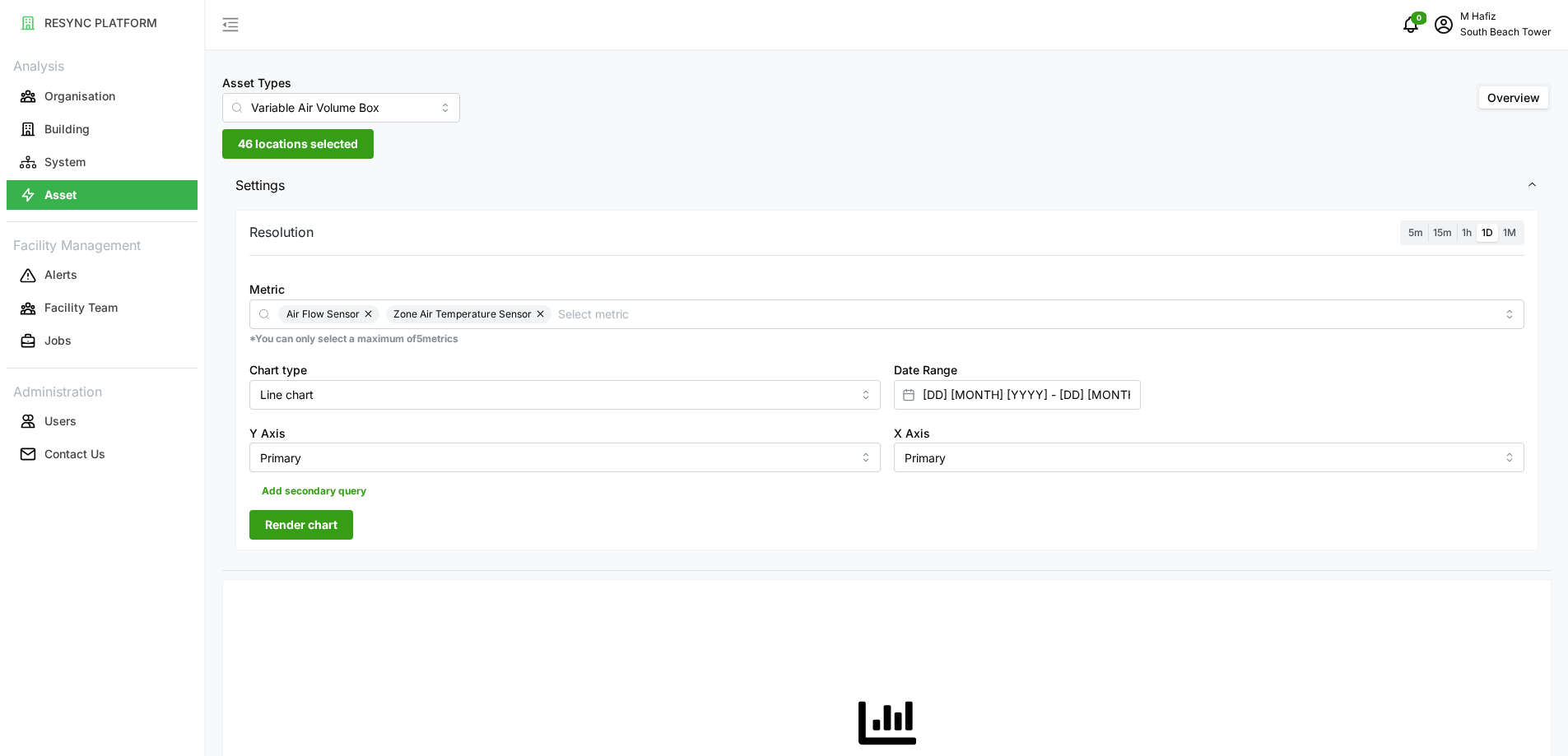 click on "Render chart" at bounding box center [301, 525] 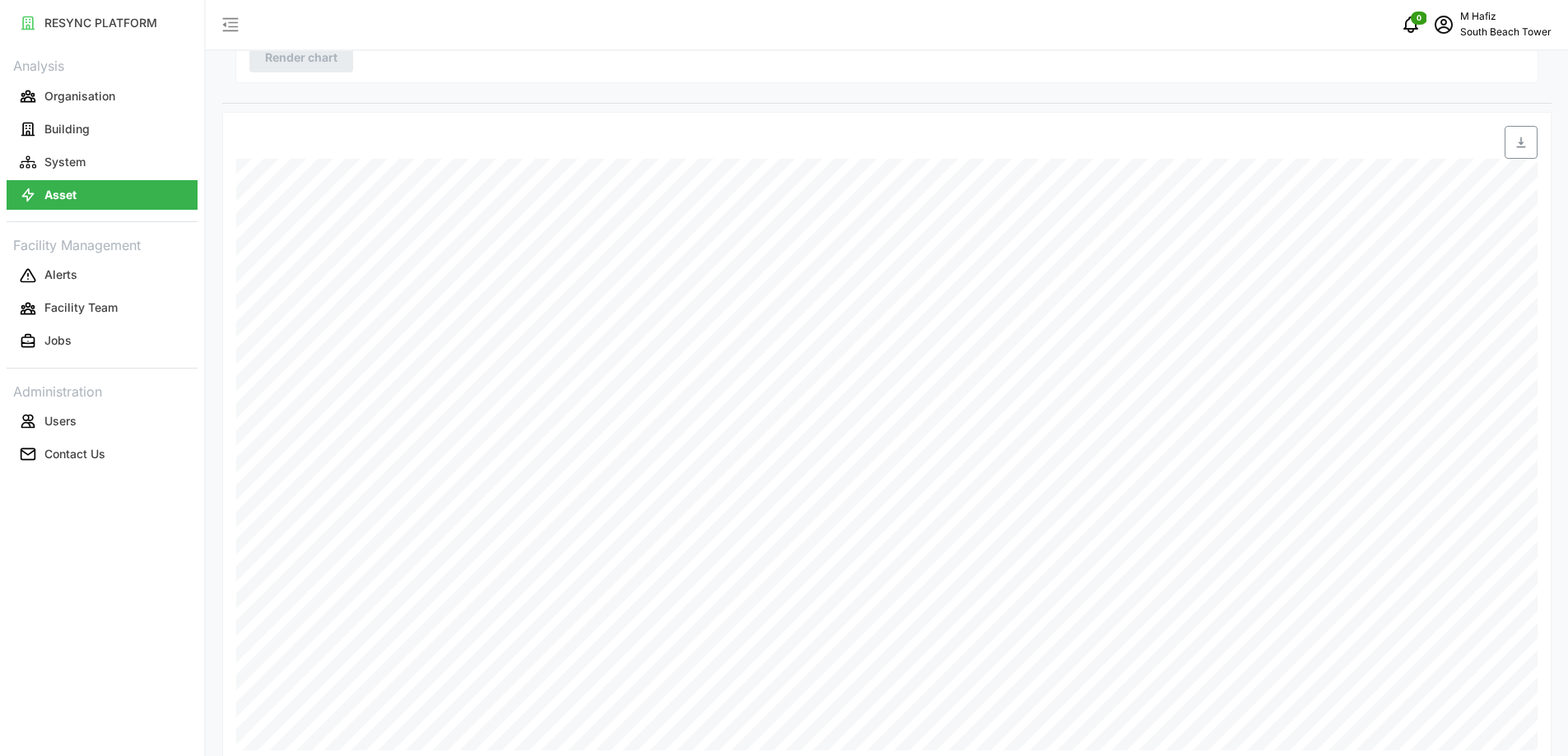 scroll, scrollTop: 492, scrollLeft: 0, axis: vertical 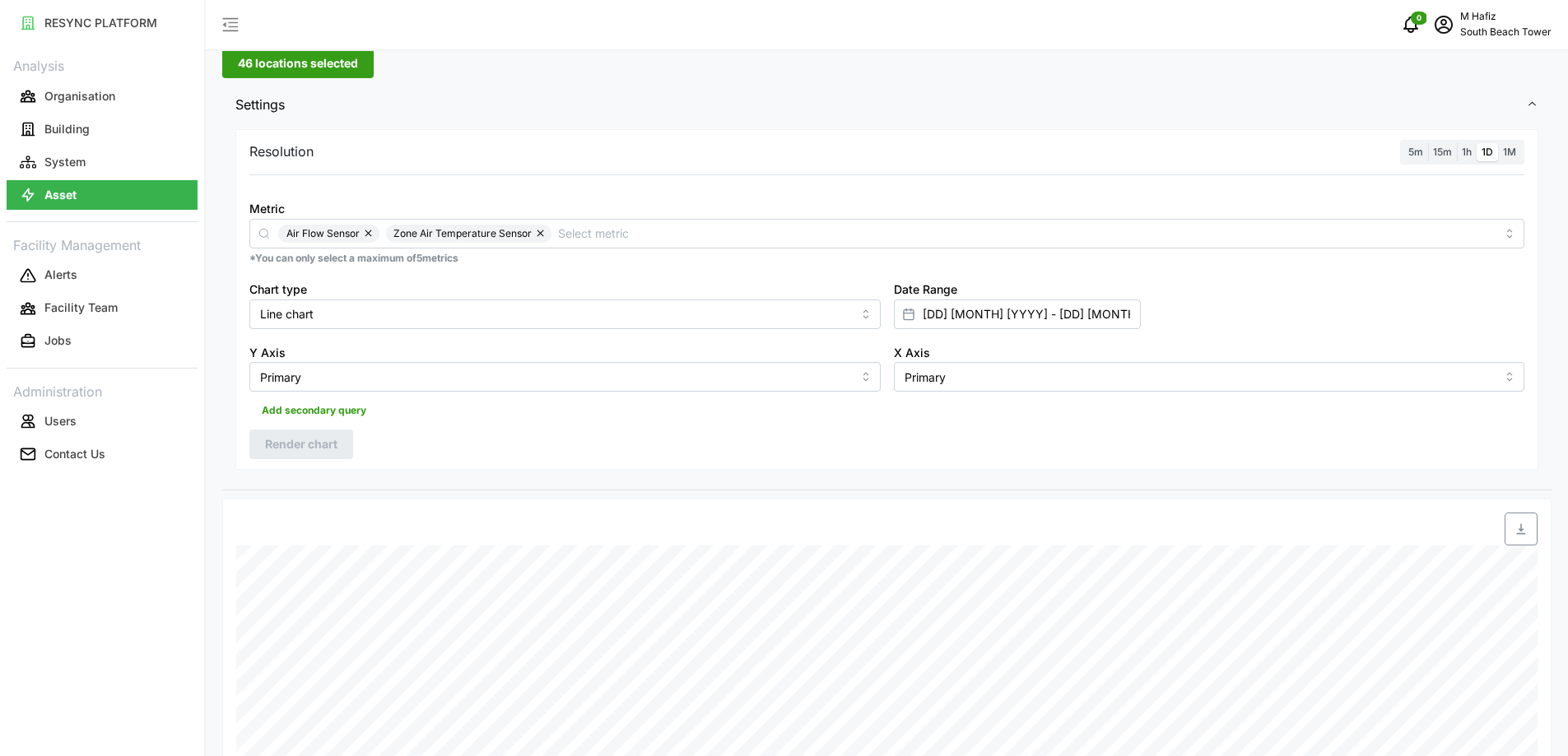 click 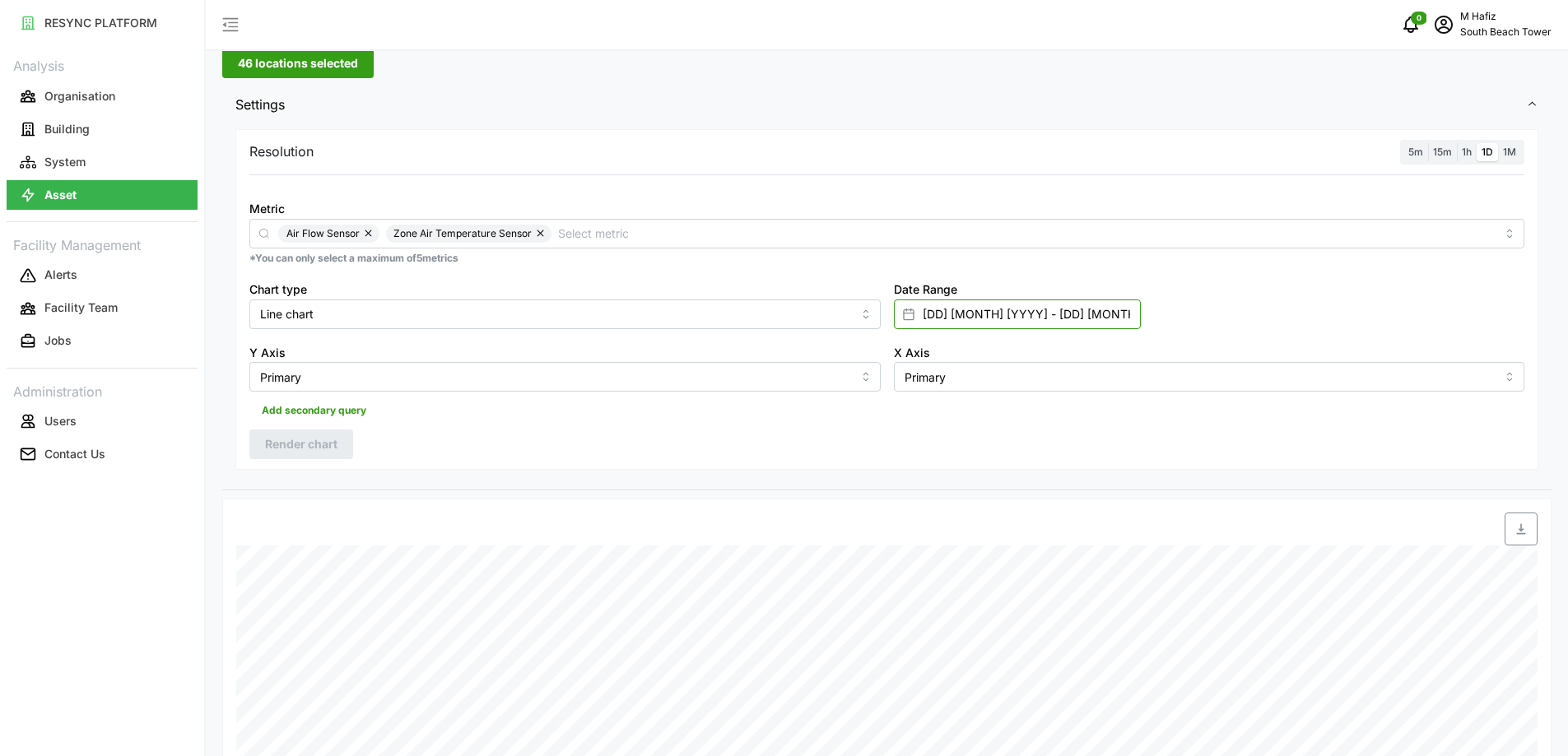 click on "30 Jun 2025 - 01 Jul 2025" at bounding box center [1017, 314] 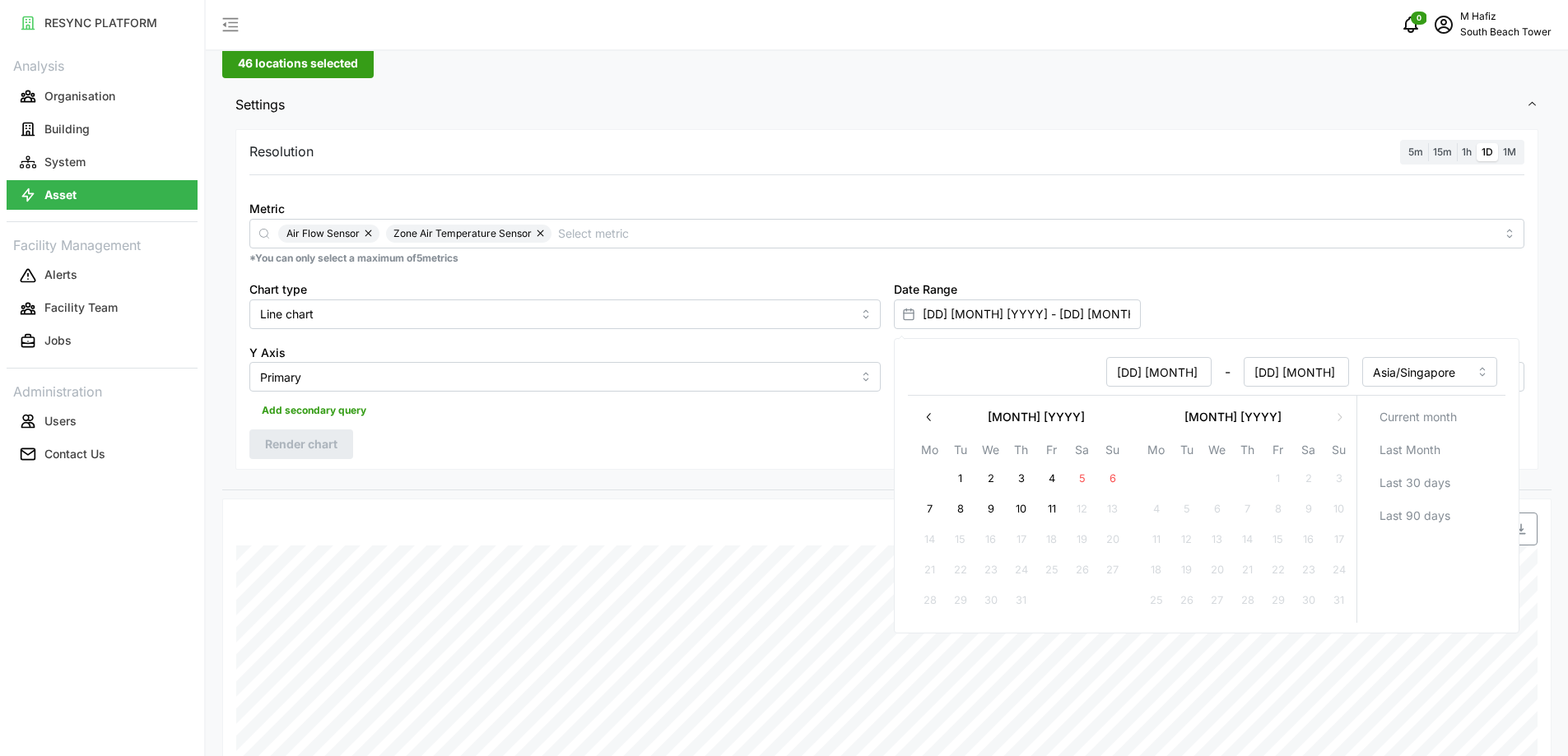 click 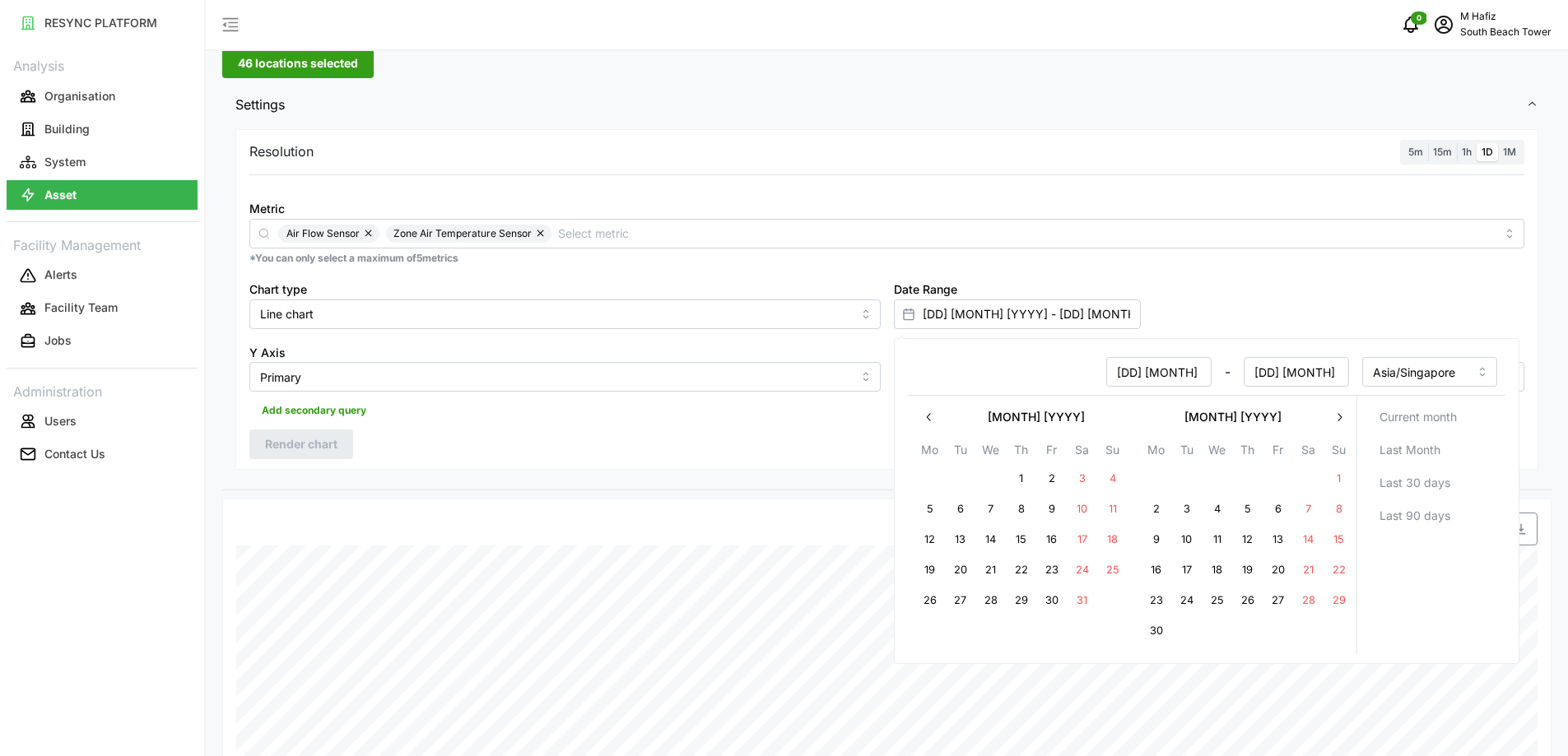 click on "1" at bounding box center (1338, 479) 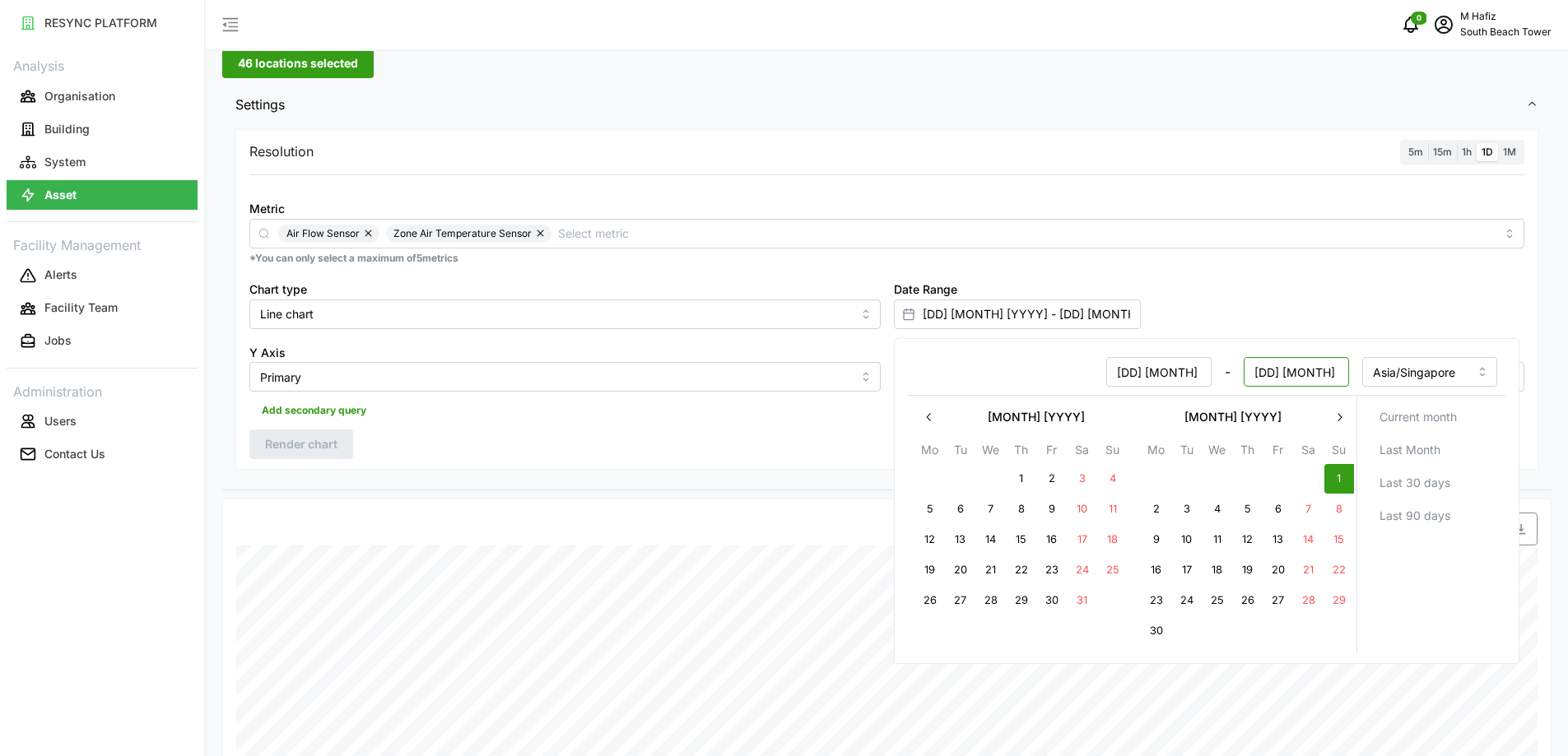 click on "01 Jul 2025" at bounding box center [1296, 372] 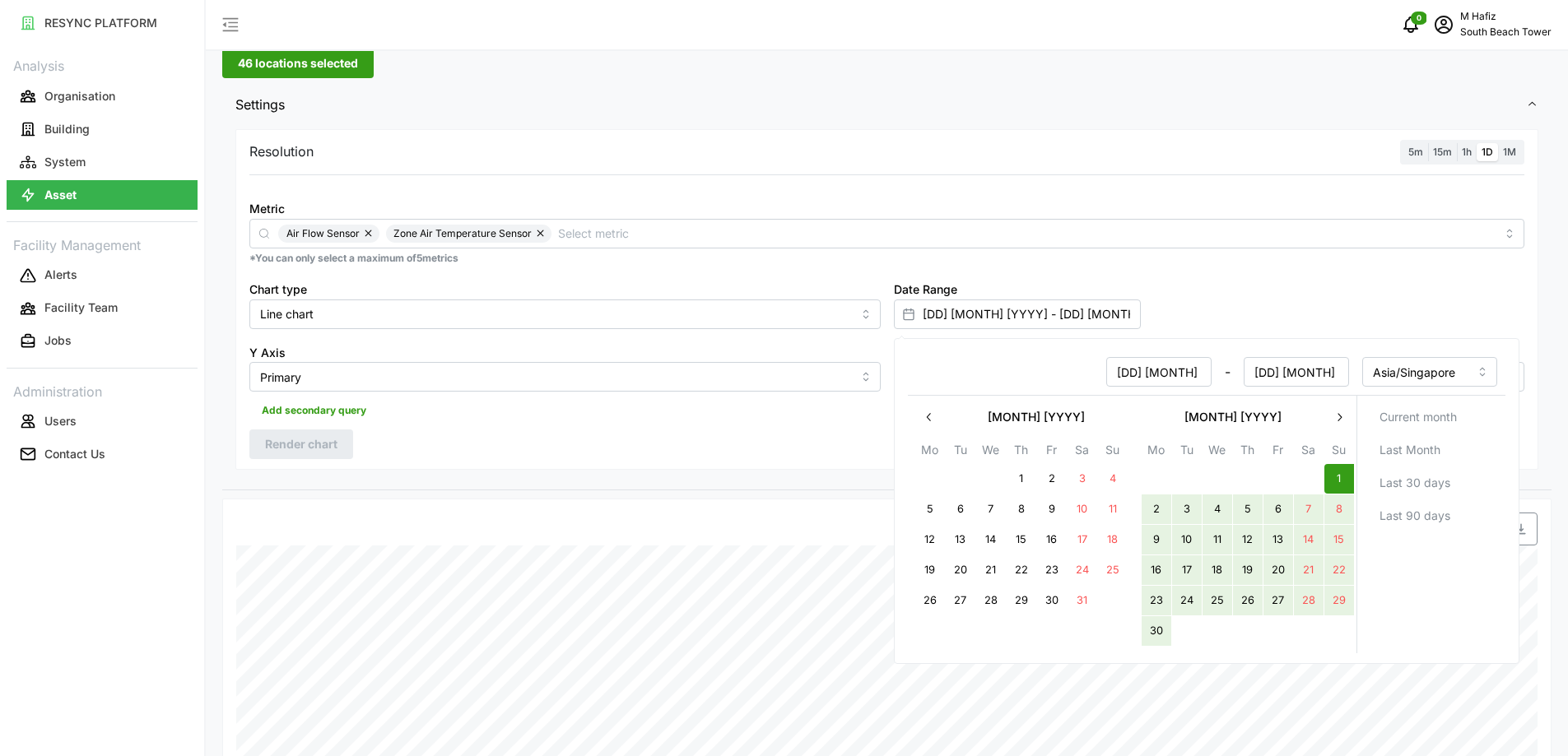 click on "30" at bounding box center (1156, 631) 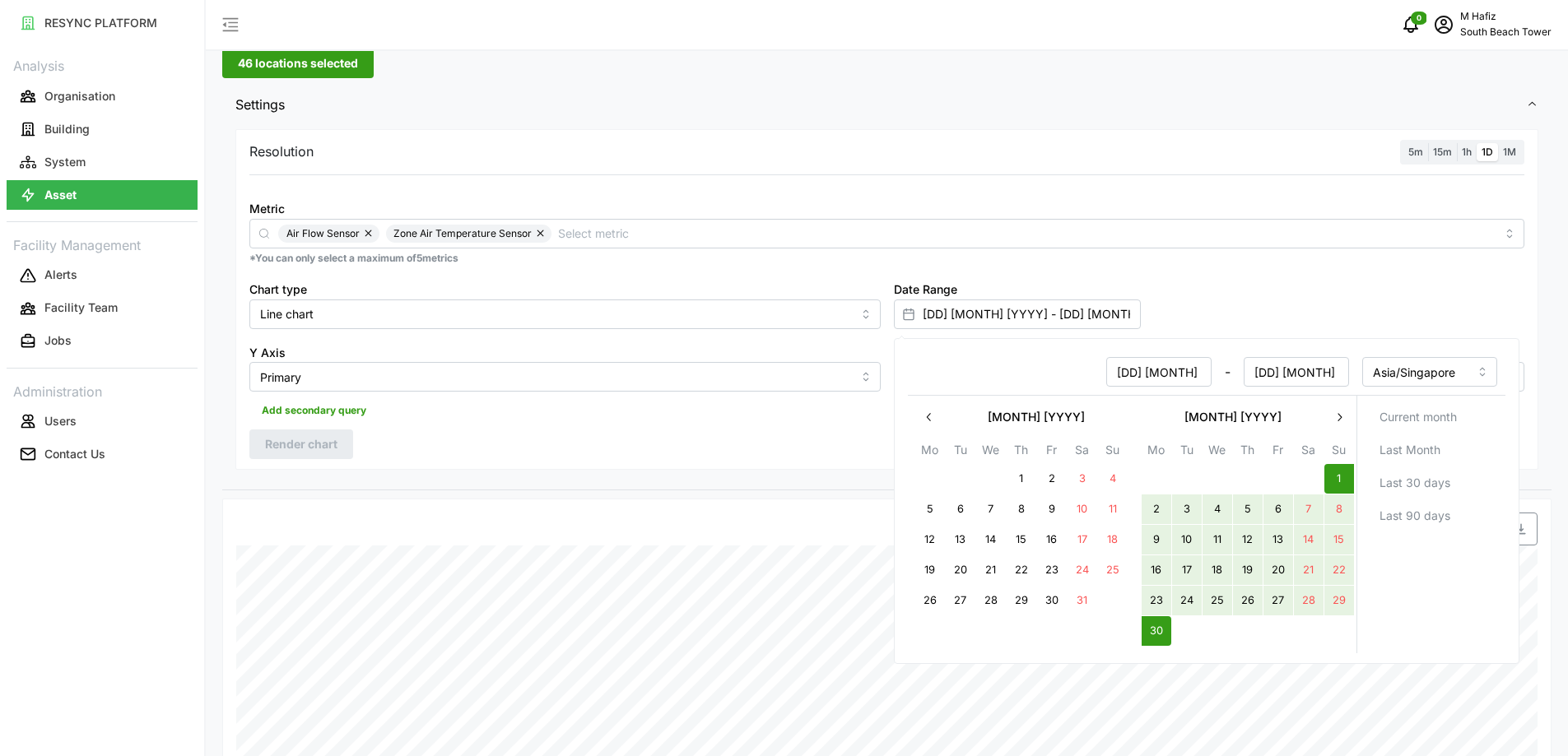 click on "Resolution 5m 15m 1h 1D 1M Metric Air Flow Sensor Zone Air Temperature Sensor *You can only select a maximum of  5  metrics Chart type Line chart Date Range 01 Jun 2025 - 30 Jun 2025 Y Axis Primary X Axis Primary Add secondary query Render chart" at bounding box center [886, 299] 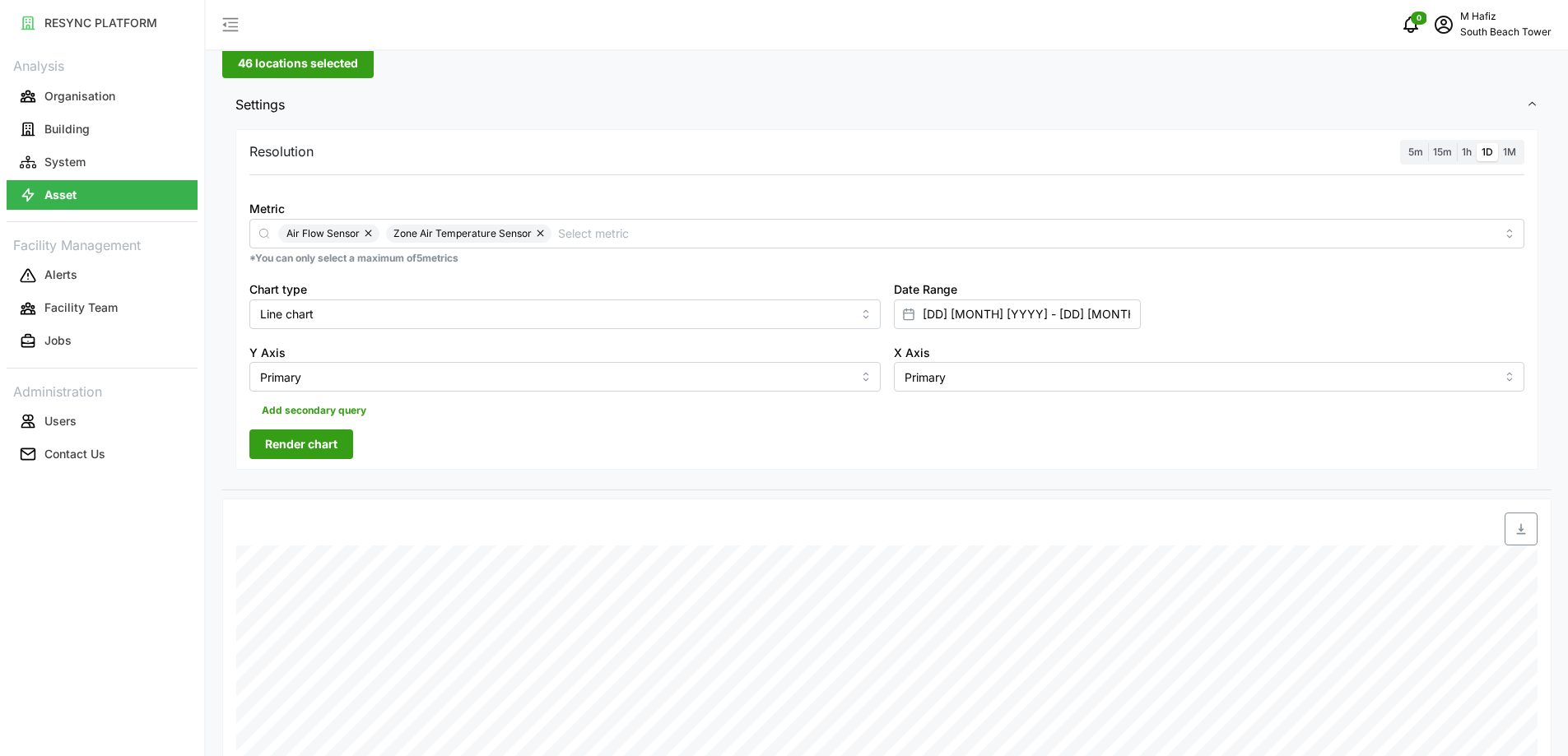 click on "Render chart" at bounding box center (301, 444) 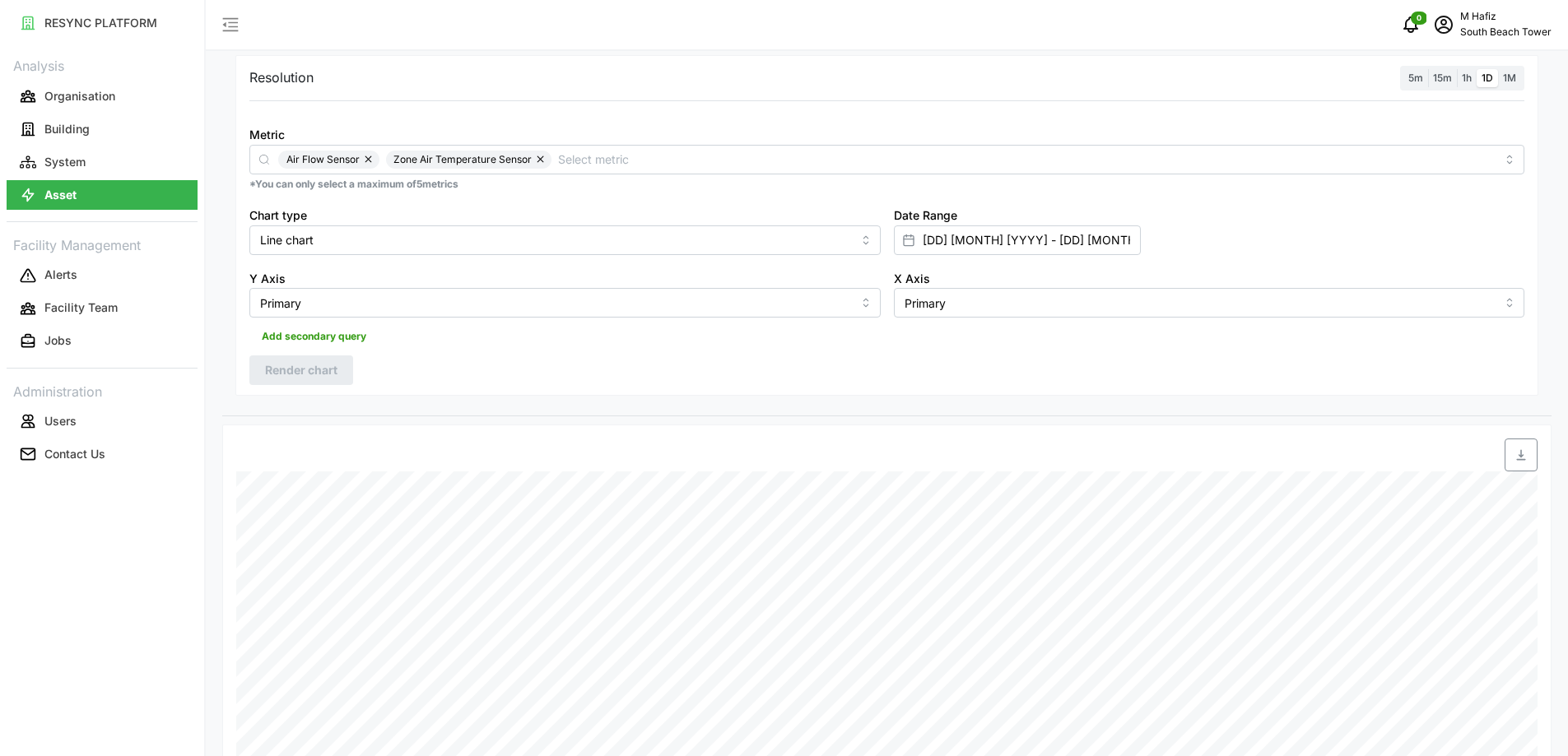 scroll, scrollTop: 0, scrollLeft: 0, axis: both 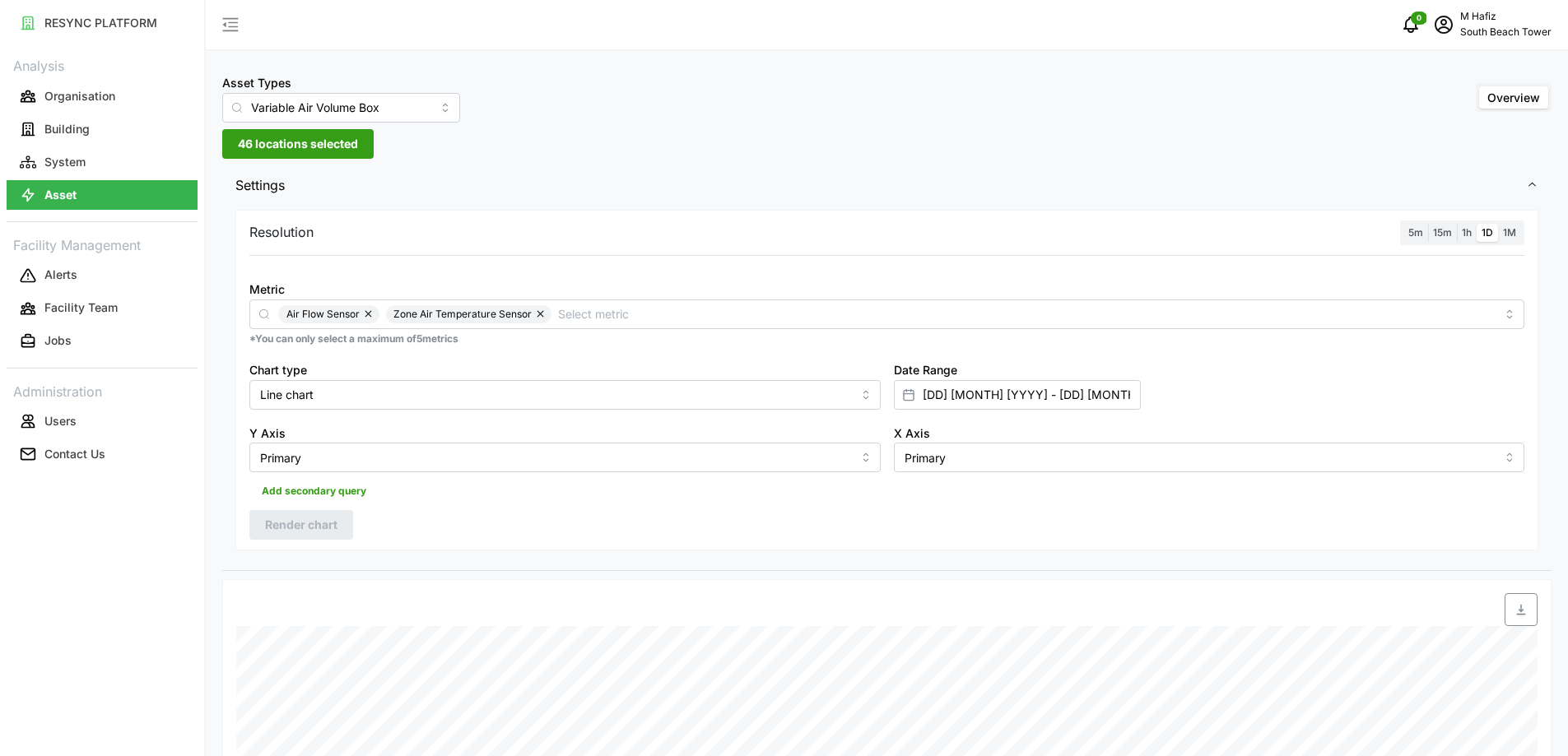 click on "46 locations selected" at bounding box center [298, 144] 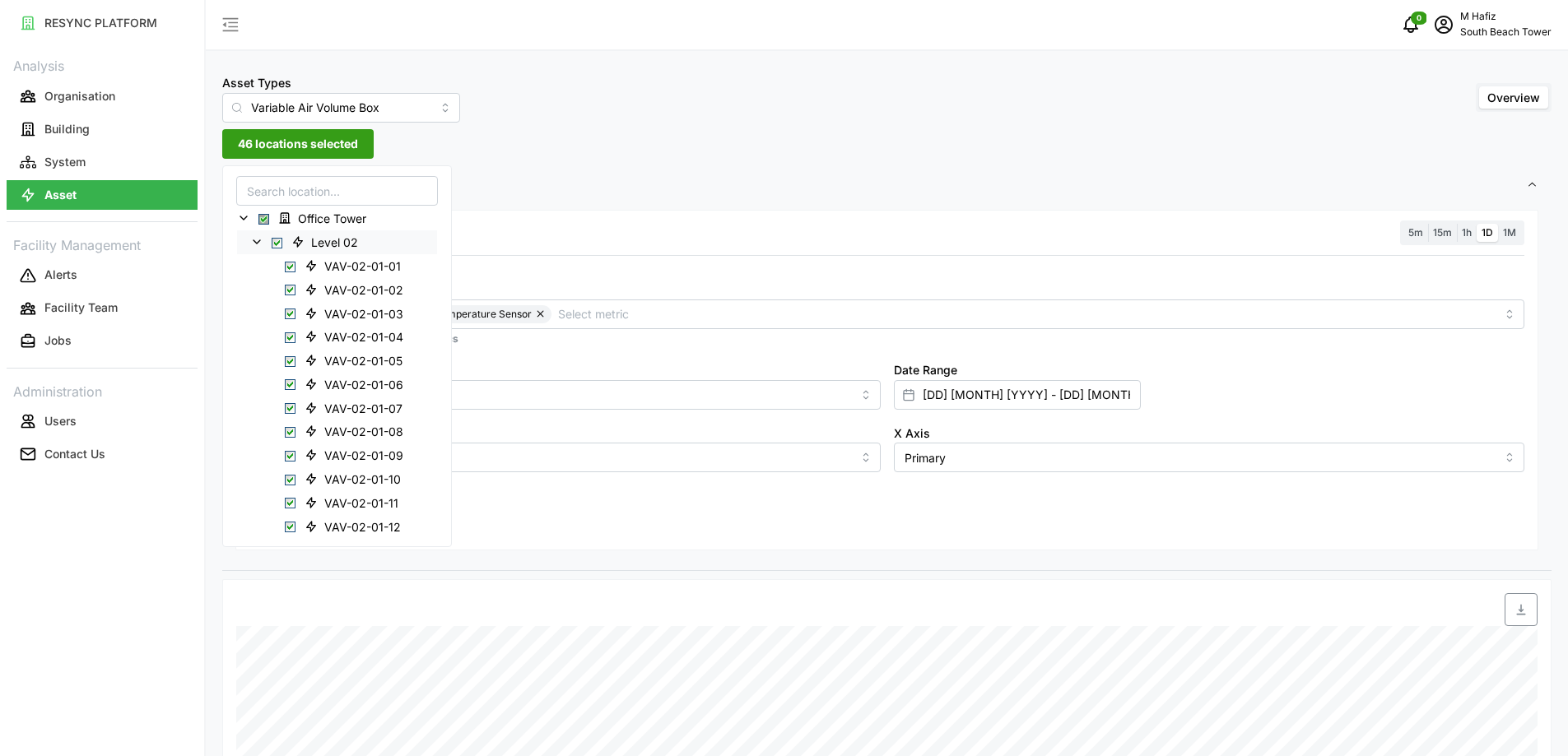 click at bounding box center [277, 243] 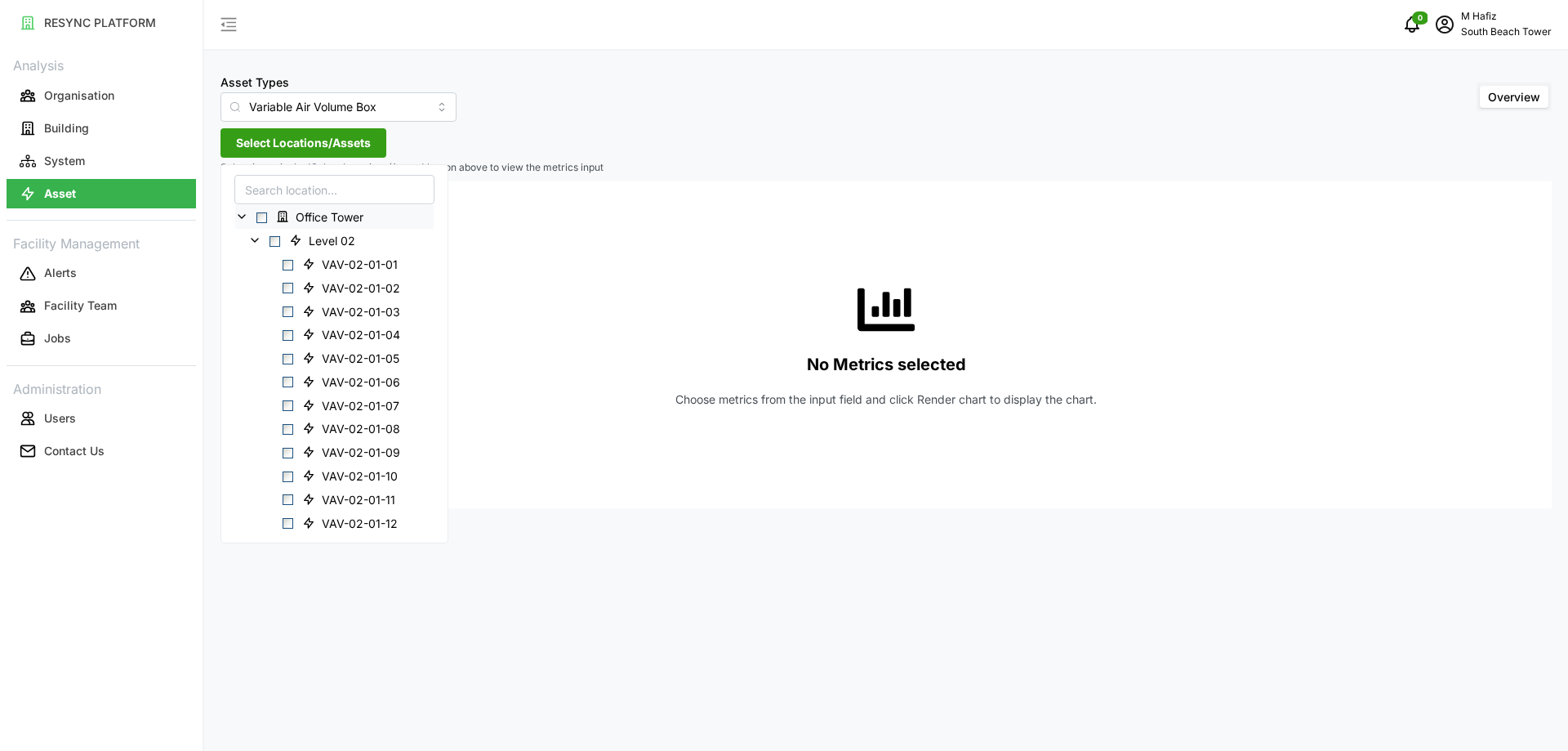 click at bounding box center [261, 217] 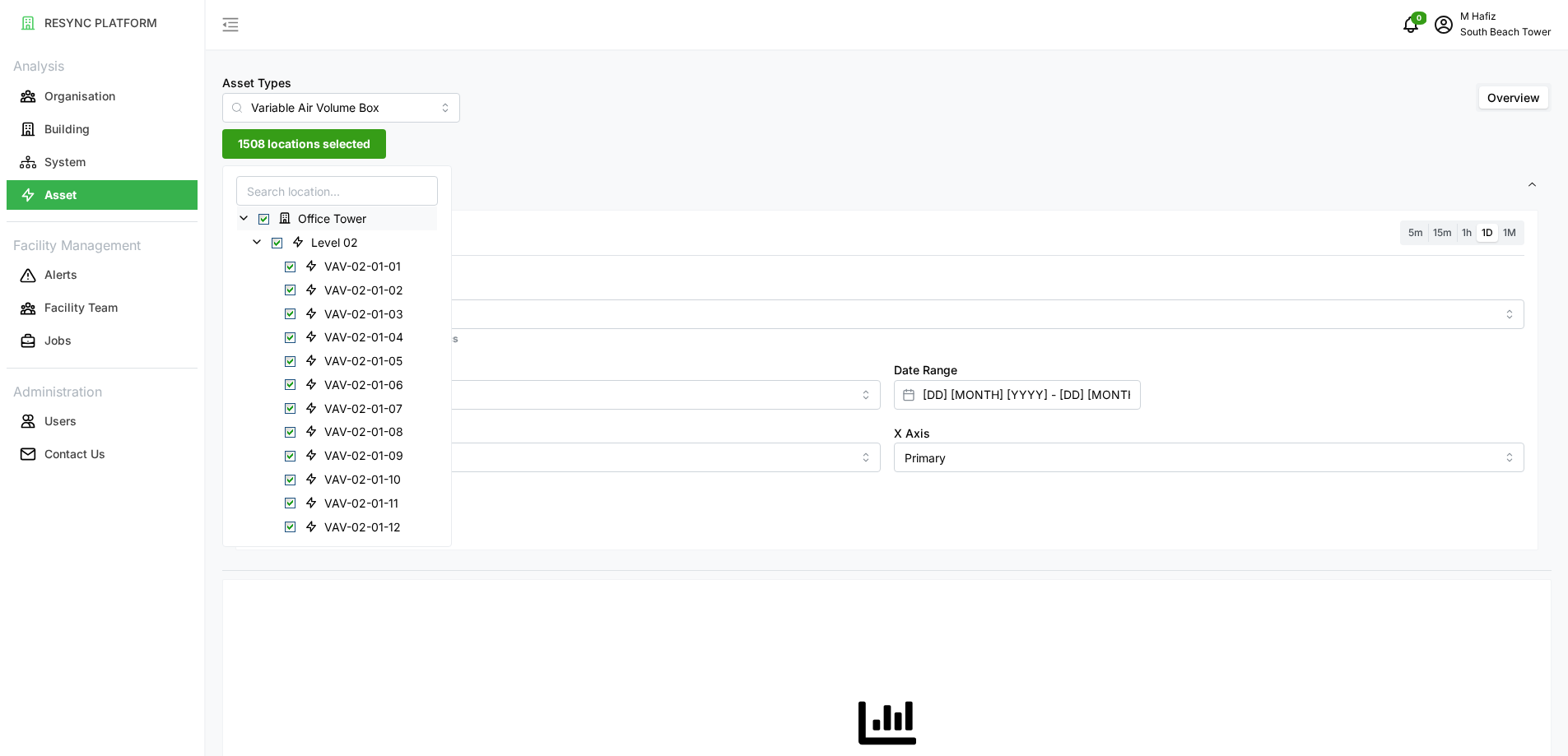 click at bounding box center [263, 219] 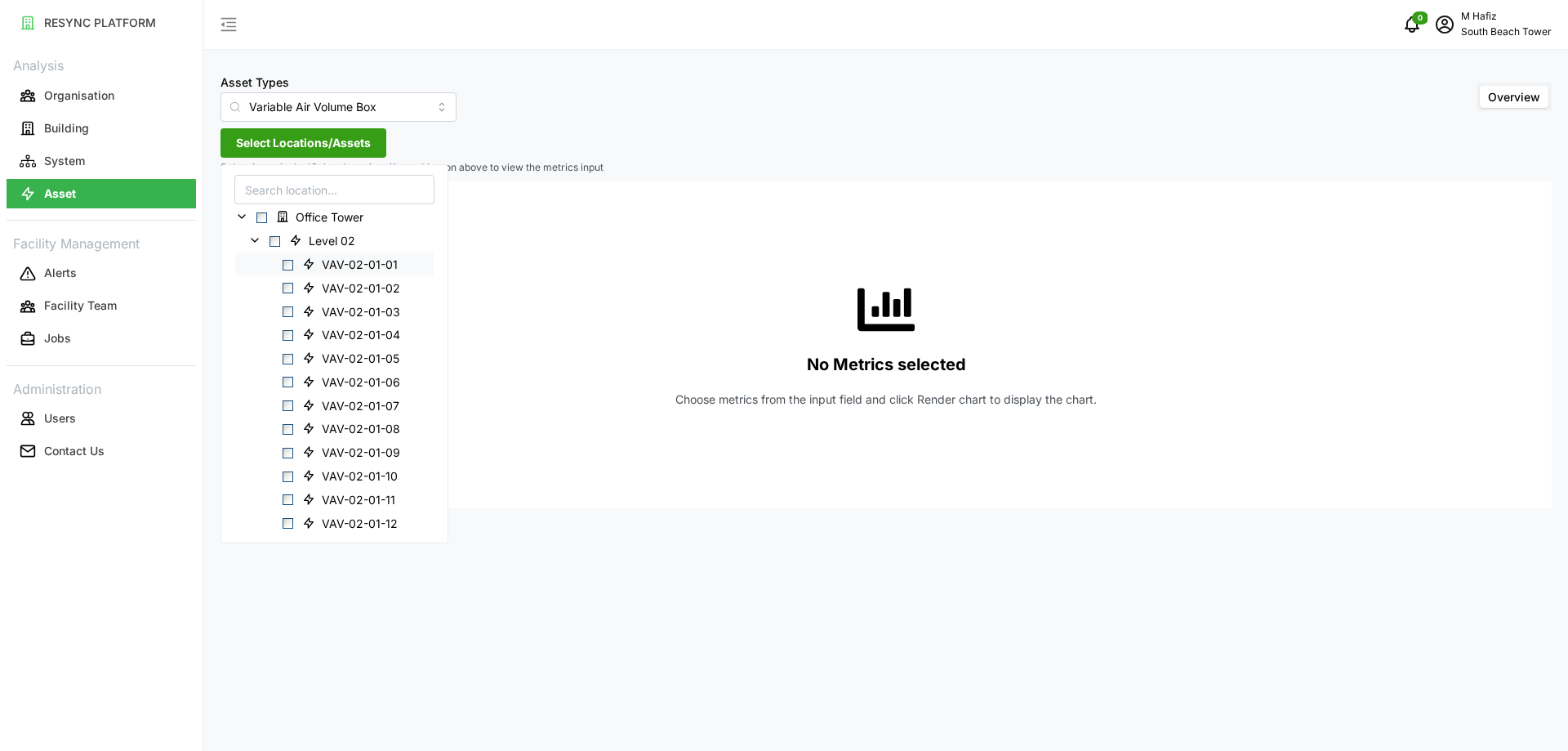 click at bounding box center [287, 264] 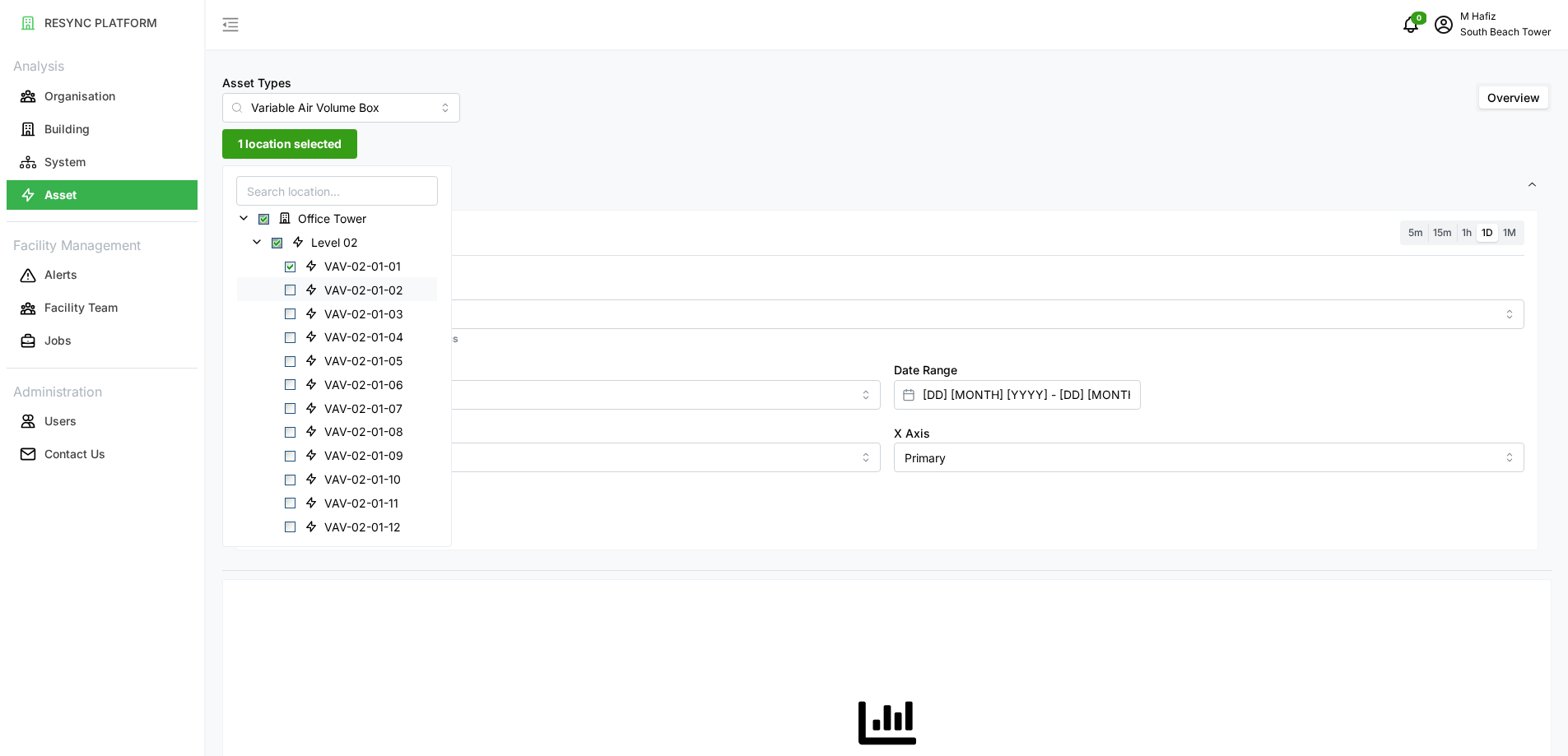 click at bounding box center (290, 290) 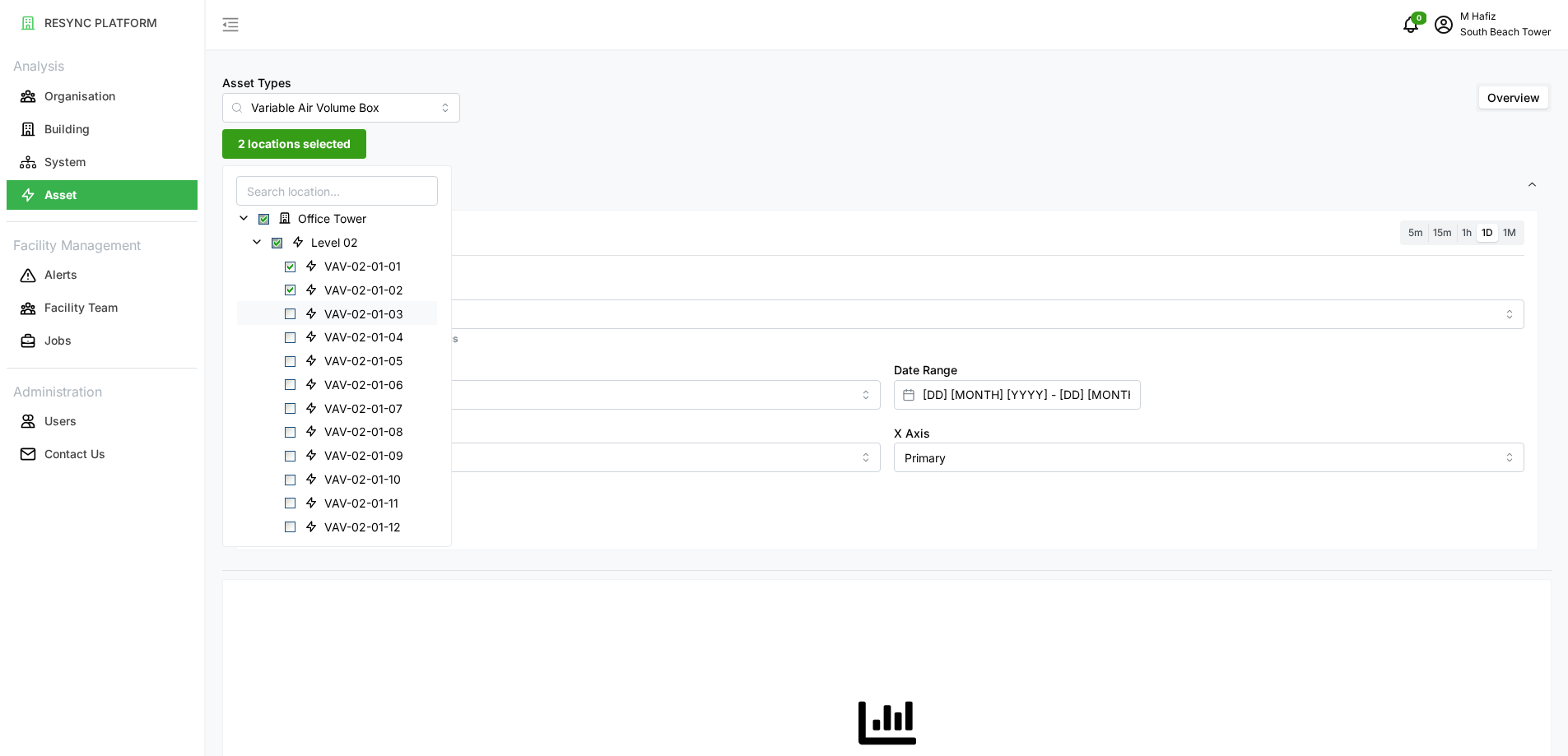 click at bounding box center (290, 313) 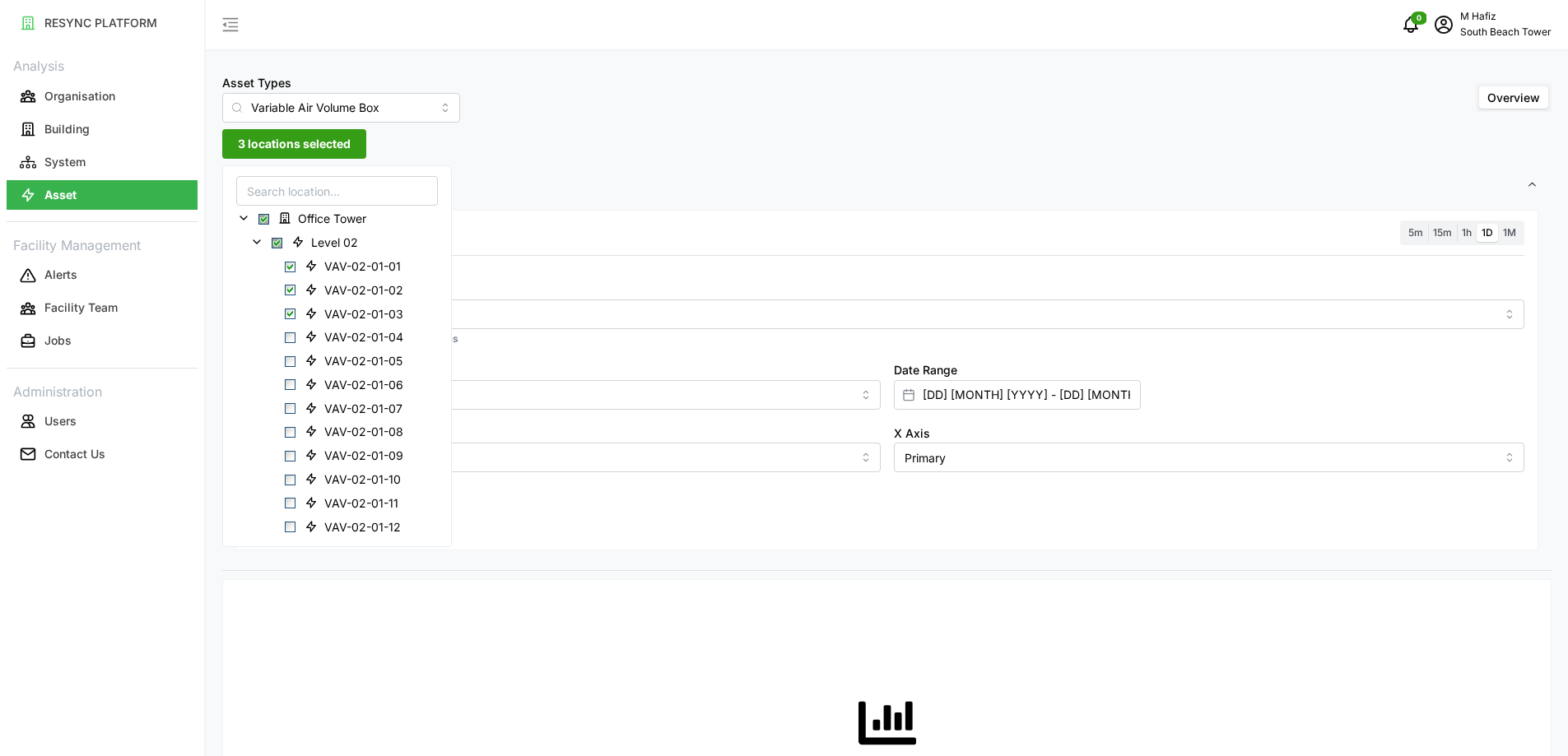 click at bounding box center [886, 266] 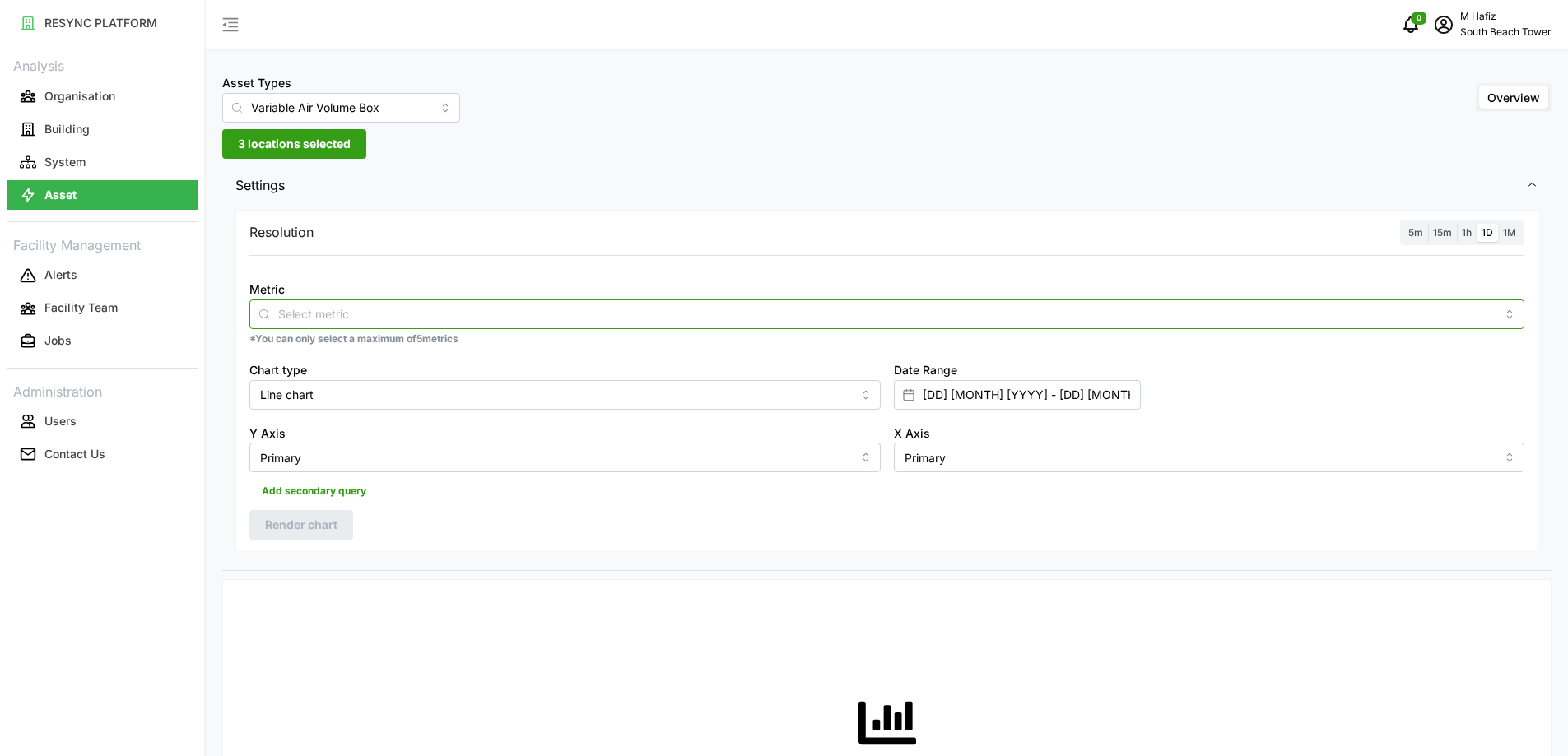 click on "Metric" at bounding box center [886, 313] 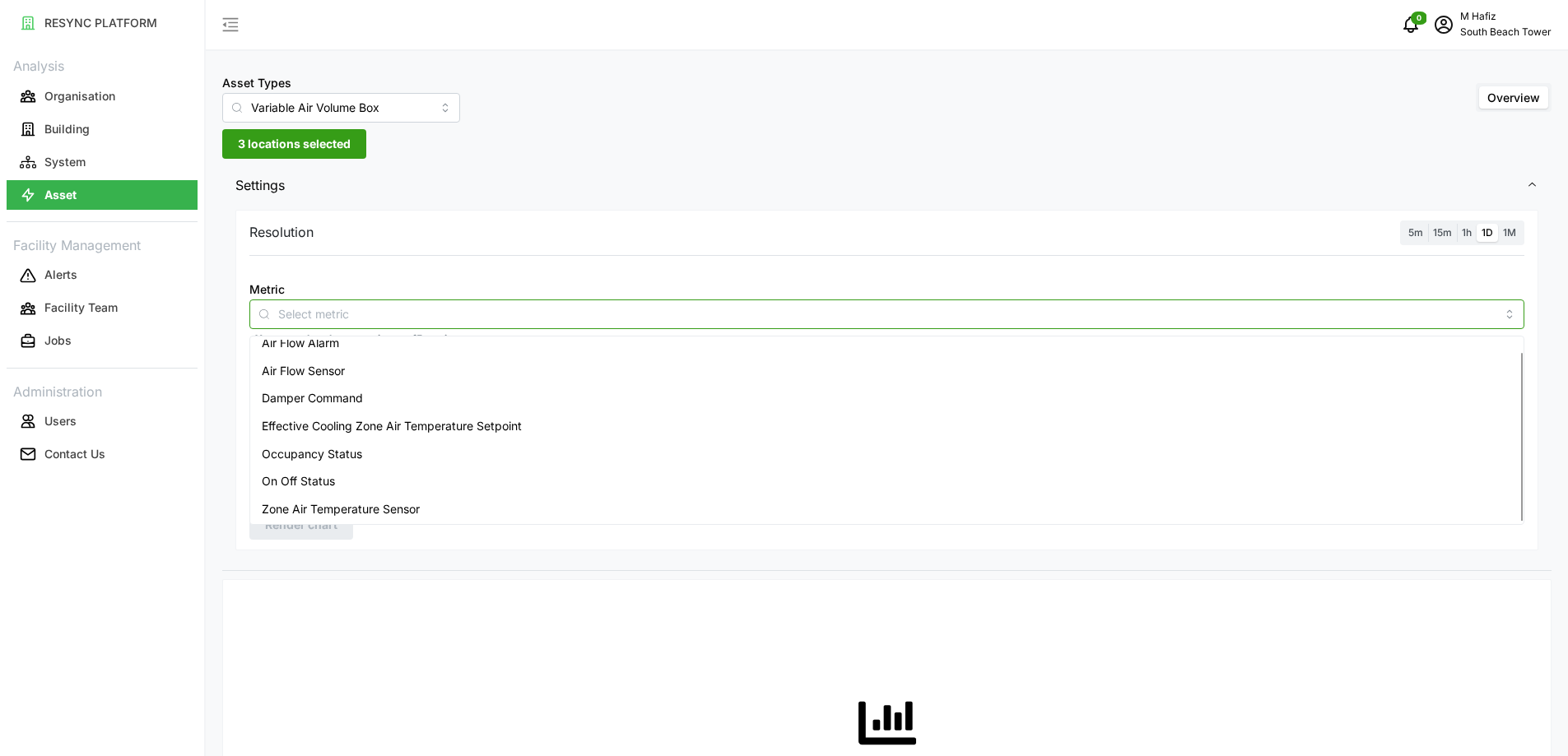 scroll, scrollTop: 13, scrollLeft: 0, axis: vertical 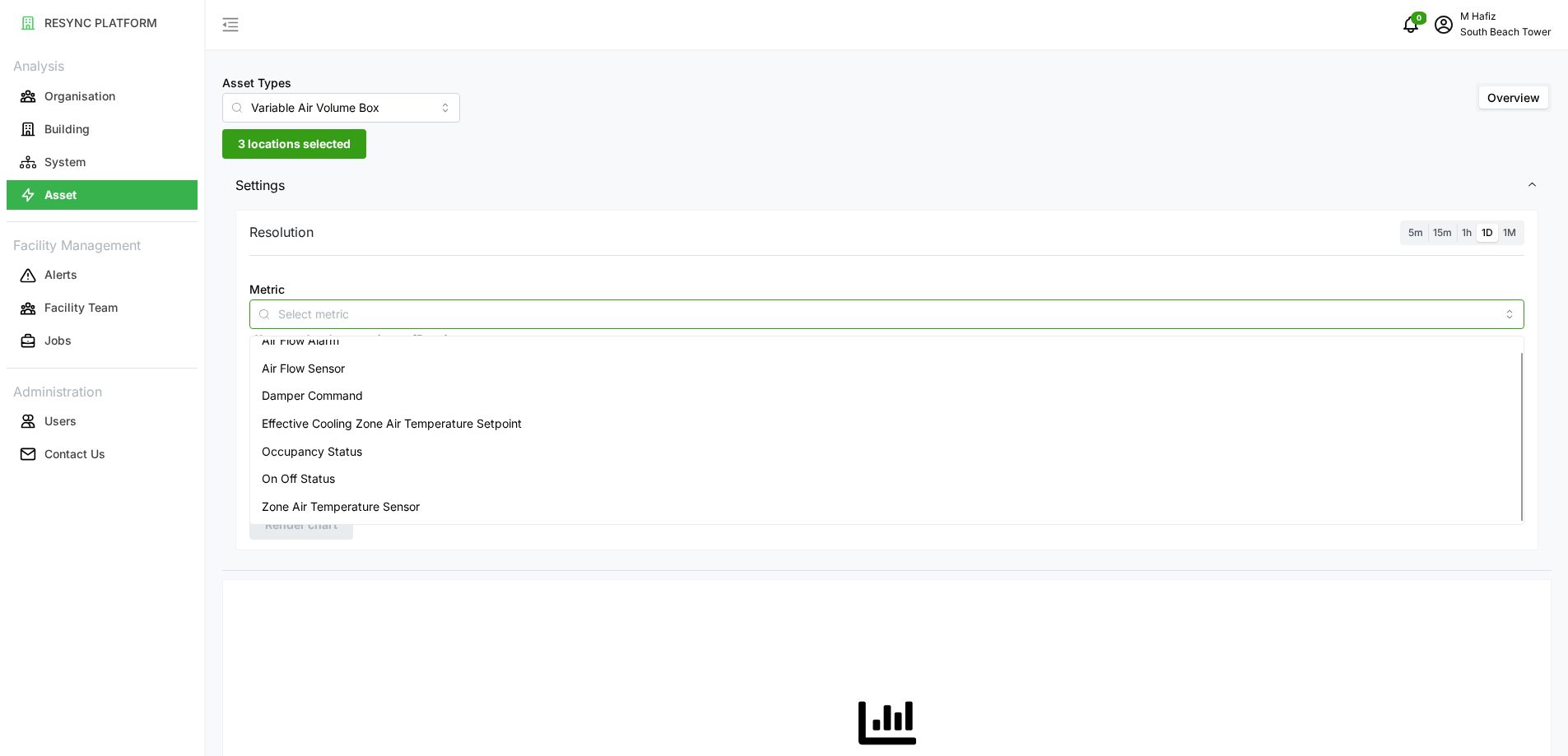 click on "Zone Air Temperature Sensor" at bounding box center [341, 507] 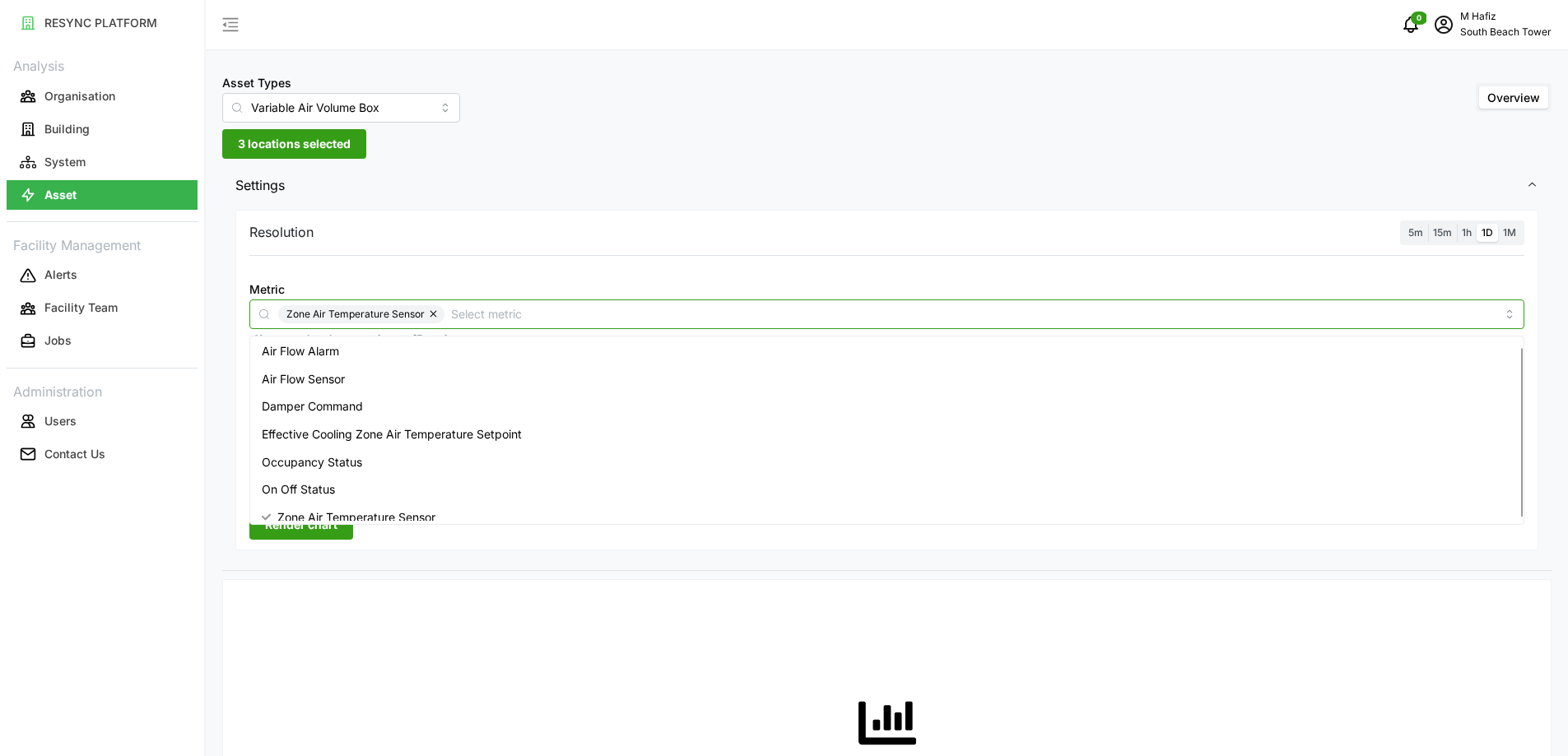 scroll, scrollTop: 0, scrollLeft: 0, axis: both 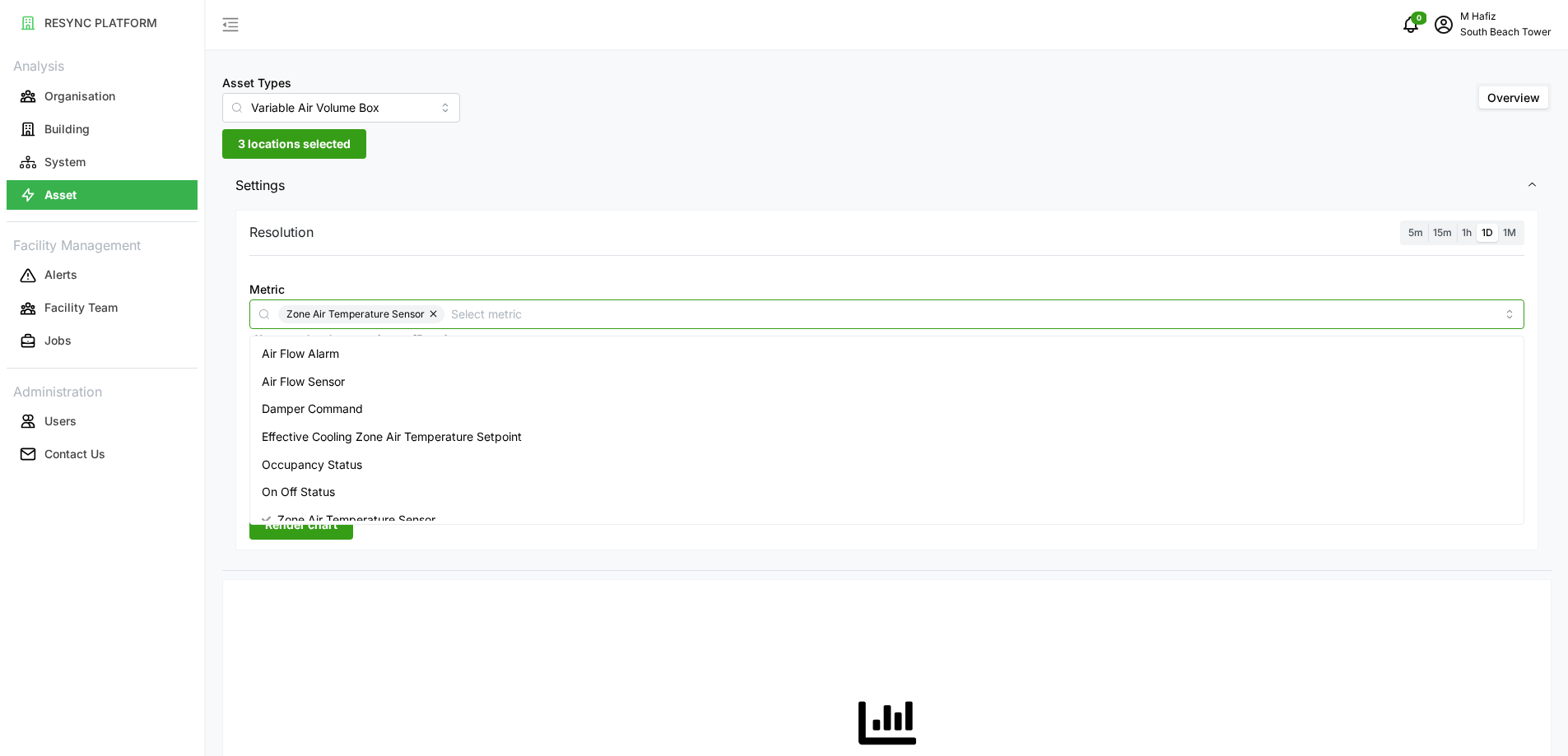 click on "Air Flow Sensor" at bounding box center [886, 382] 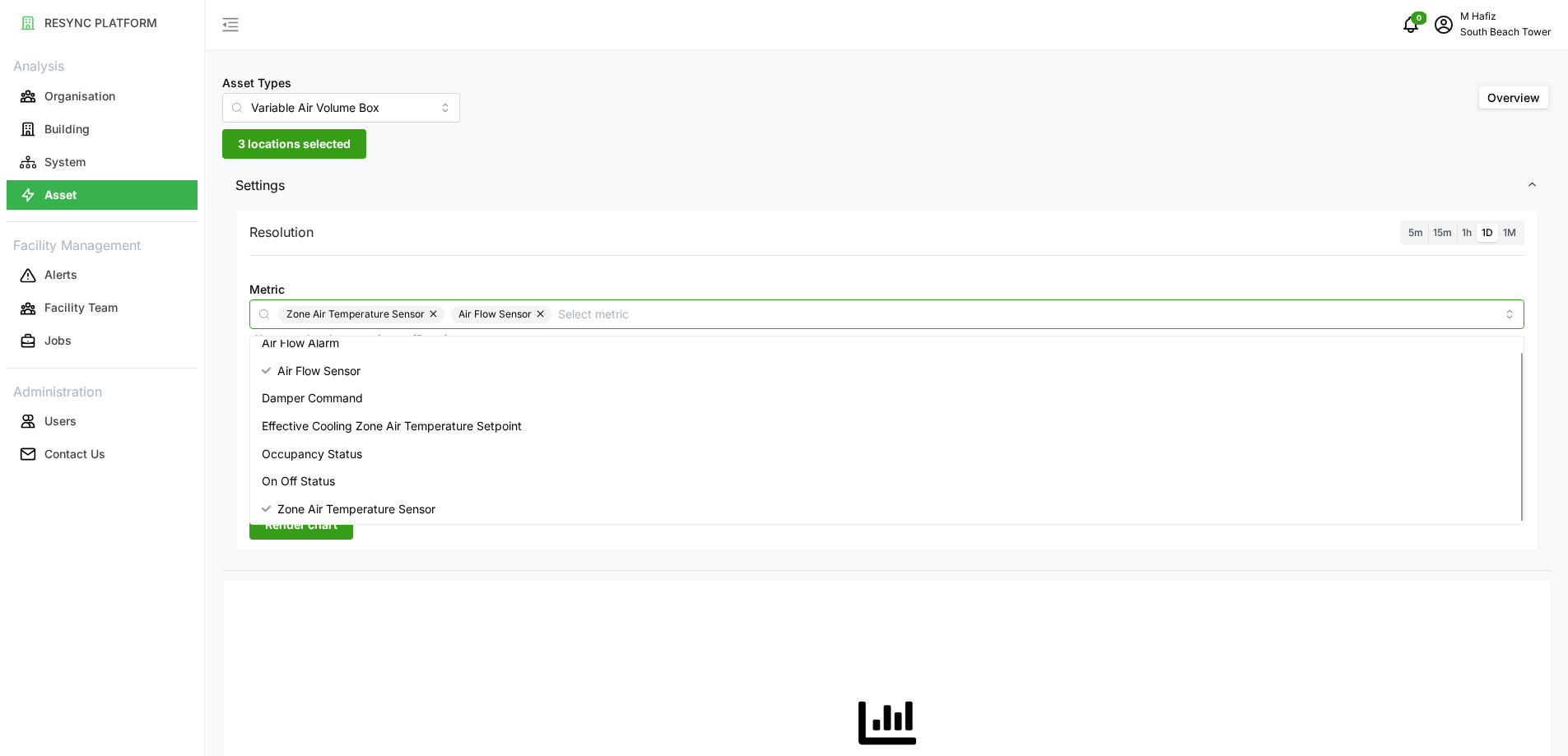 scroll, scrollTop: 13, scrollLeft: 0, axis: vertical 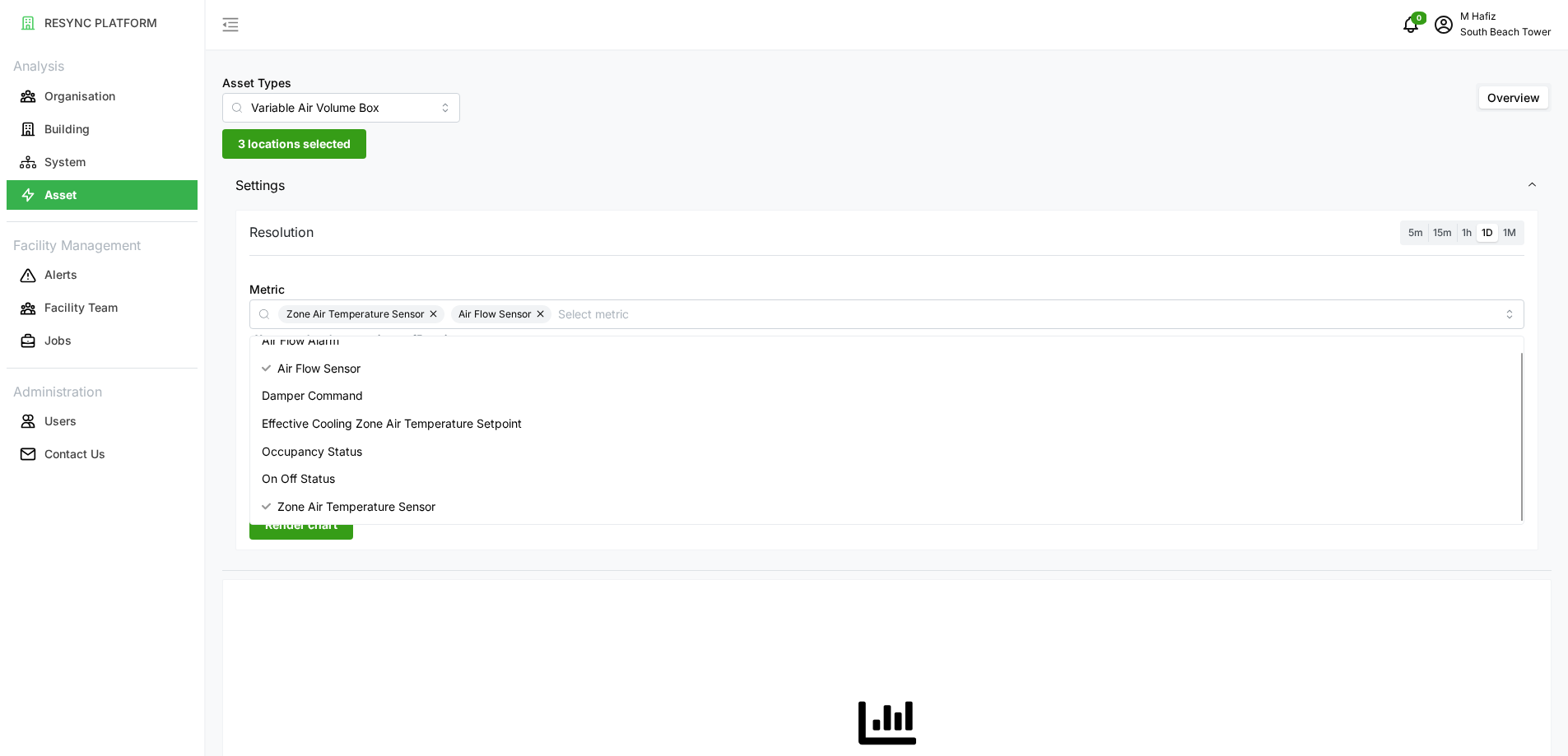 click on "Resolution 5m 15m 1h 1D 1M Metric Zone Air Temperature Sensor Air Flow Sensor *You can only select a maximum of  5  metrics Chart type Line chart Date Range 01 Jun 2025 - 30 Jun 2025 Y Axis Primary X Axis Primary Add secondary query Render chart" at bounding box center [886, 380] 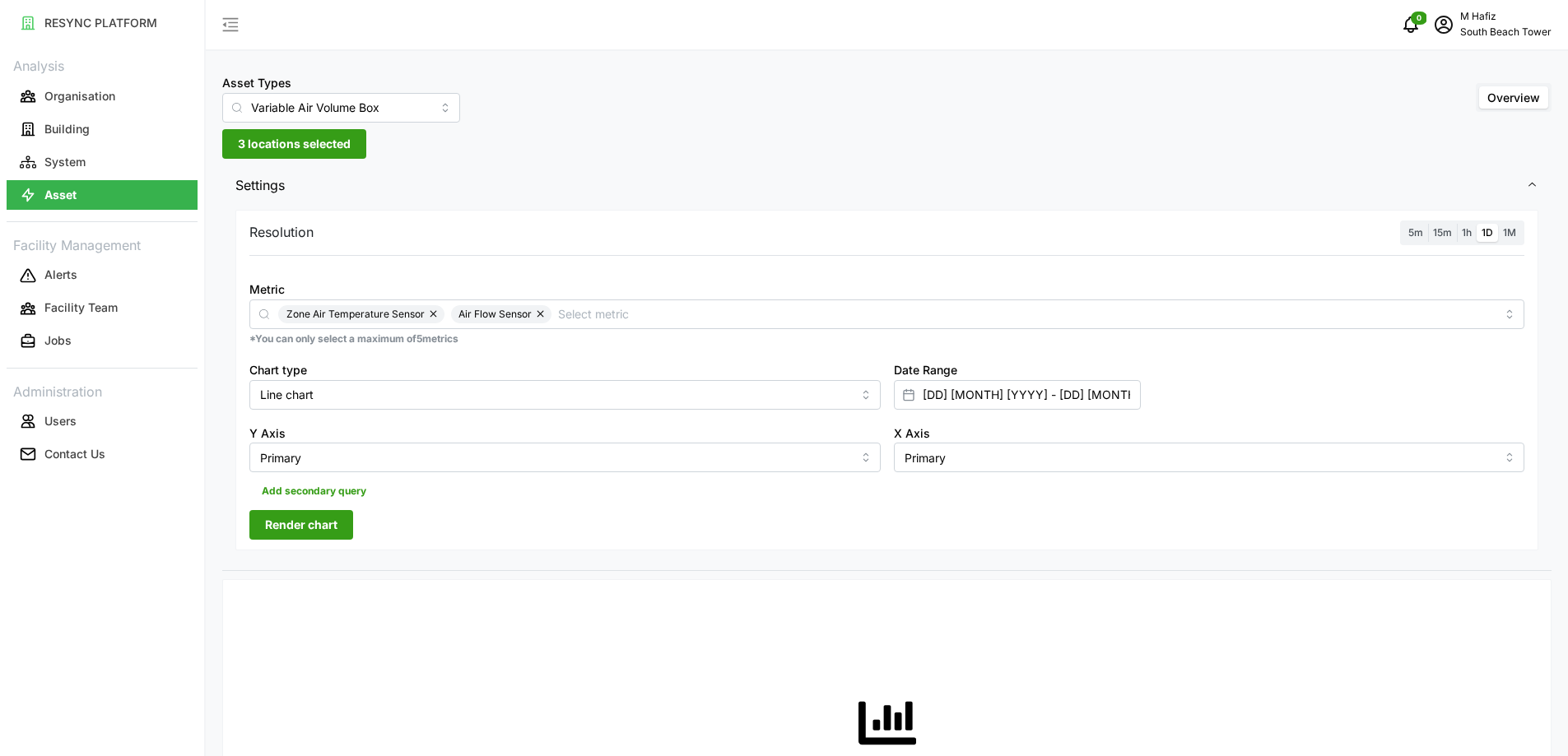 click on "Render chart" at bounding box center [301, 525] 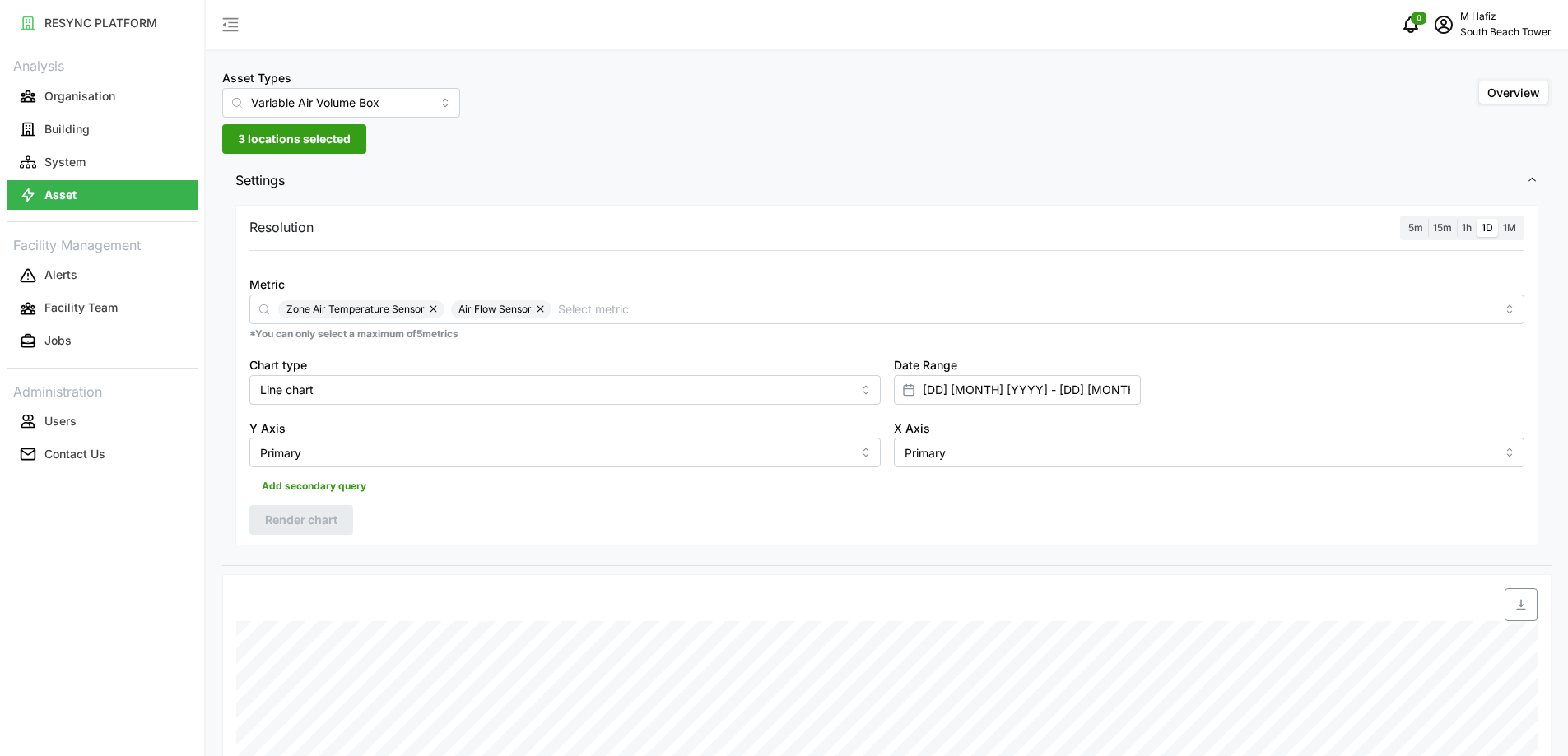 scroll, scrollTop: 0, scrollLeft: 0, axis: both 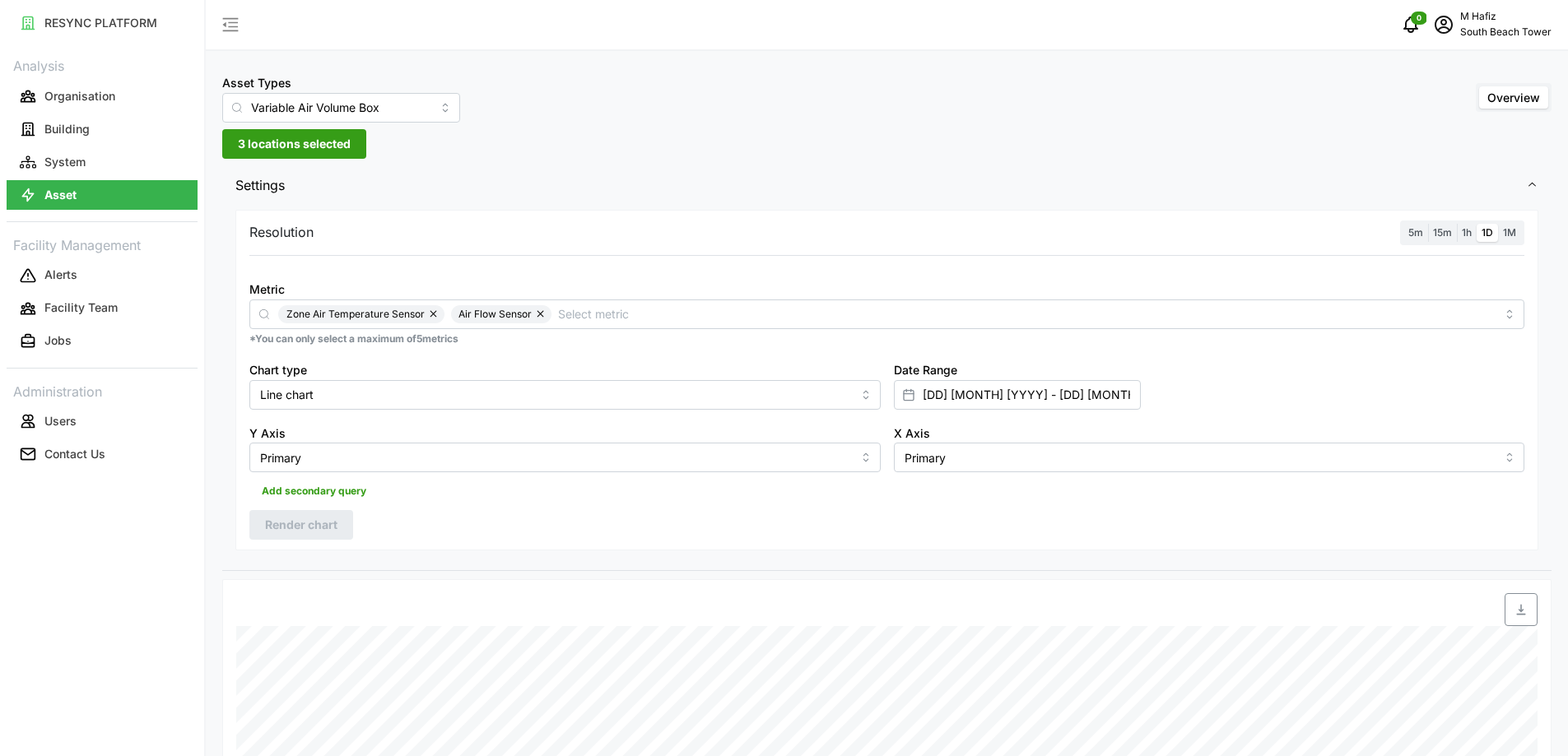 click on "15m" at bounding box center [1442, 232] 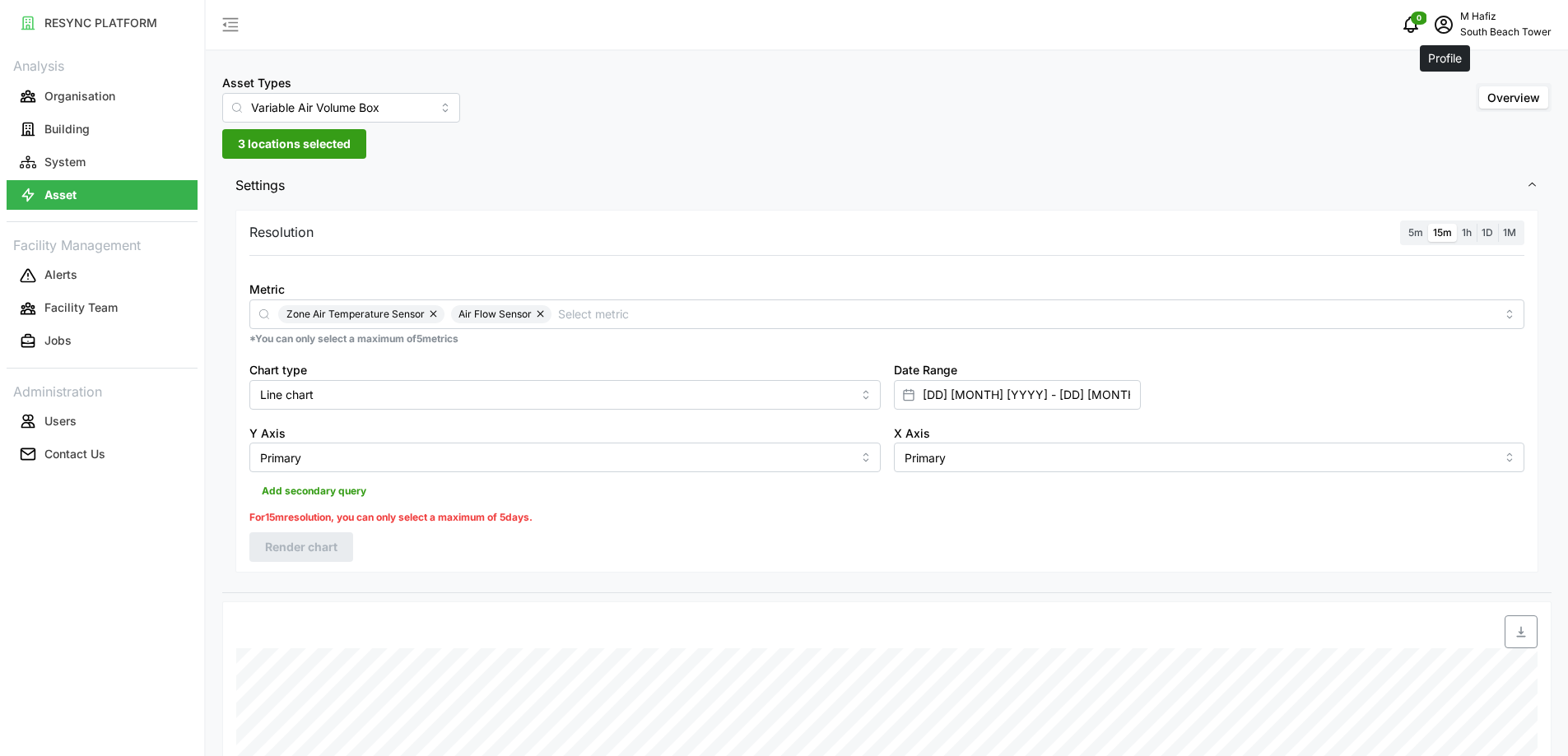 click 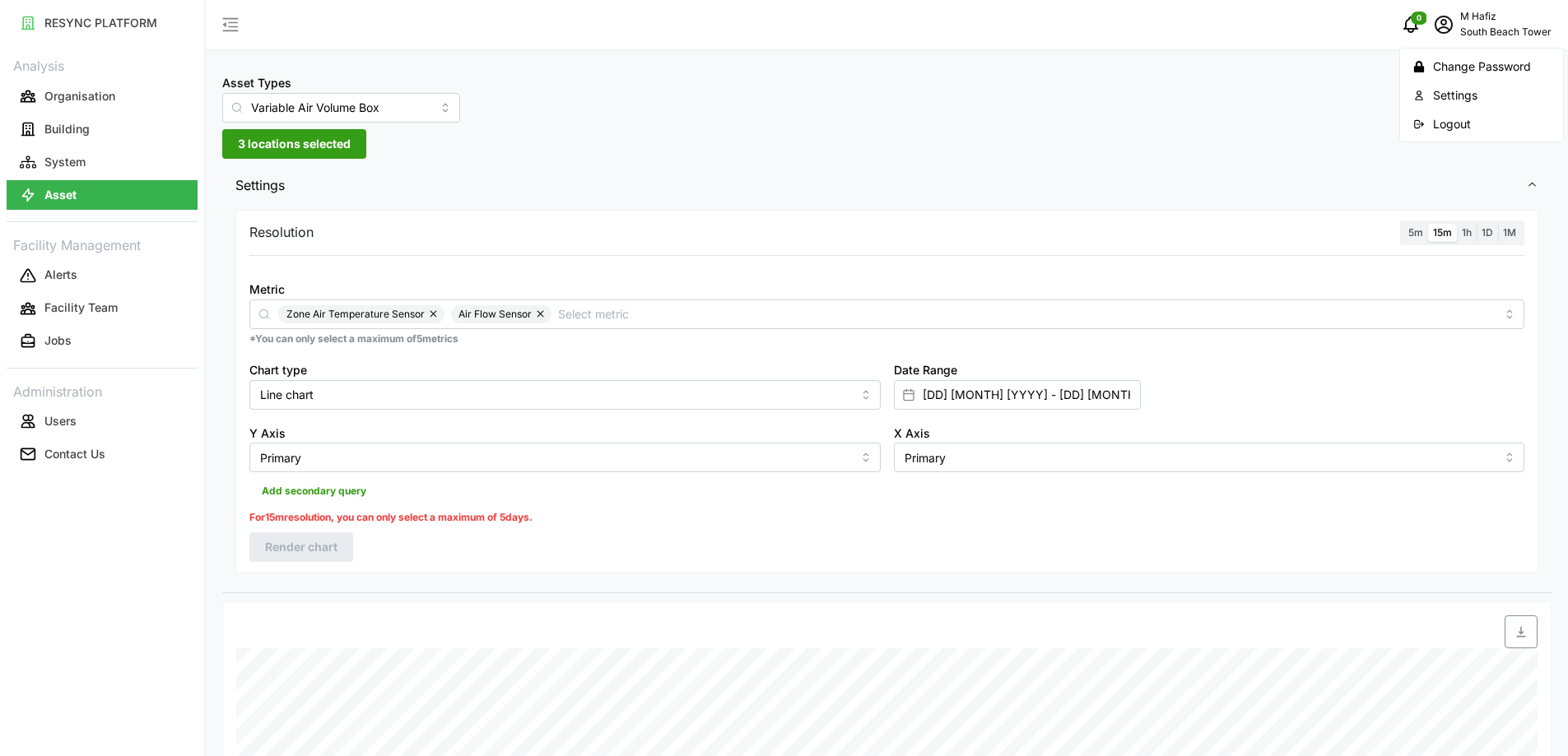 click on "Logout" at bounding box center [1491, 124] 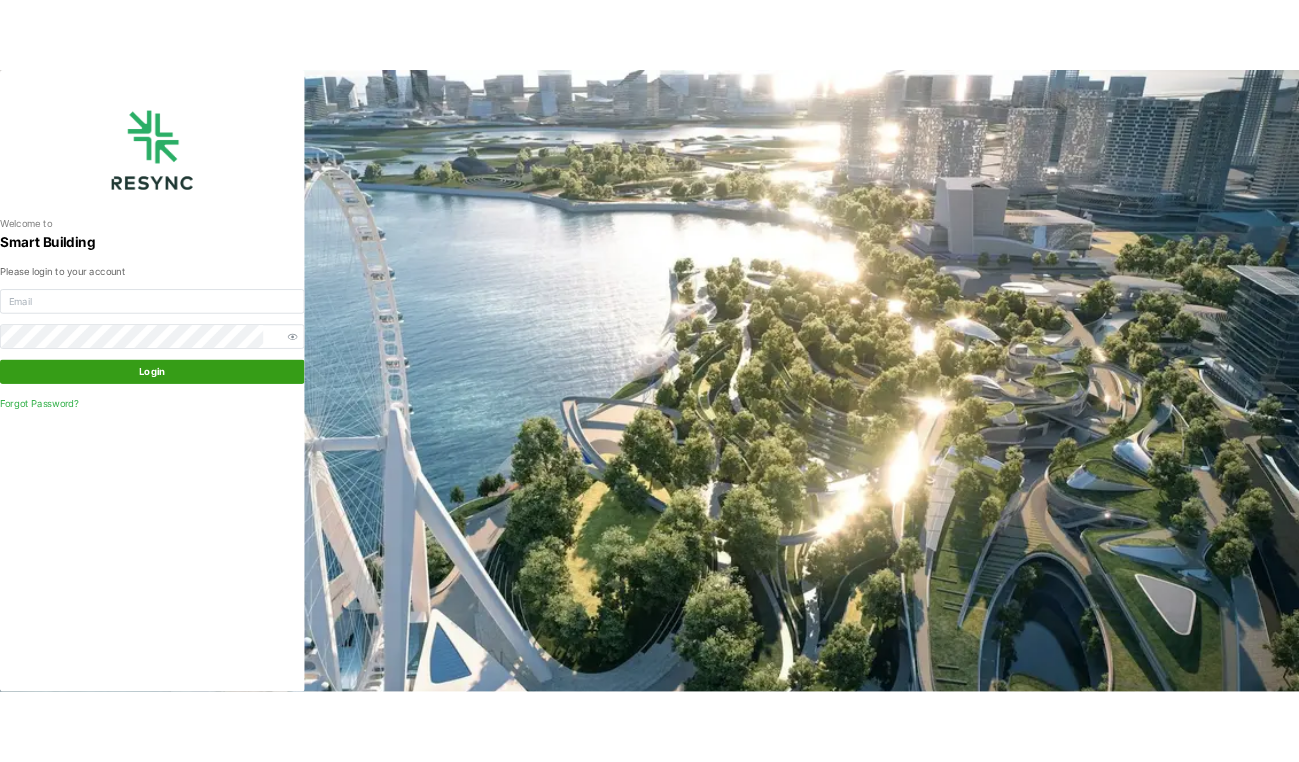 scroll, scrollTop: 0, scrollLeft: 0, axis: both 